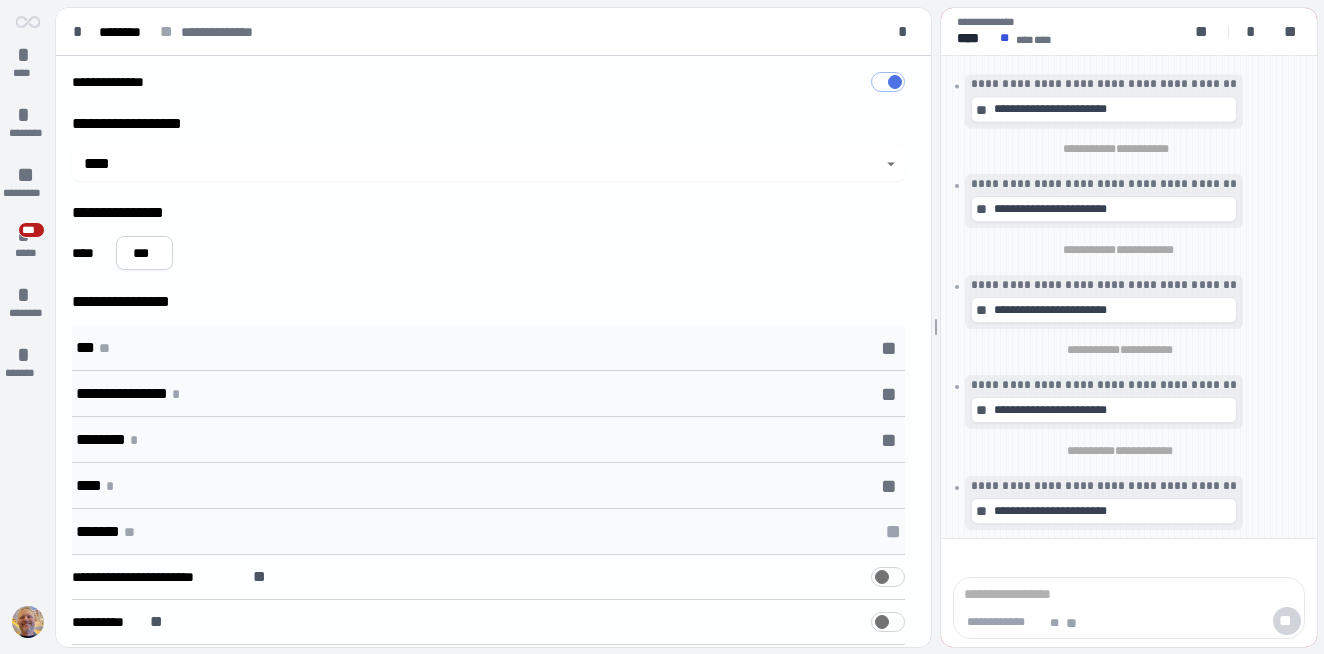 scroll, scrollTop: 0, scrollLeft: 0, axis: both 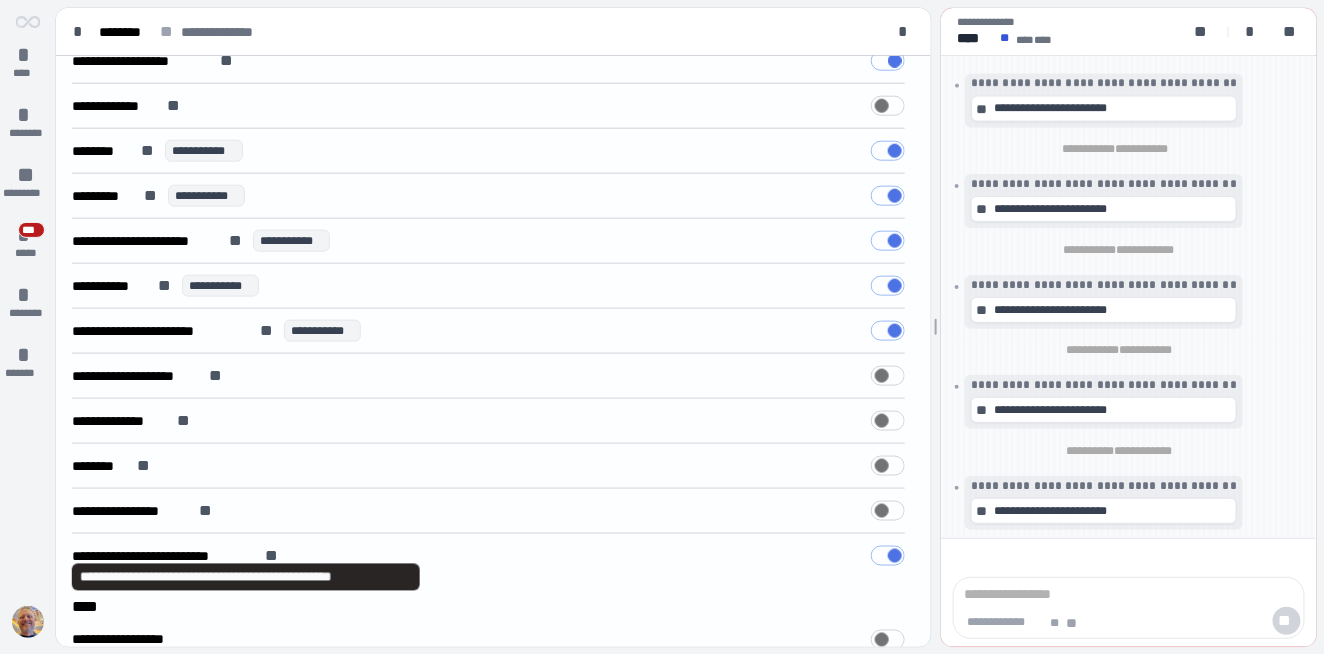 click on "**********" at bounding box center [164, 556] 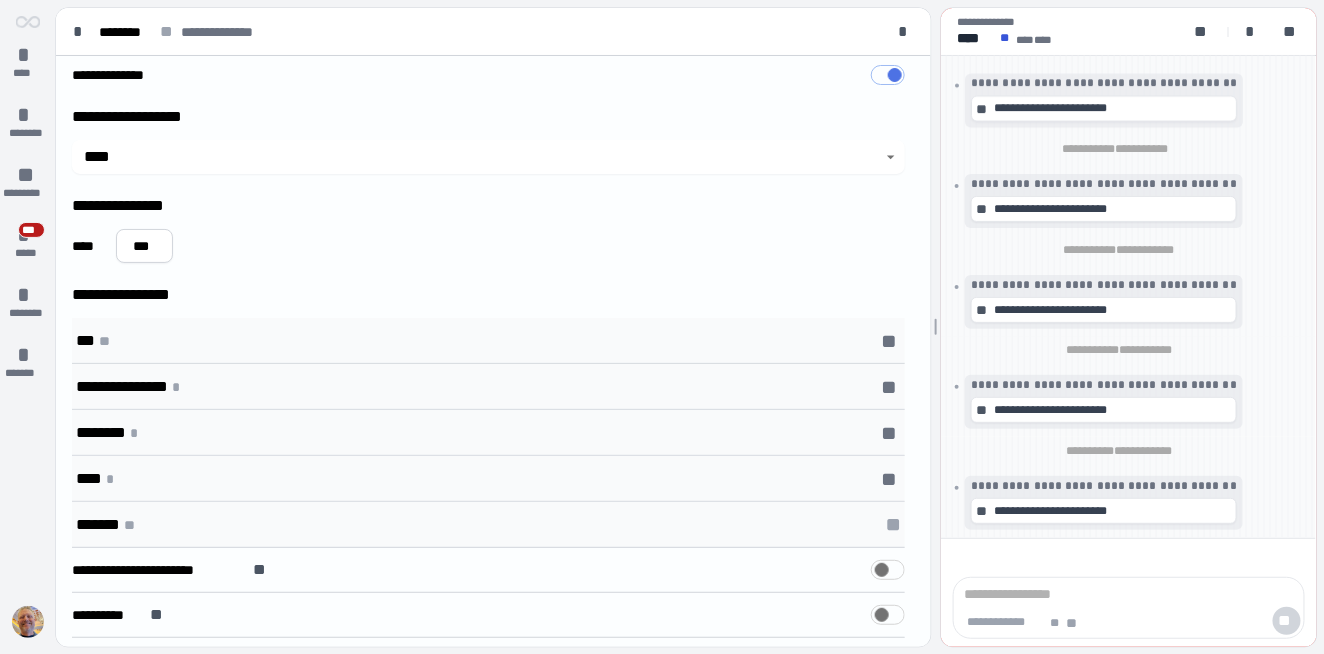 scroll, scrollTop: 0, scrollLeft: 0, axis: both 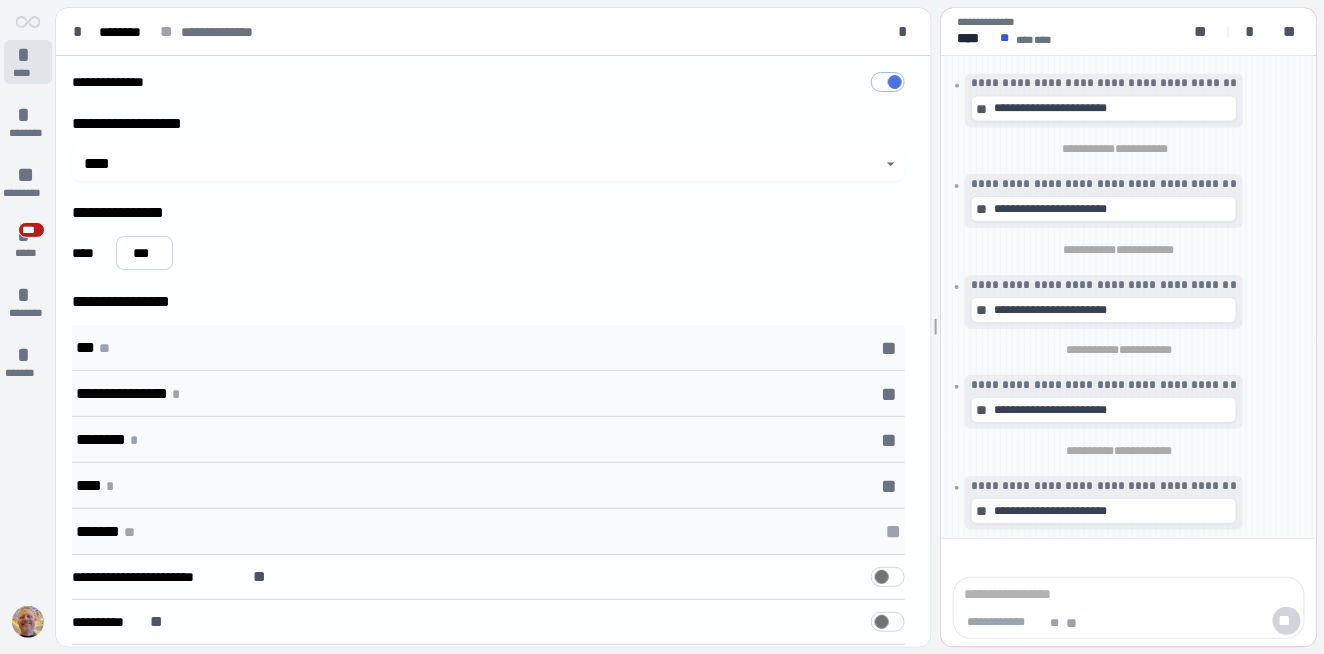 click on "* ****" at bounding box center (28, 62) 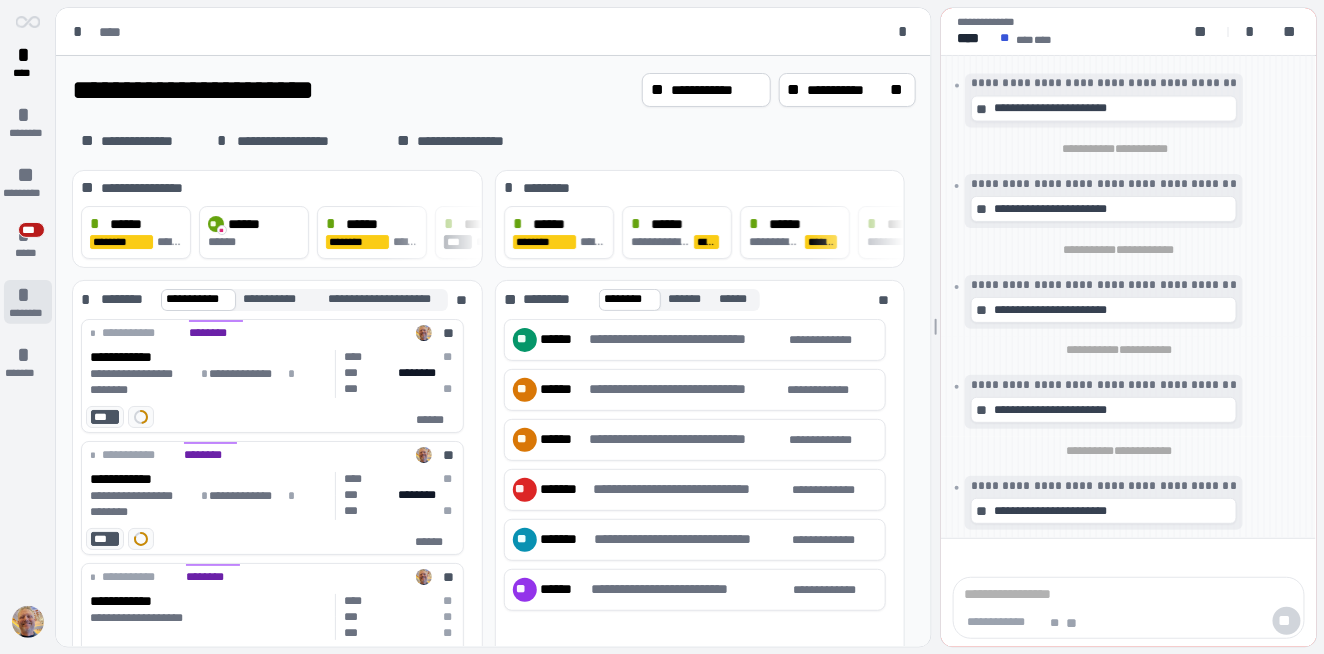 click on "*" at bounding box center (28, 295) 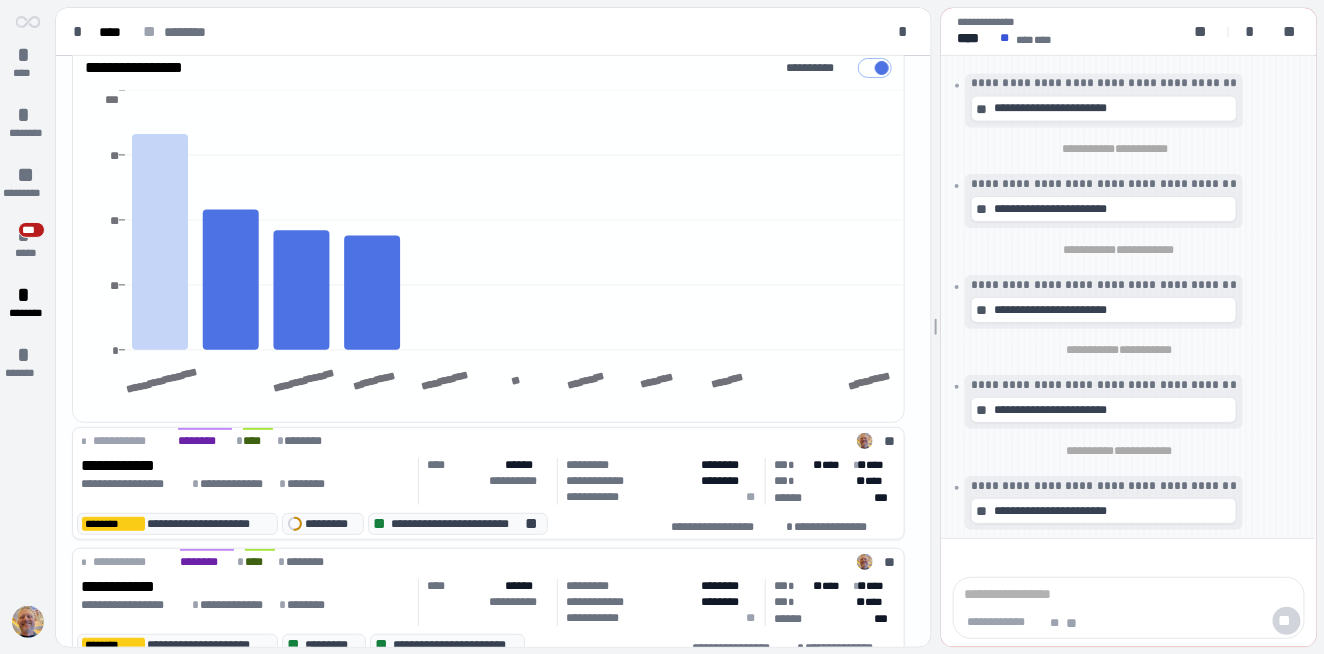 scroll, scrollTop: 0, scrollLeft: 0, axis: both 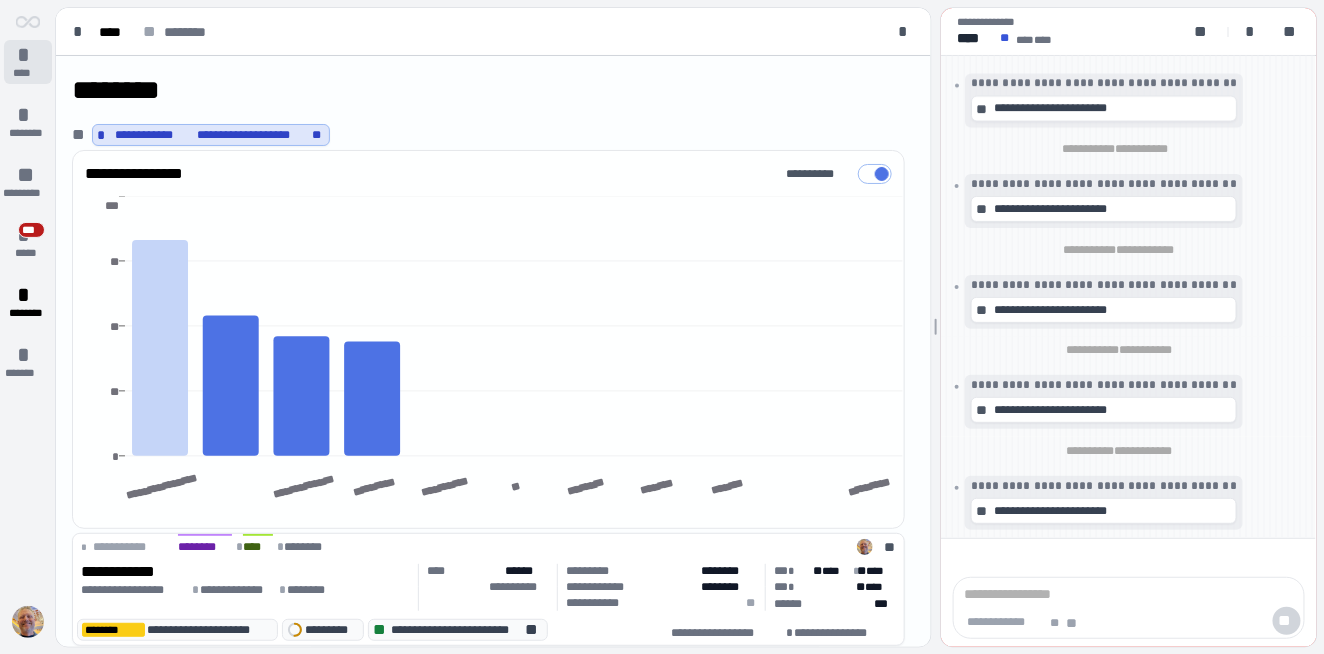 click on "*" at bounding box center (28, 55) 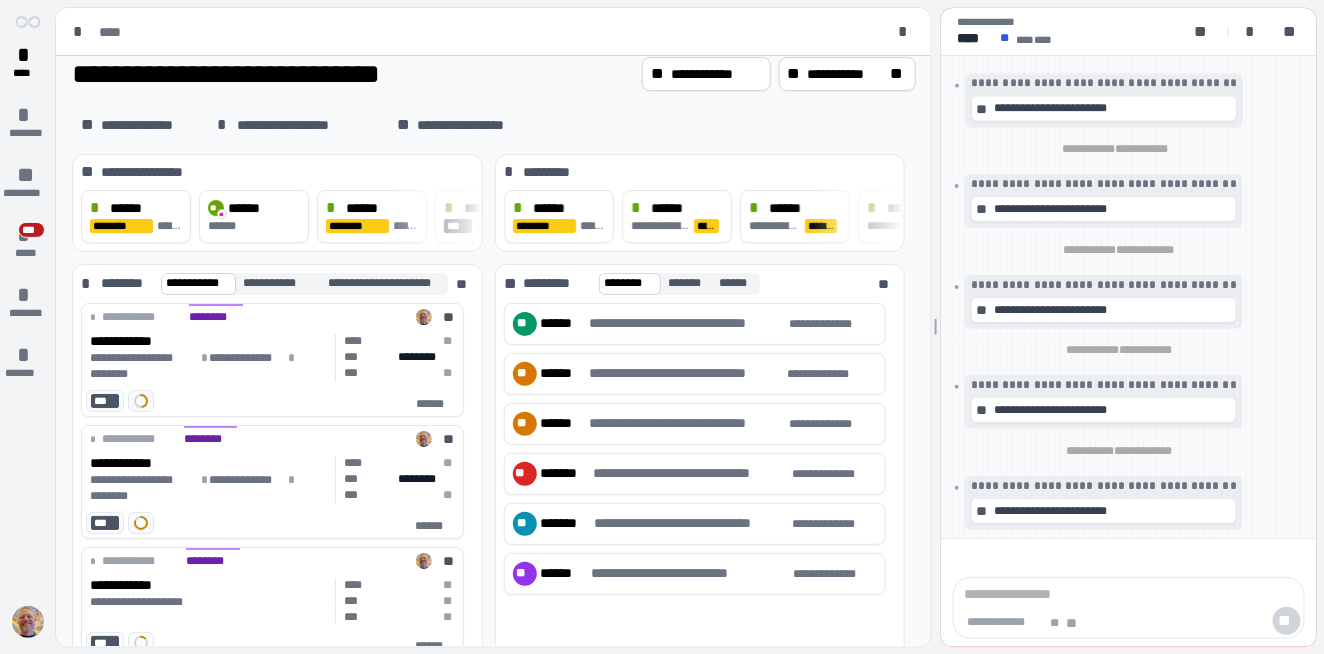 scroll, scrollTop: 0, scrollLeft: 0, axis: both 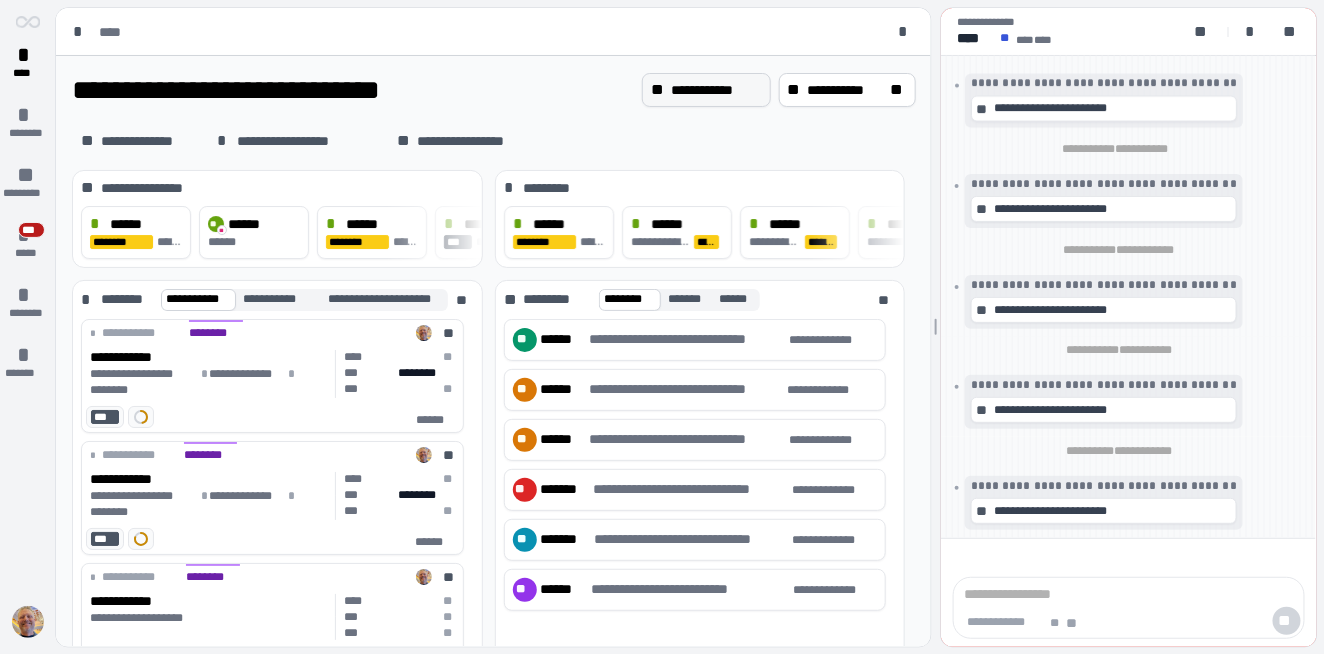 click on "**********" at bounding box center [716, 90] 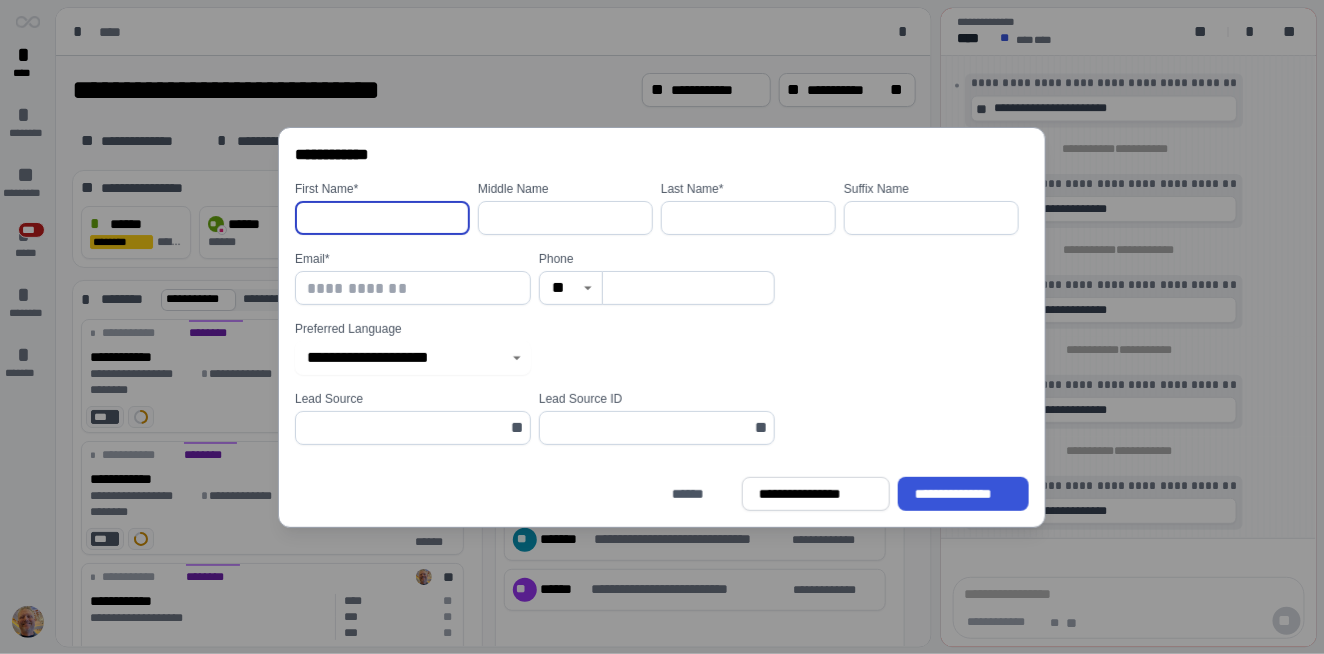 click at bounding box center (382, 218) 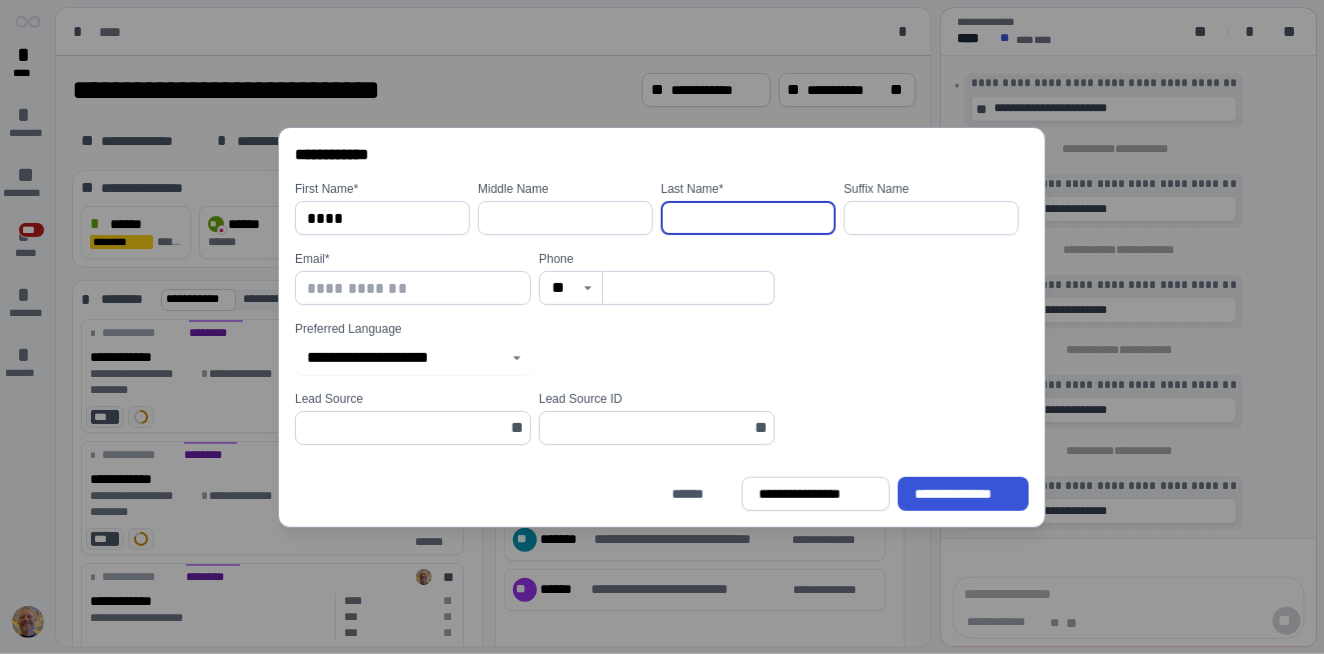 click at bounding box center [748, 218] 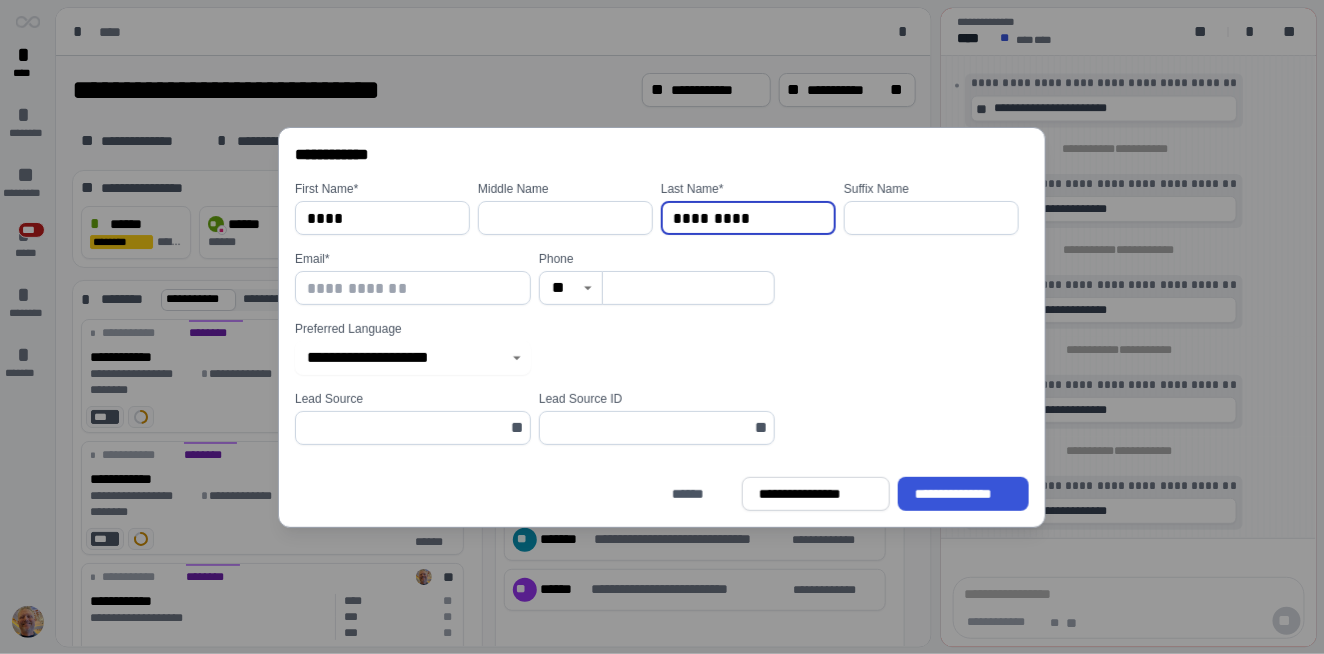 type on "*********" 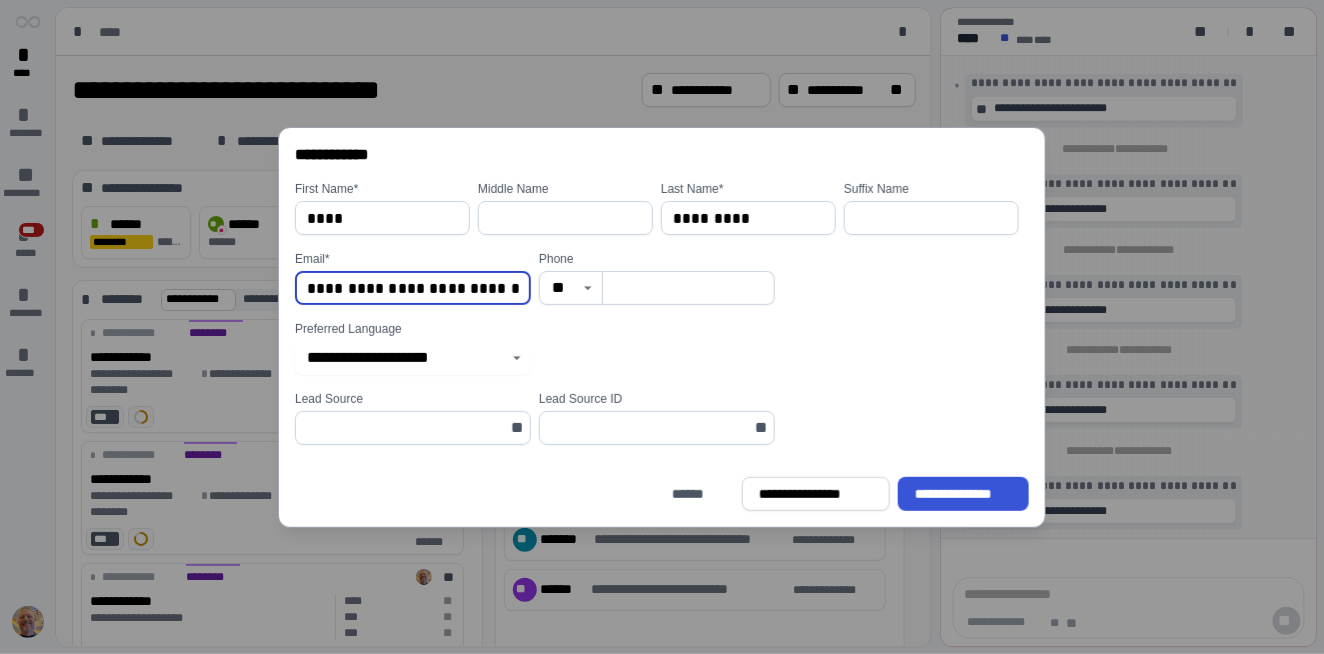 drag, startPoint x: 418, startPoint y: 285, endPoint x: 442, endPoint y: 285, distance: 24 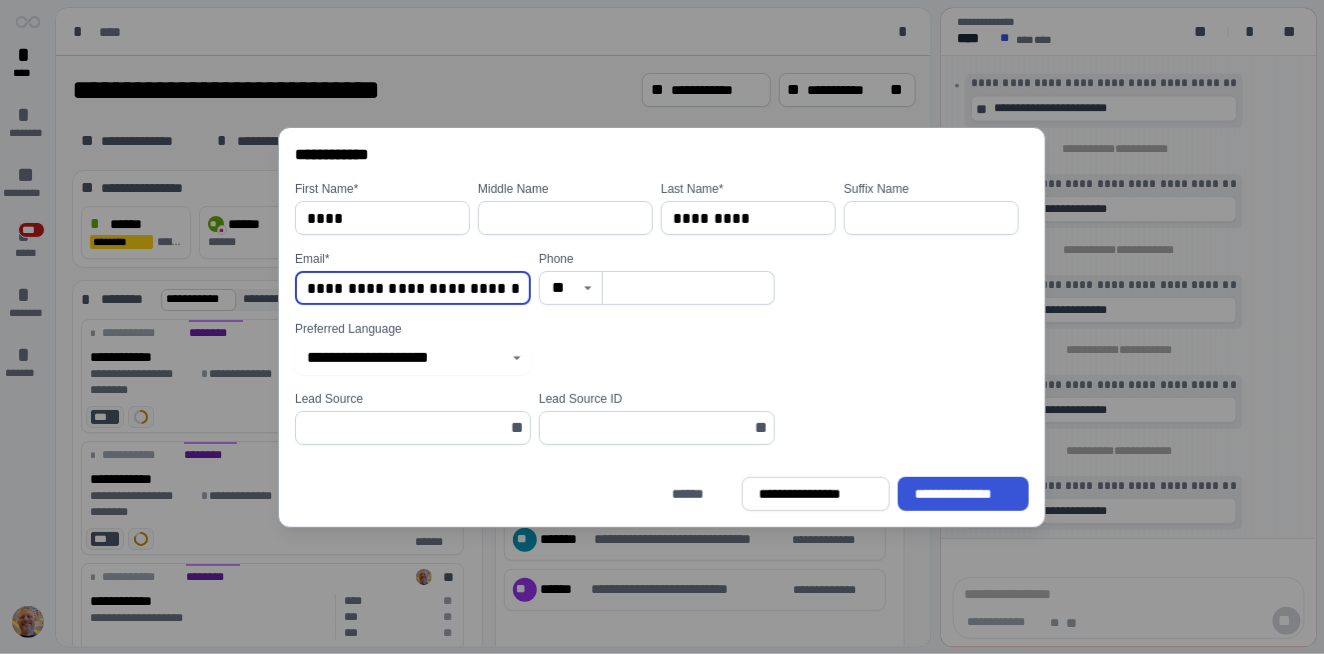 type on "**********" 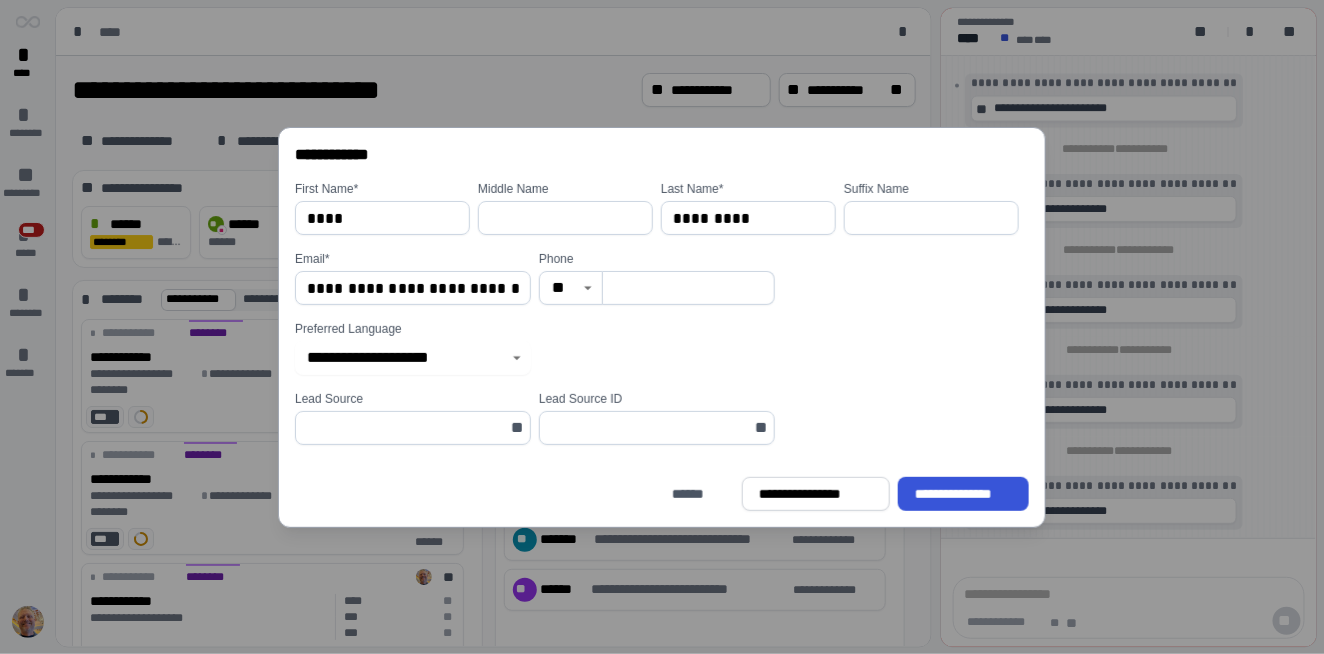 click at bounding box center (689, 288) 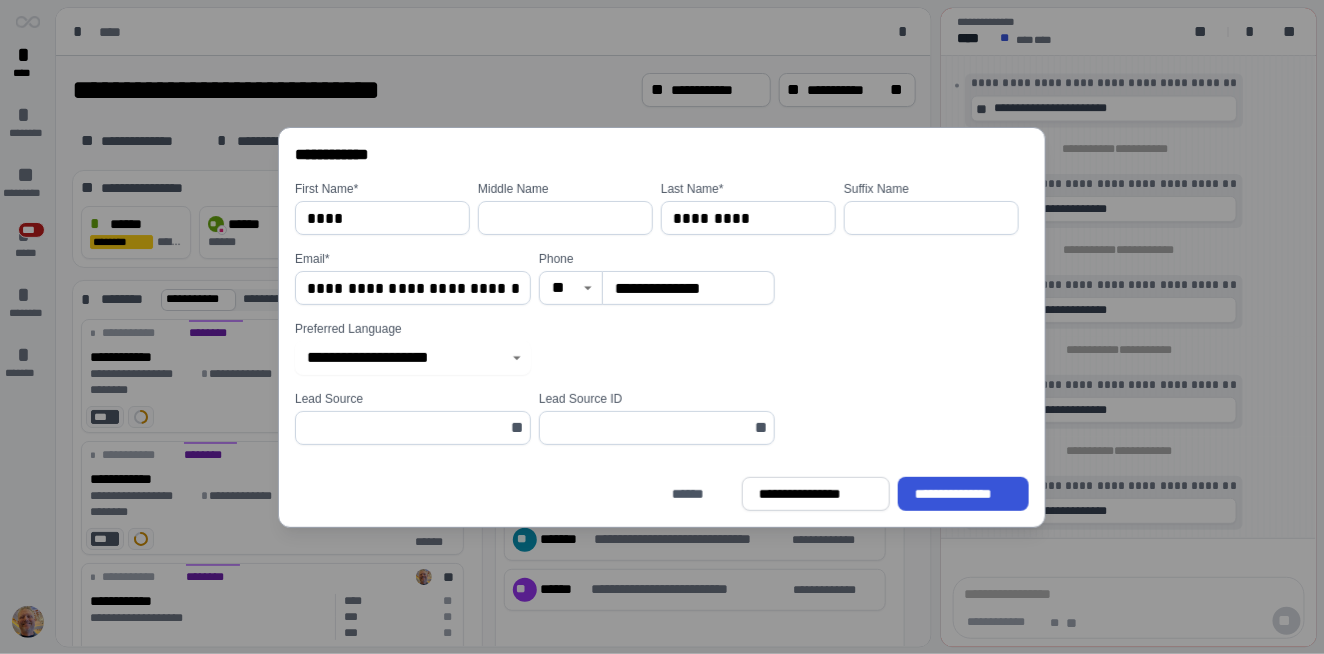 type on "**********" 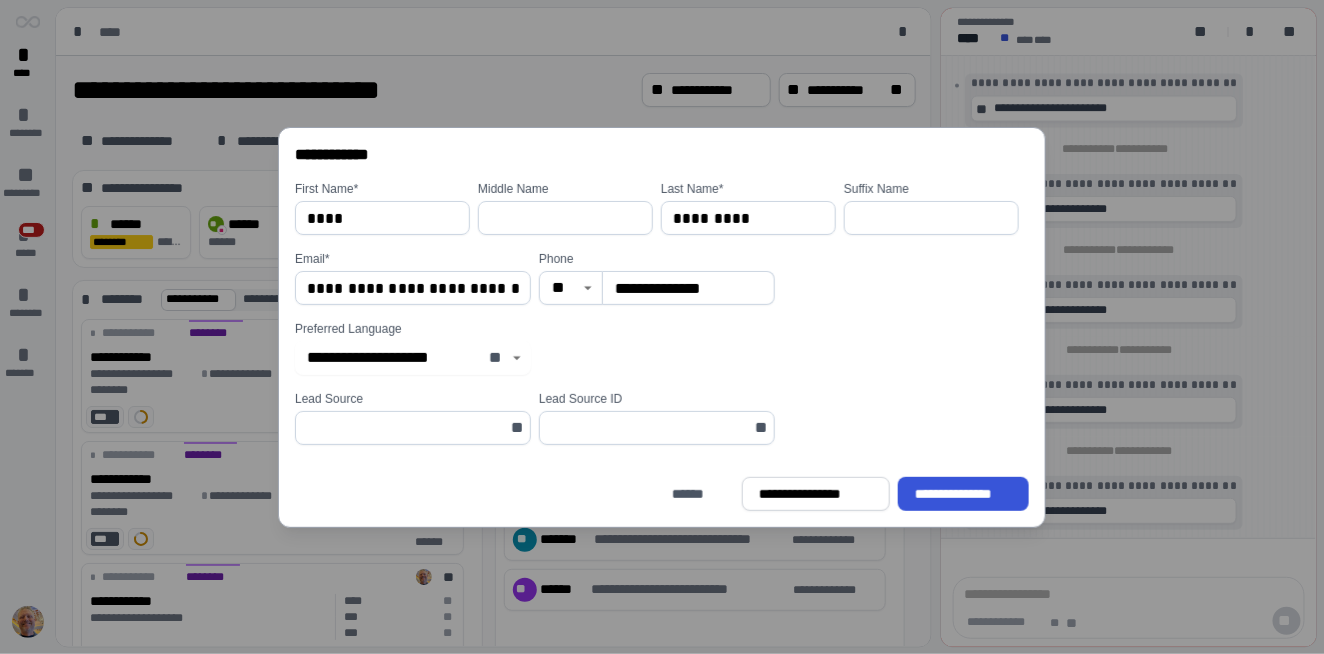 click 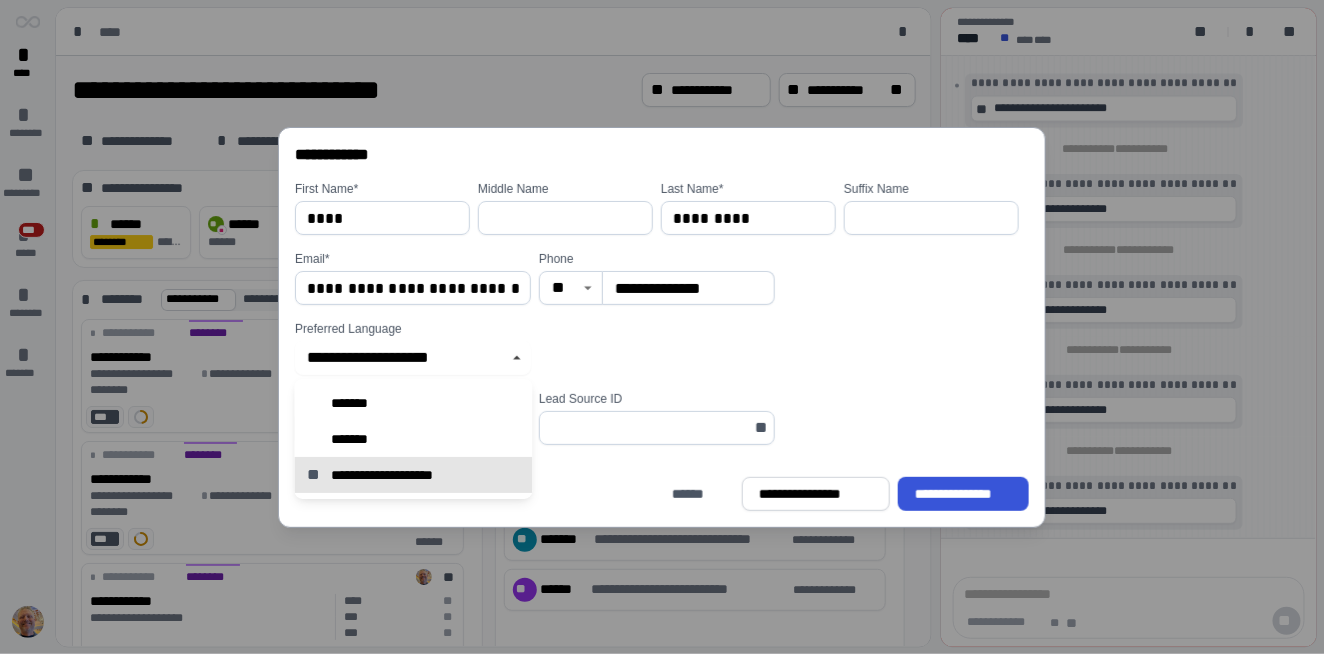 type on "*******" 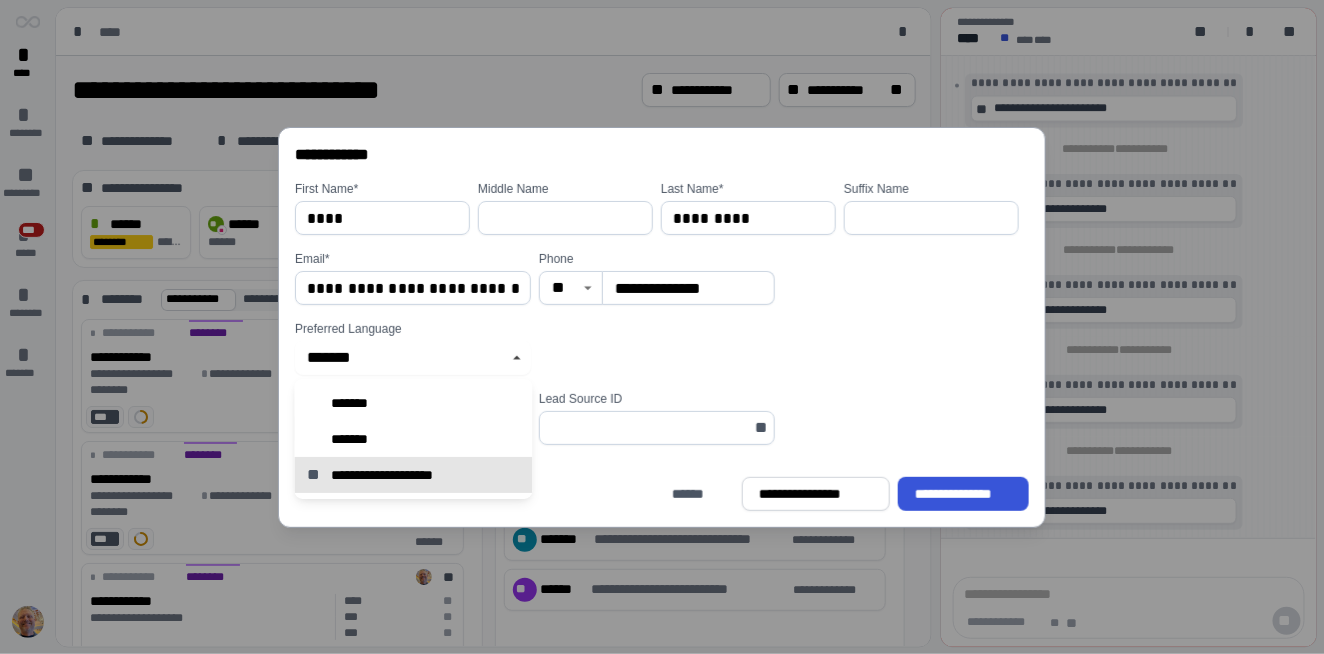click on "Preferred Language ******* **" at bounding box center (661, 348) 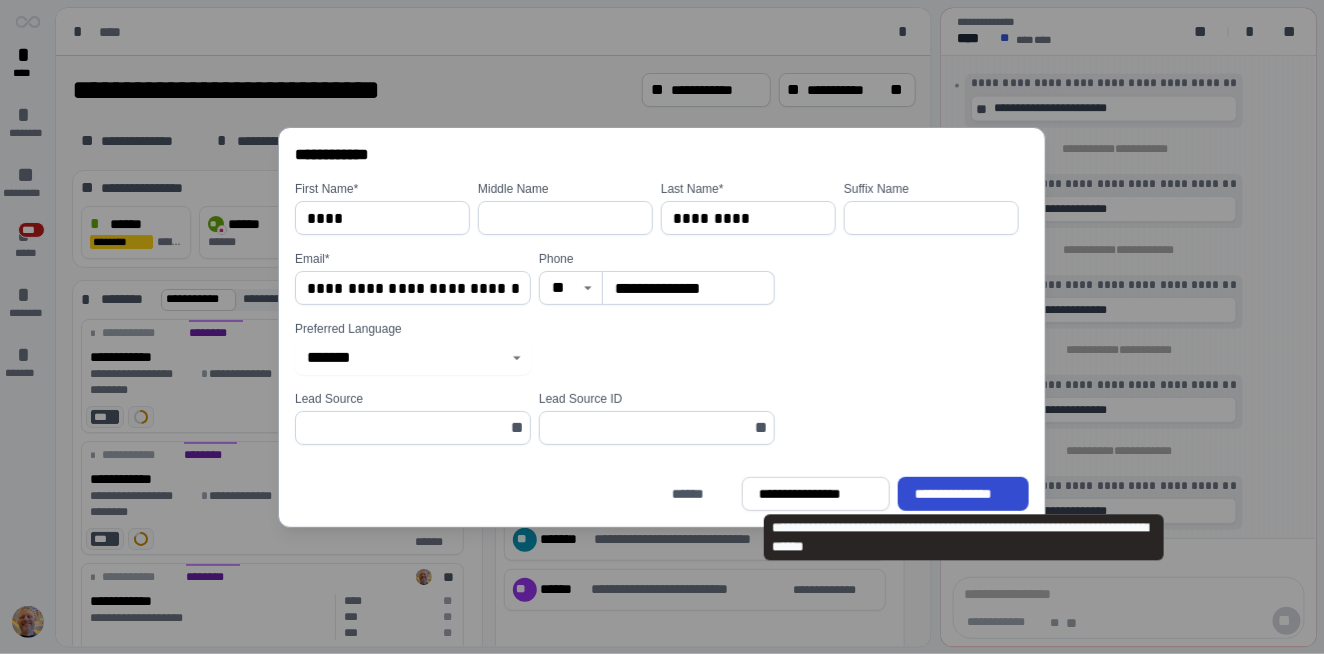 click on "**********" at bounding box center [963, 493] 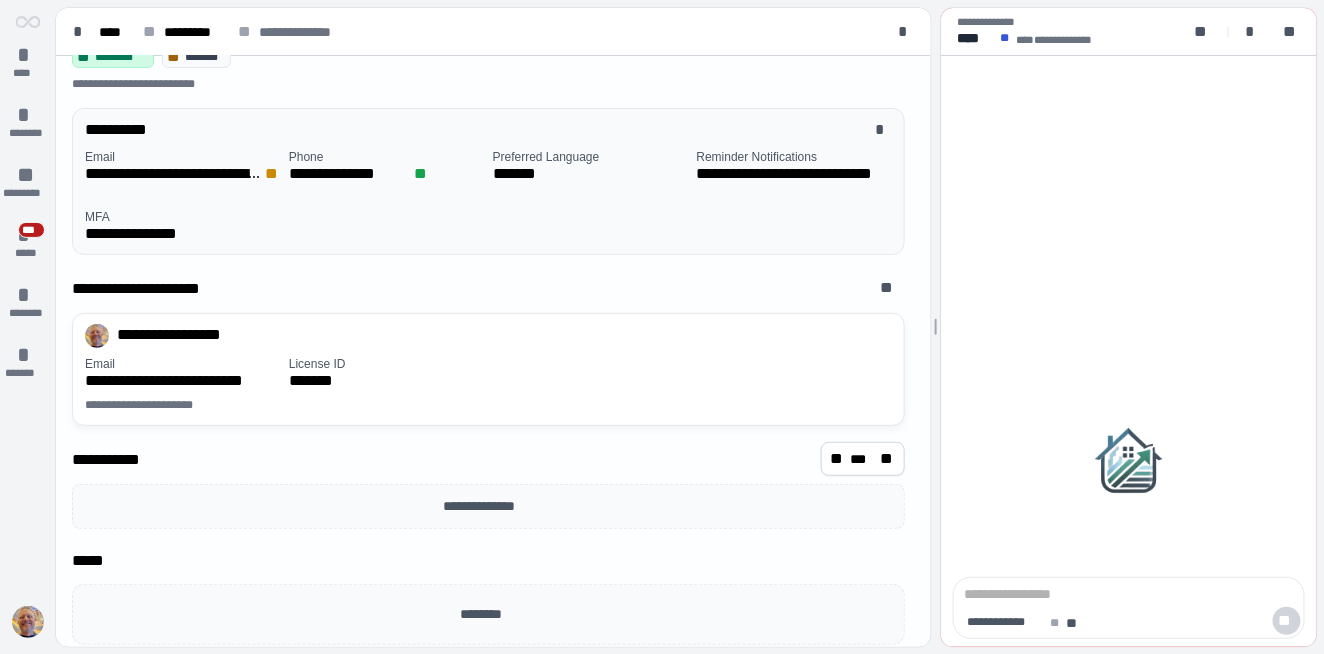 scroll, scrollTop: 99, scrollLeft: 0, axis: vertical 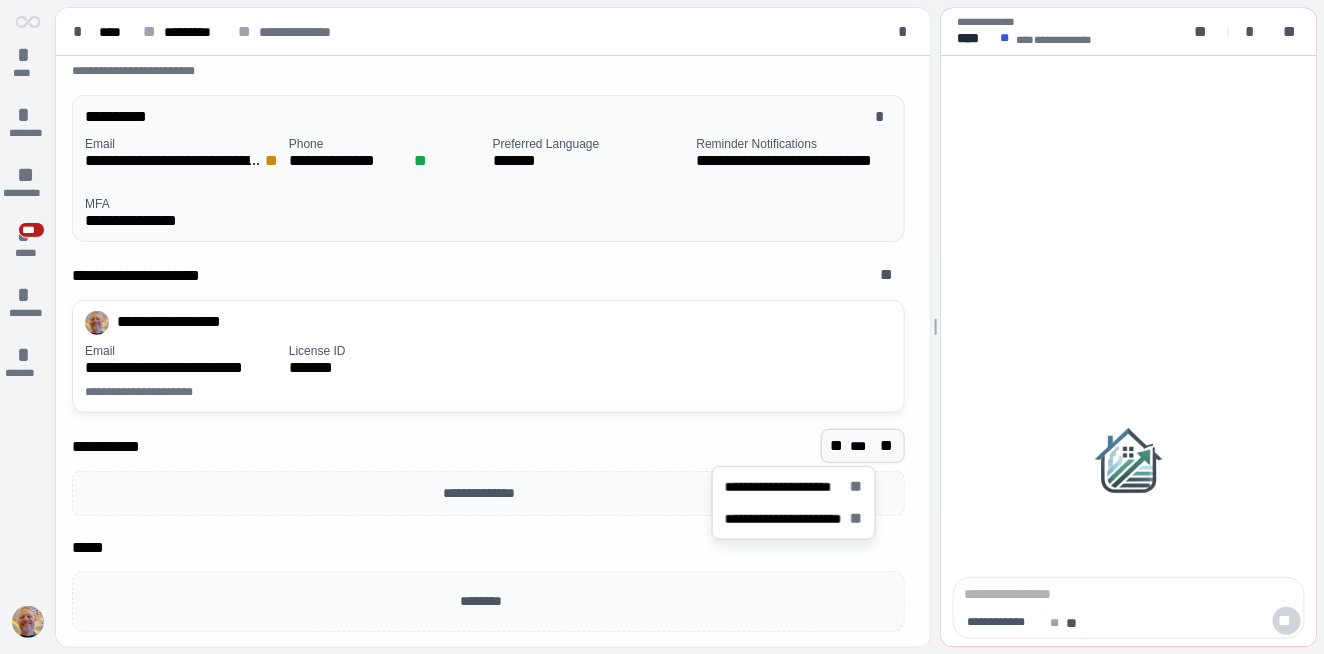 click on "** *** **" at bounding box center (863, 446) 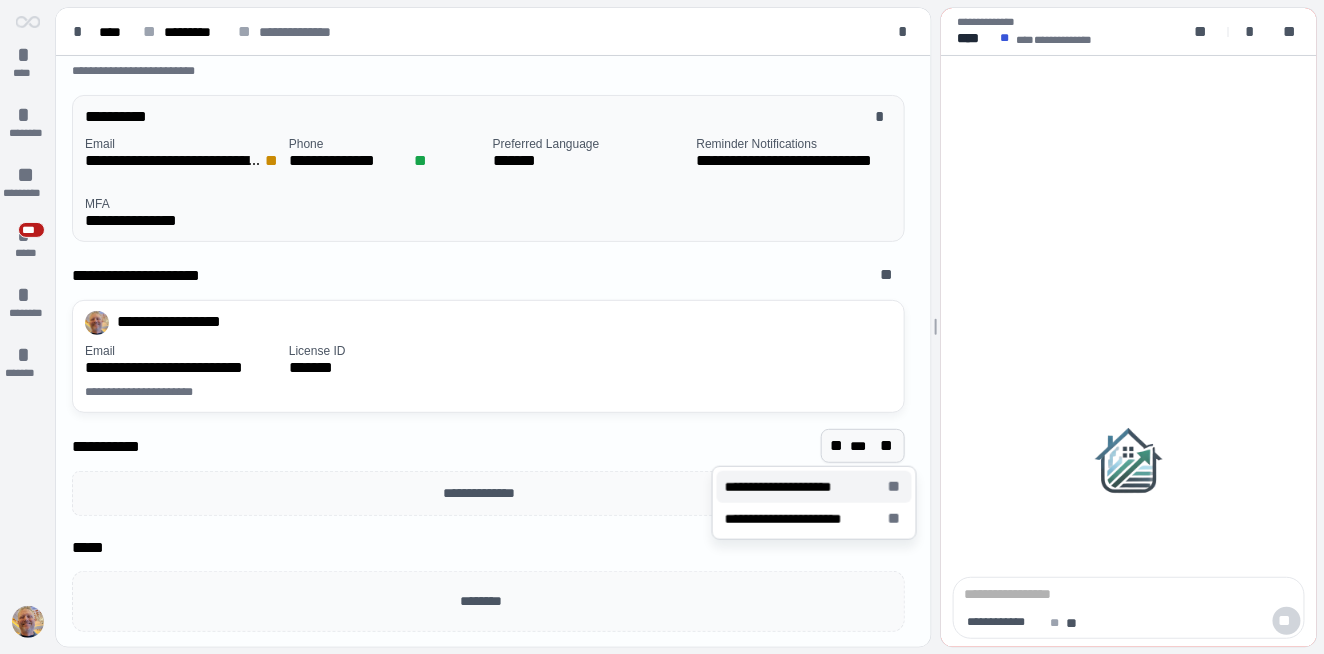 click on "**********" at bounding box center (789, 487) 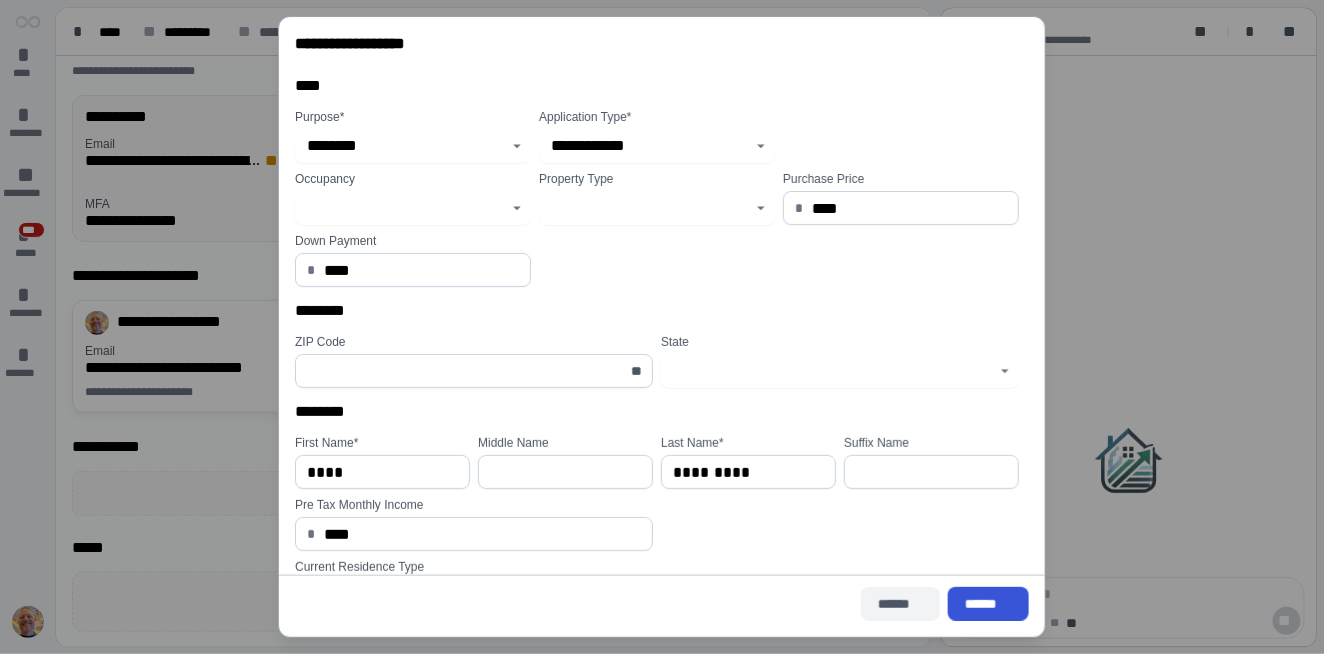 click on "******" at bounding box center [900, 604] 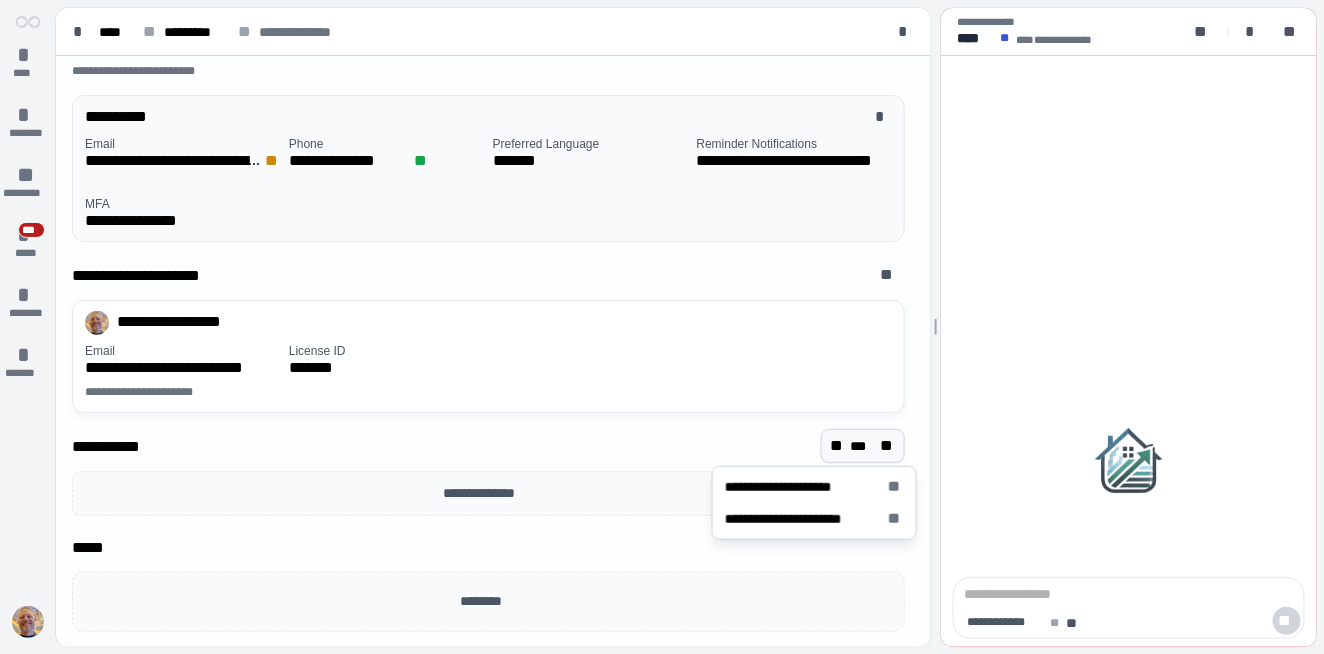 click on "***" at bounding box center (863, 446) 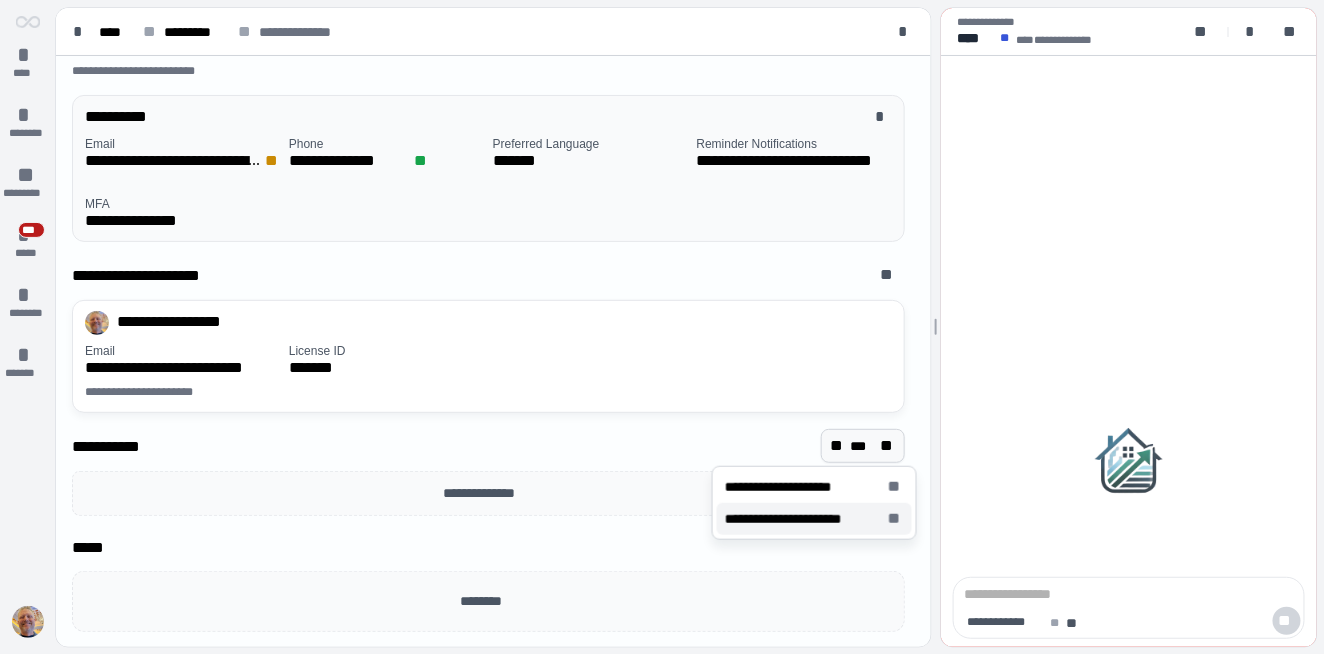 click on "**********" at bounding box center [802, 519] 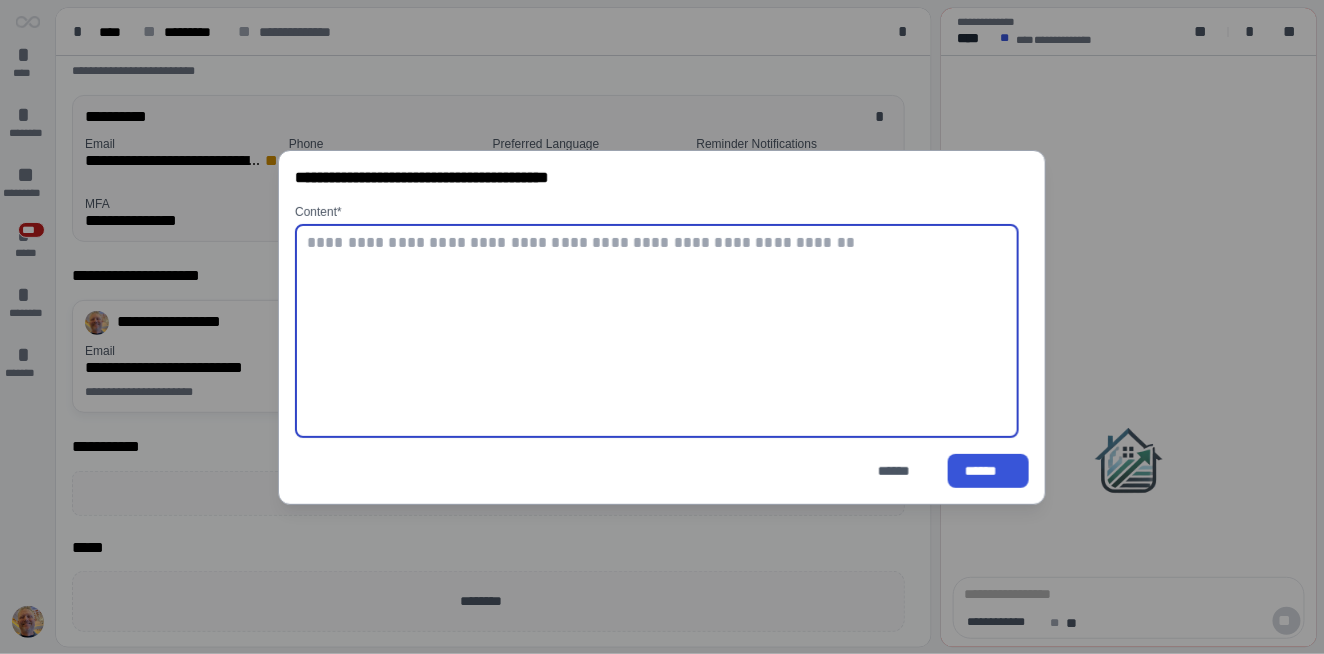 click at bounding box center [657, 331] 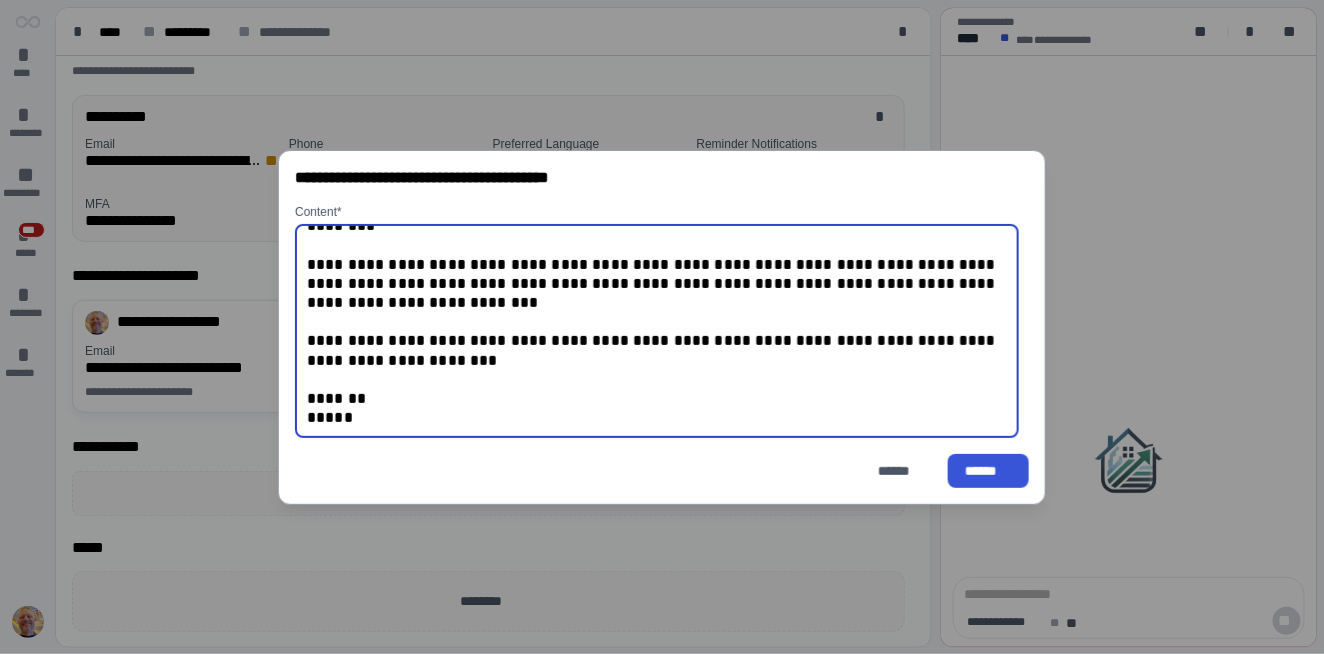 scroll, scrollTop: 595, scrollLeft: 0, axis: vertical 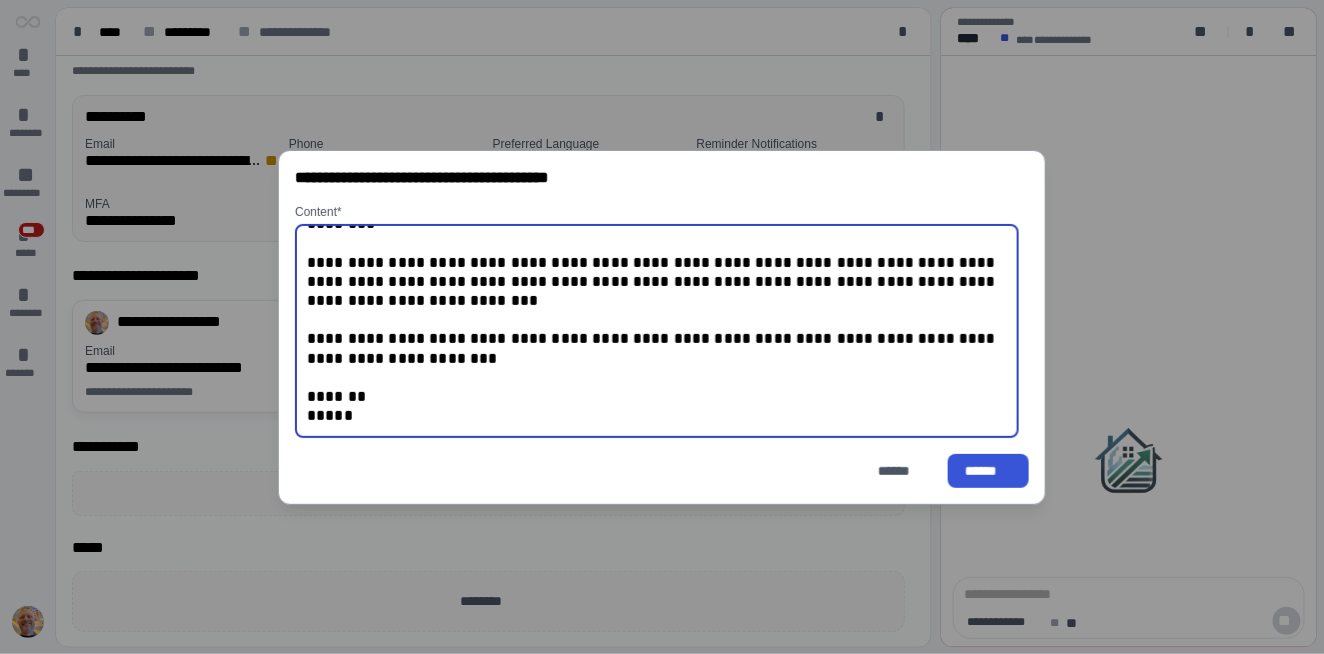 drag, startPoint x: 357, startPoint y: 266, endPoint x: 535, endPoint y: 262, distance: 178.04494 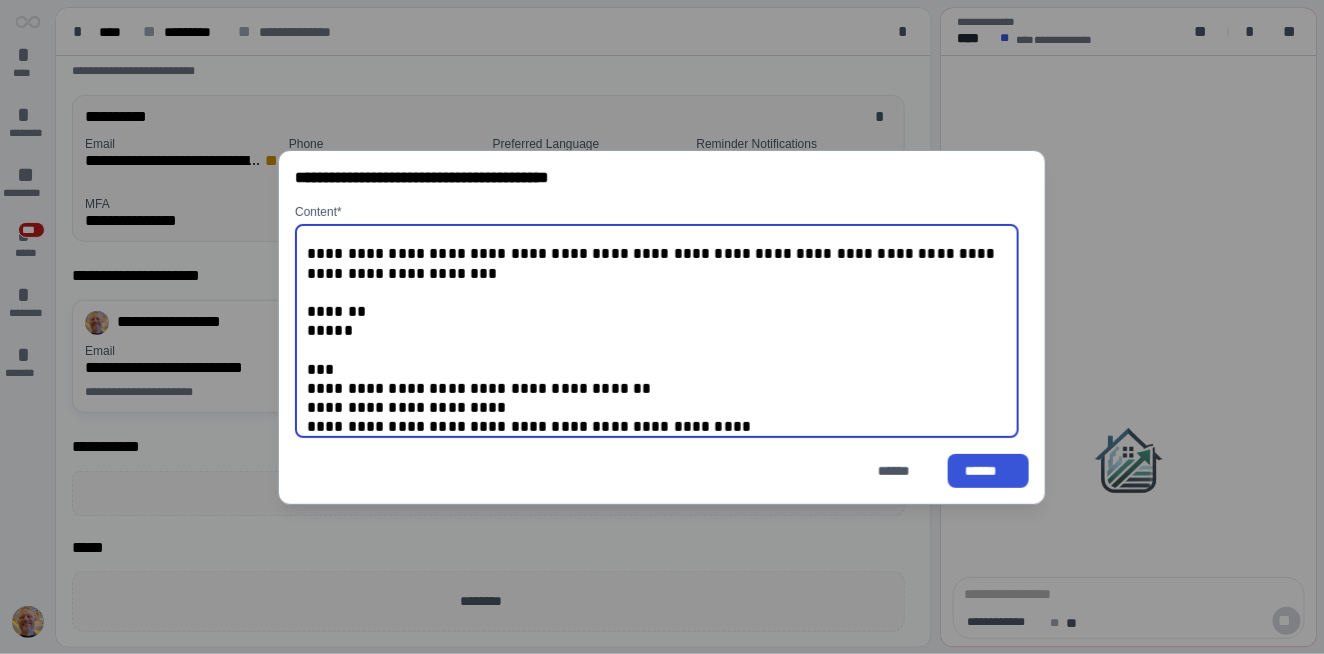 scroll, scrollTop: 680, scrollLeft: 0, axis: vertical 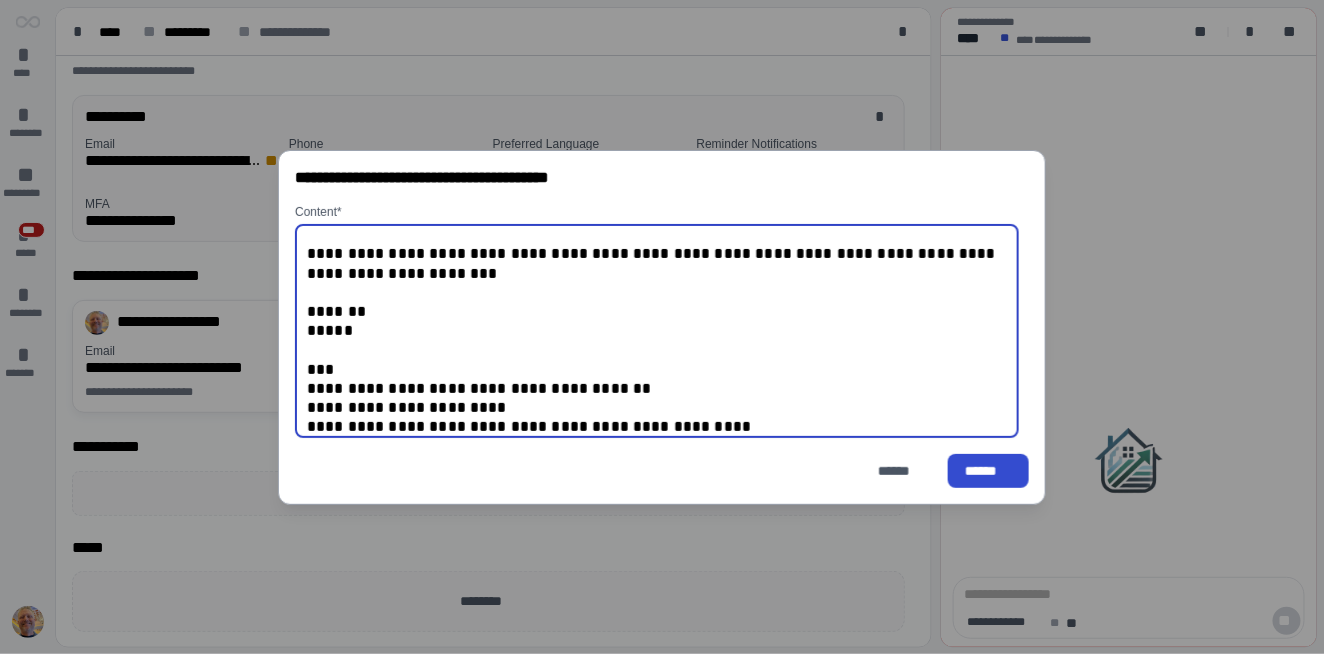 type on "**********" 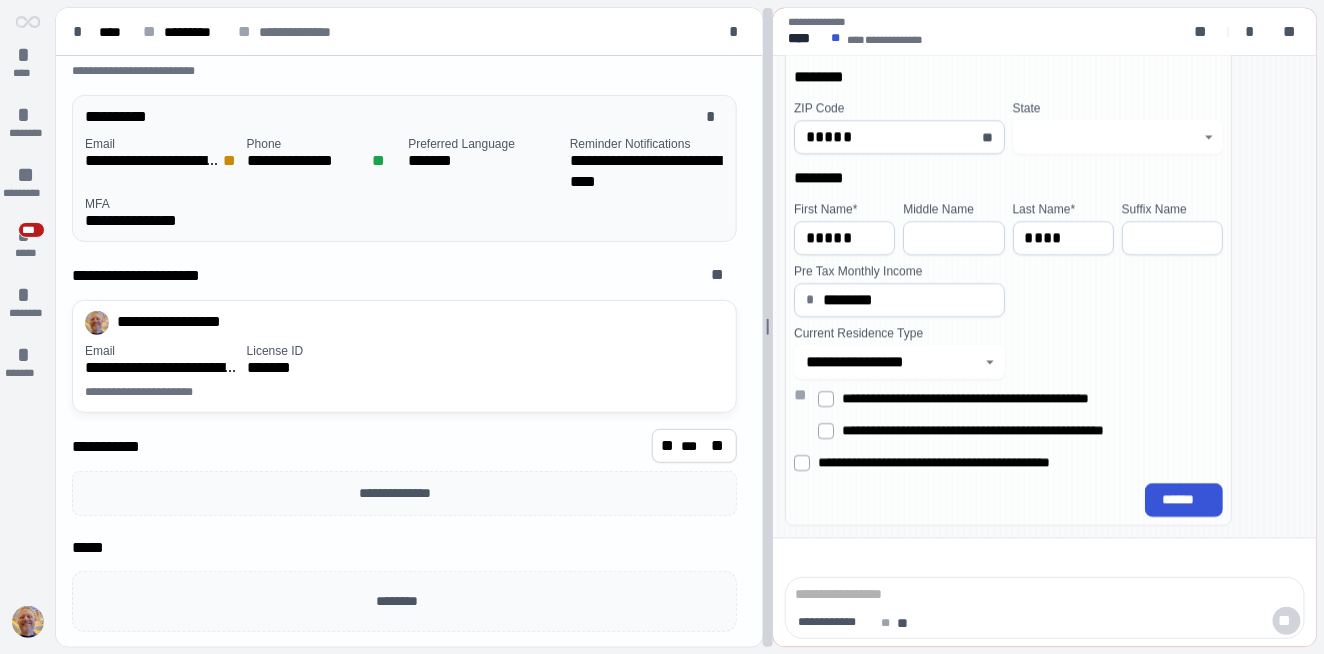 click at bounding box center [768, 327] 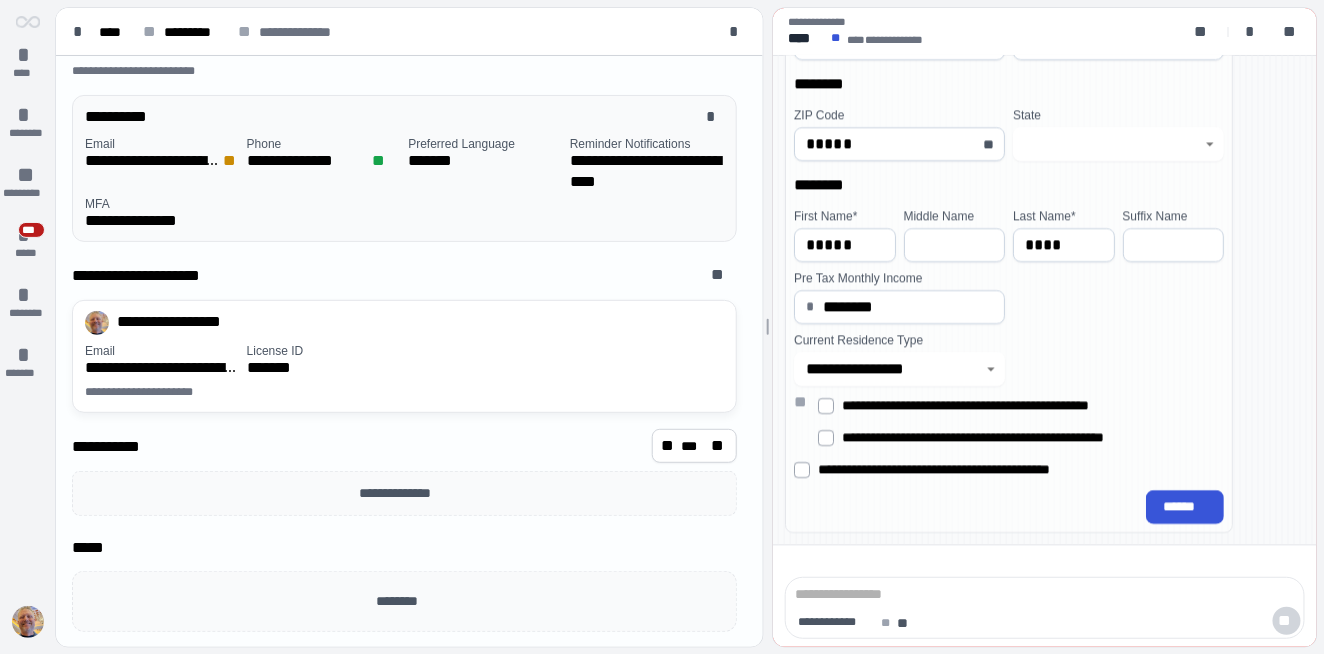 scroll, scrollTop: 0, scrollLeft: 0, axis: both 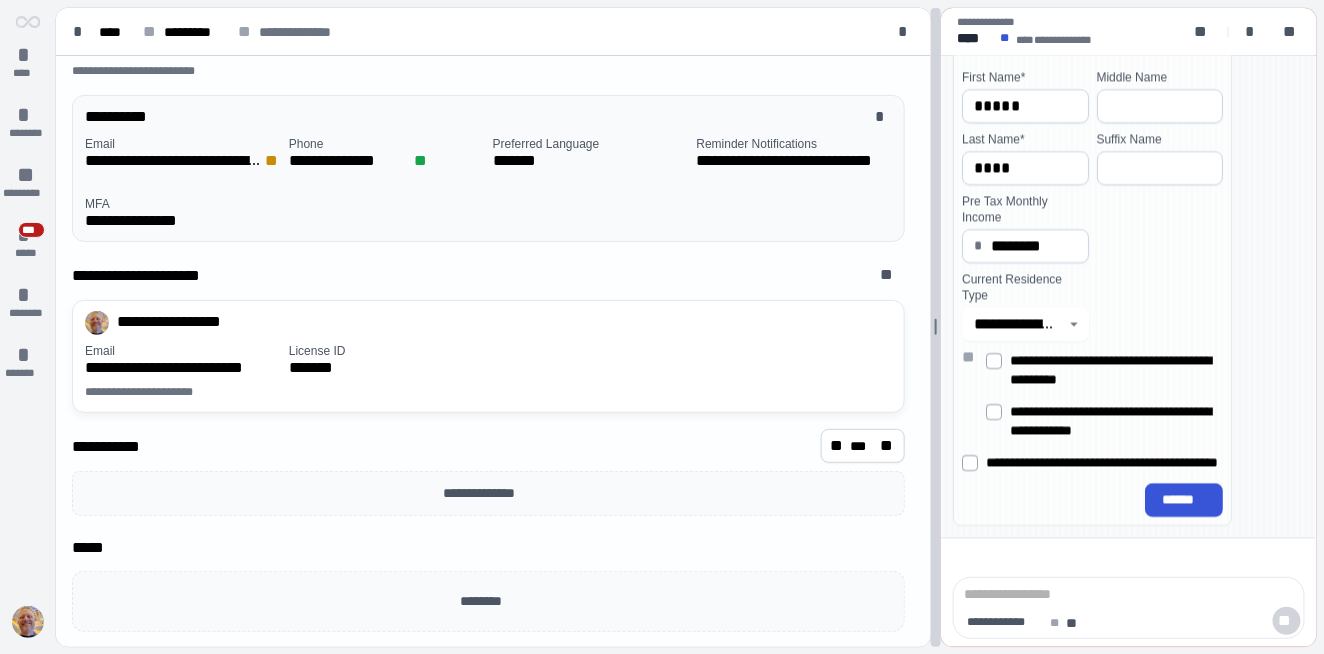 click on "**********" at bounding box center (686, 327) 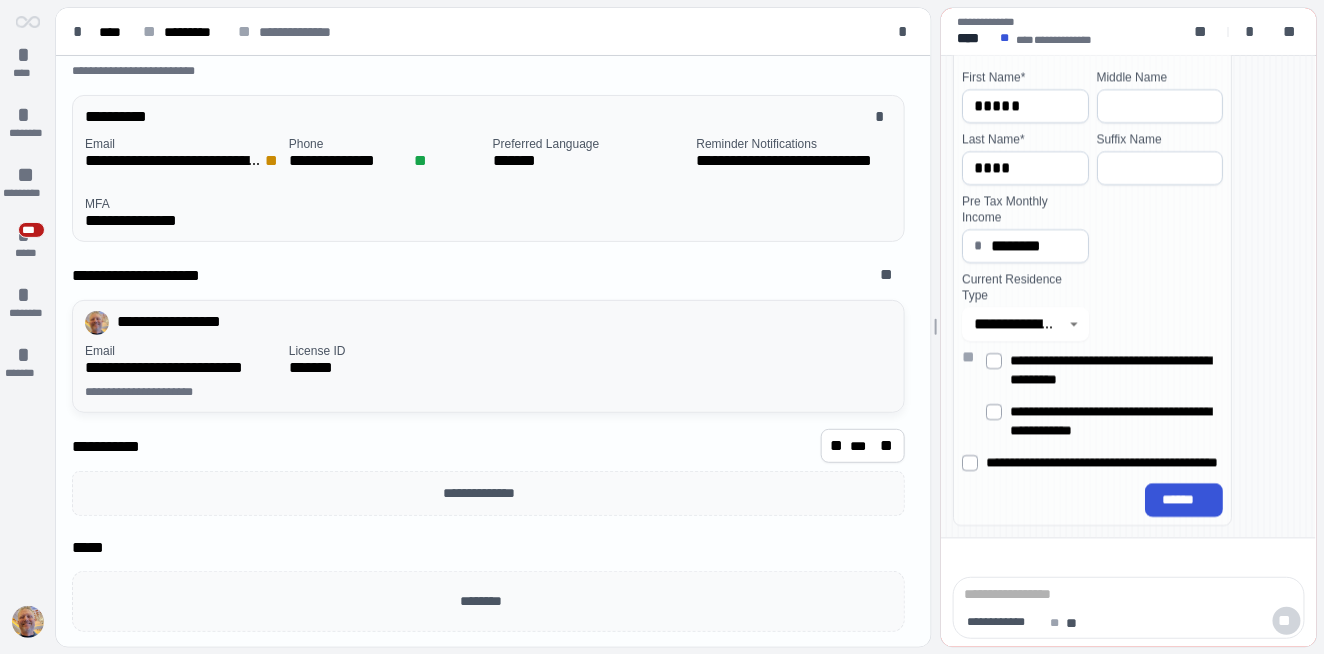 scroll, scrollTop: 0, scrollLeft: 0, axis: both 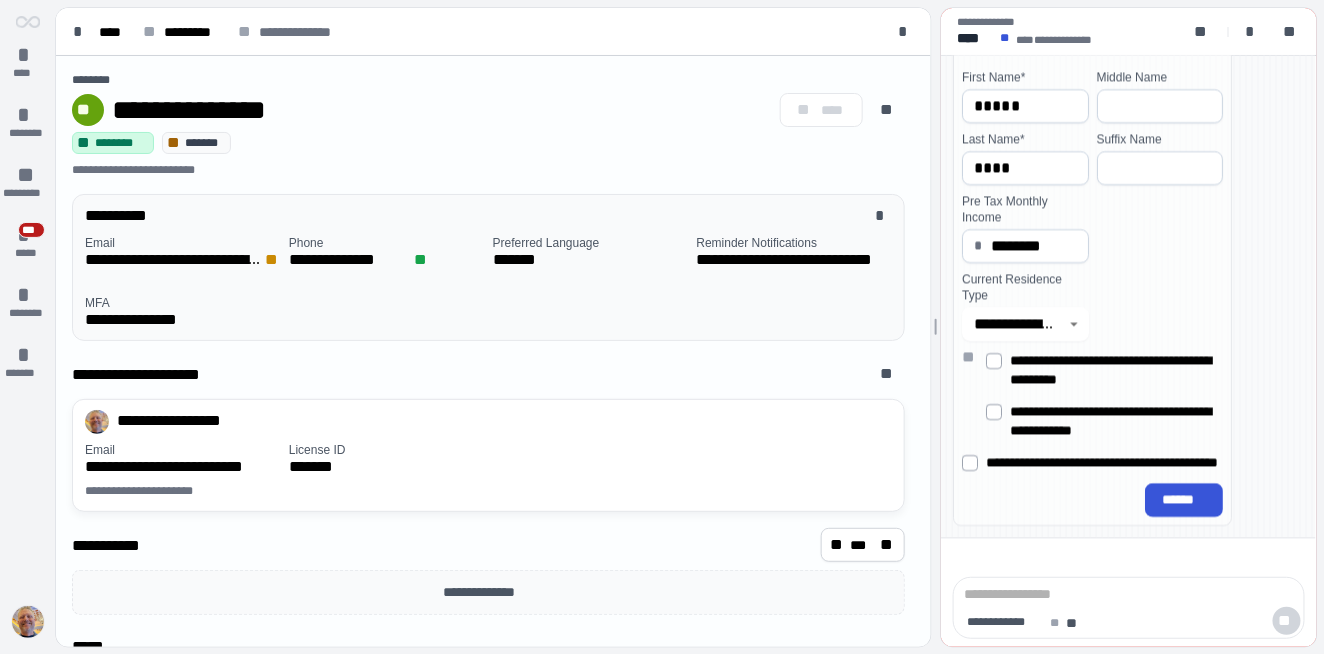 click at bounding box center [28, 622] 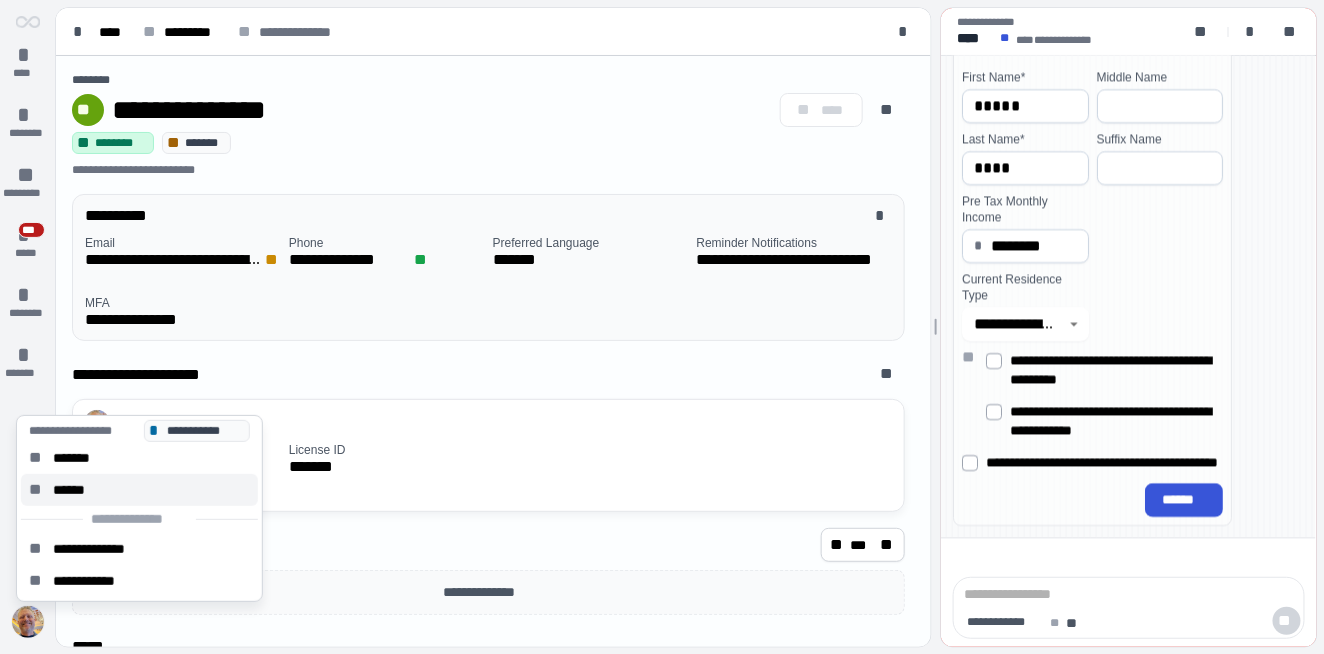 click on "******" at bounding box center [75, 490] 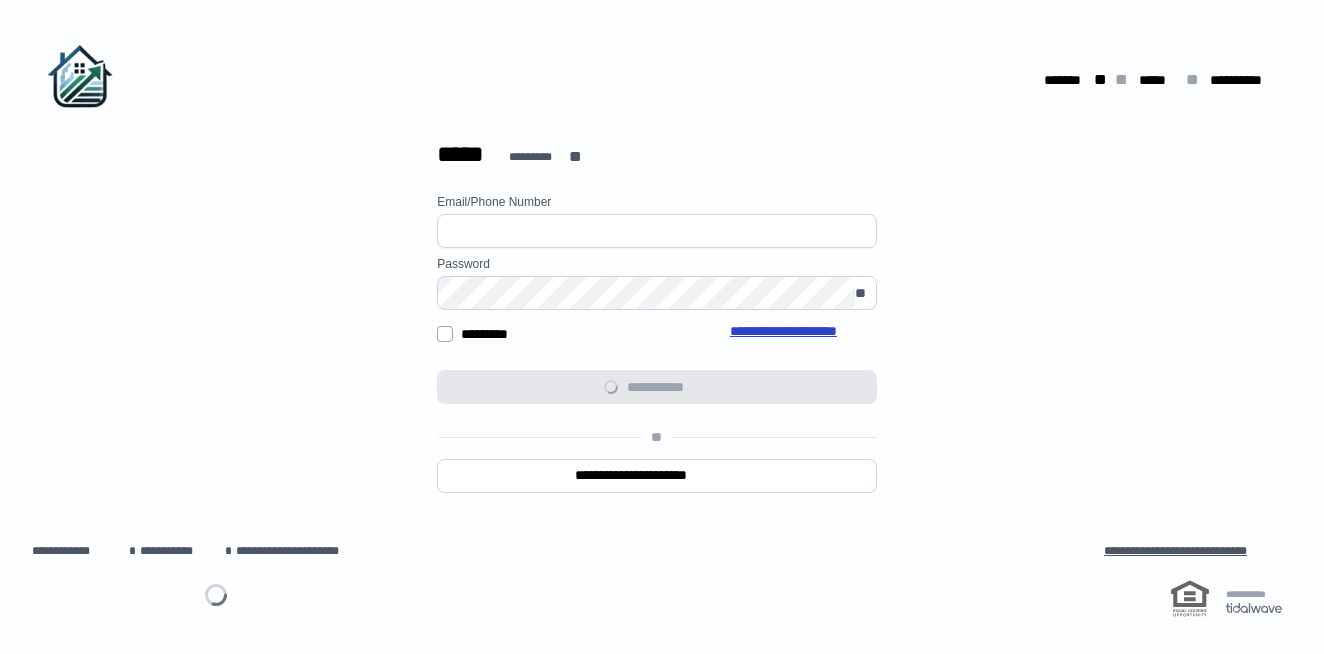 scroll, scrollTop: 0, scrollLeft: 0, axis: both 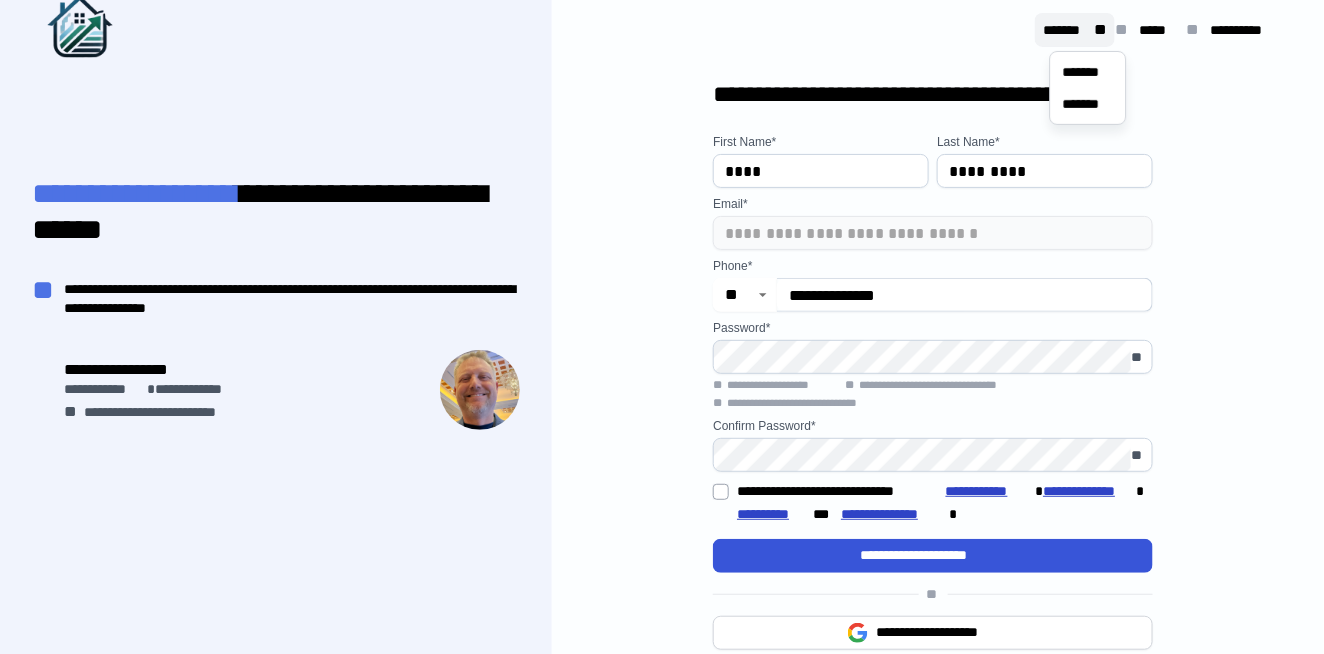 click on "**" at bounding box center (1102, 30) 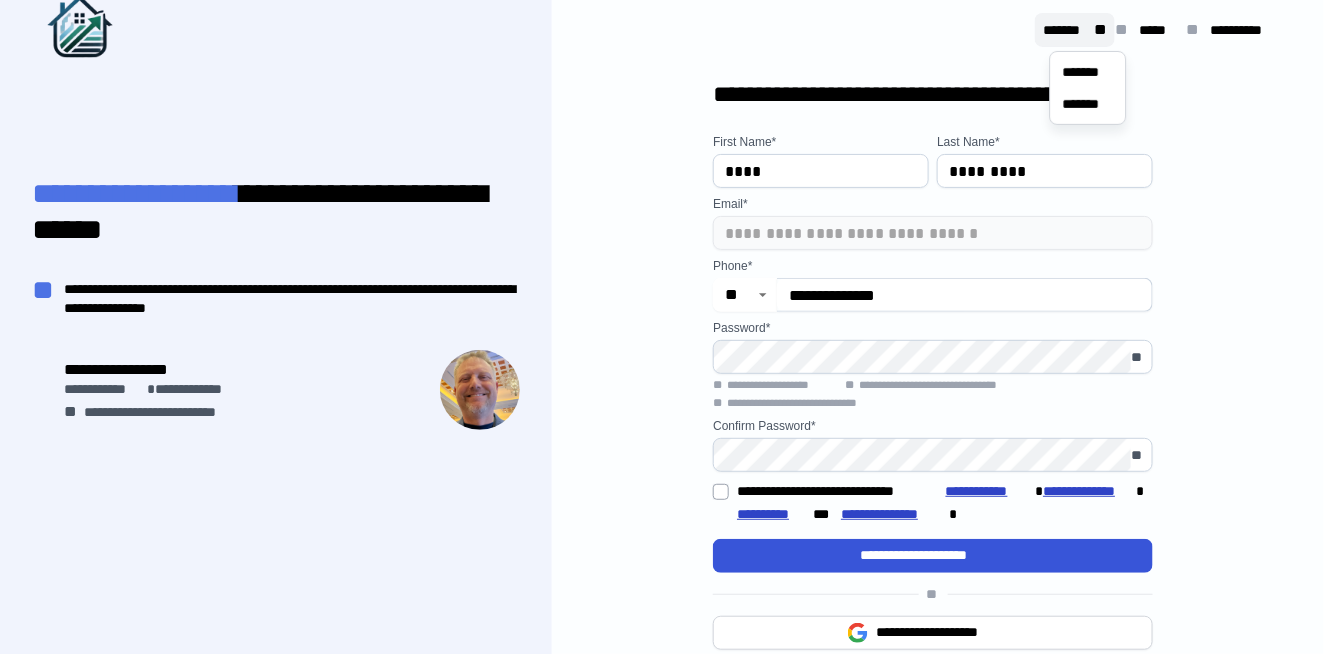 click on "**********" at bounding box center (933, 94) 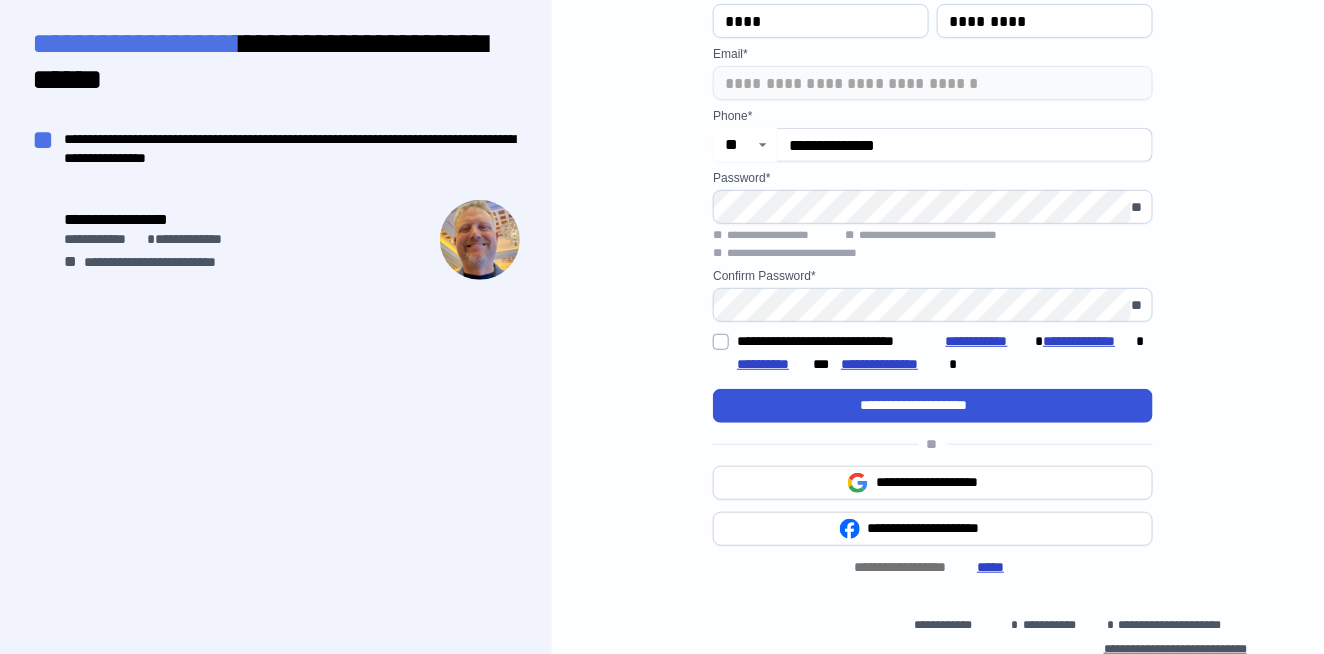 scroll, scrollTop: 199, scrollLeft: 0, axis: vertical 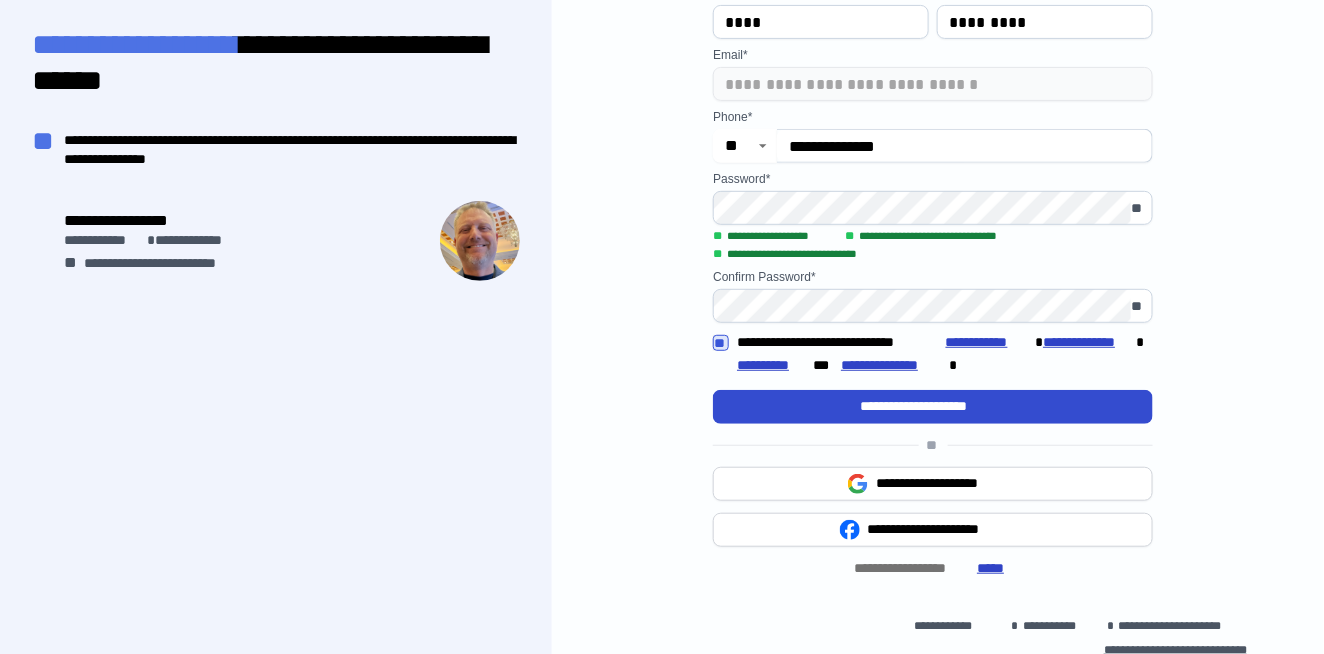 click on "**********" at bounding box center (933, 406) 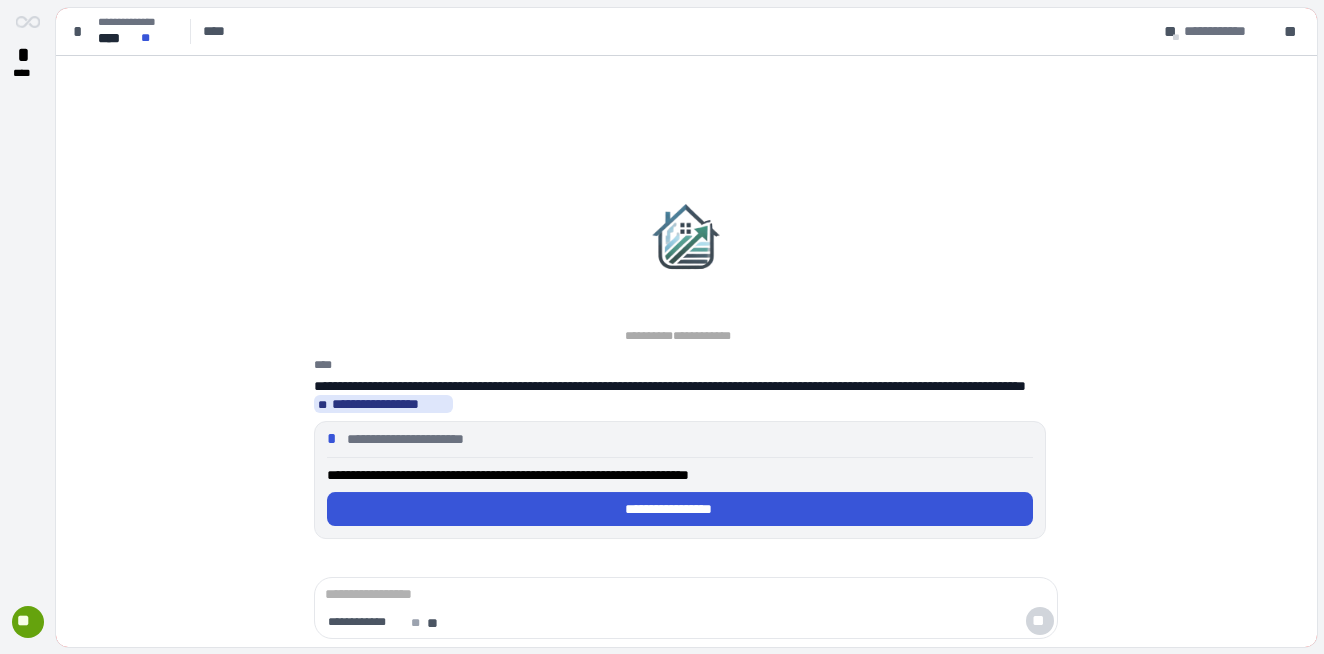 scroll, scrollTop: 0, scrollLeft: 0, axis: both 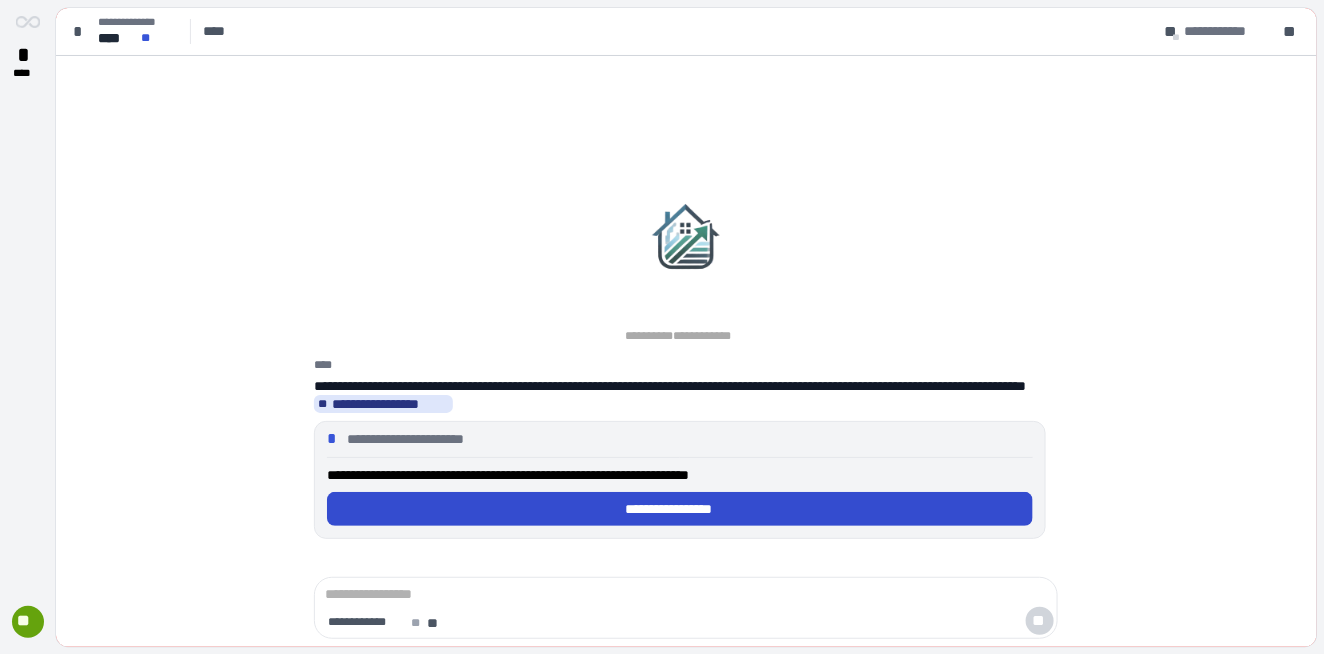 click on "**********" at bounding box center [680, 509] 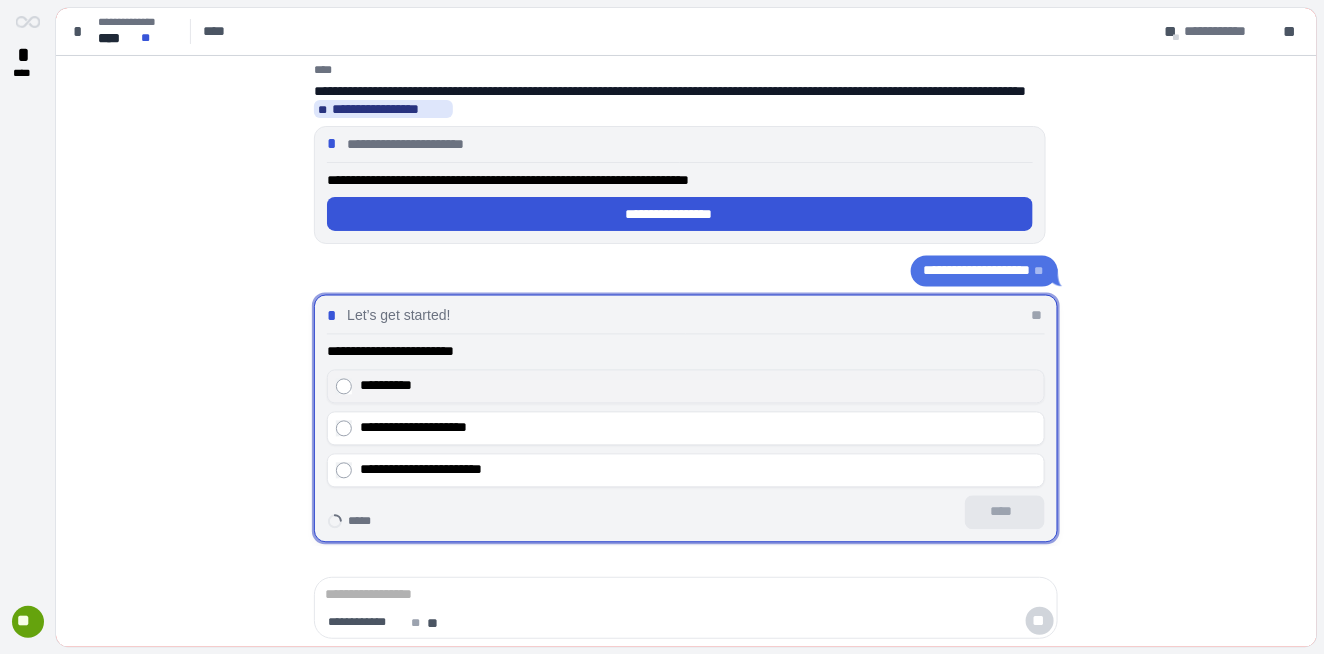click on "**********" at bounding box center [698, 386] 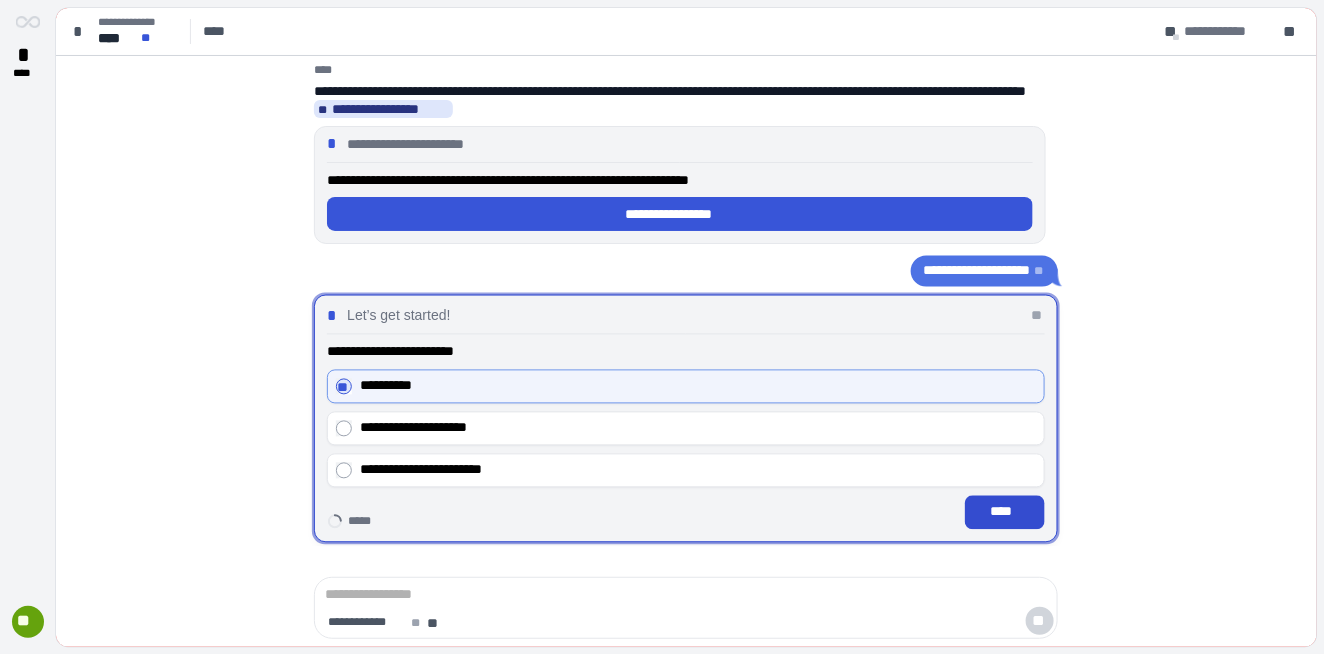click on "****" at bounding box center (1005, 512) 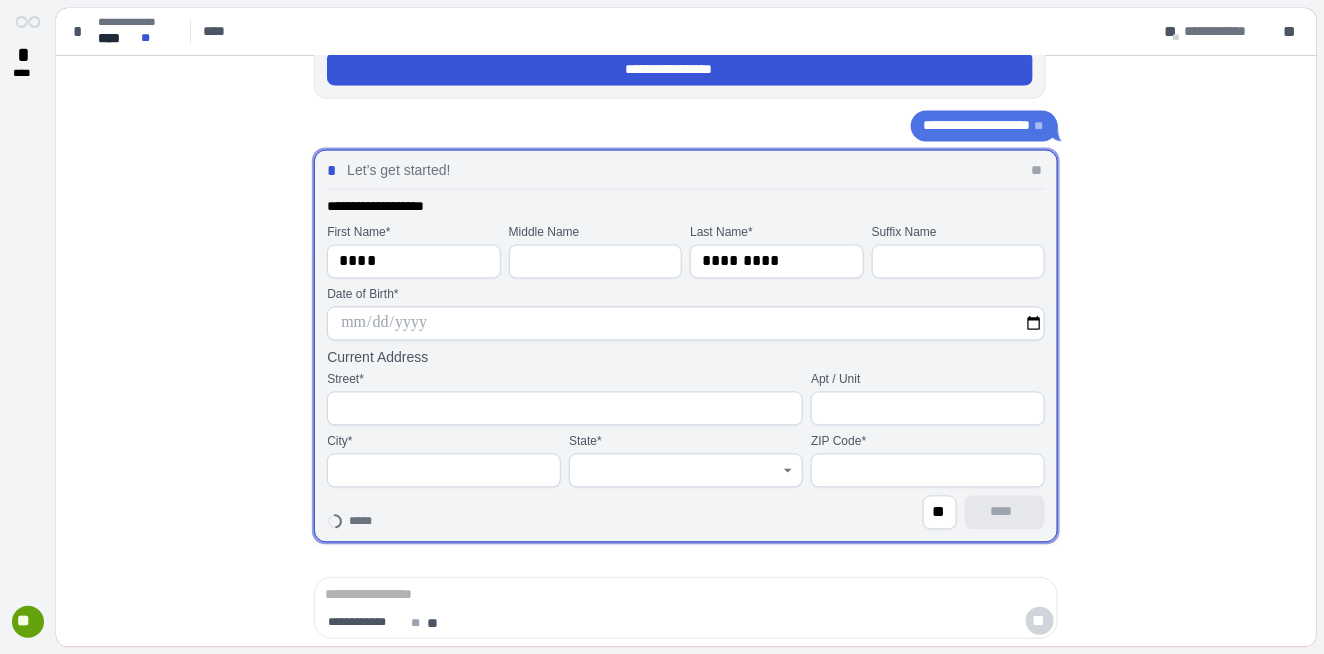 click at bounding box center (686, 324) 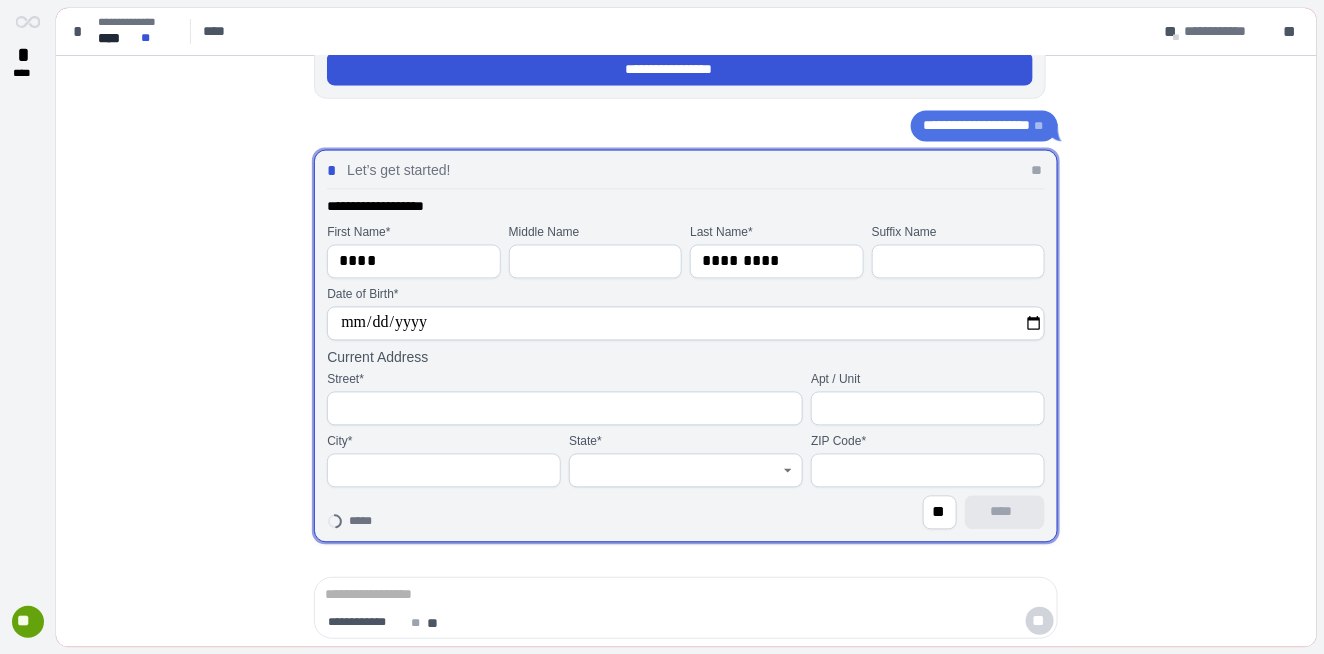 type on "**********" 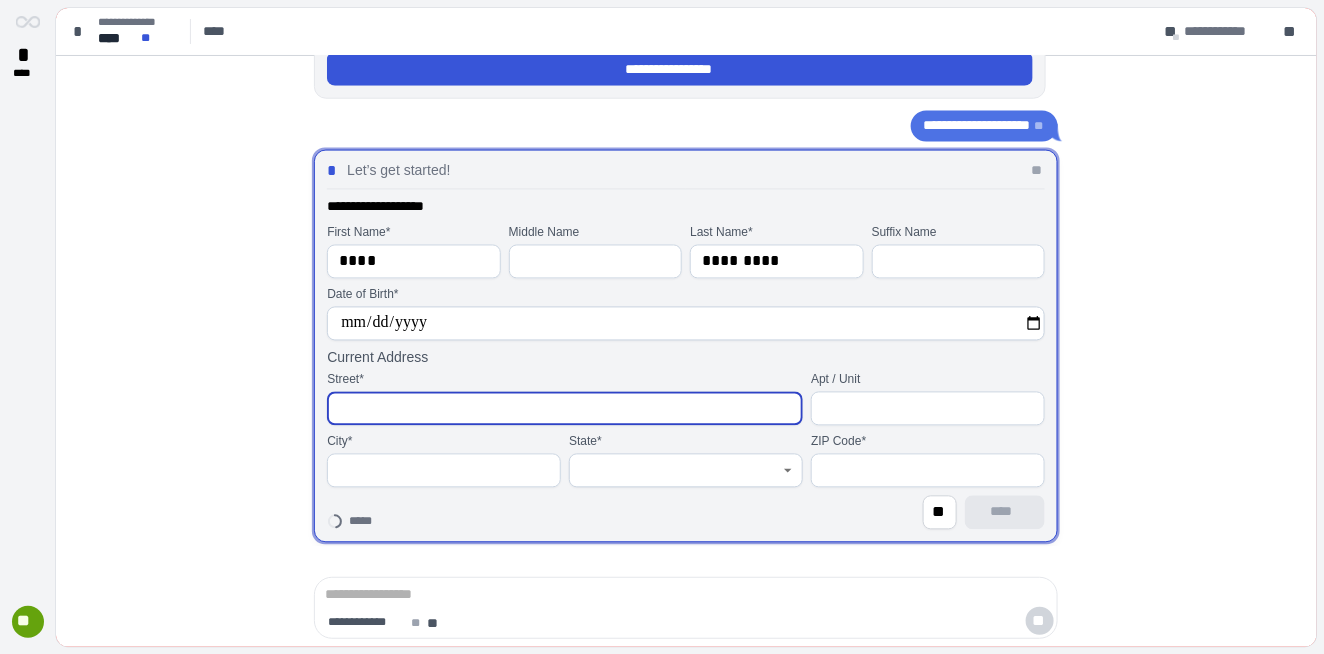 click at bounding box center [565, 409] 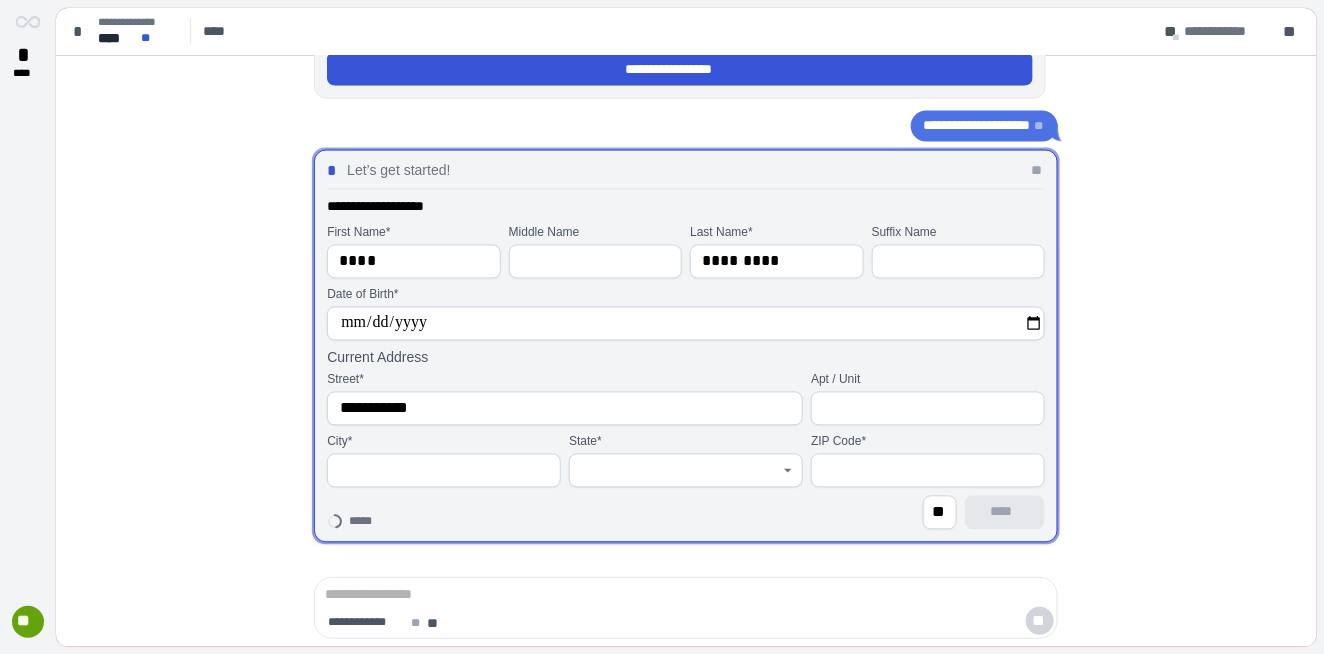 type on "**********" 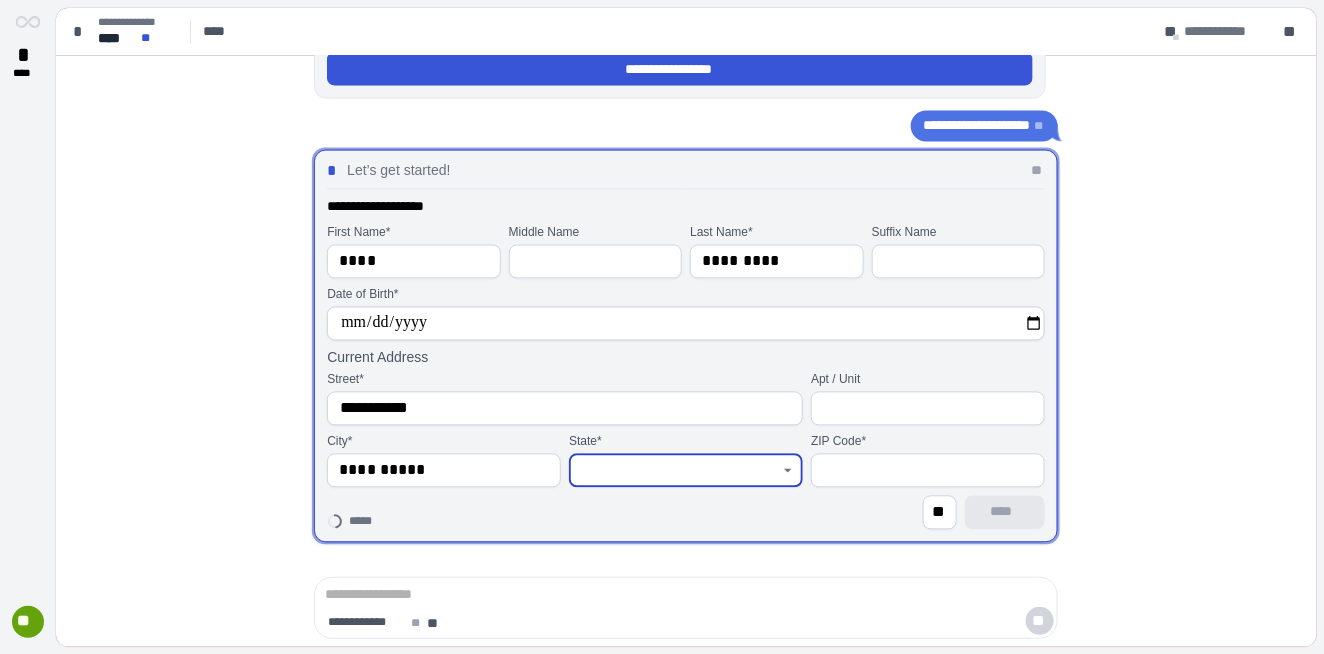 type on "**********" 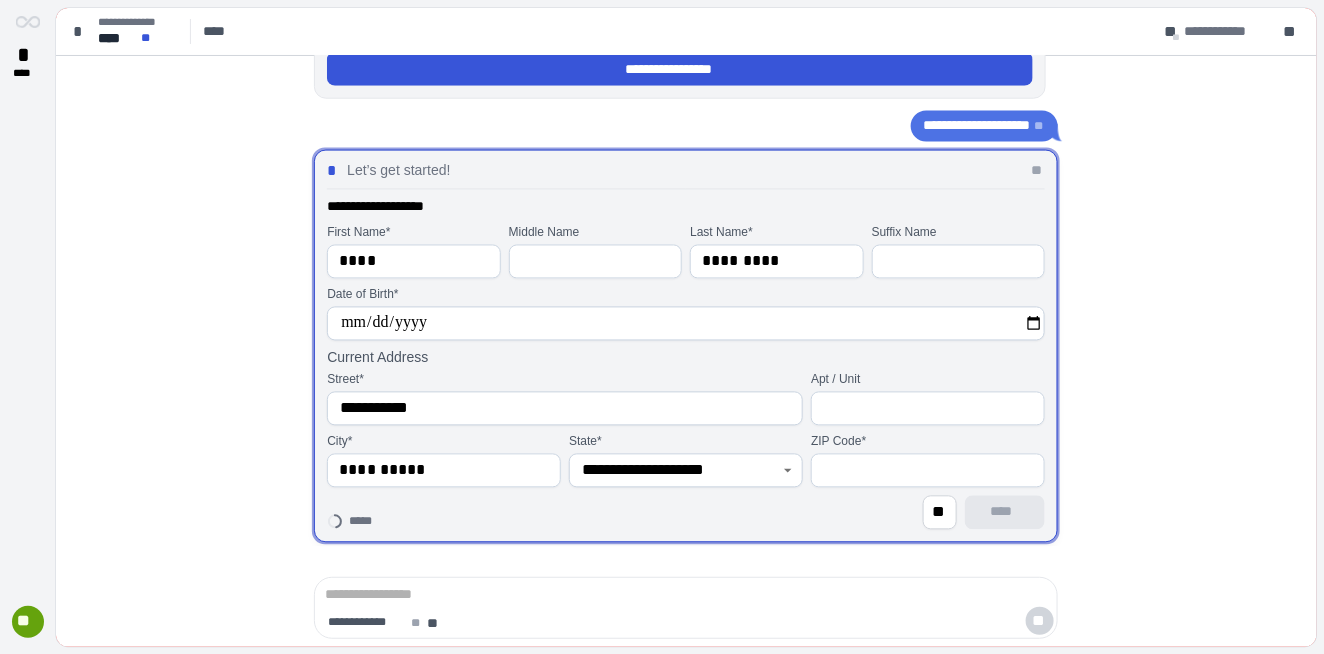 type on "*****" 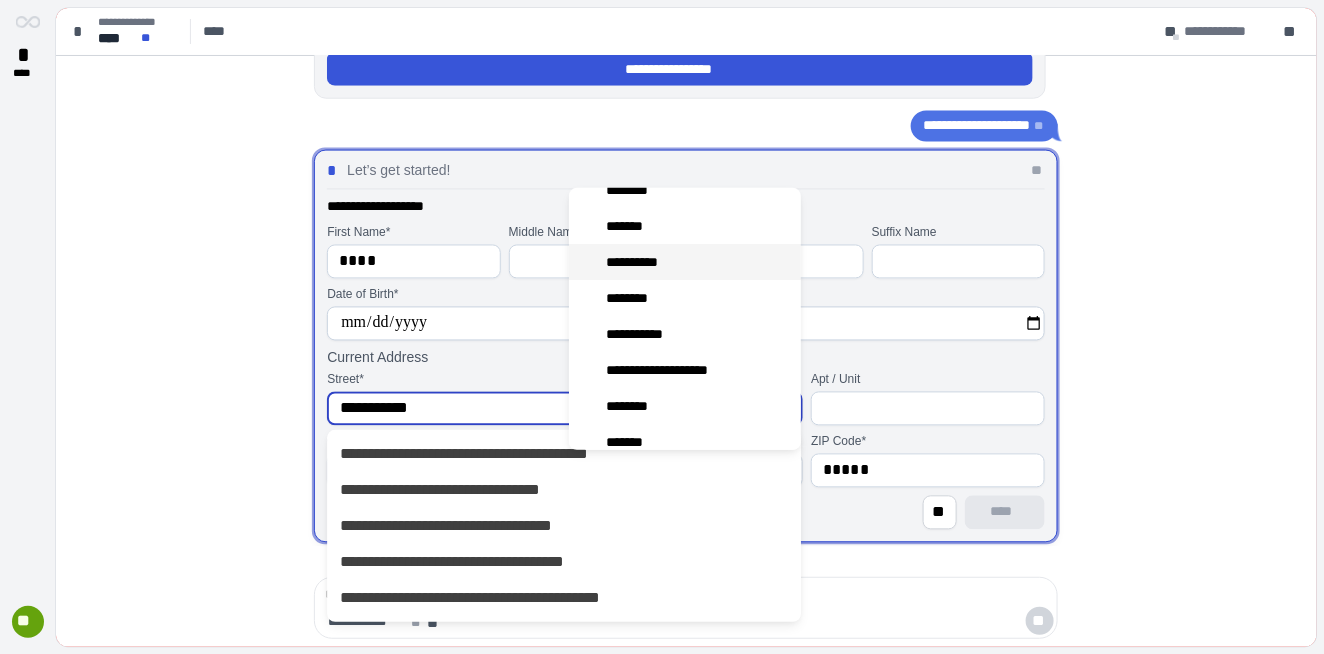 scroll, scrollTop: 135, scrollLeft: 0, axis: vertical 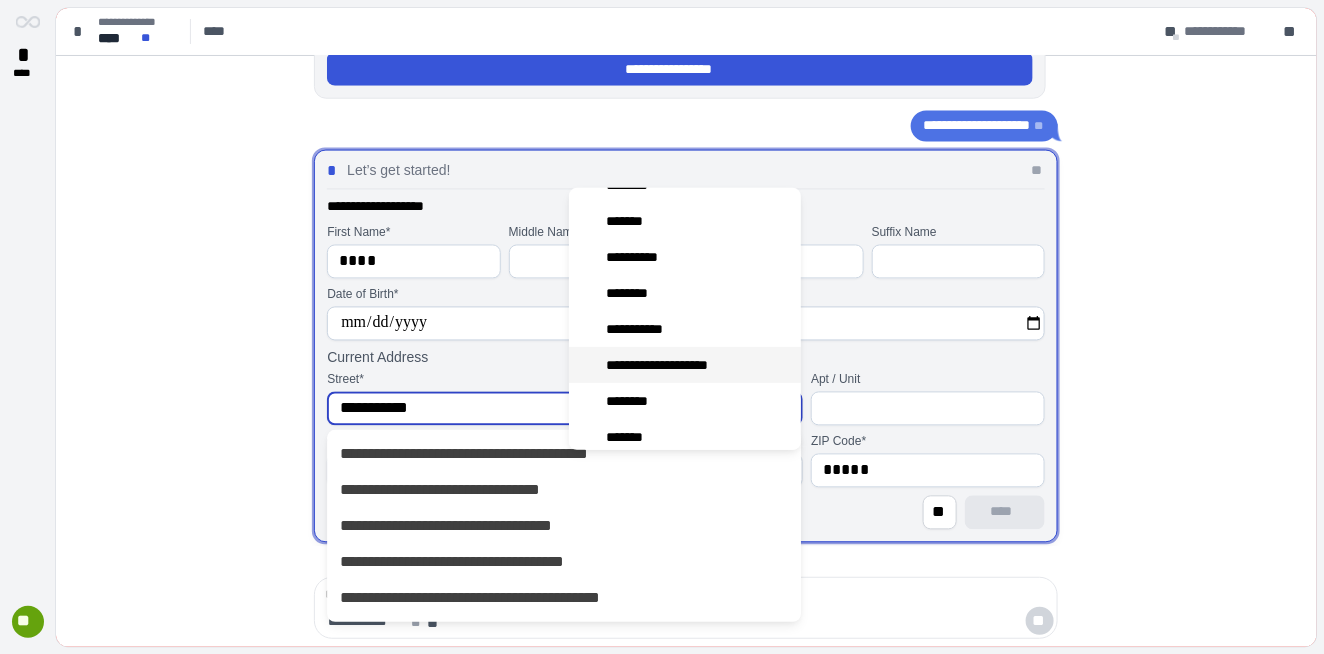 click on "**********" at bounding box center [670, 365] 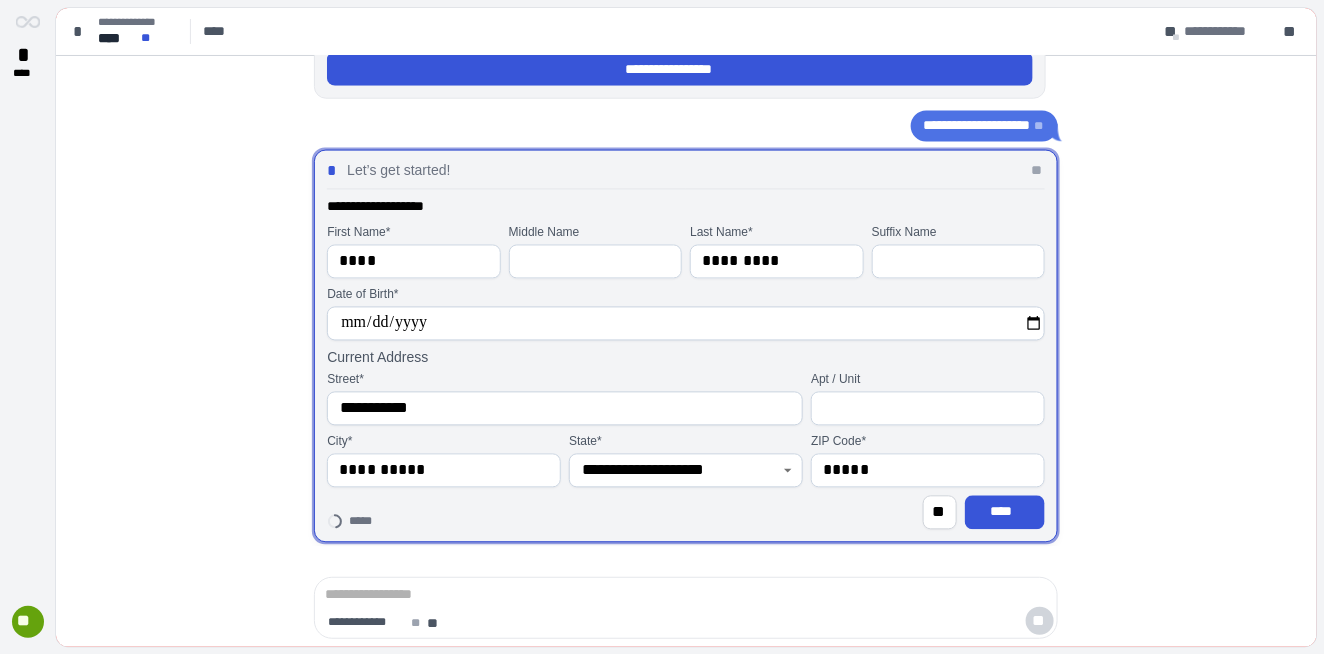 click on "**********" at bounding box center (686, 314) 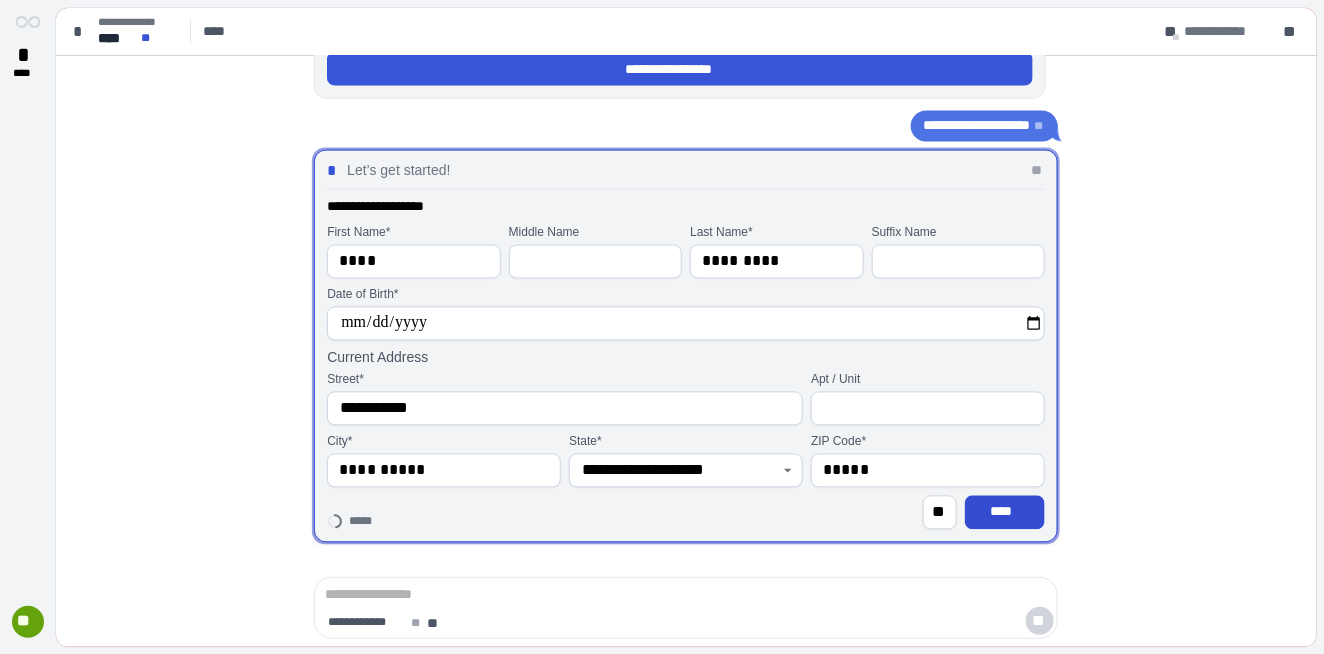 click on "****" at bounding box center [1005, 513] 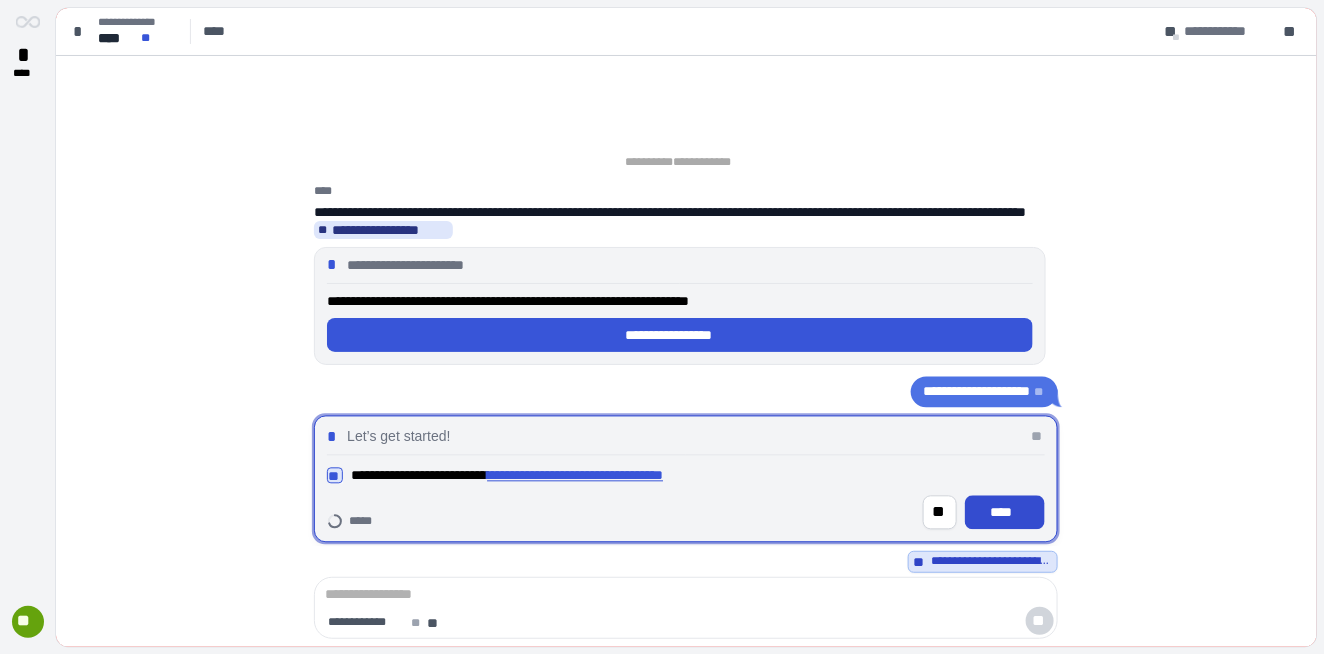 click on "****" at bounding box center [1005, 512] 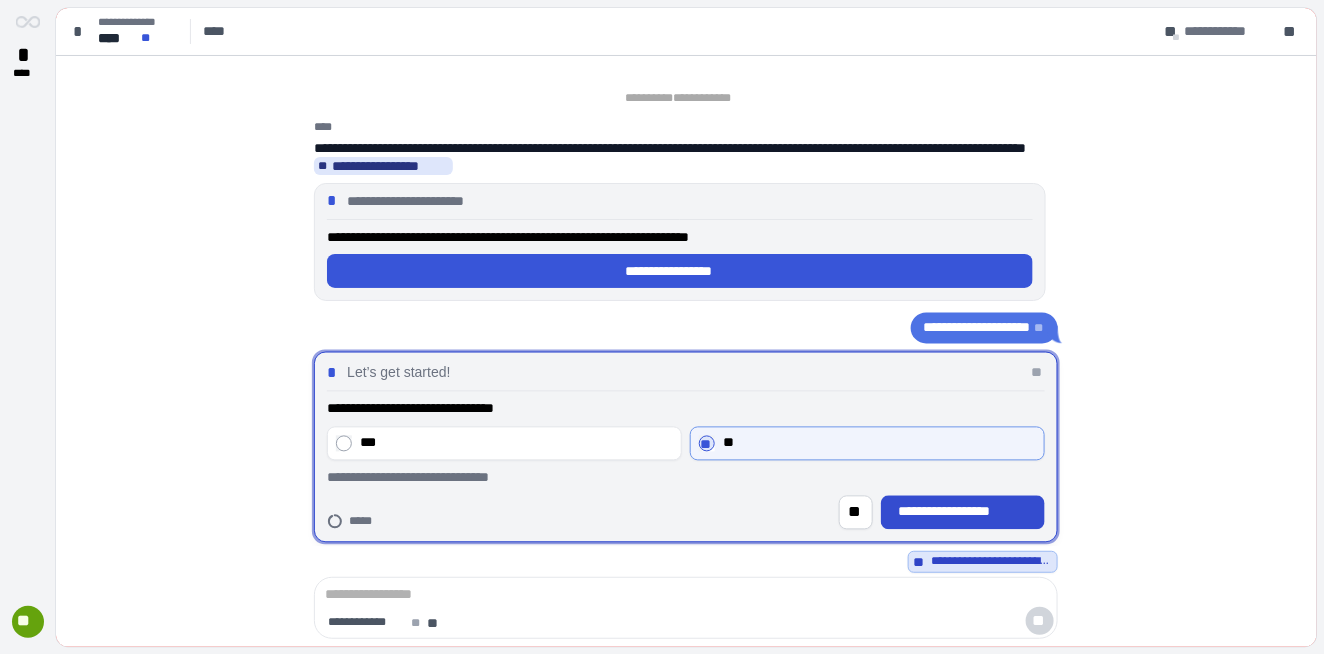 click on "**********" at bounding box center [963, 512] 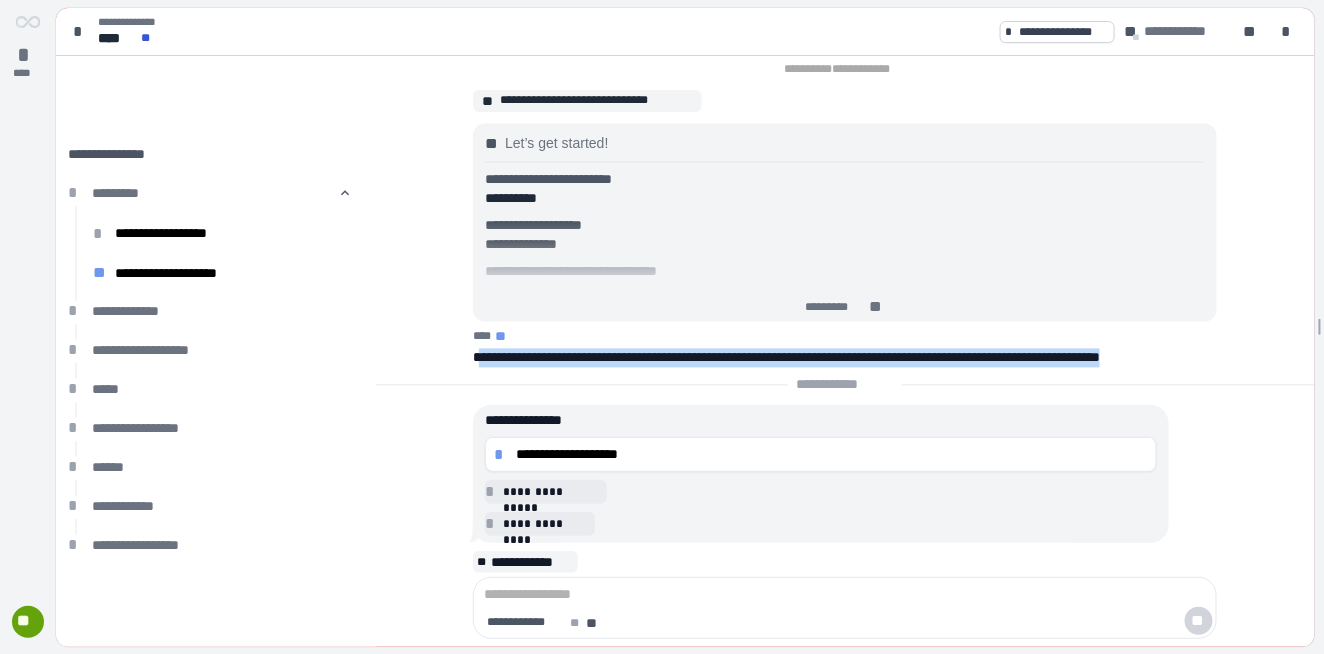 drag, startPoint x: 480, startPoint y: 340, endPoint x: 579, endPoint y: 363, distance: 101.636604 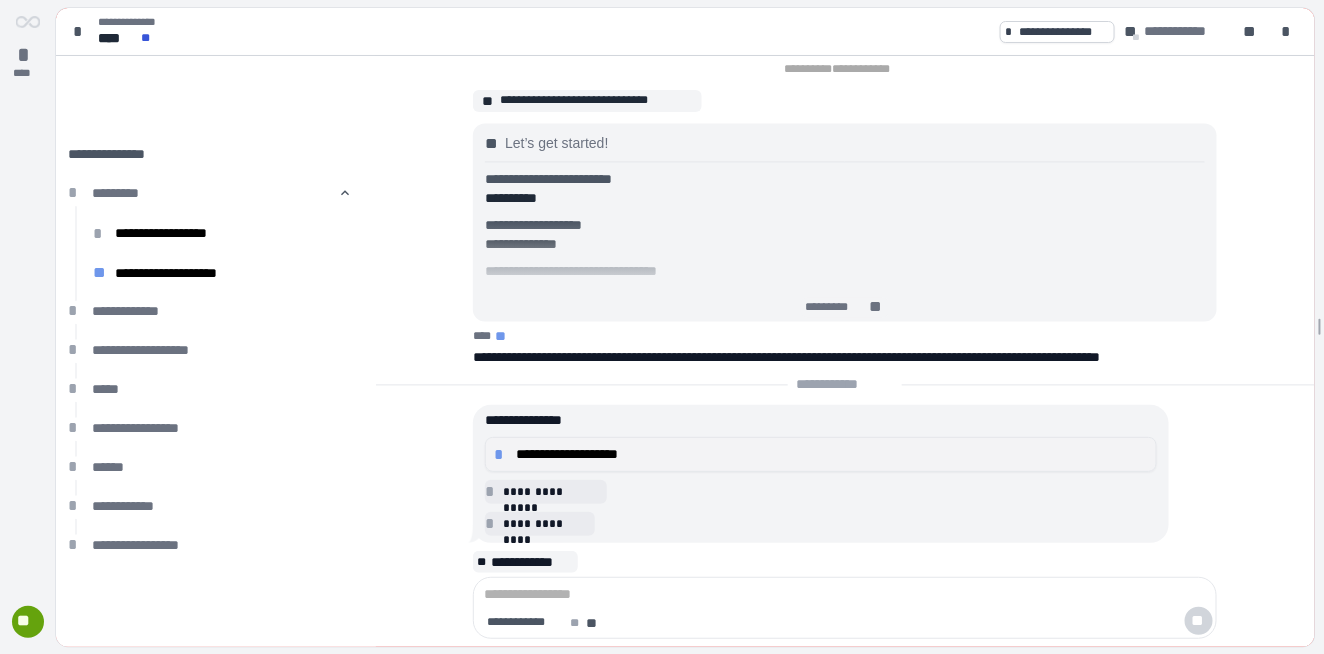 click on "**********" at bounding box center (832, 454) 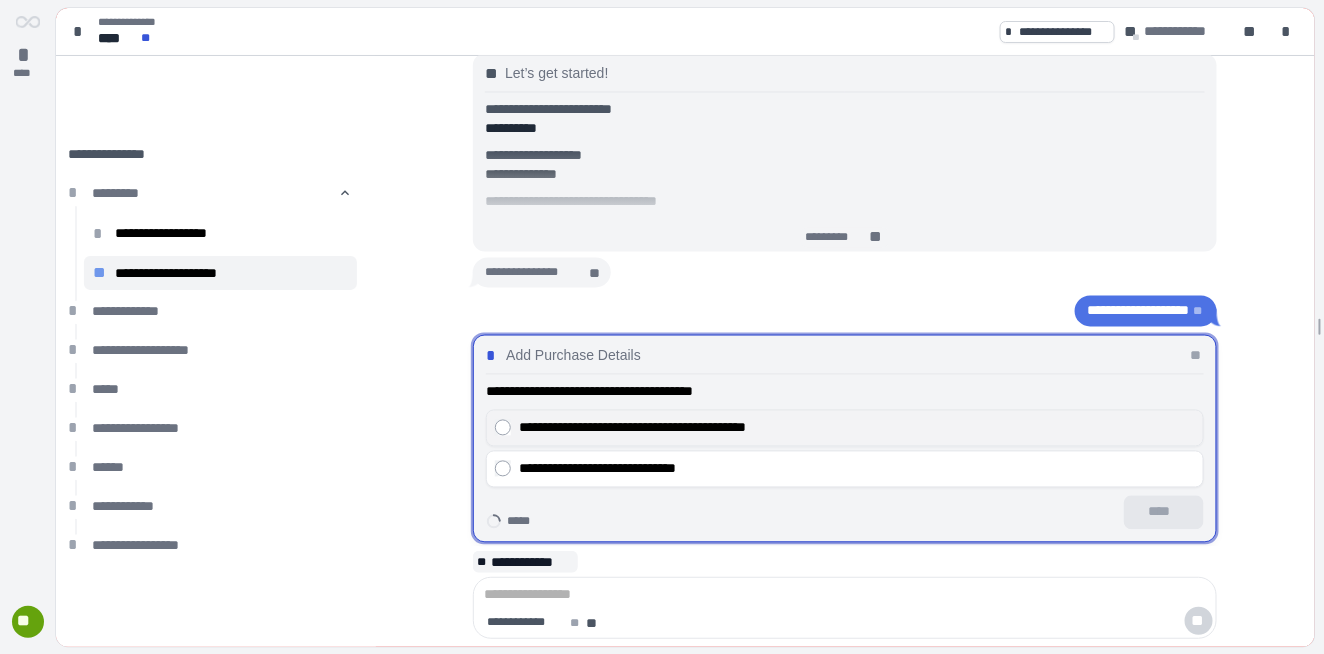 click on "**********" at bounding box center [857, 428] 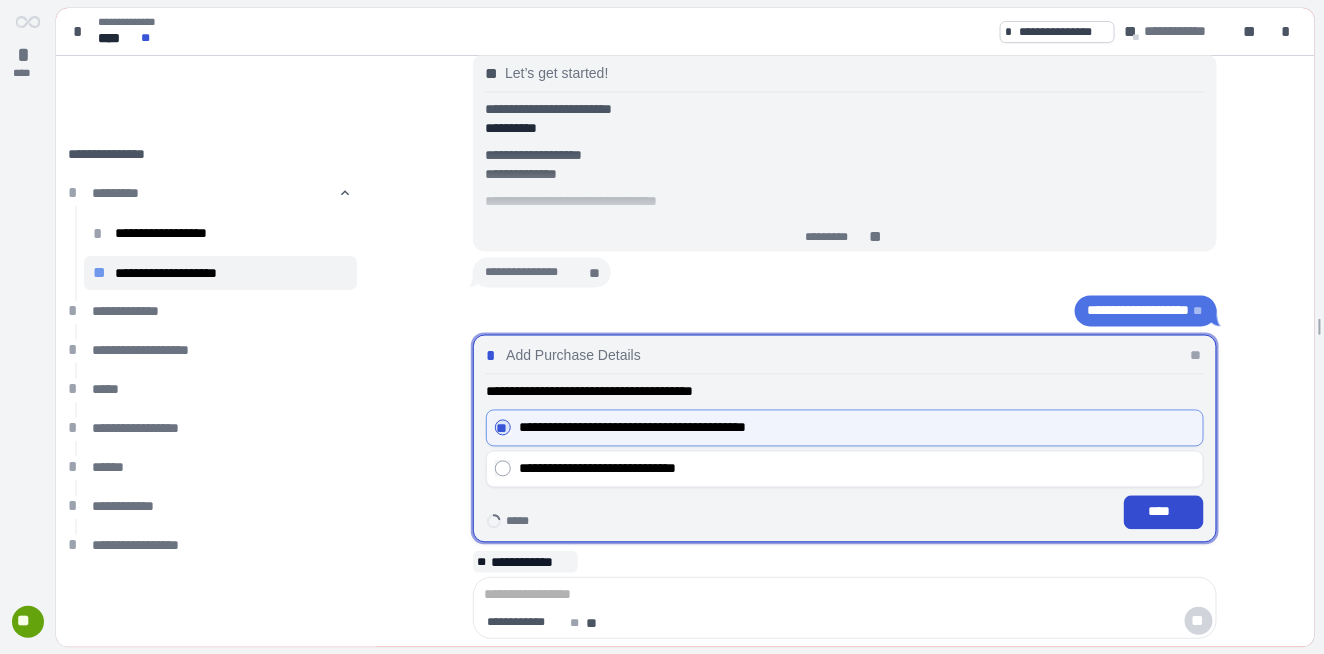 click on "****" at bounding box center (1164, 512) 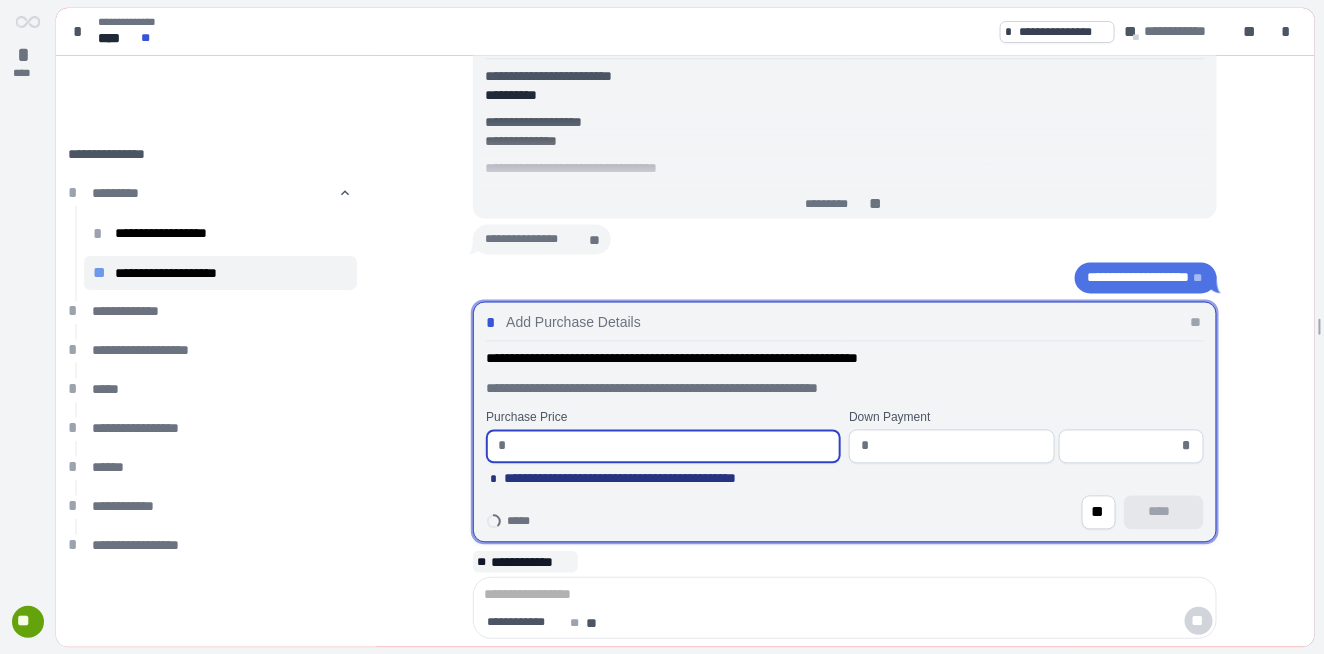 click at bounding box center [672, 447] 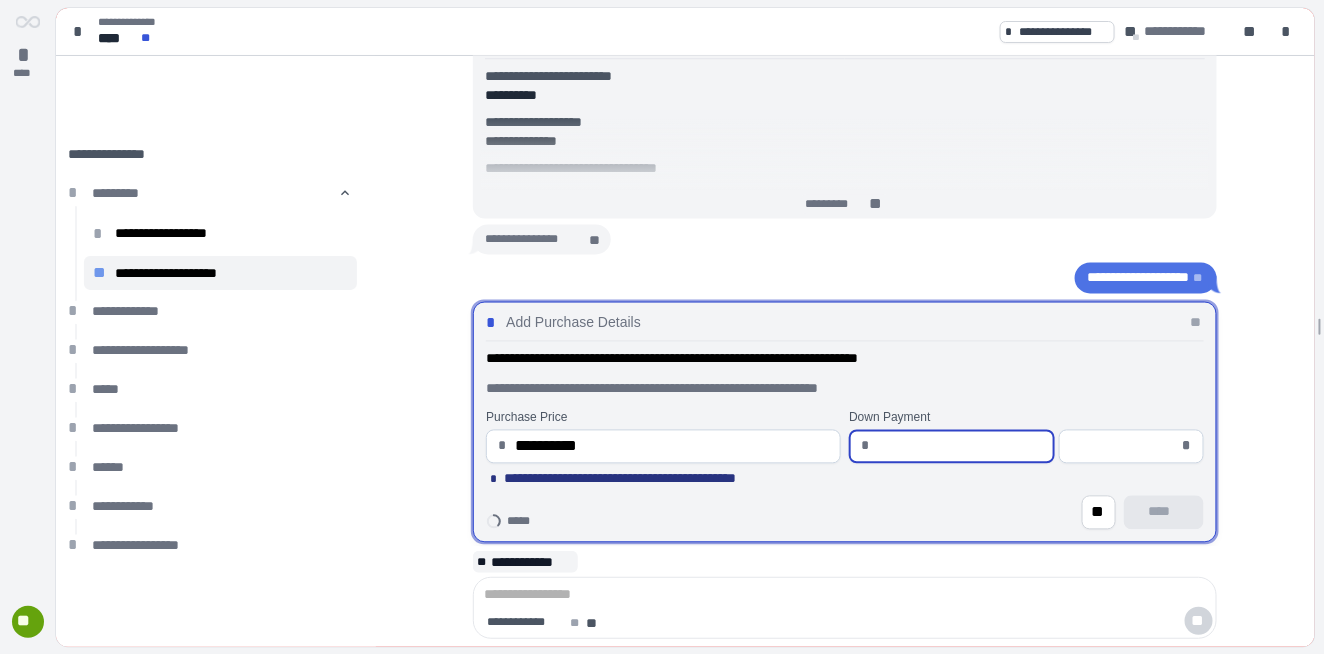 click at bounding box center [960, 447] 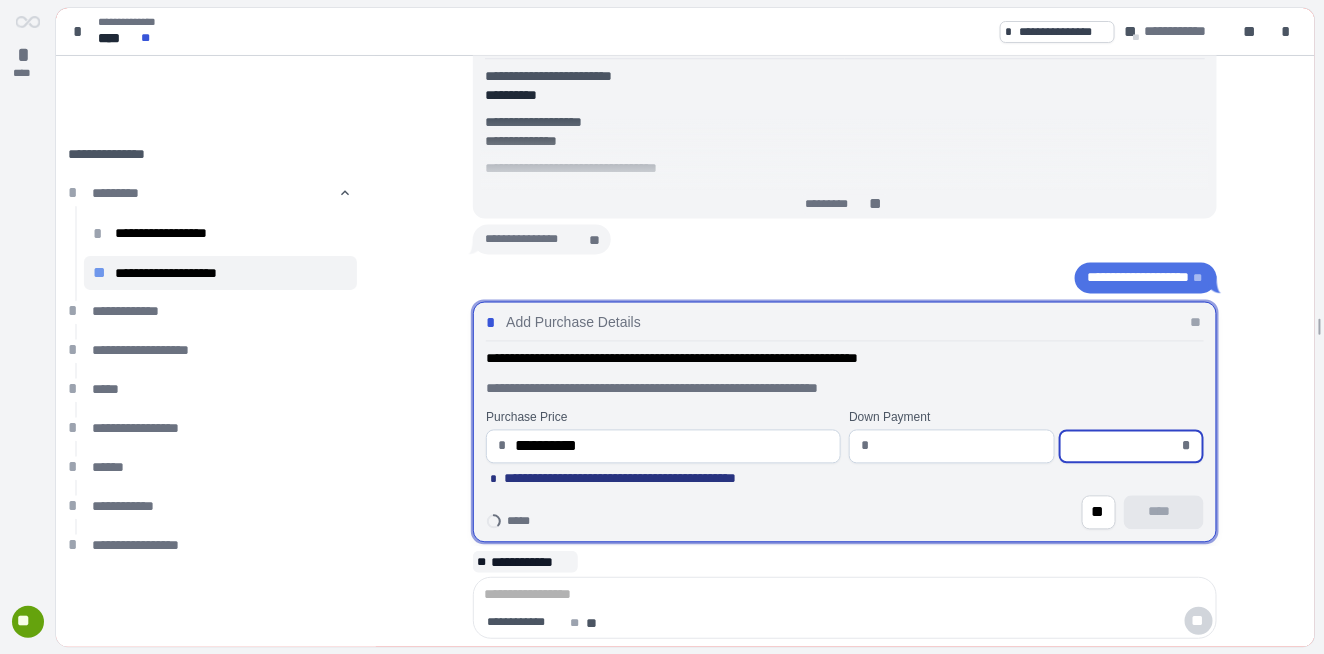 type on "*********" 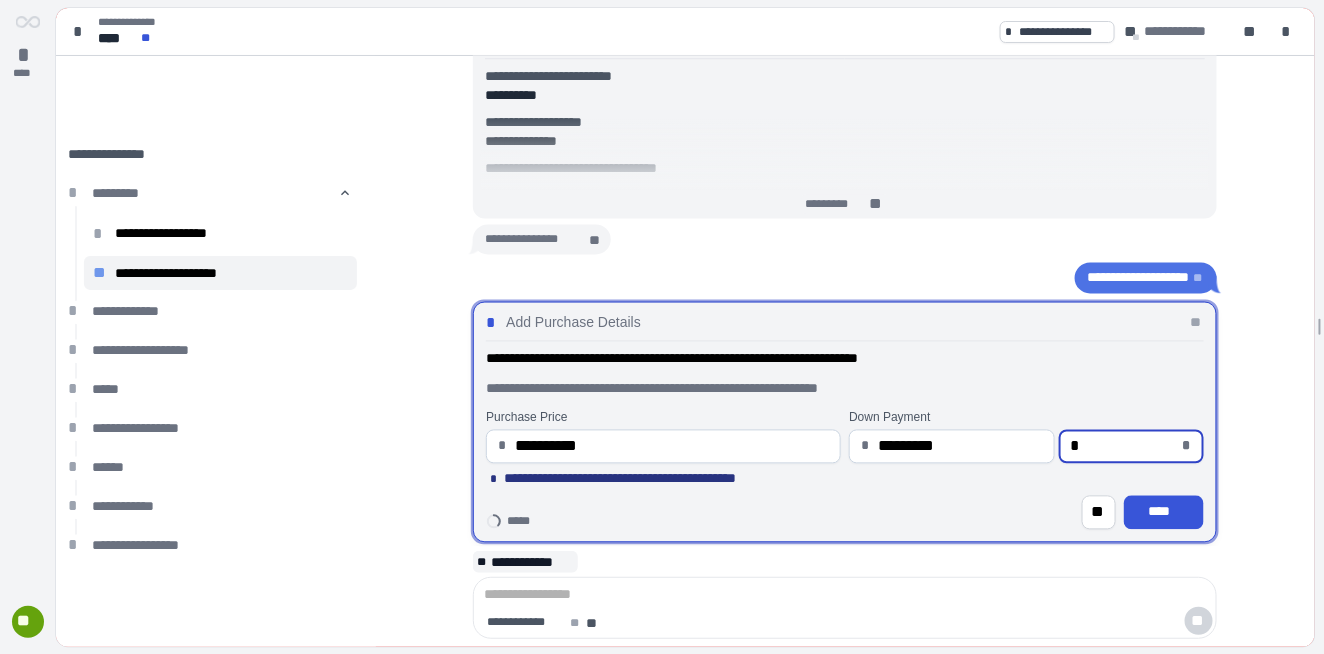 type on "**********" 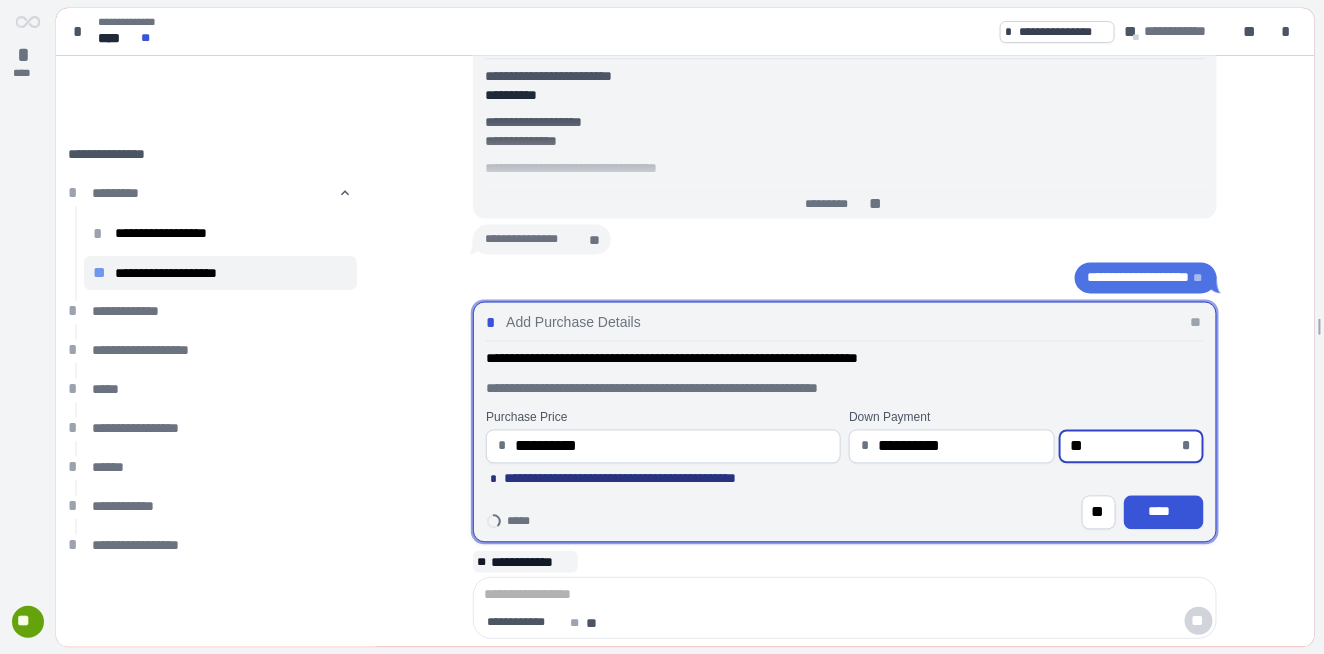type on "******" 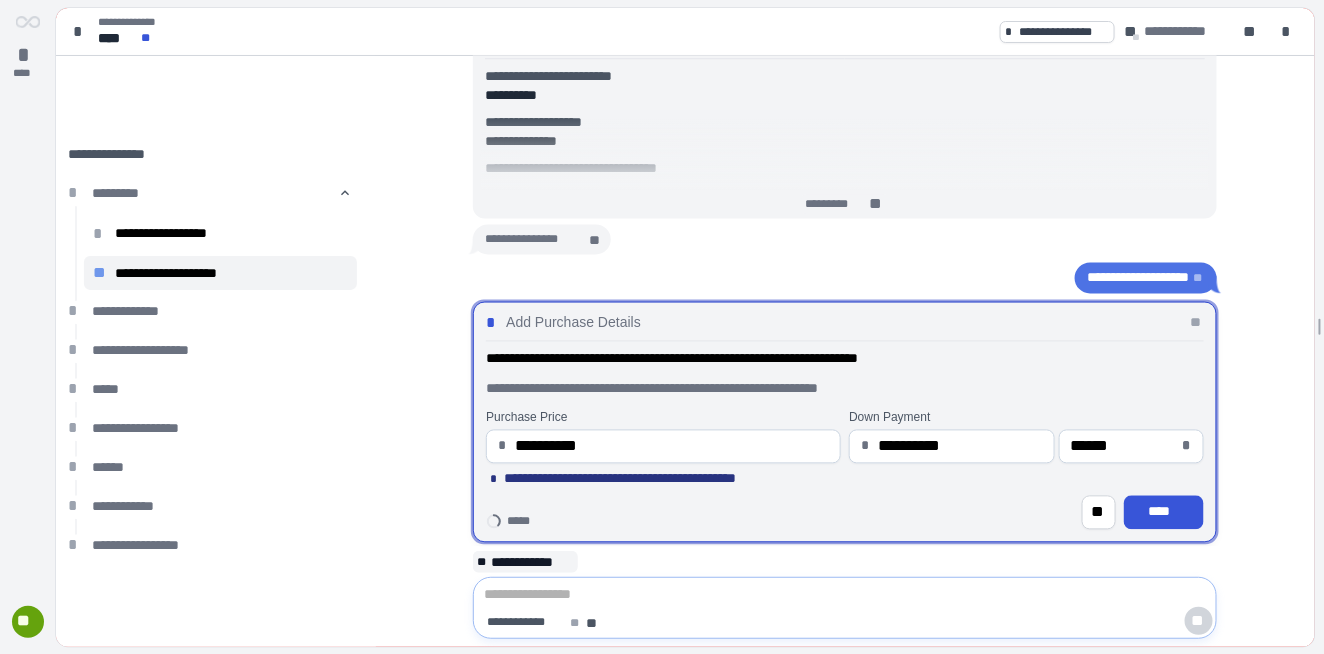 click at bounding box center [845, 595] 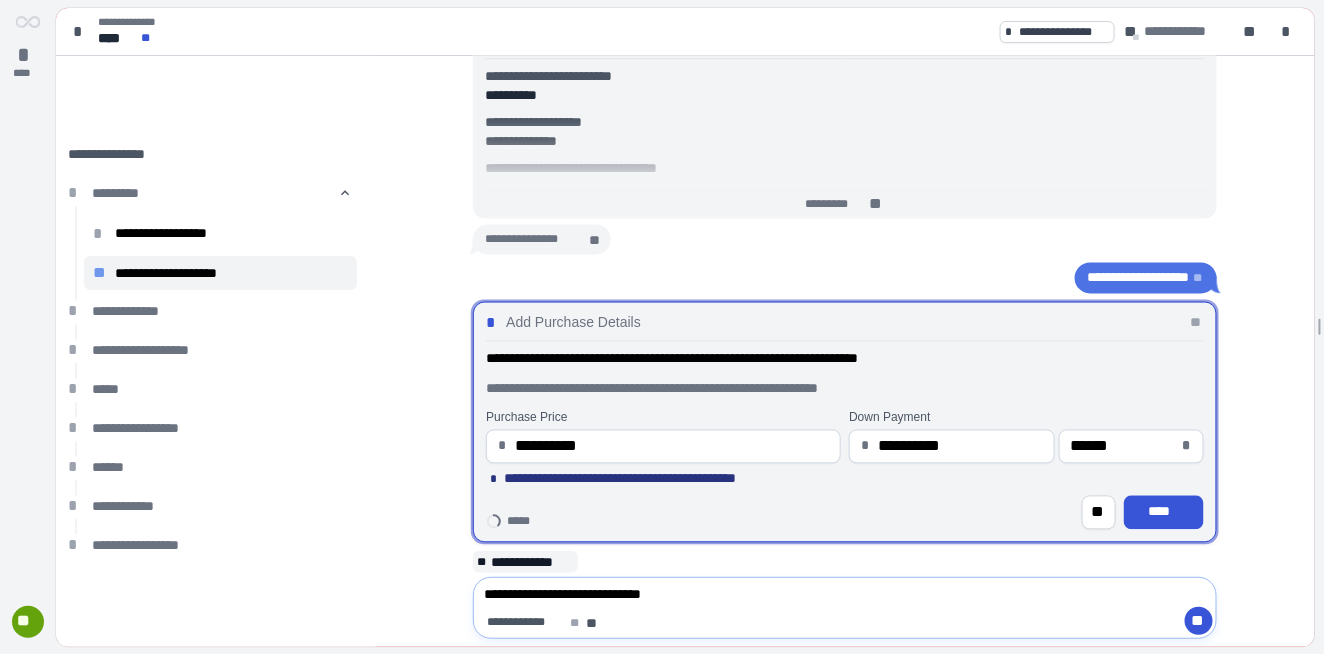 type on "**********" 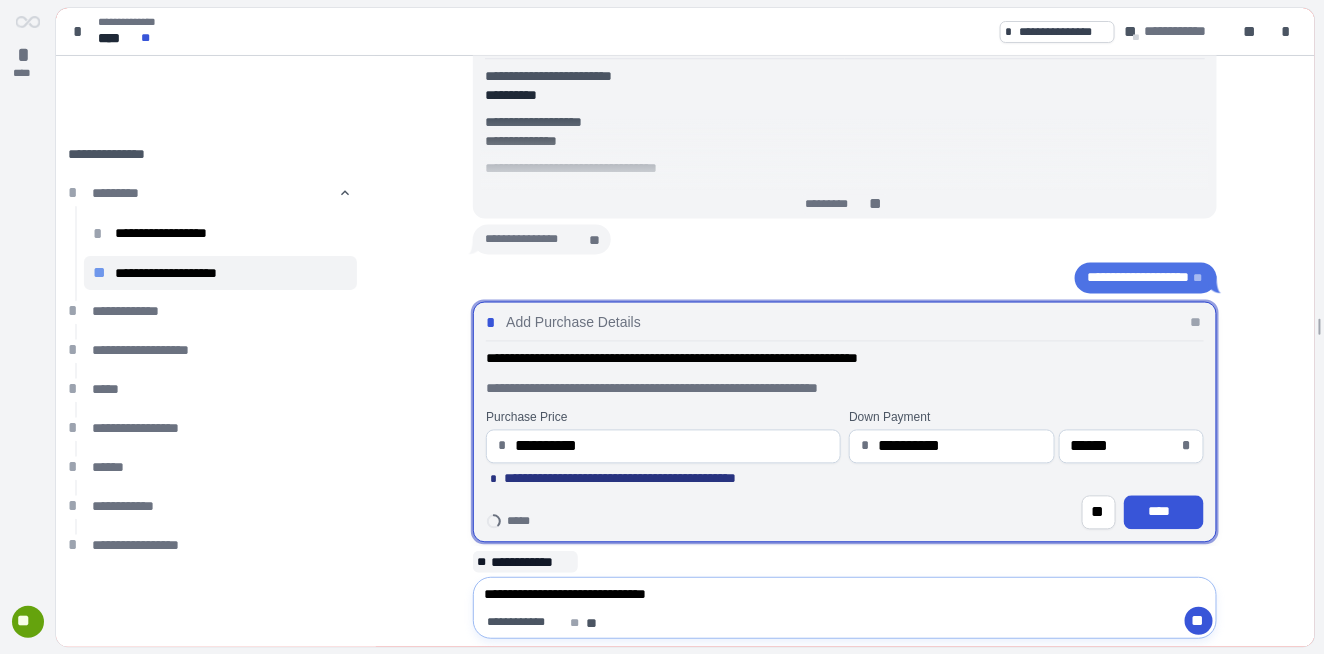 type 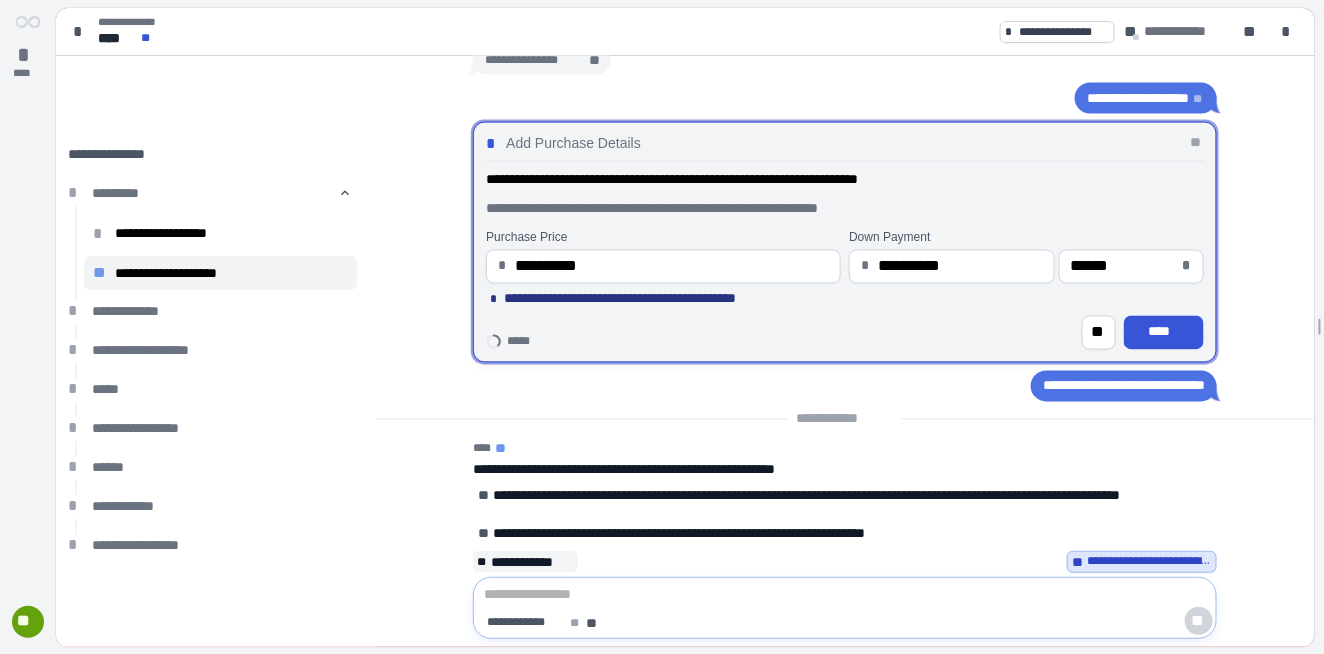 scroll, scrollTop: 111, scrollLeft: 0, axis: vertical 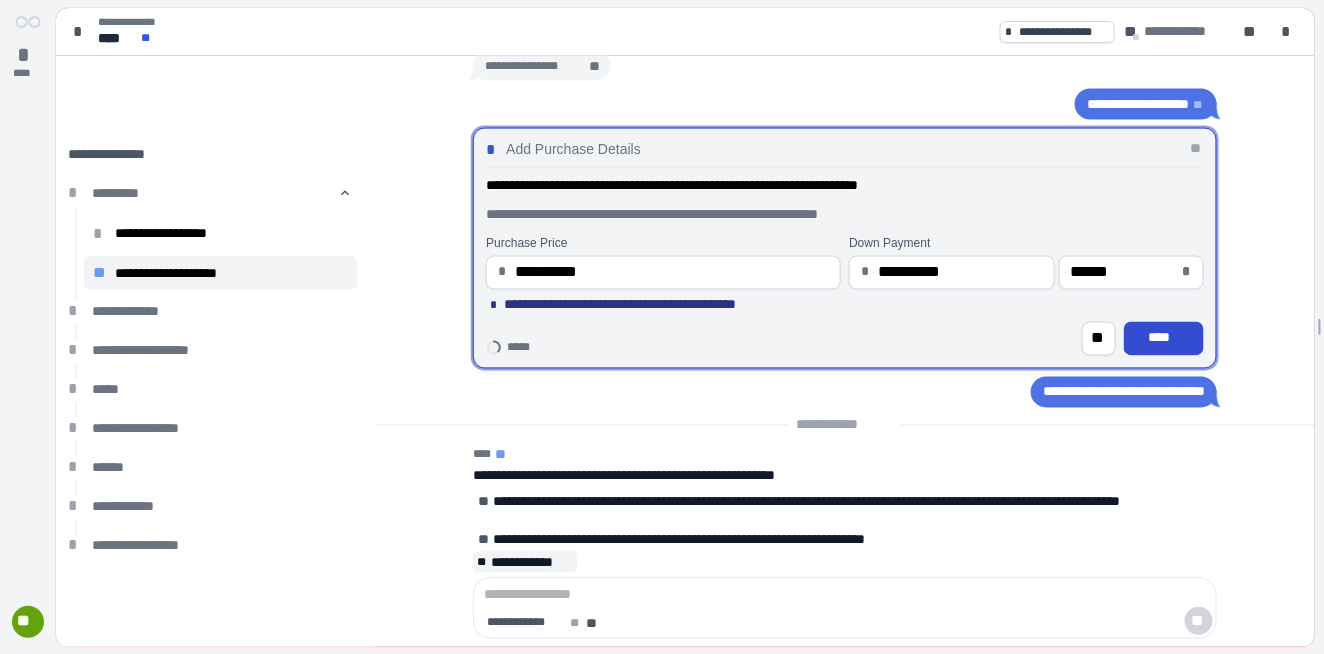 click on "****" at bounding box center [1164, 338] 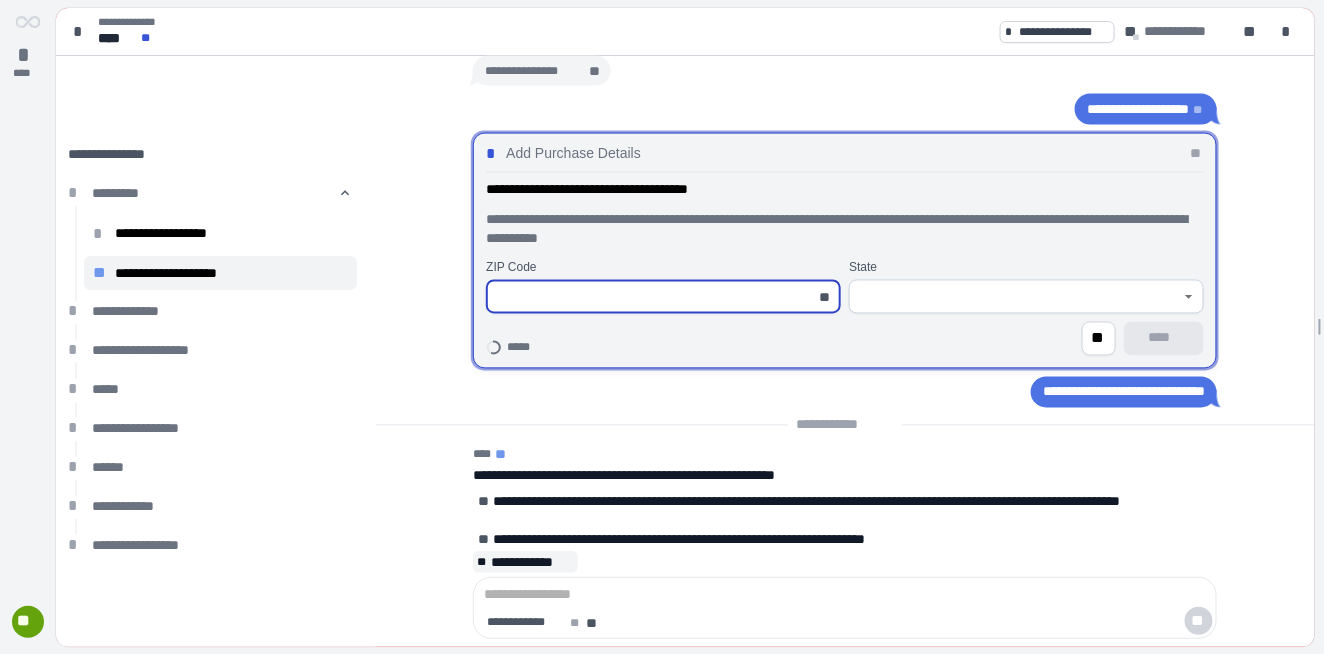 click at bounding box center [652, 297] 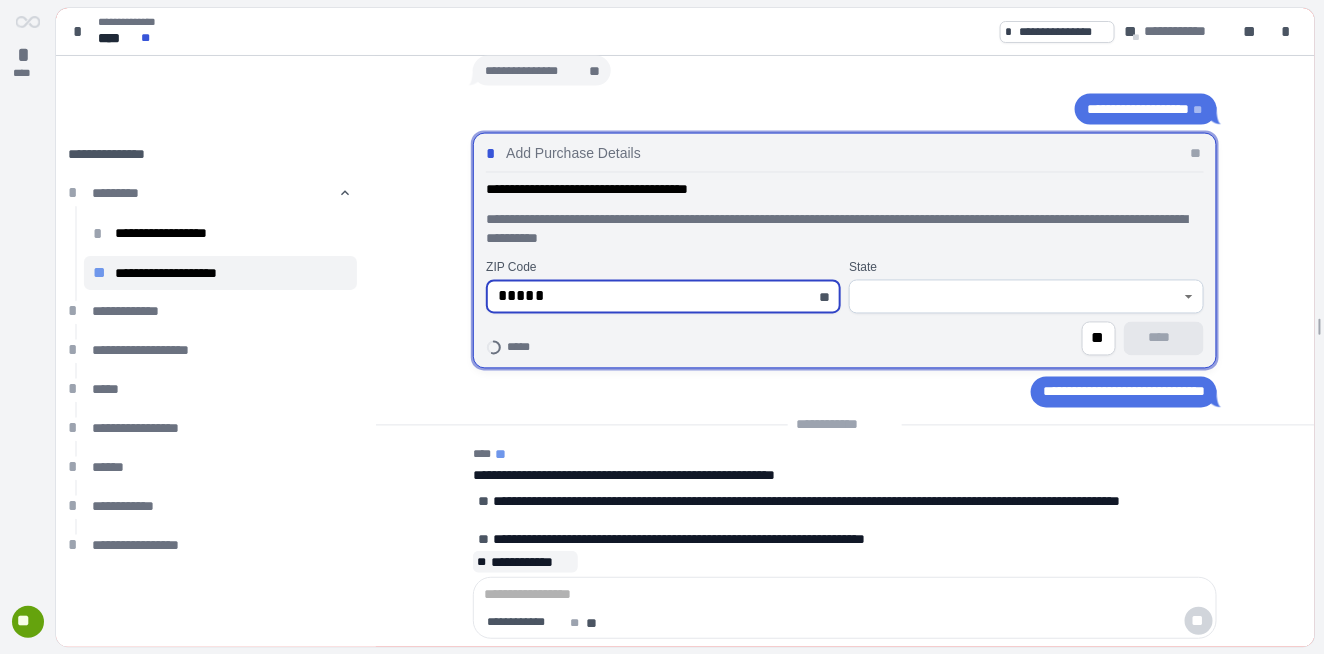 type on "*********" 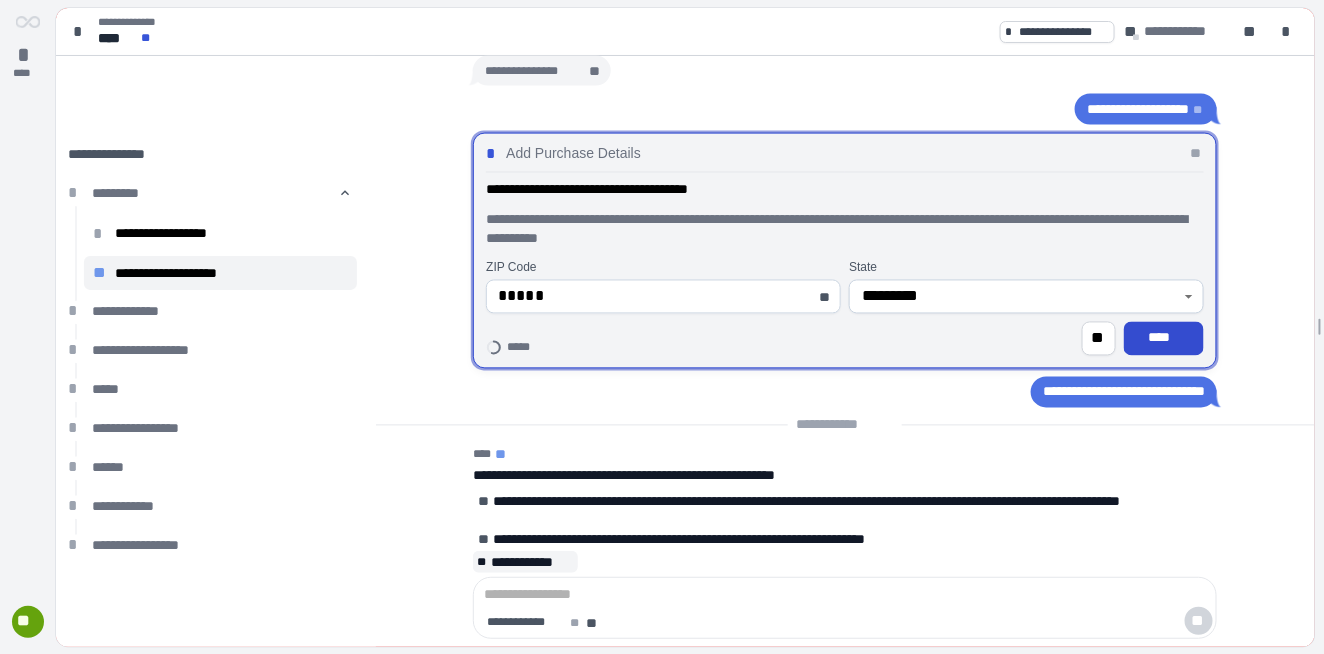 click on "****" at bounding box center (1164, 338) 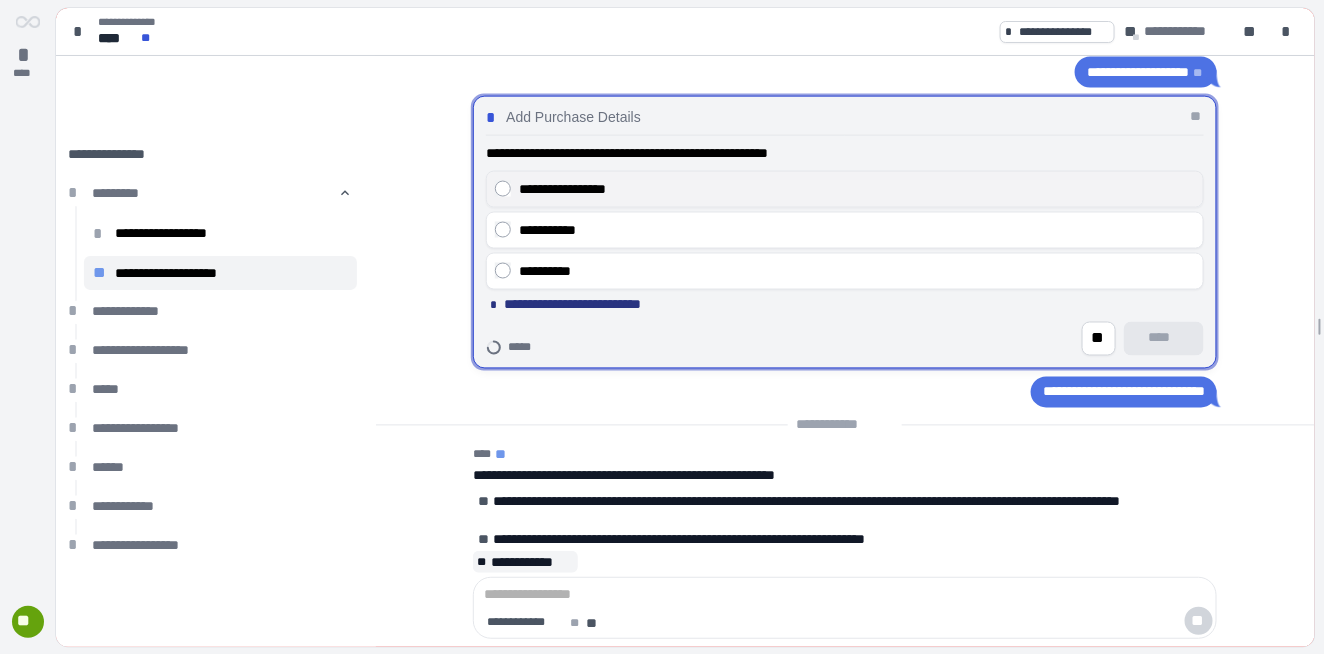 click on "**********" at bounding box center (857, 189) 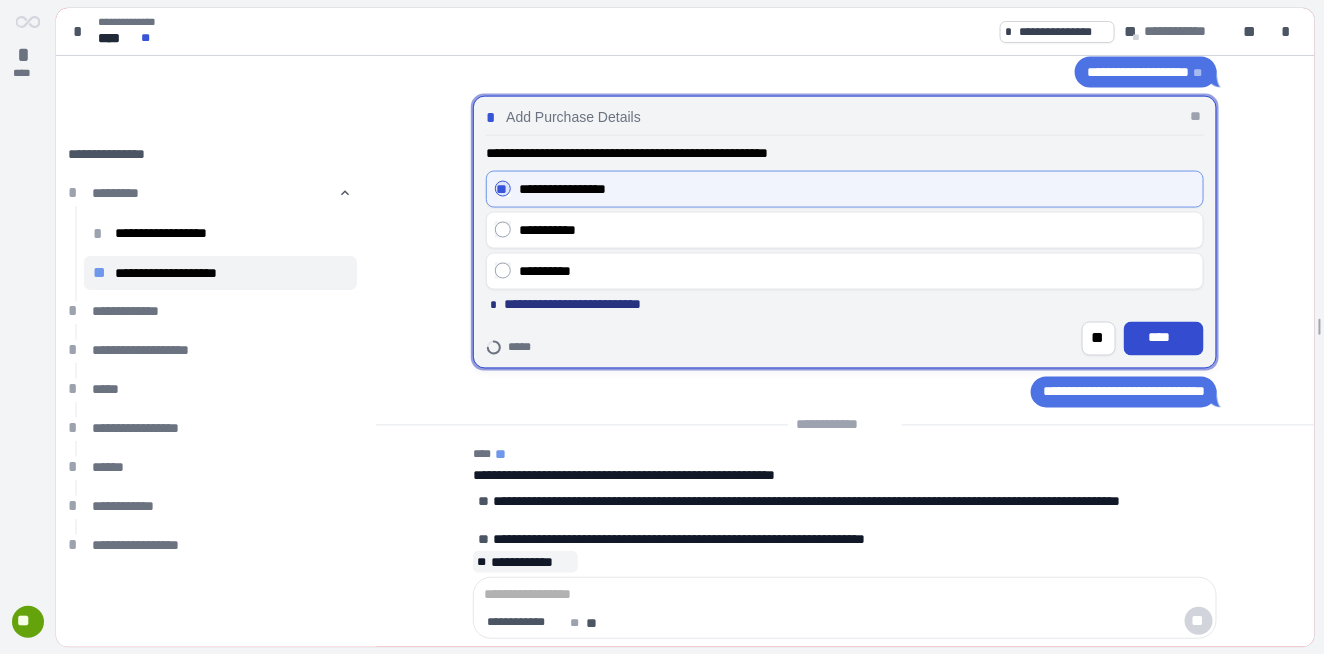 click on "****" at bounding box center [1164, 338] 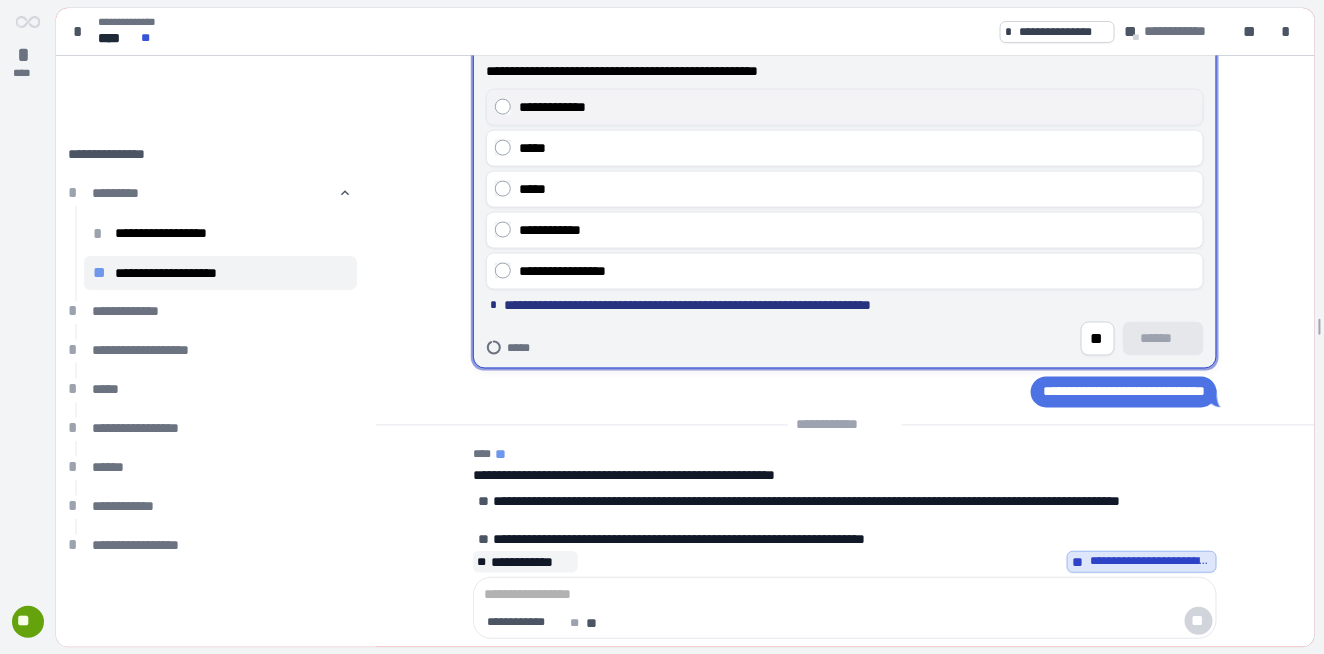 click on "**********" at bounding box center [857, 107] 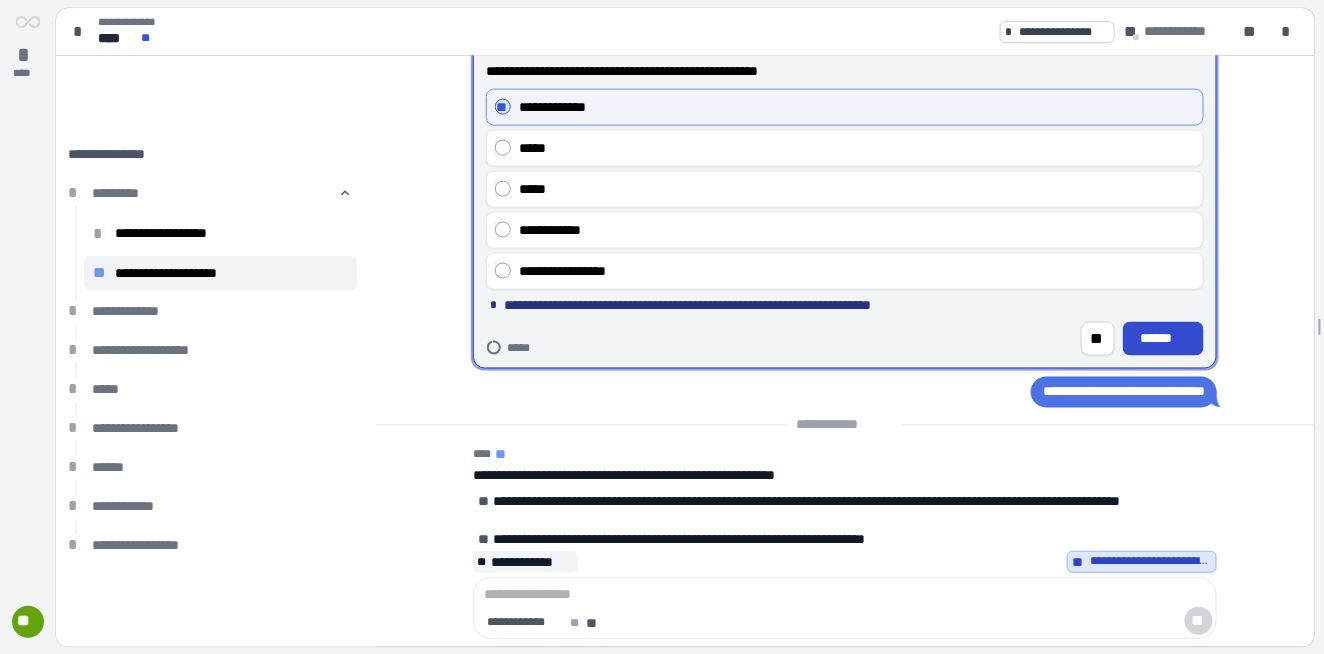 click on "******" at bounding box center (1163, 338) 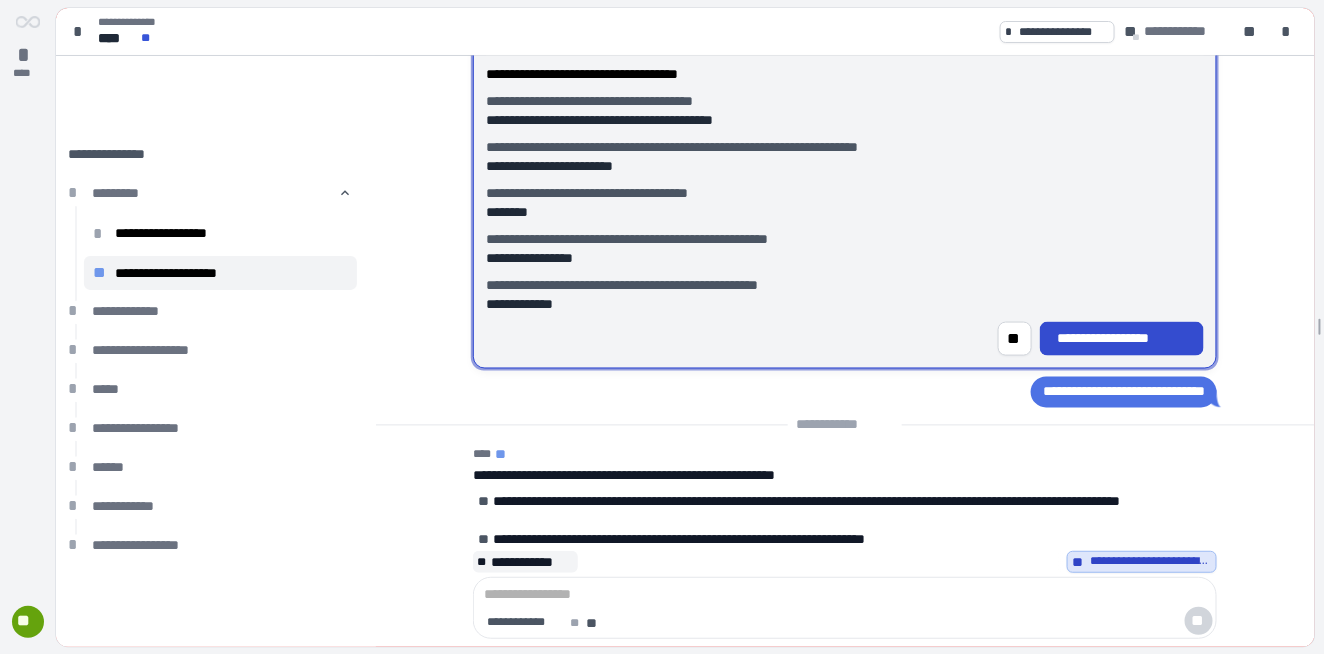 click on "**********" at bounding box center (1122, 338) 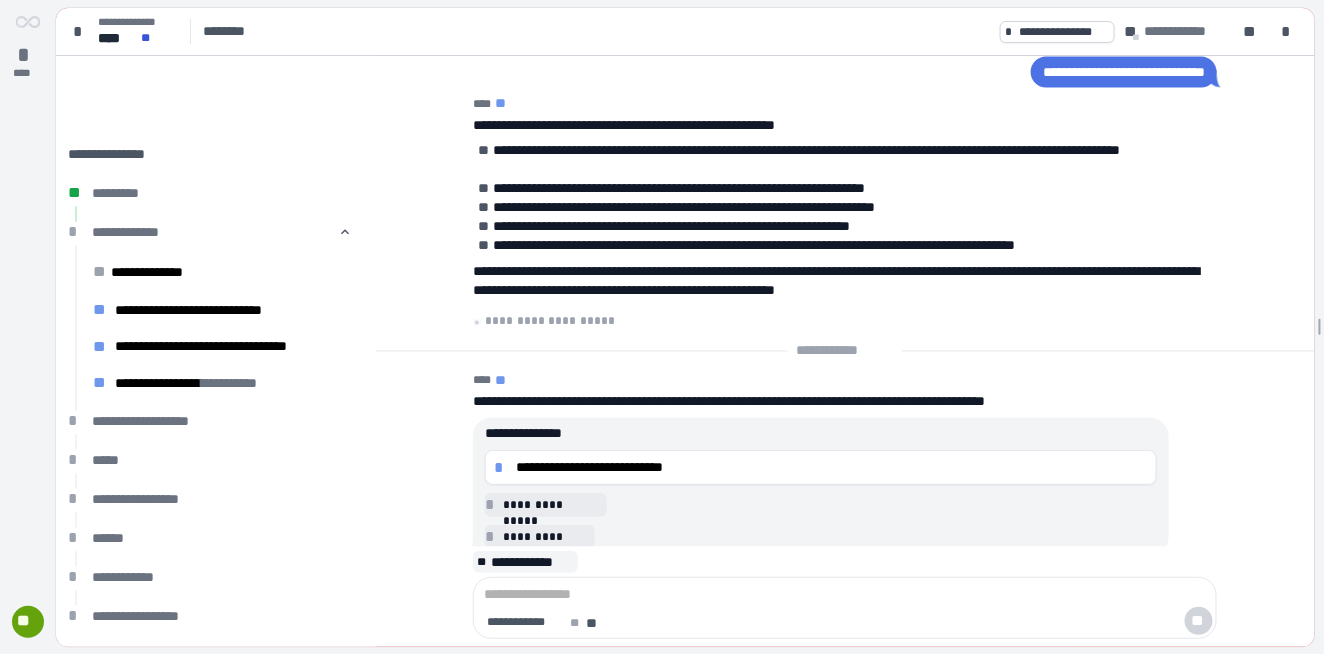 scroll, scrollTop: 0, scrollLeft: 0, axis: both 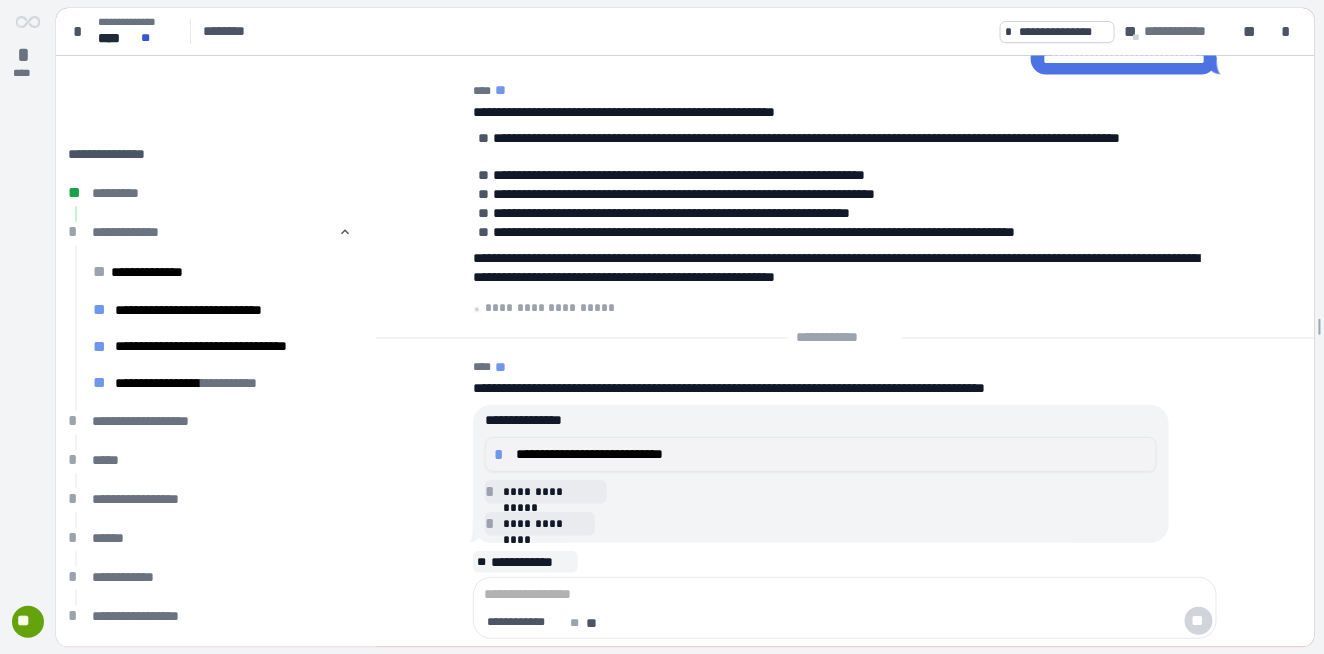 click on "**********" at bounding box center [832, 454] 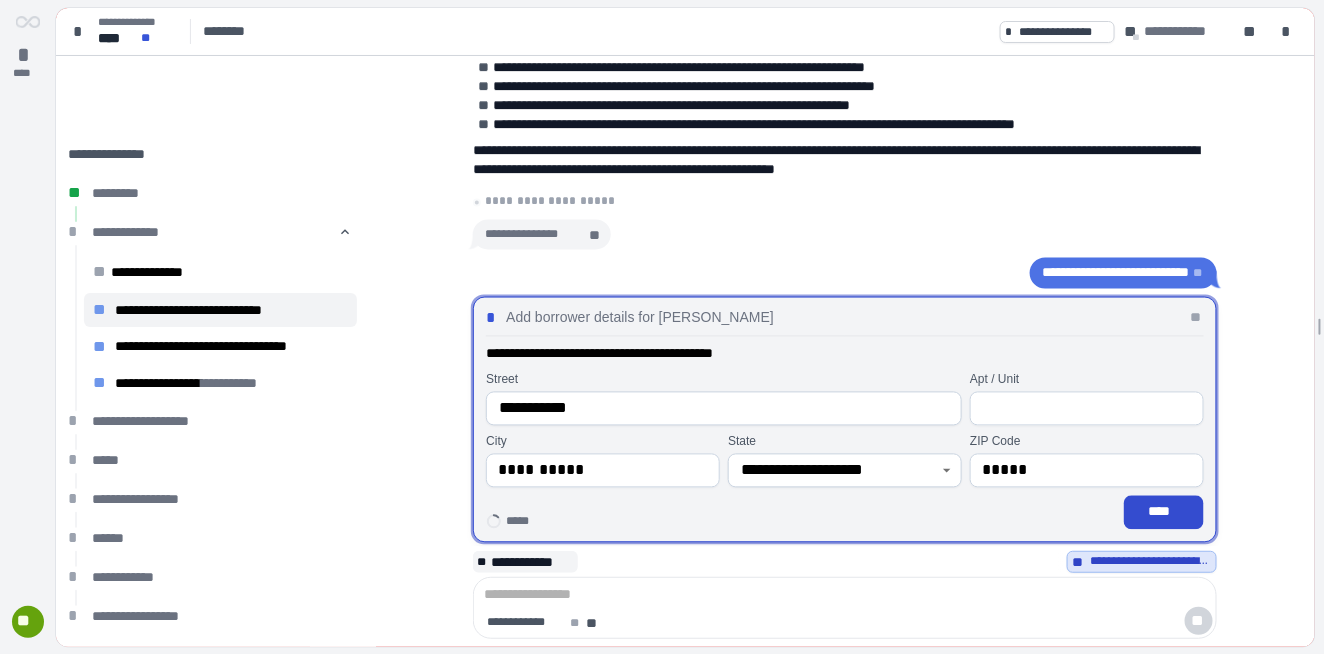 click on "****" at bounding box center [1164, 512] 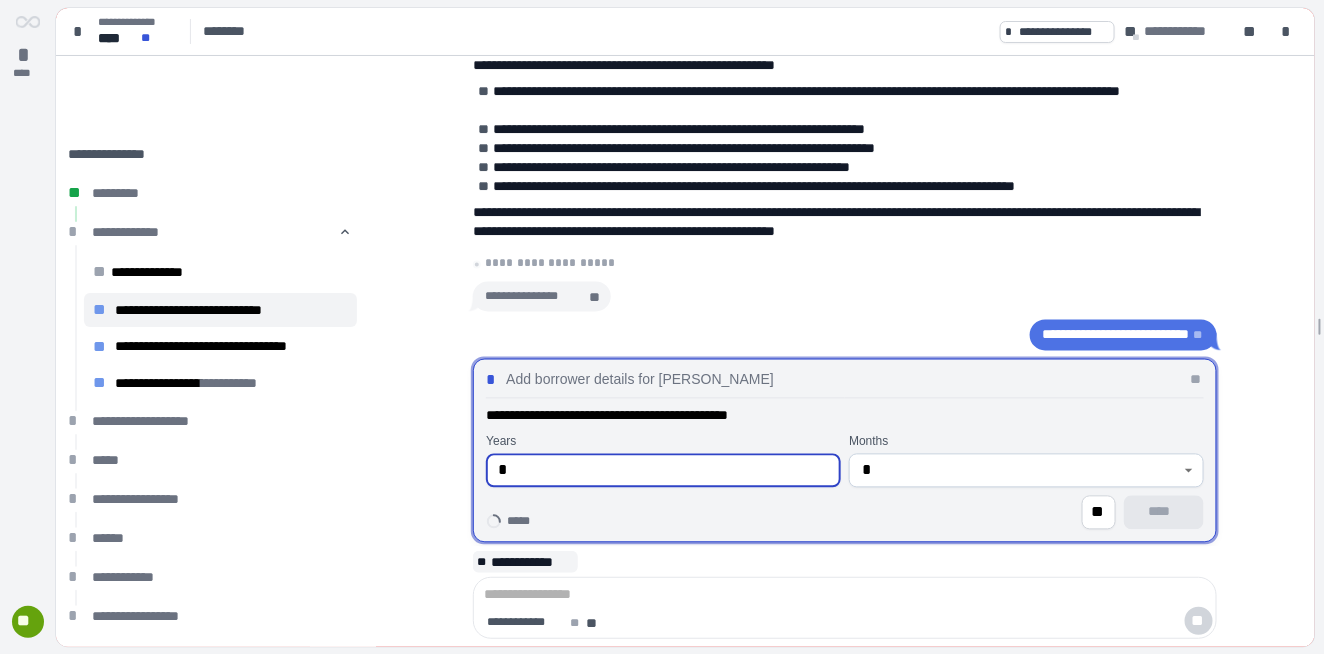 click on "*" at bounding box center [663, 471] 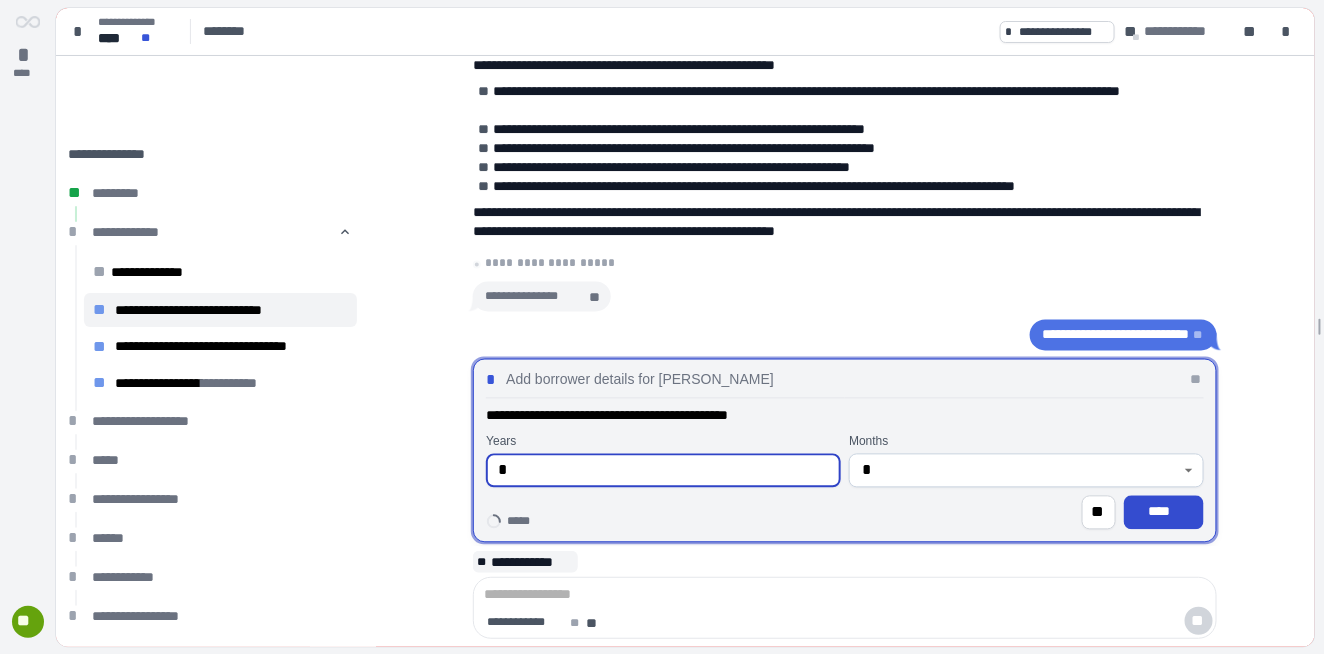 type on "*" 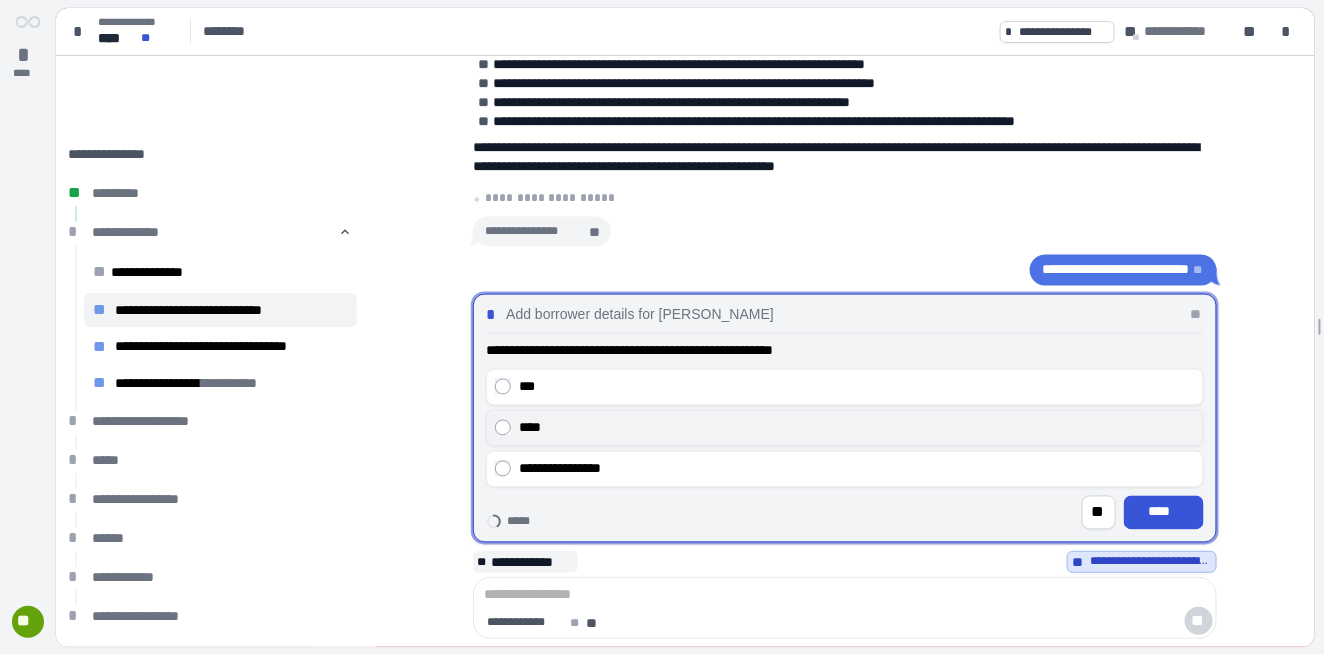 click on "****" at bounding box center [857, 428] 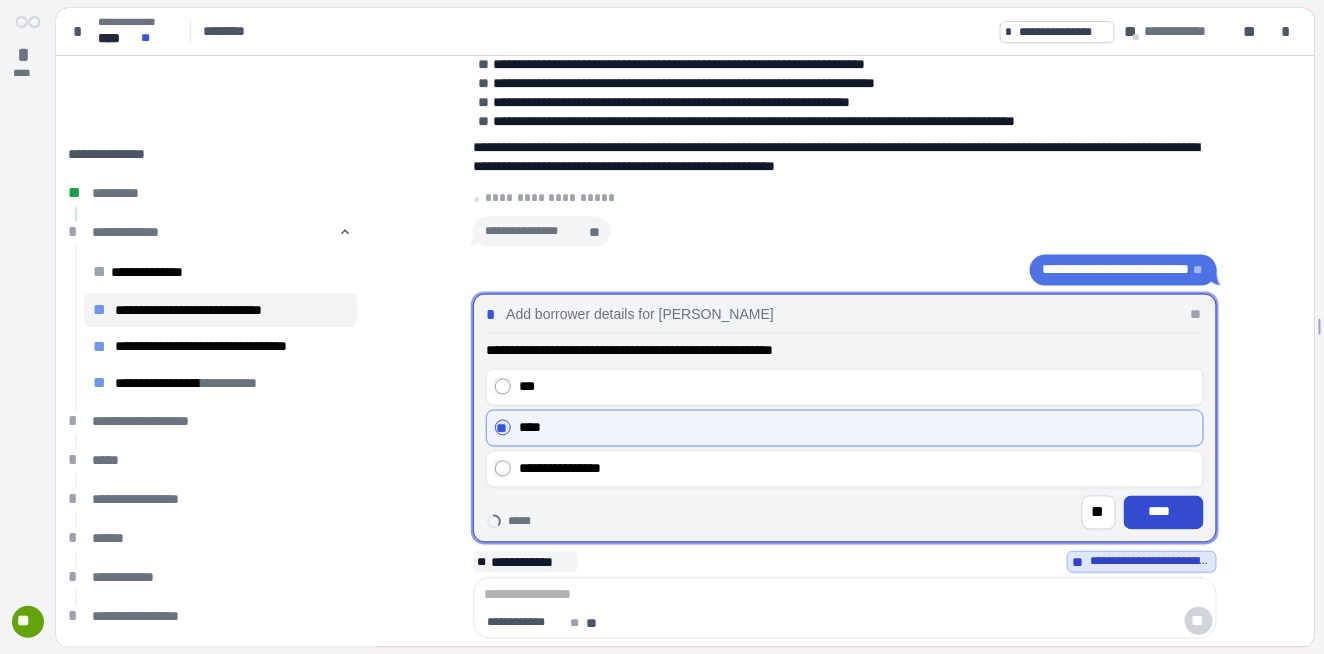 click on "****" at bounding box center [1164, 512] 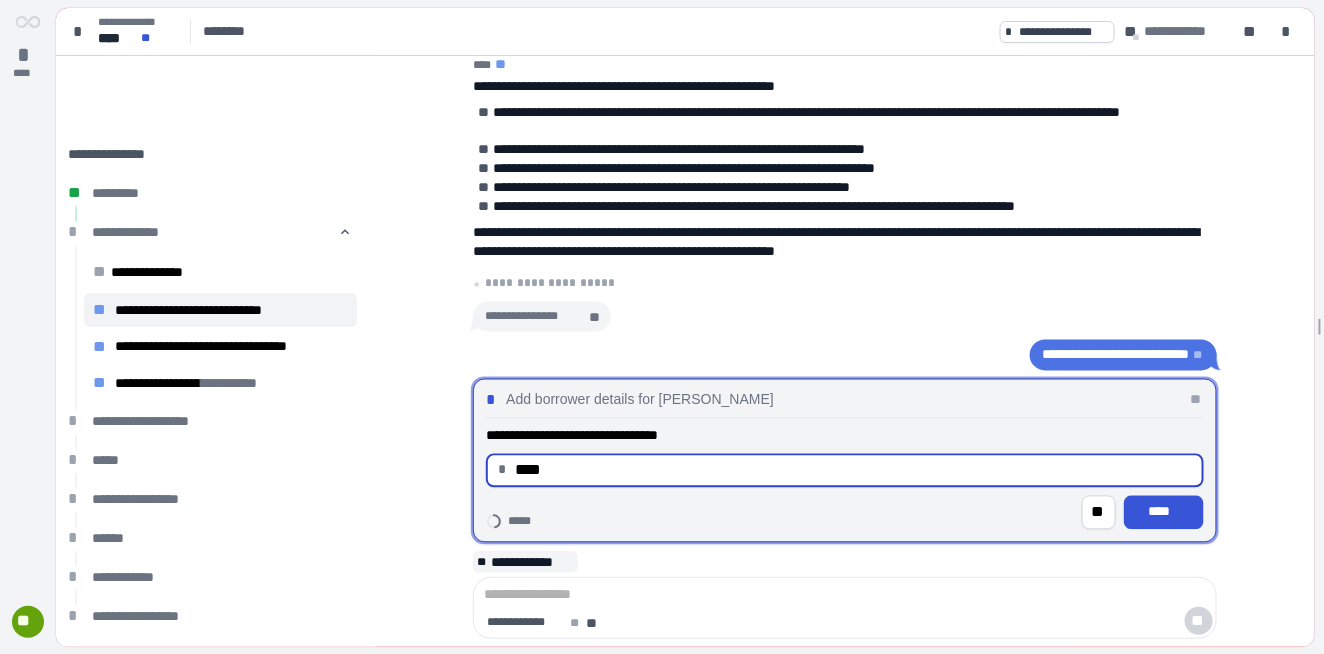 drag, startPoint x: 549, startPoint y: 477, endPoint x: 493, endPoint y: 473, distance: 56.142673 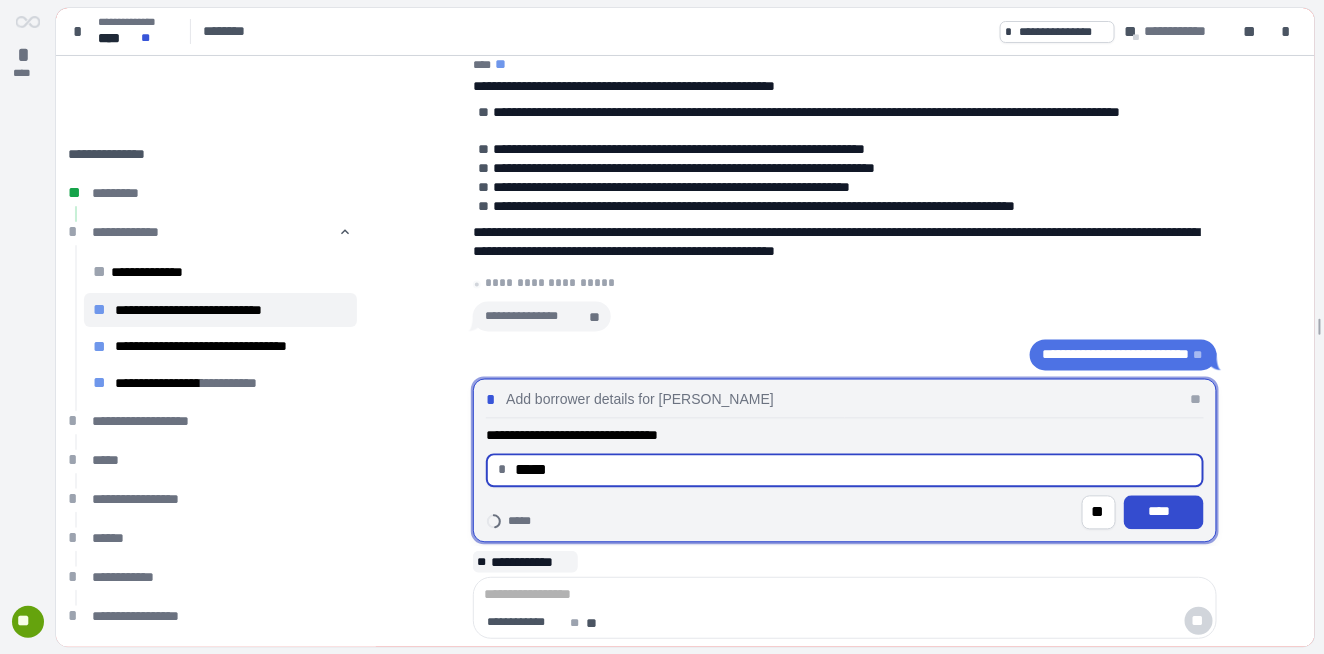 type on "********" 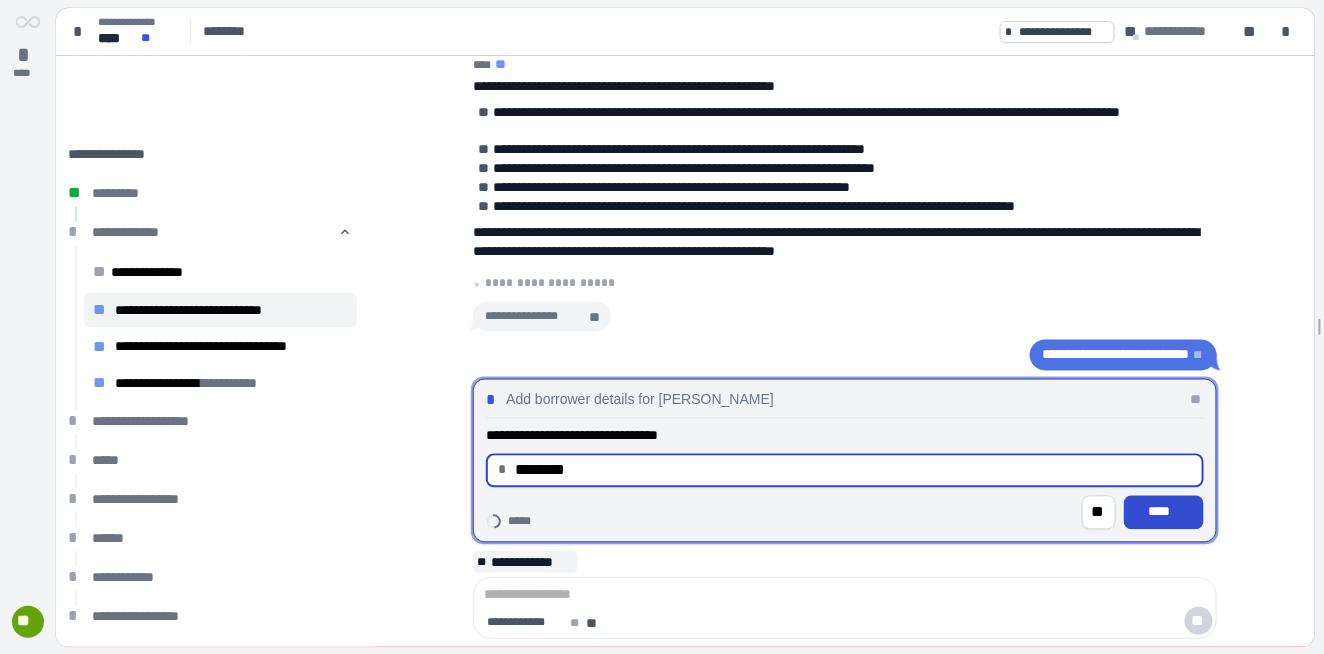 click on "****" at bounding box center [1164, 512] 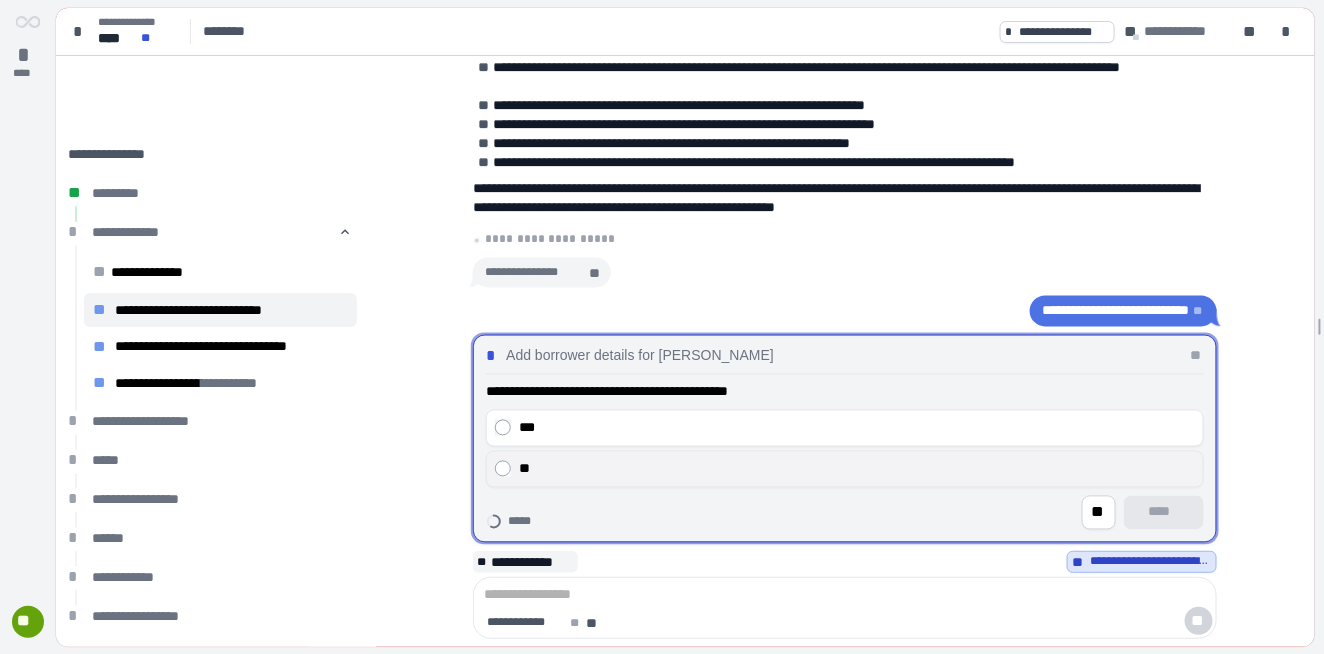 click on "**" at bounding box center (857, 469) 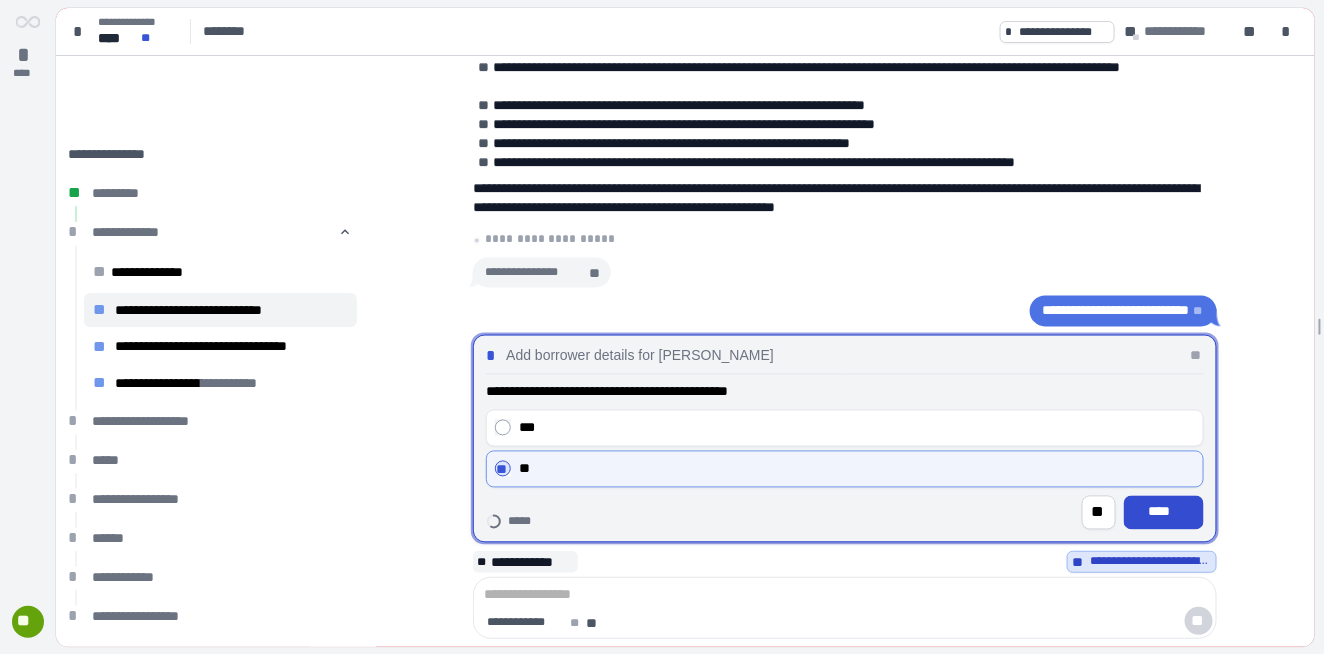 click on "****" at bounding box center [1164, 512] 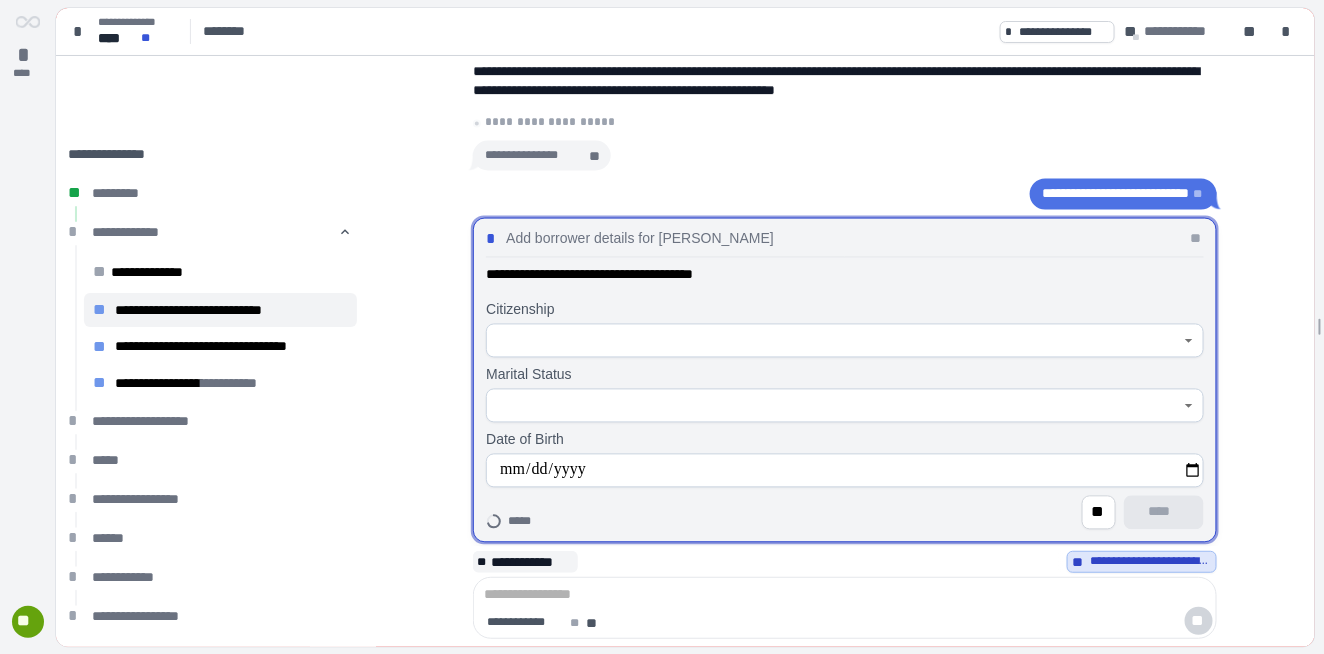 click at bounding box center [834, 341] 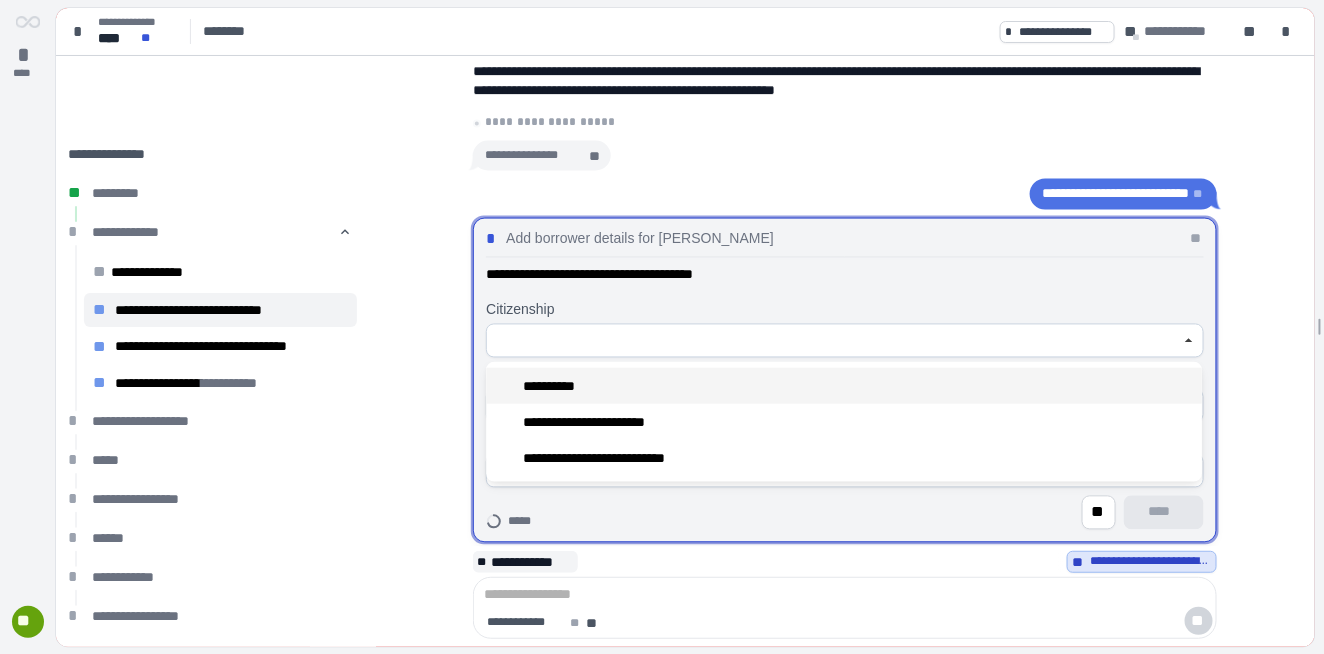 click on "**********" at bounding box center (556, 385) 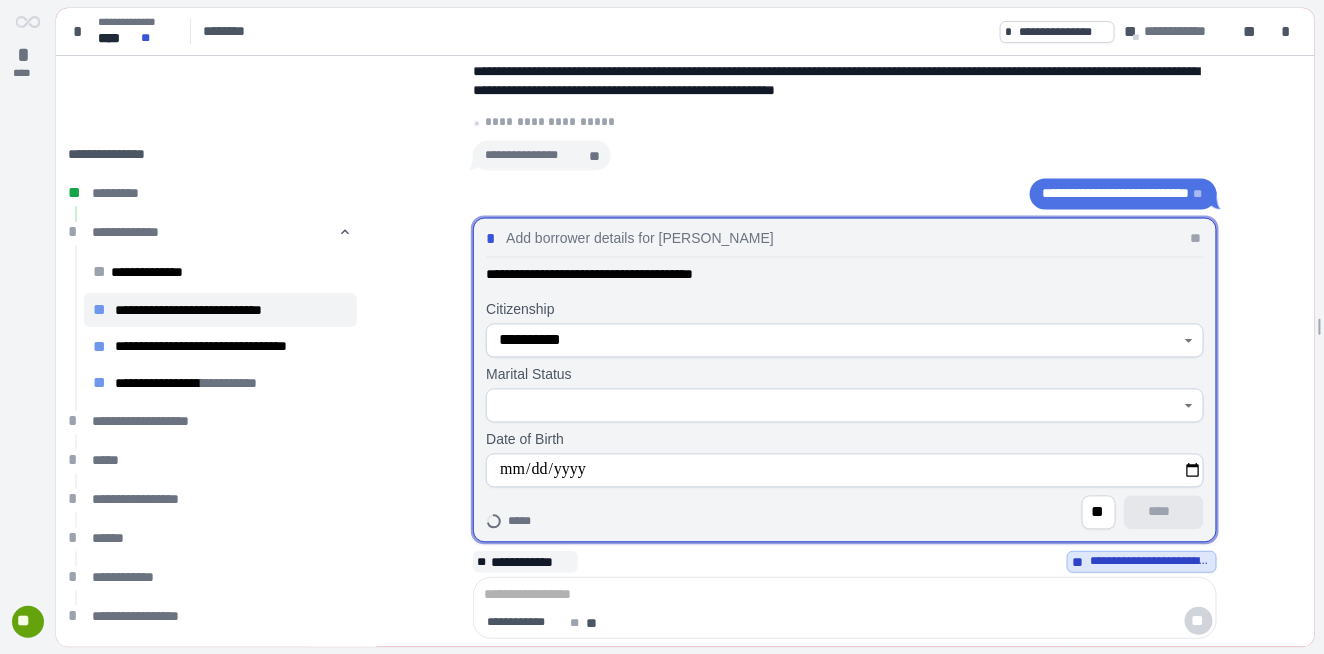 type on "**********" 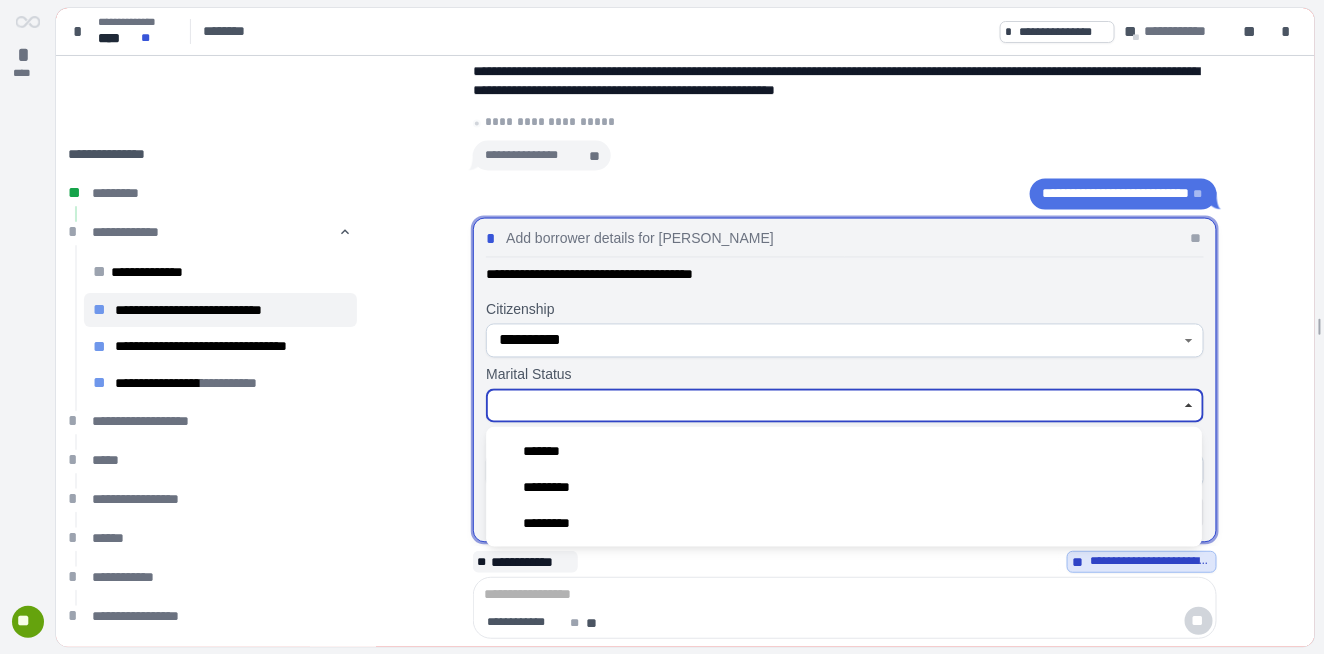 click at bounding box center (834, 406) 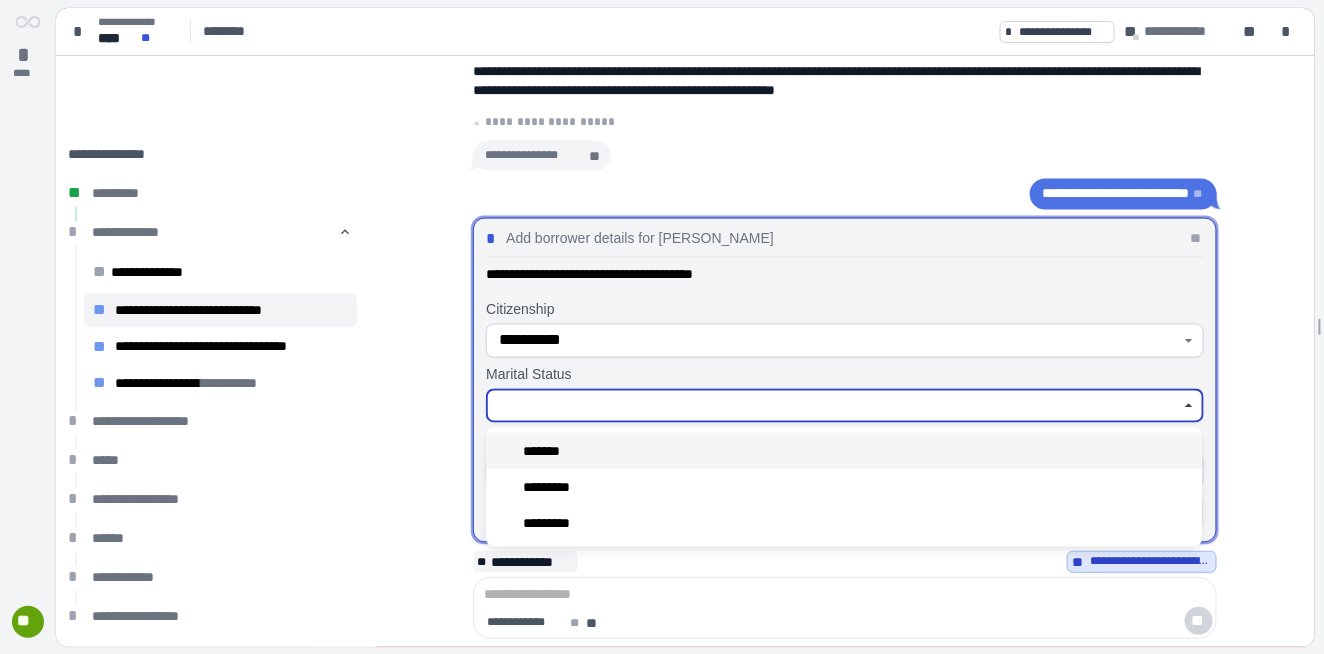 click on "*******" at bounding box center (844, 451) 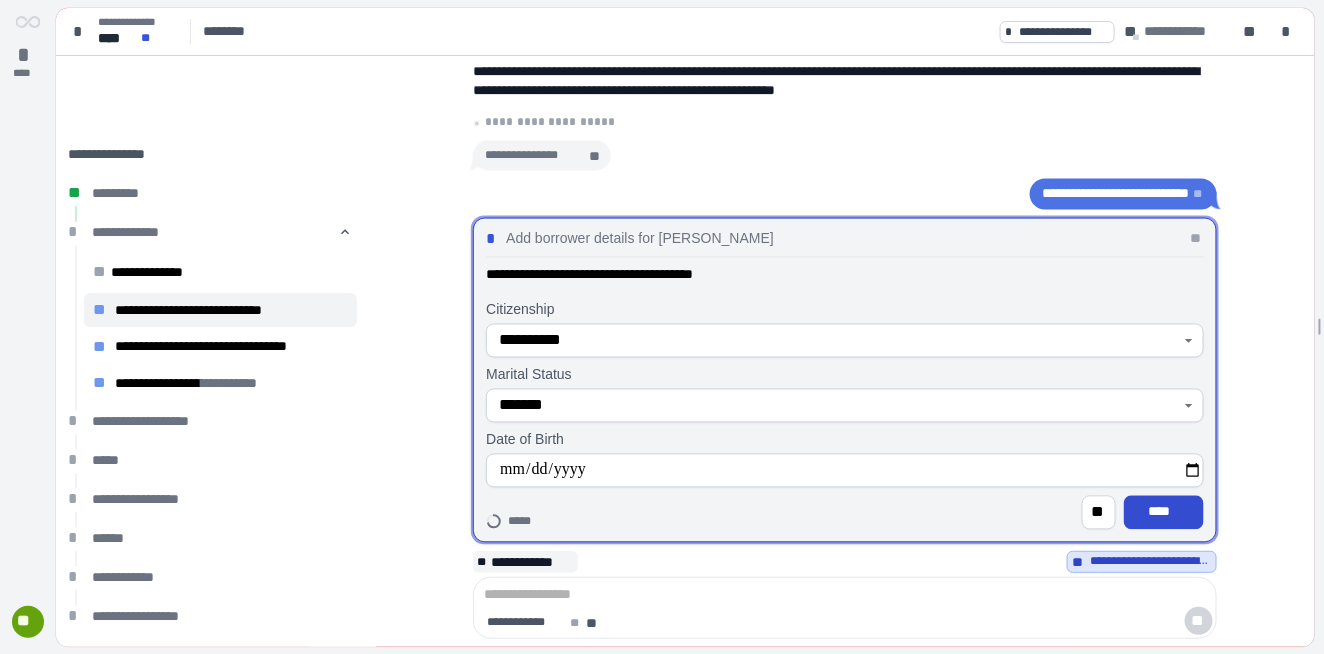click on "****" at bounding box center (1164, 512) 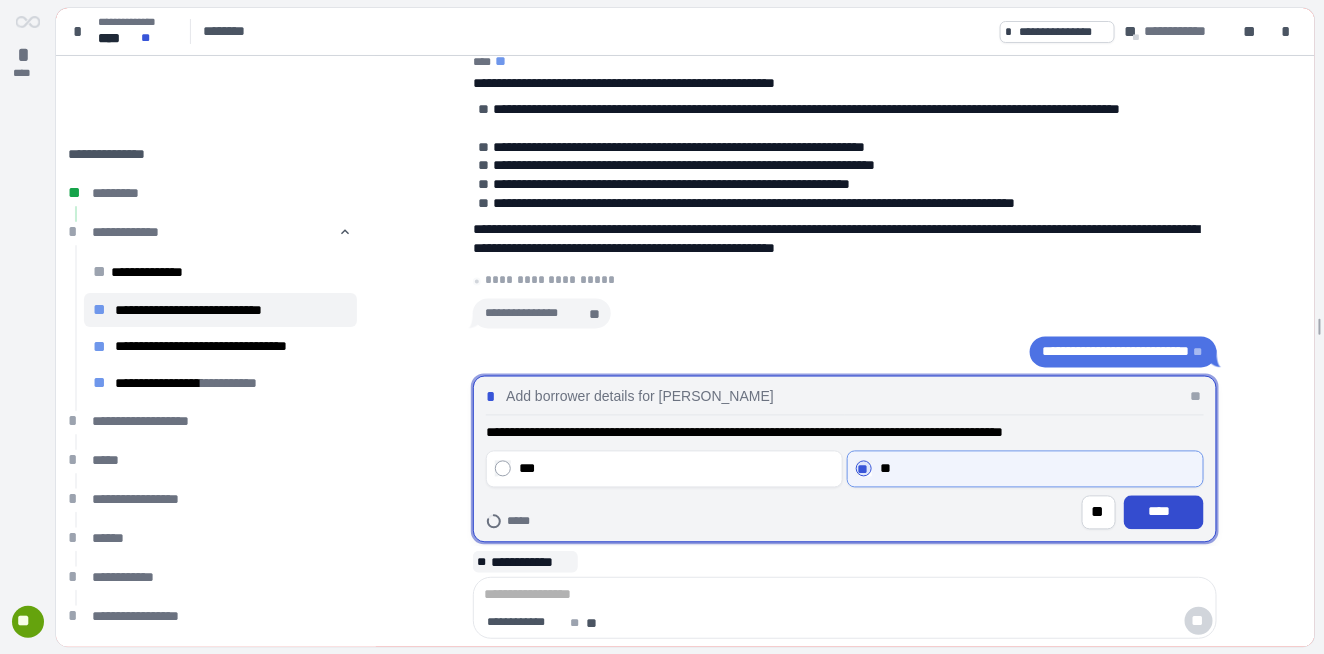 click on "****" at bounding box center [1164, 512] 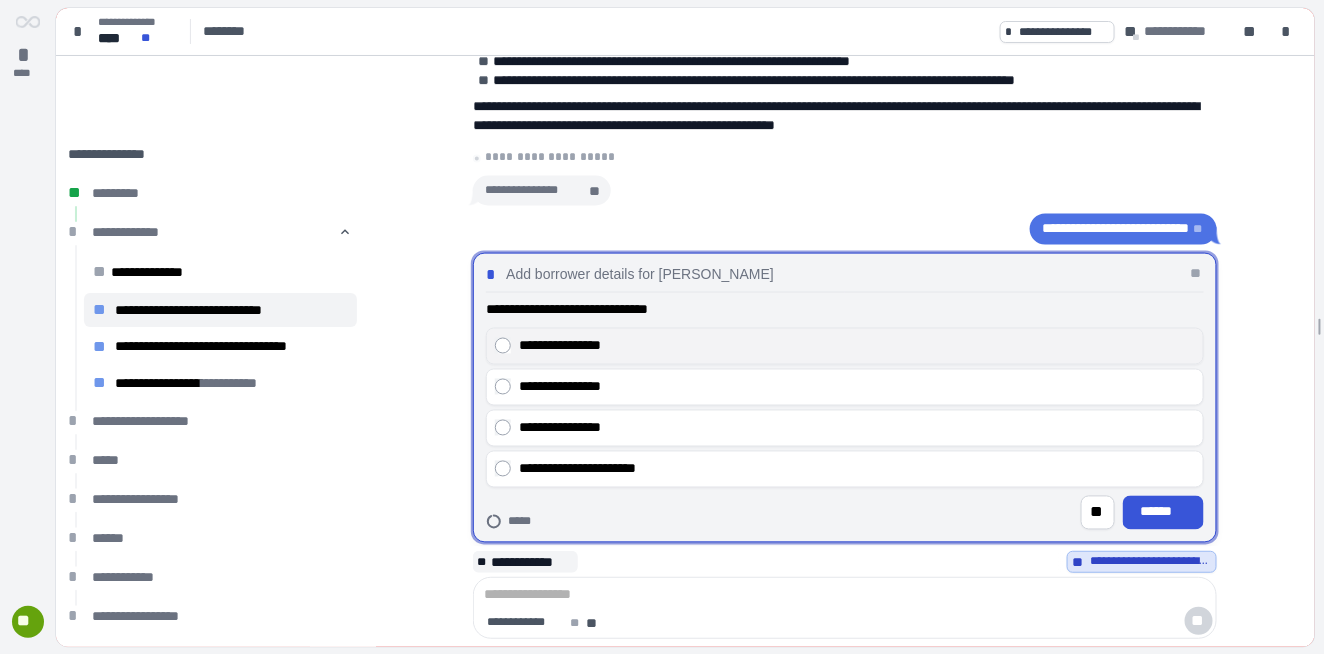 click on "**********" at bounding box center (857, 346) 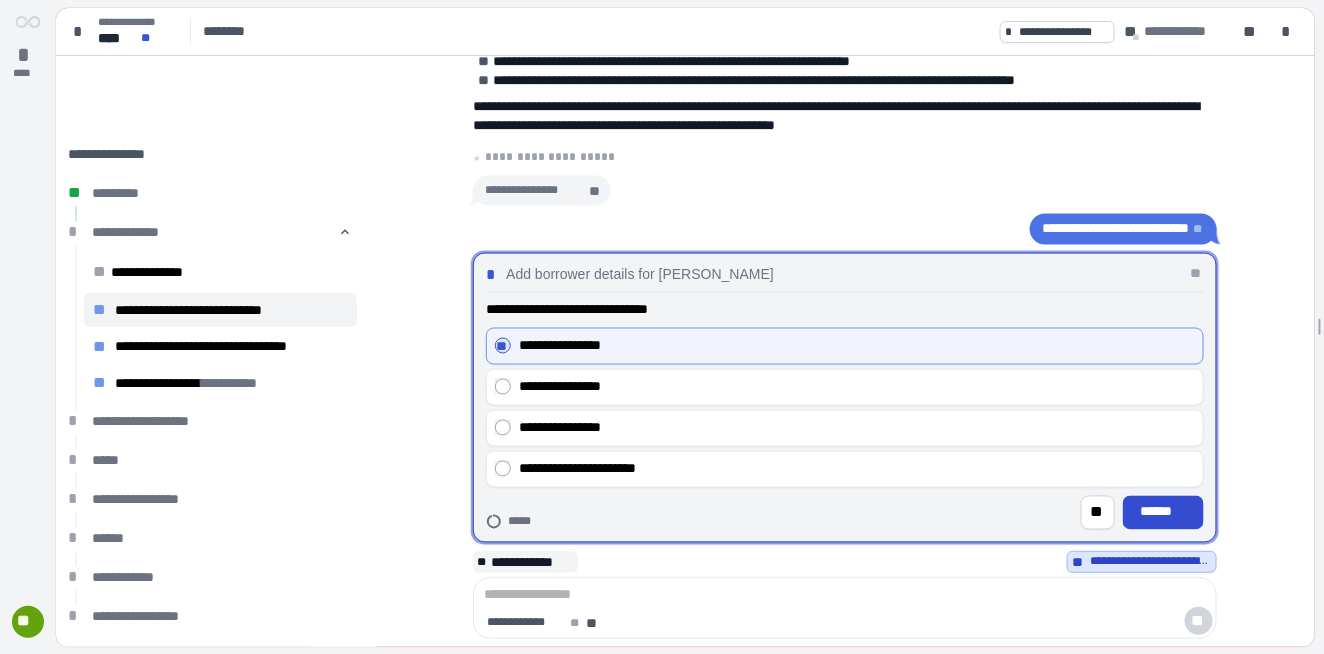 click on "******" at bounding box center (1163, 512) 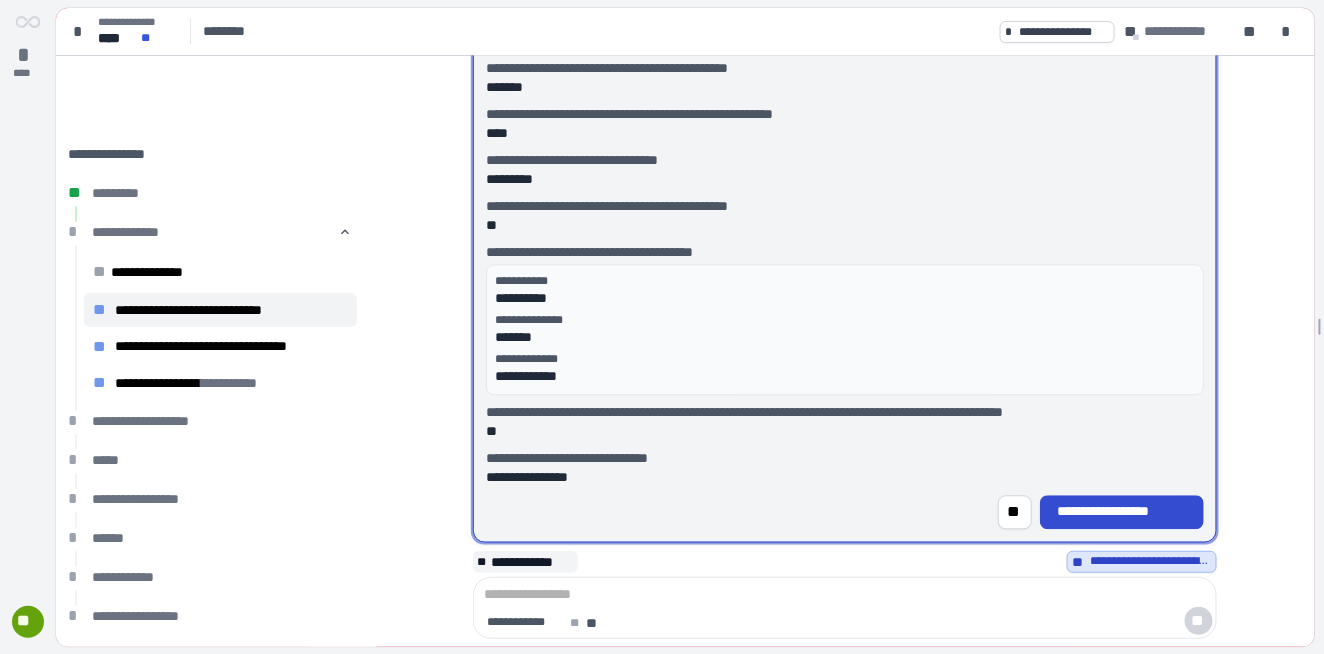 click on "**********" at bounding box center [1122, 512] 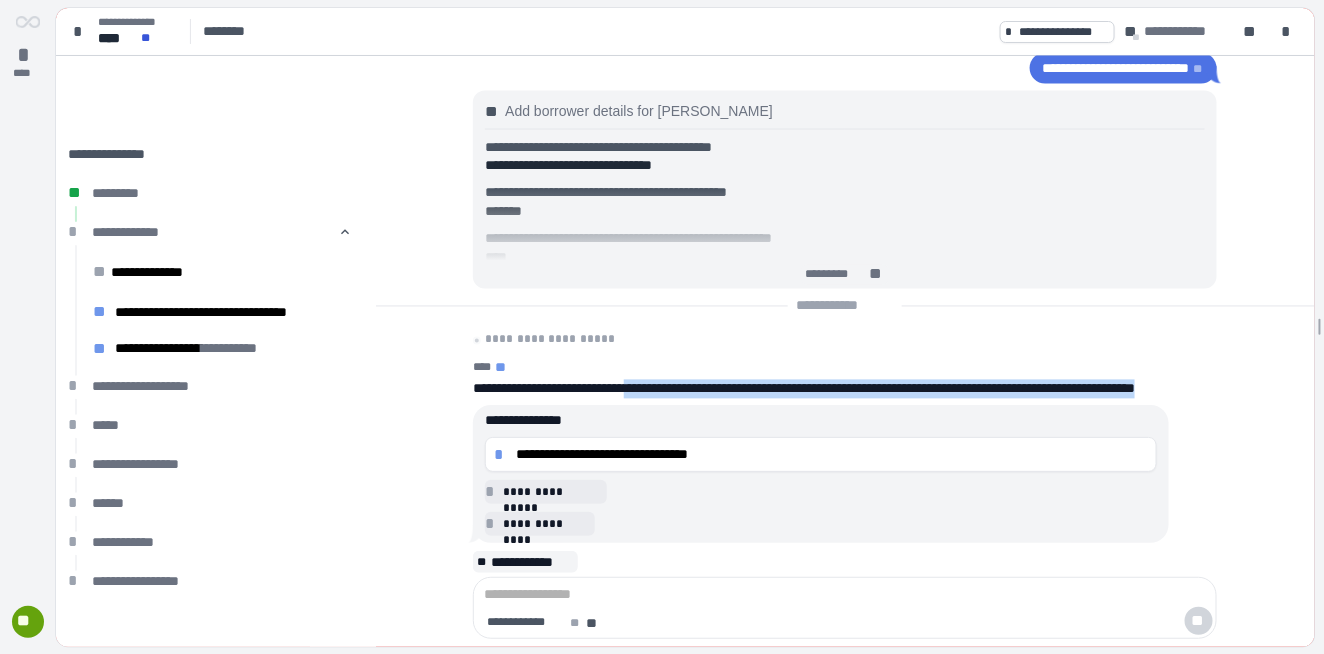 drag, startPoint x: 673, startPoint y: 374, endPoint x: 669, endPoint y: 389, distance: 15.524175 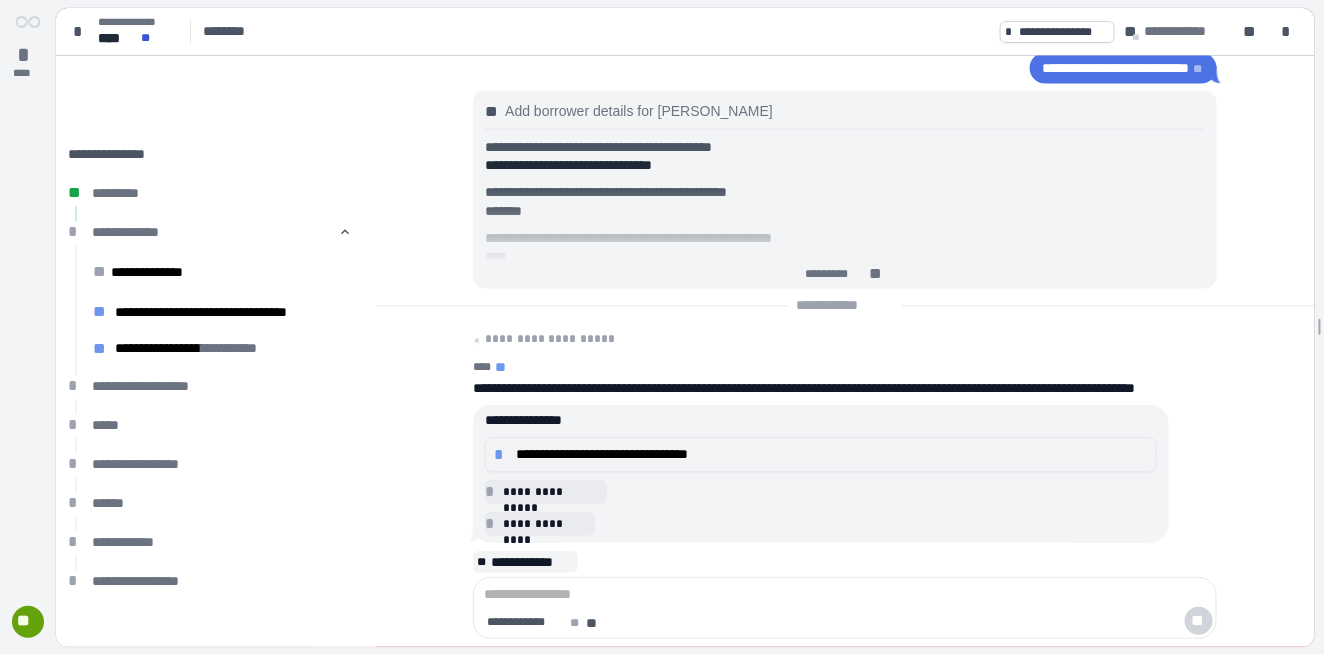 click on "**********" at bounding box center [832, 454] 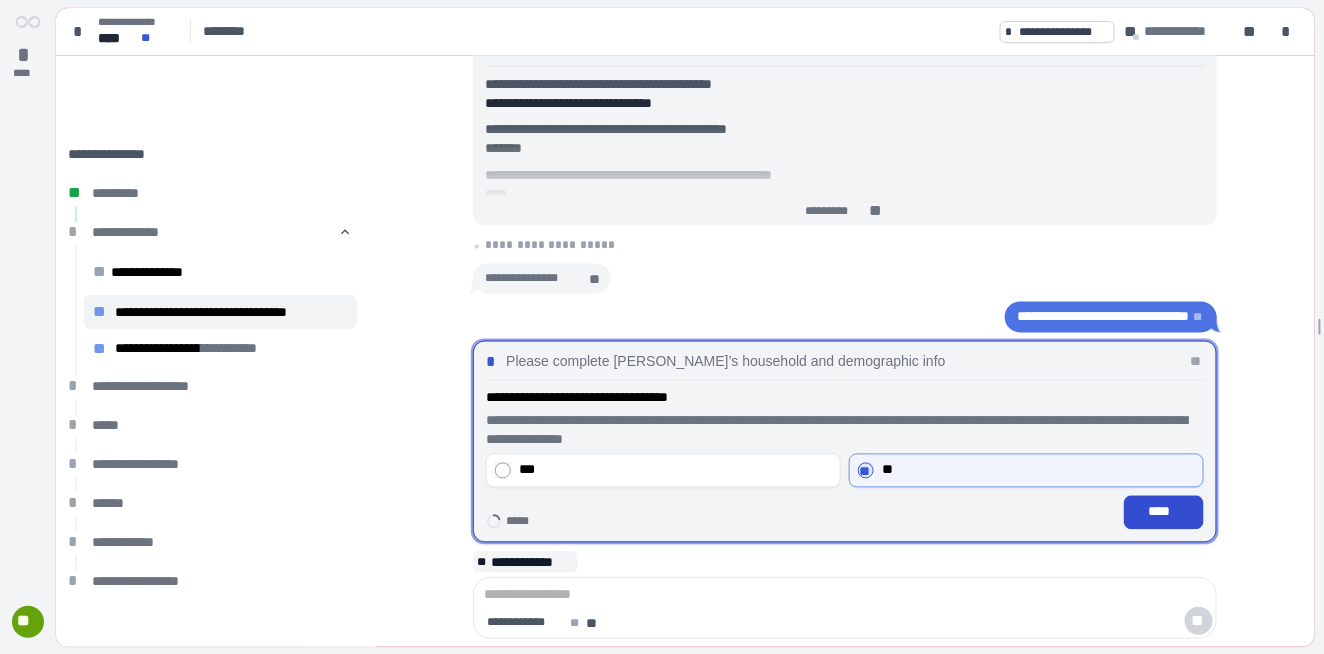 click on "****" at bounding box center (1164, 512) 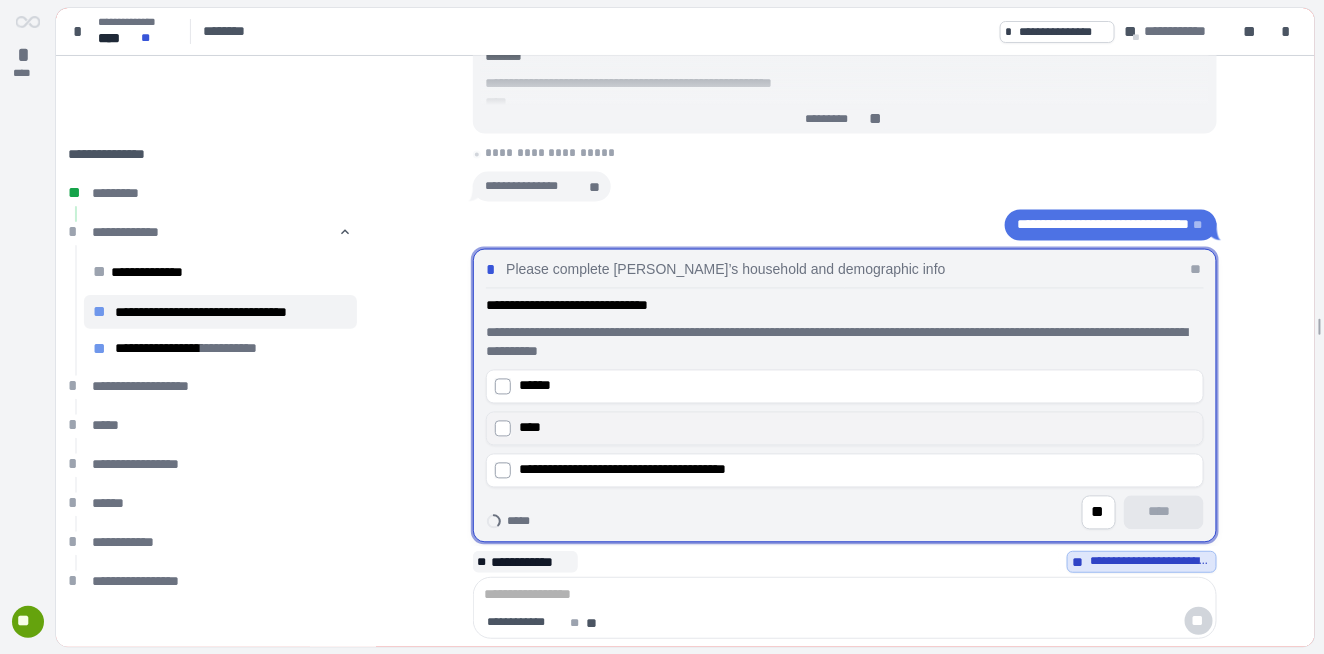 click on "****" at bounding box center [857, 428] 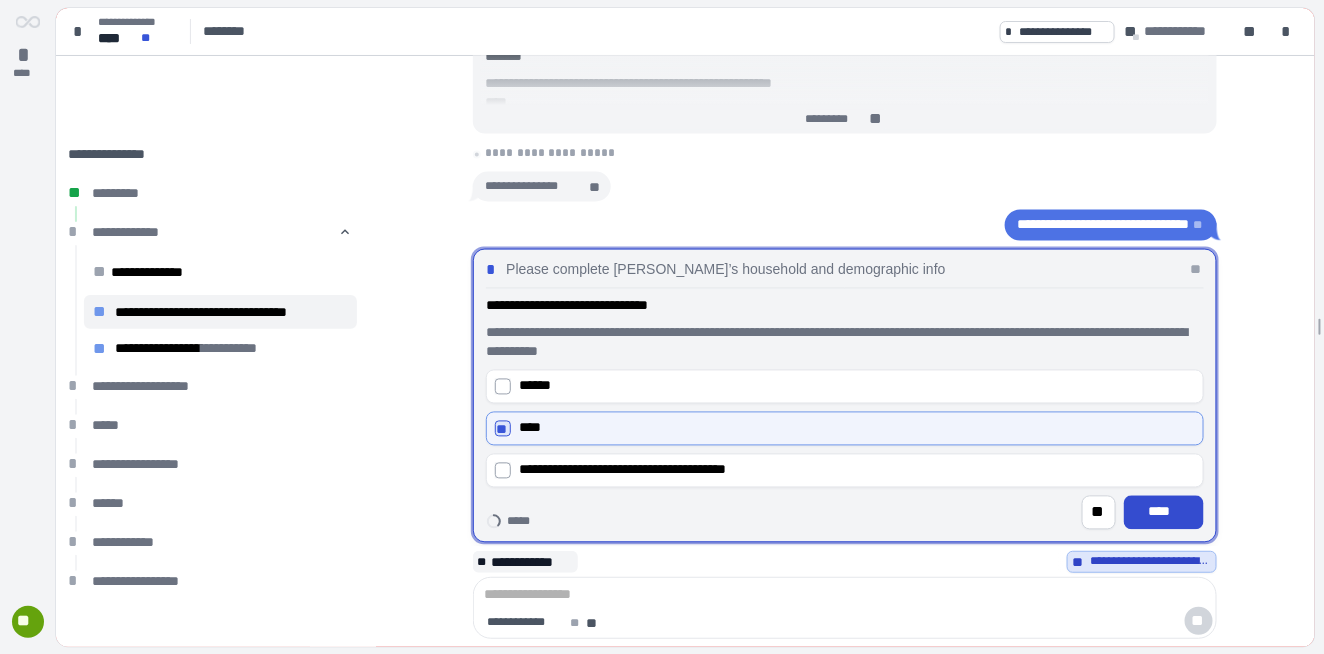 click on "****" at bounding box center (1164, 512) 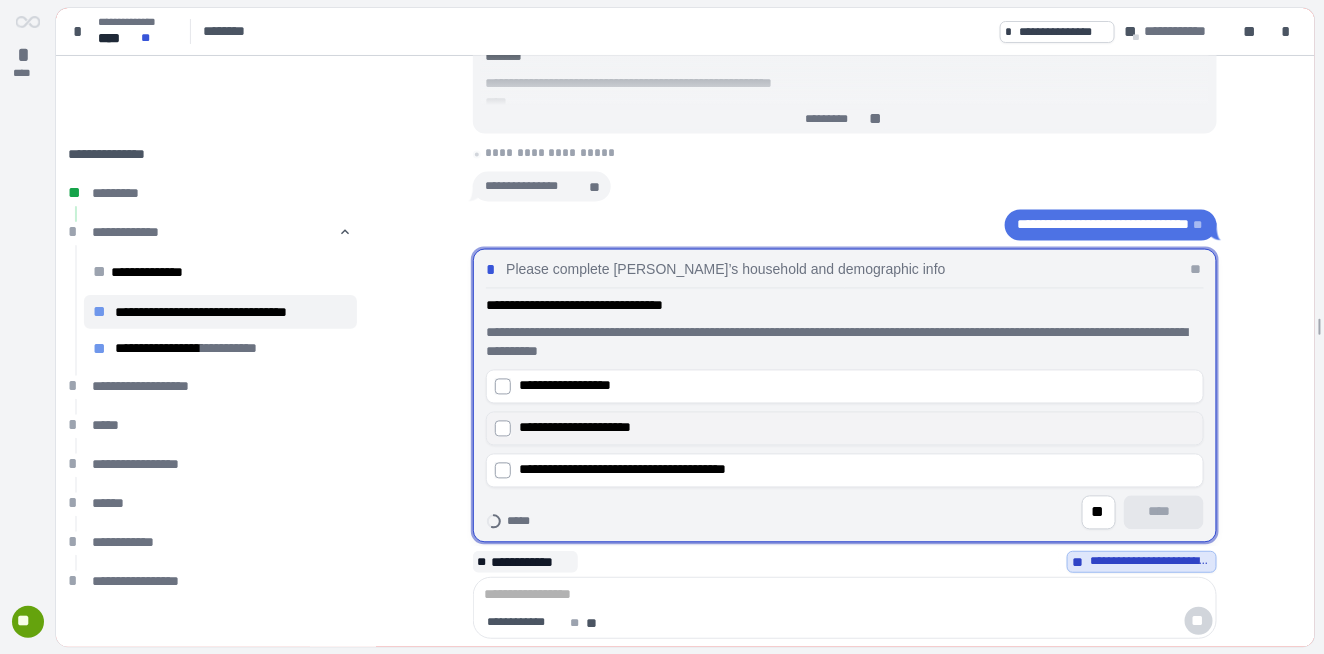 click on "**********" at bounding box center (575, 428) 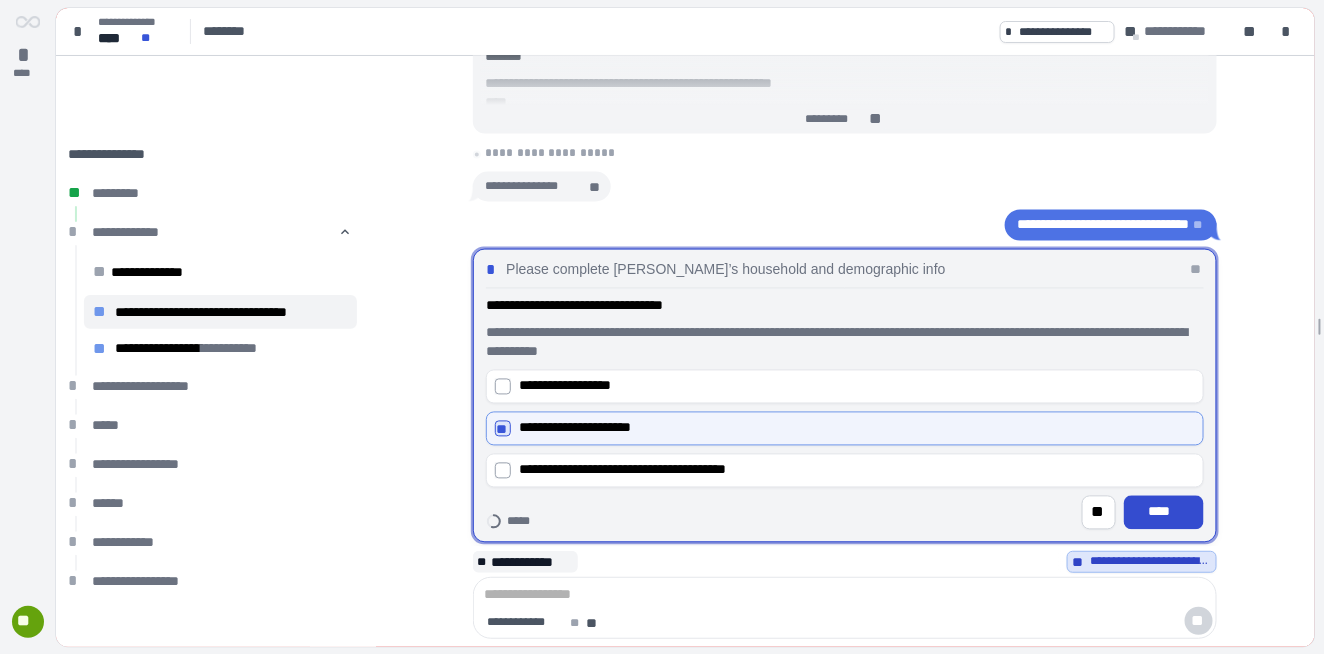 click on "****" at bounding box center (1164, 512) 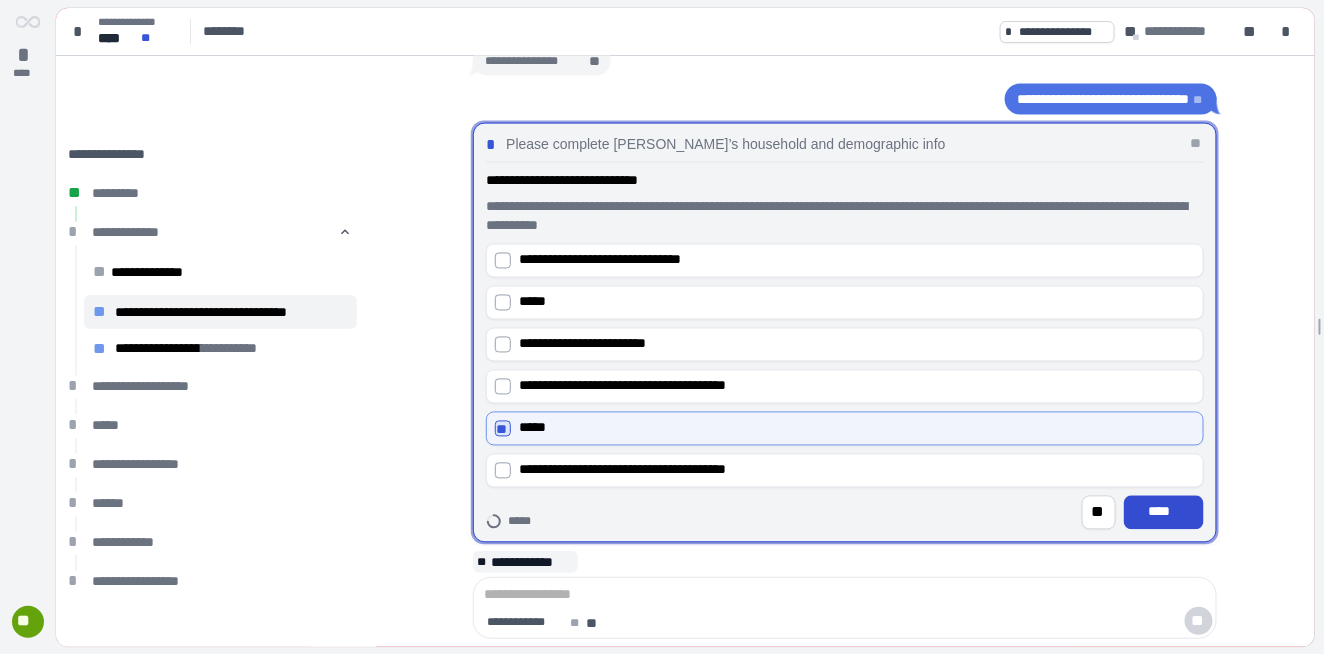 click on "****" at bounding box center (1164, 513) 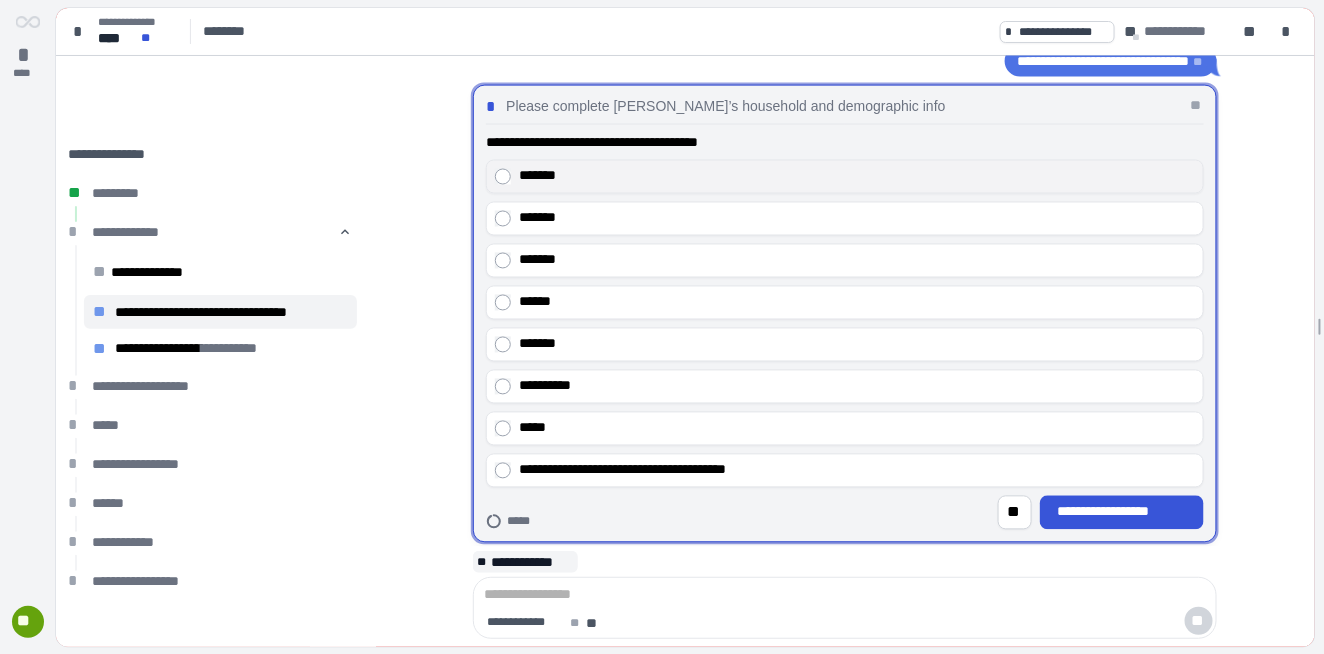 click on "*******" at bounding box center (537, 176) 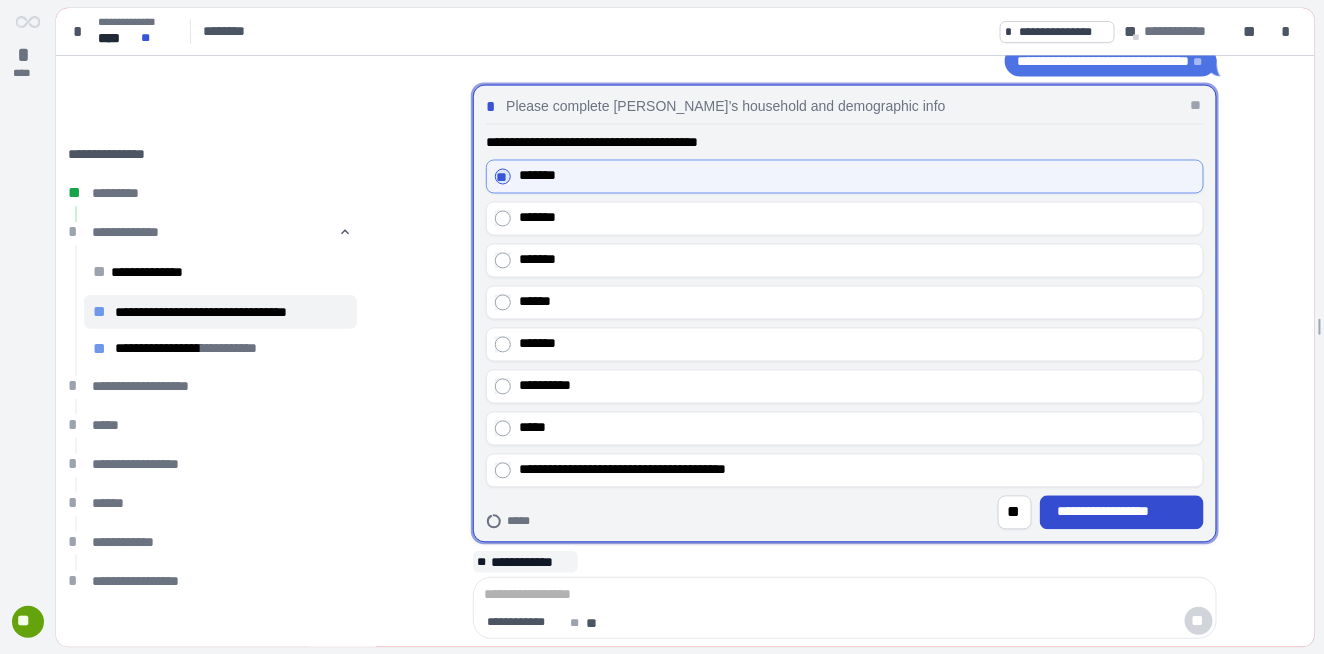 click on "**********" at bounding box center (1122, 512) 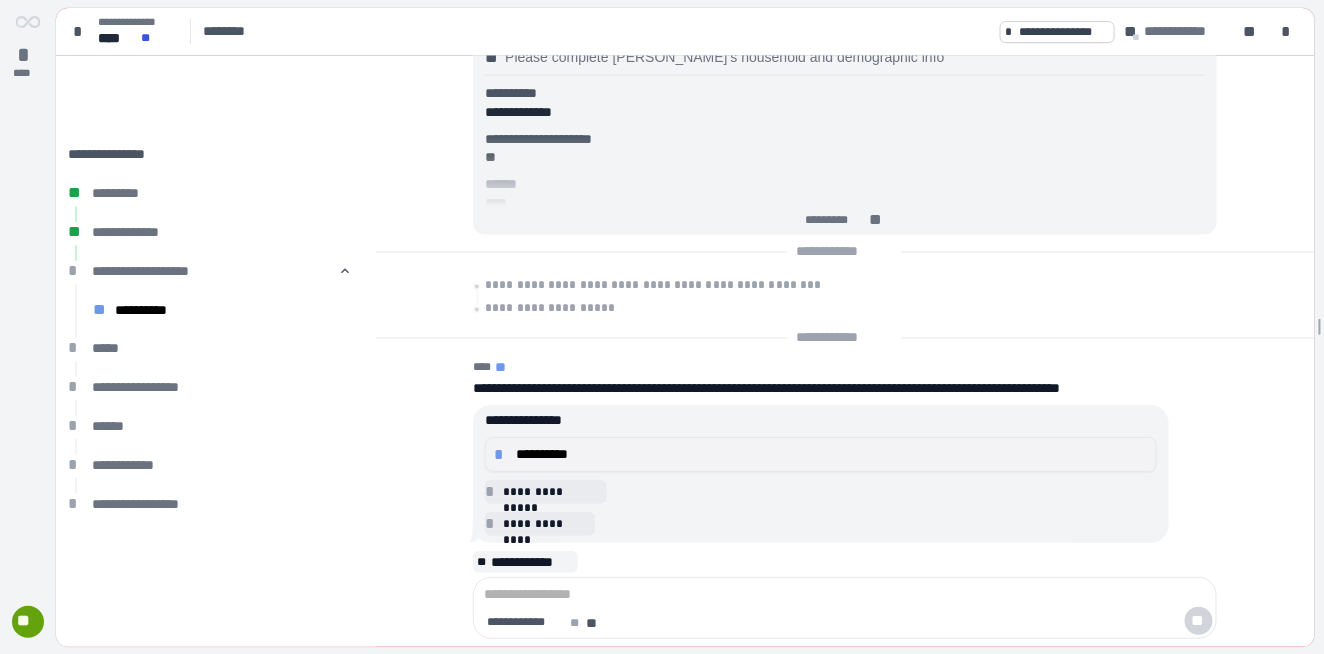 click on "**********" at bounding box center (832, 454) 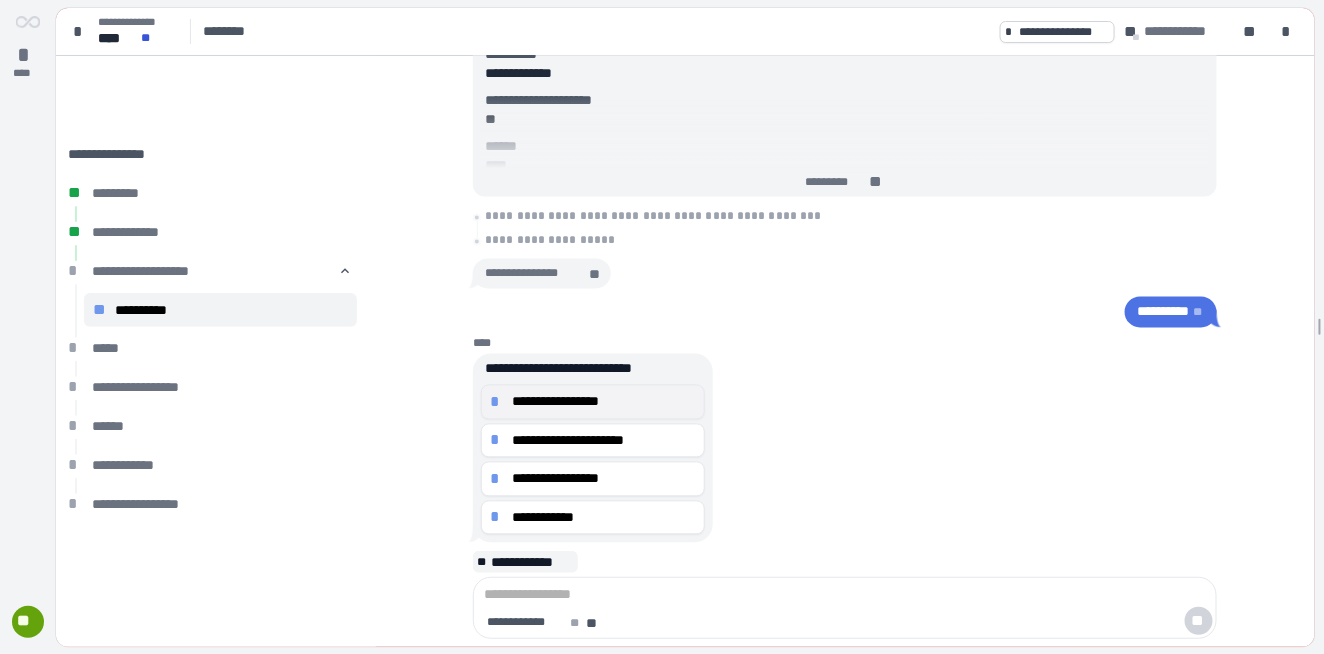 click on "**********" at bounding box center (604, 402) 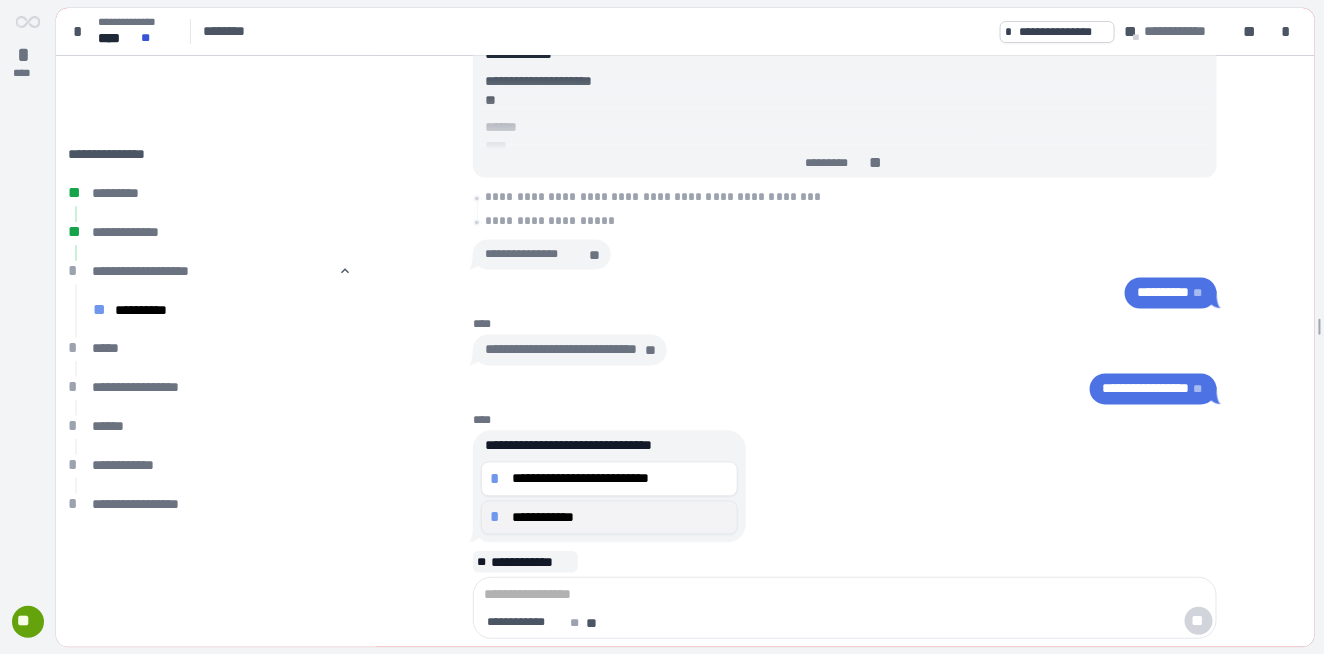 click on "**********" at bounding box center [620, 517] 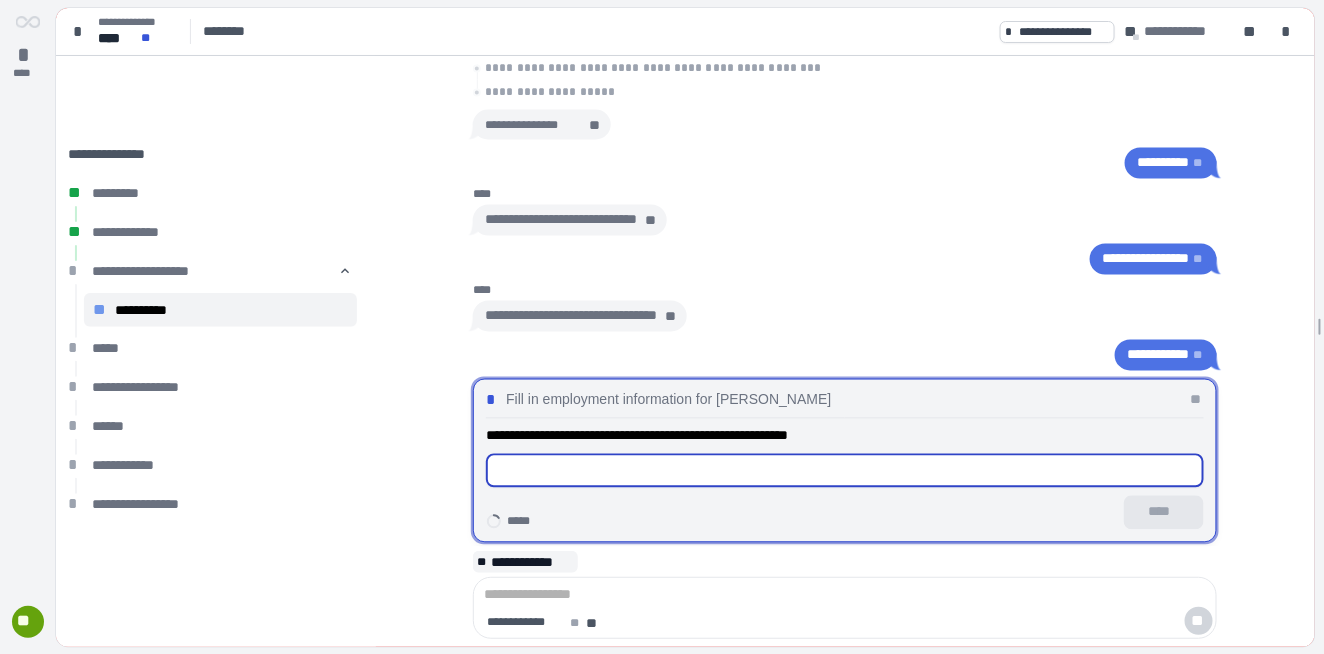 click at bounding box center (845, 471) 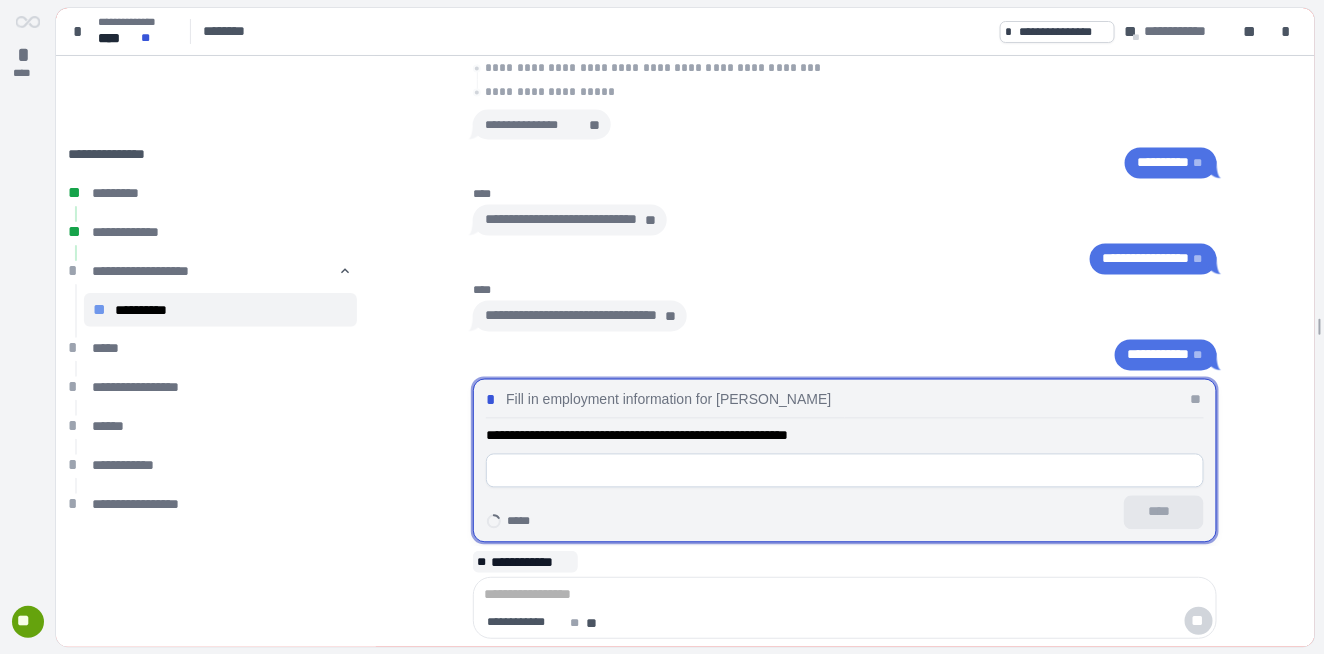 click on "**********" at bounding box center (845, 436) 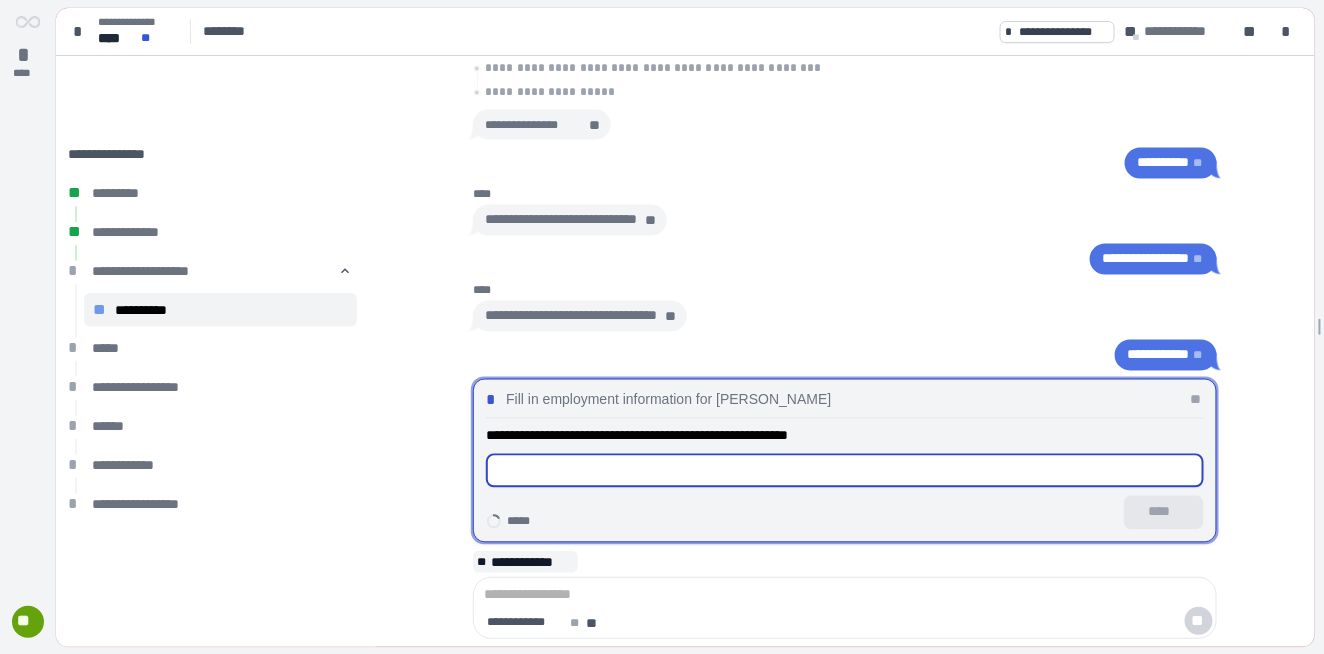 click at bounding box center [845, 471] 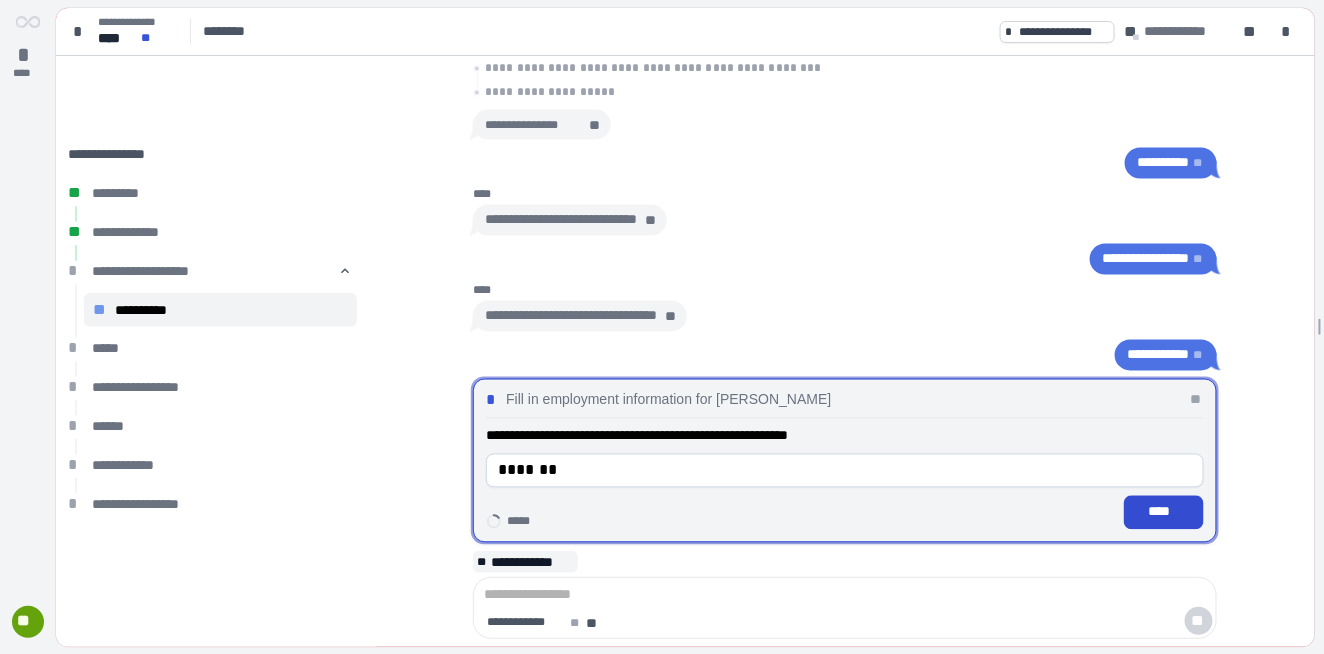 click on "****" at bounding box center [1164, 512] 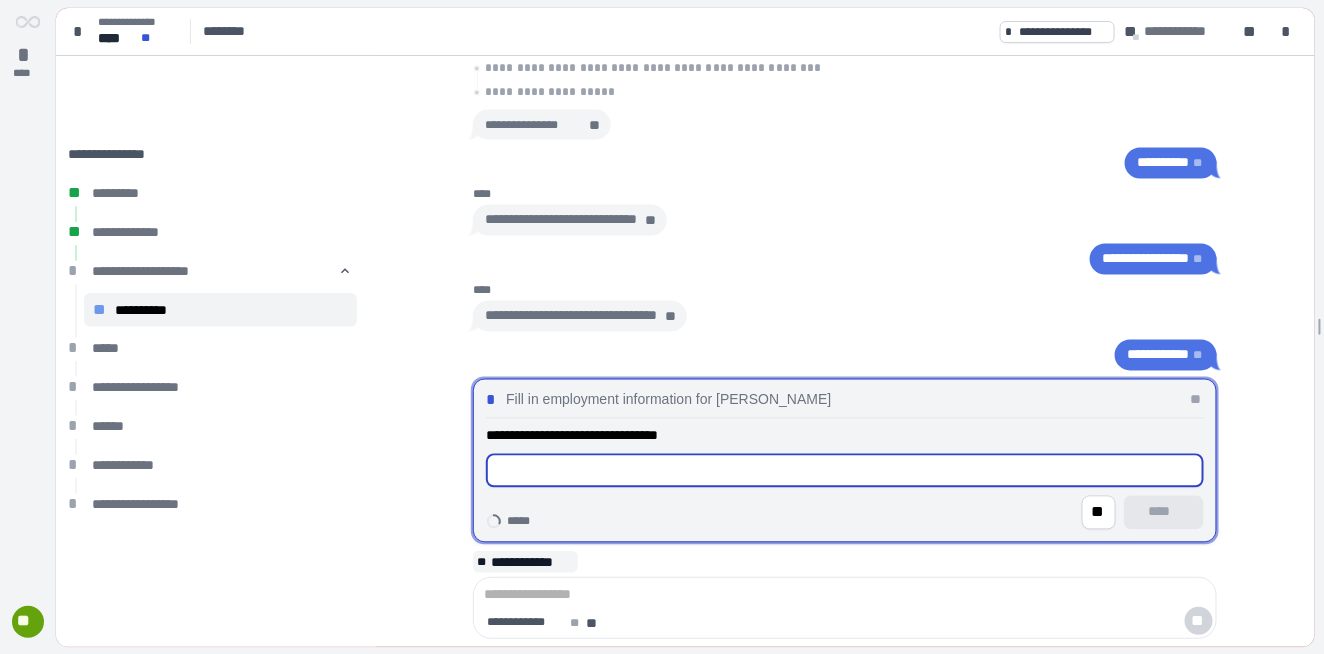 click at bounding box center [845, 471] 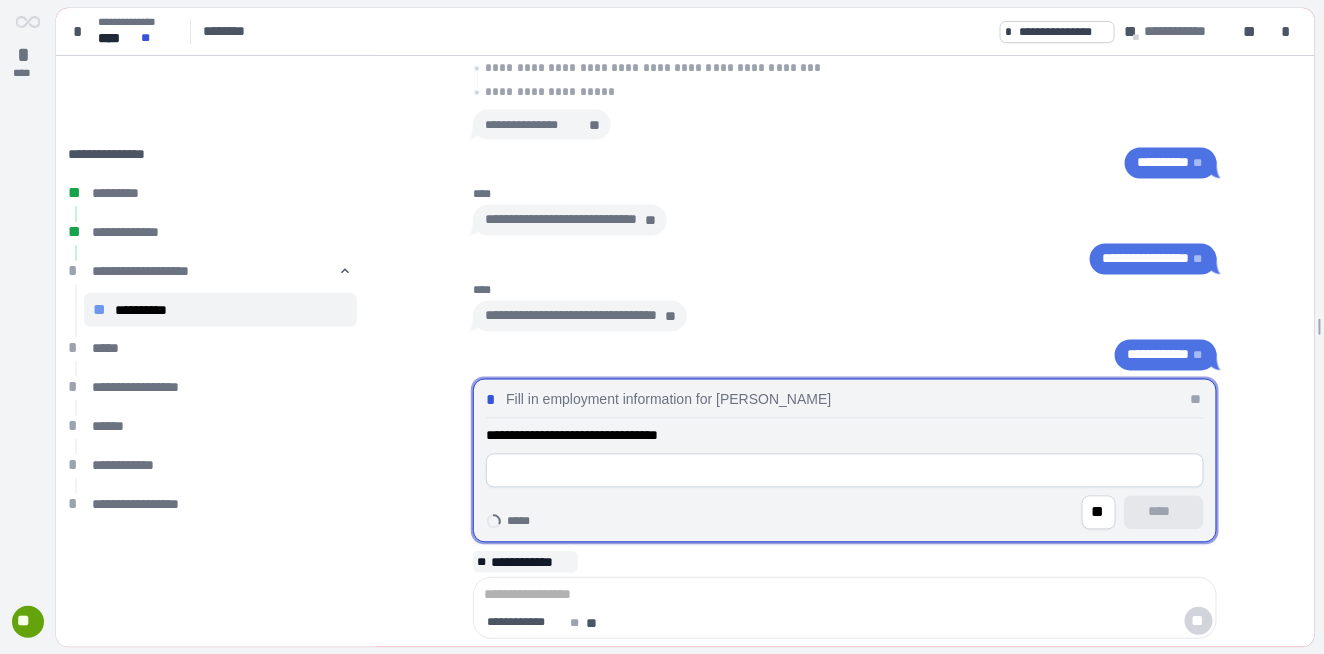 click at bounding box center (845, 471) 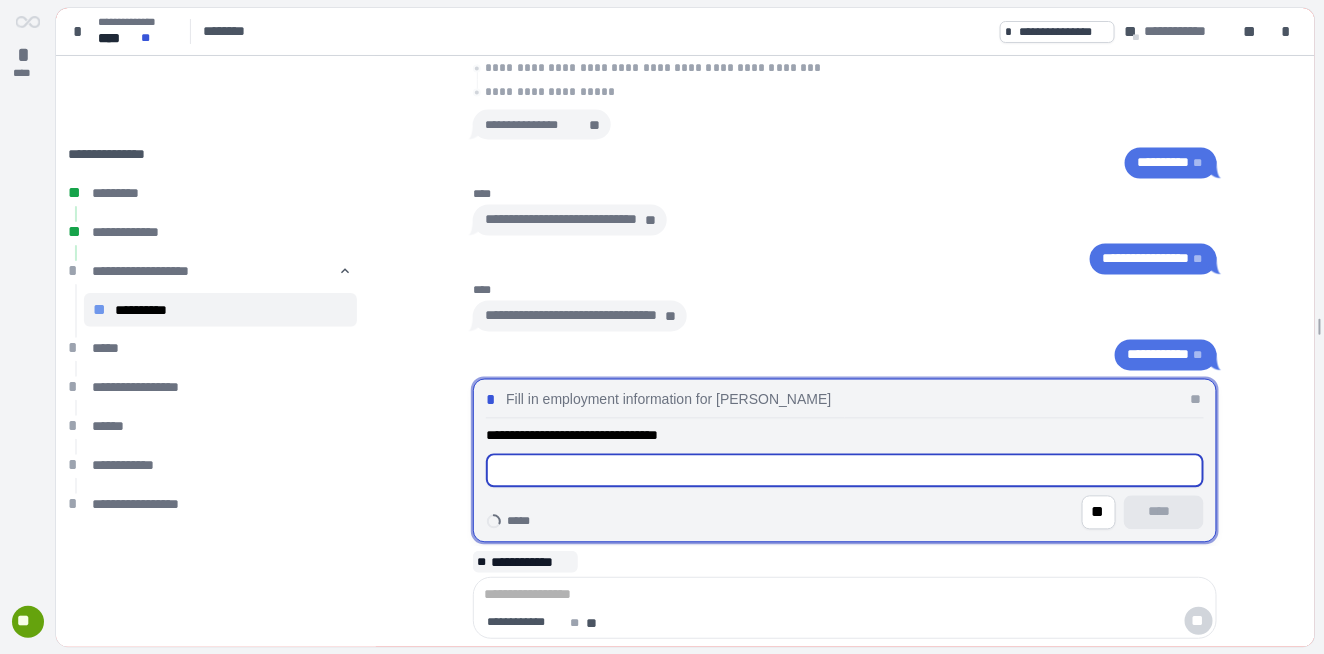 type on "******" 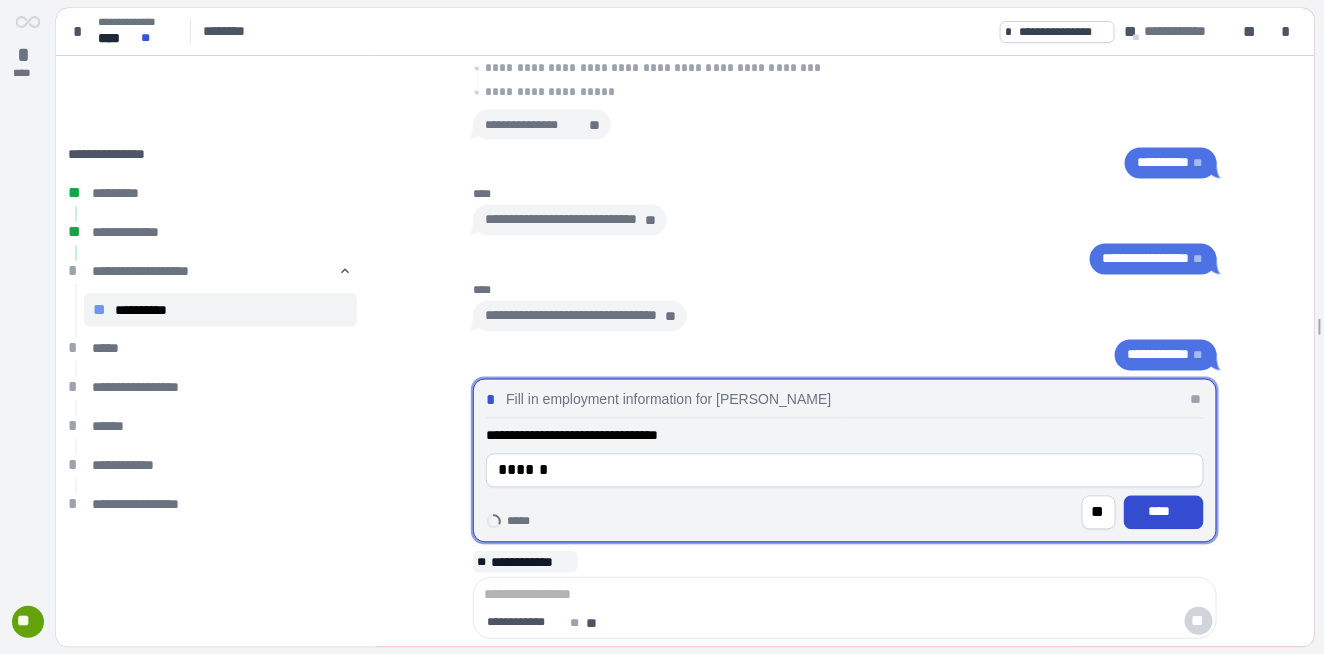 click on "****" at bounding box center [1164, 512] 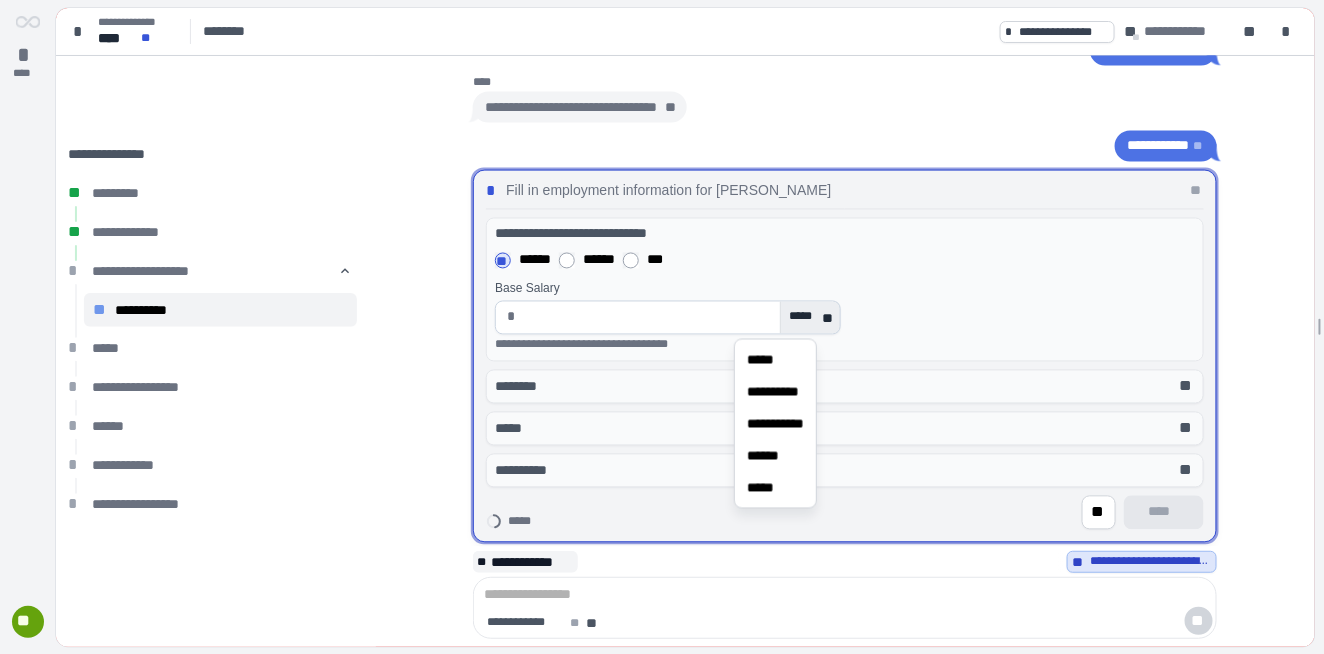 click on "*****" at bounding box center (803, 317) 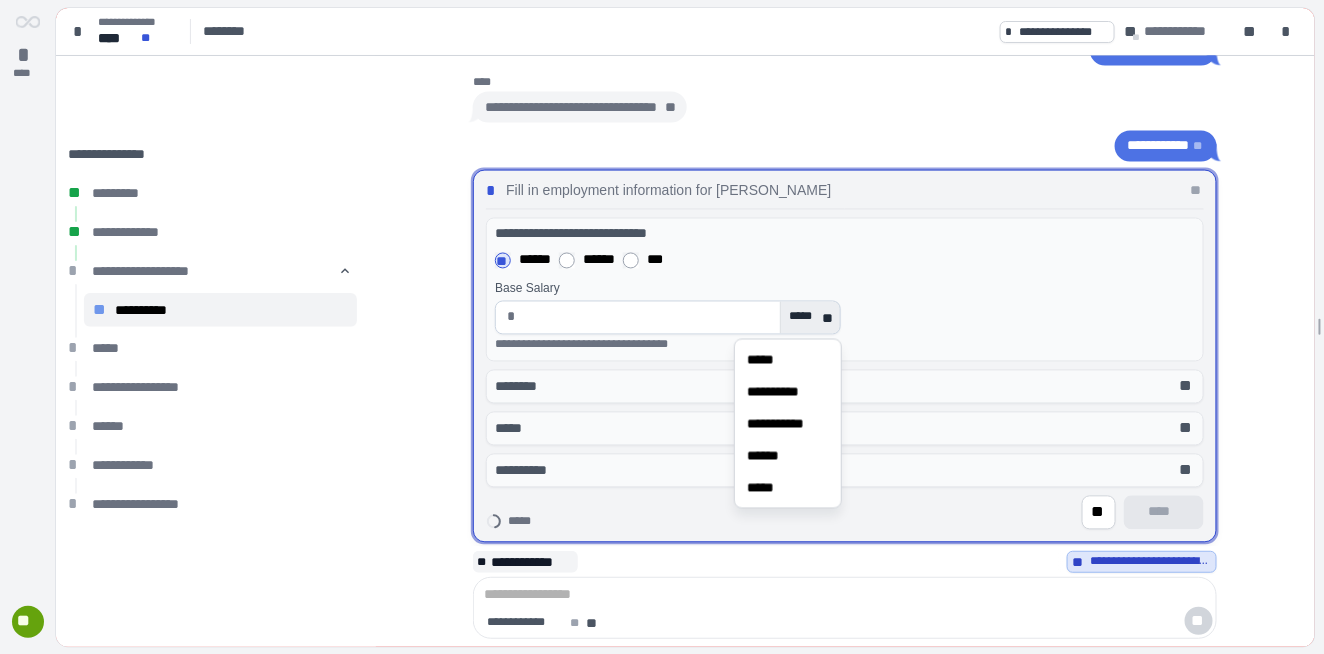 click at bounding box center [648, 318] 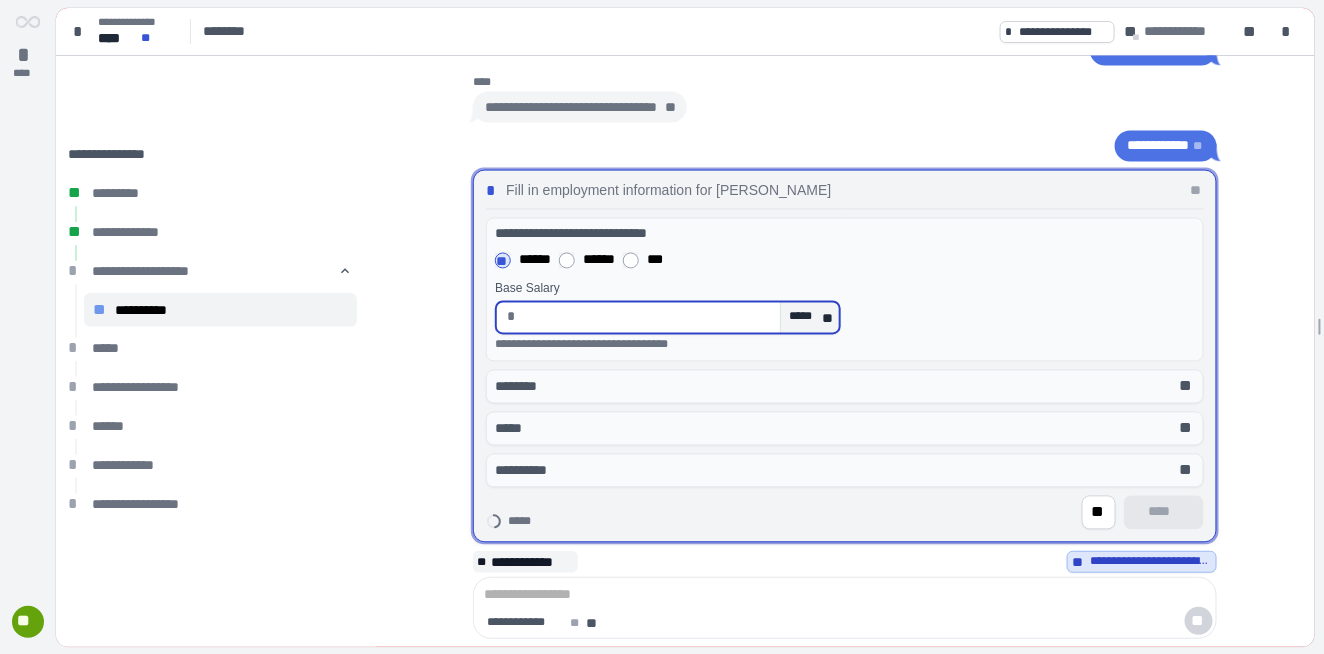 click at bounding box center (648, 318) 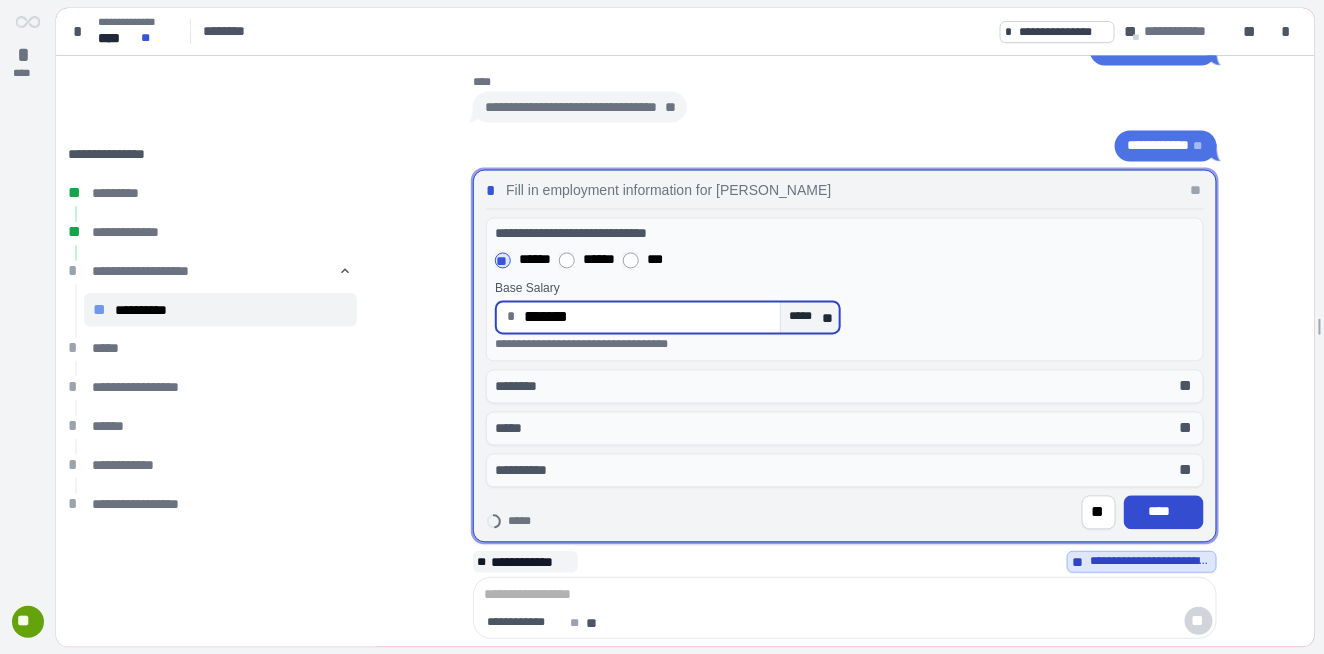 type on "**********" 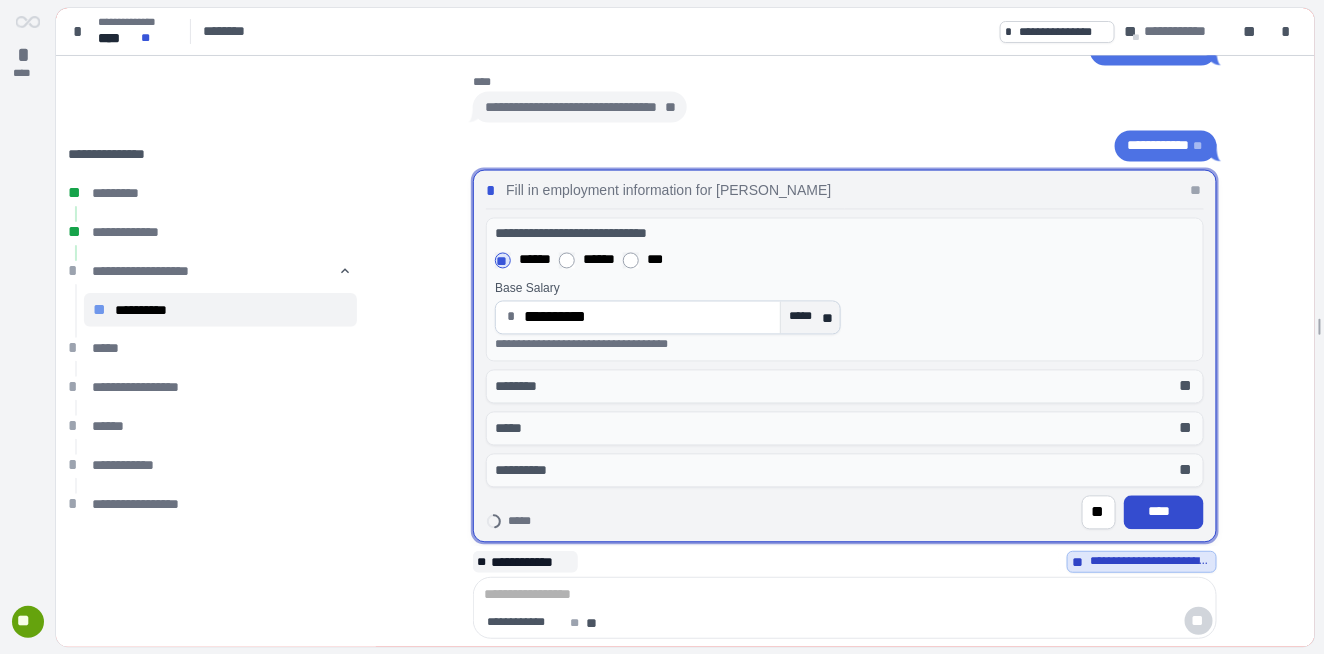 click on "****" at bounding box center [1164, 512] 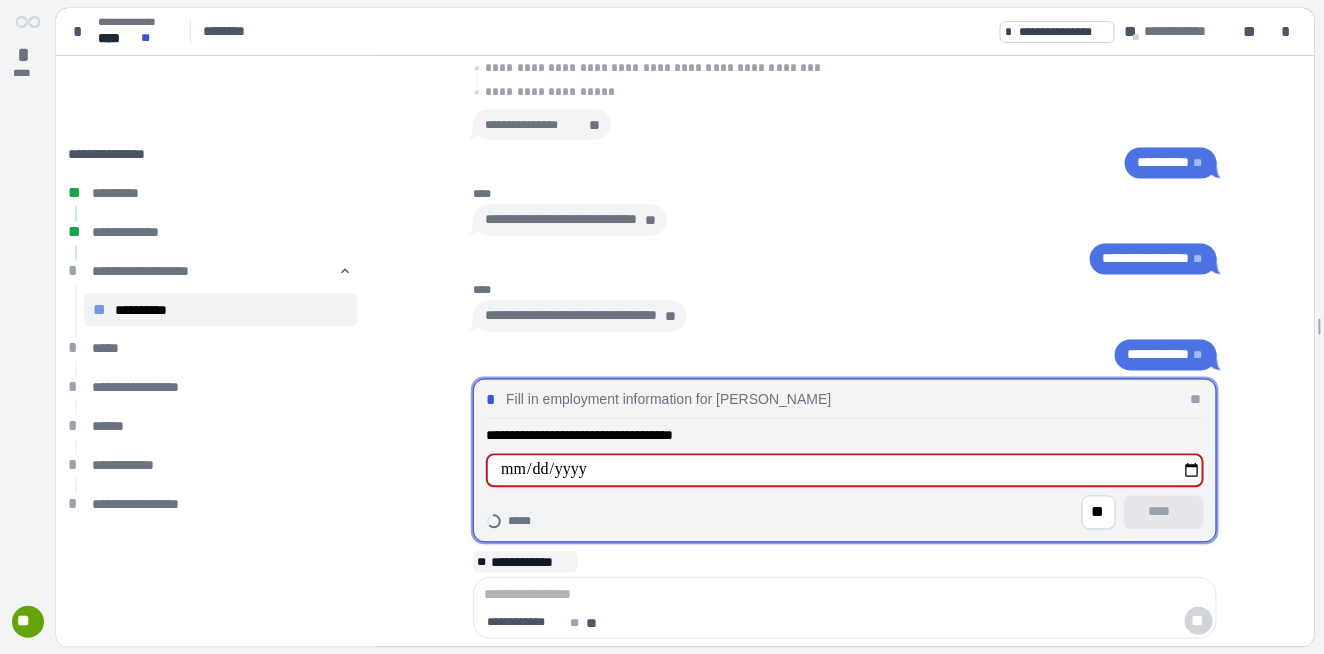 type on "**********" 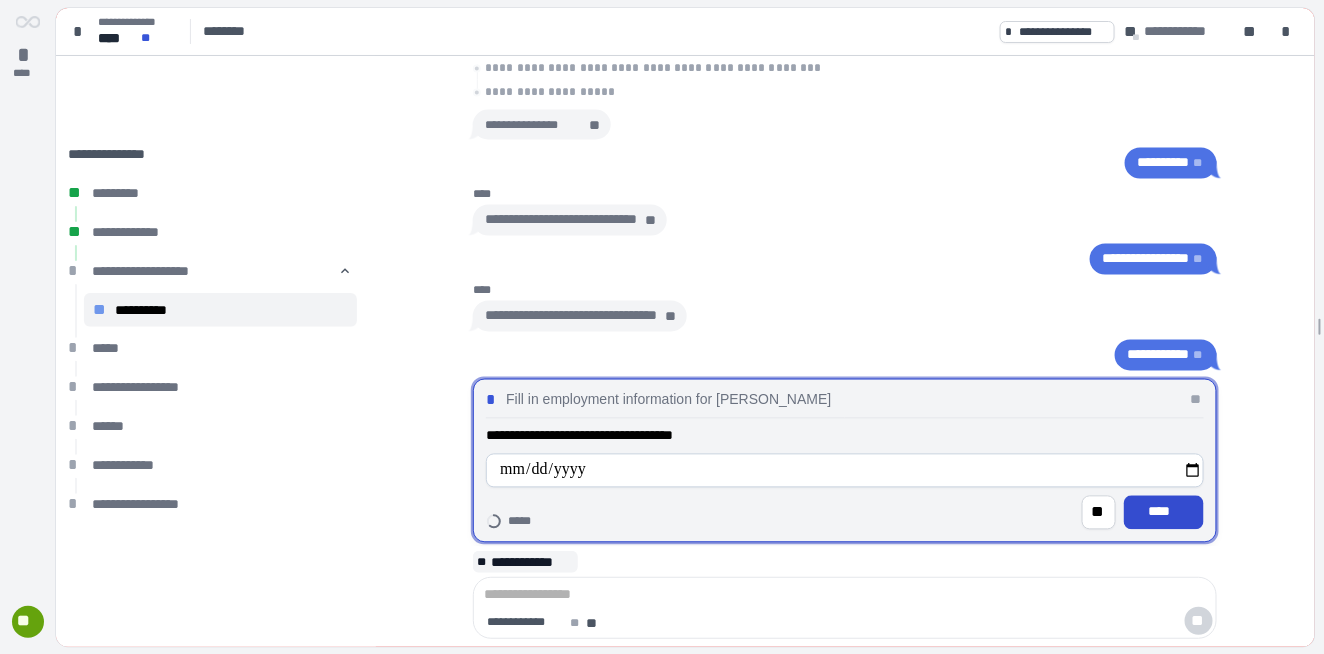 click on "****" at bounding box center (1164, 513) 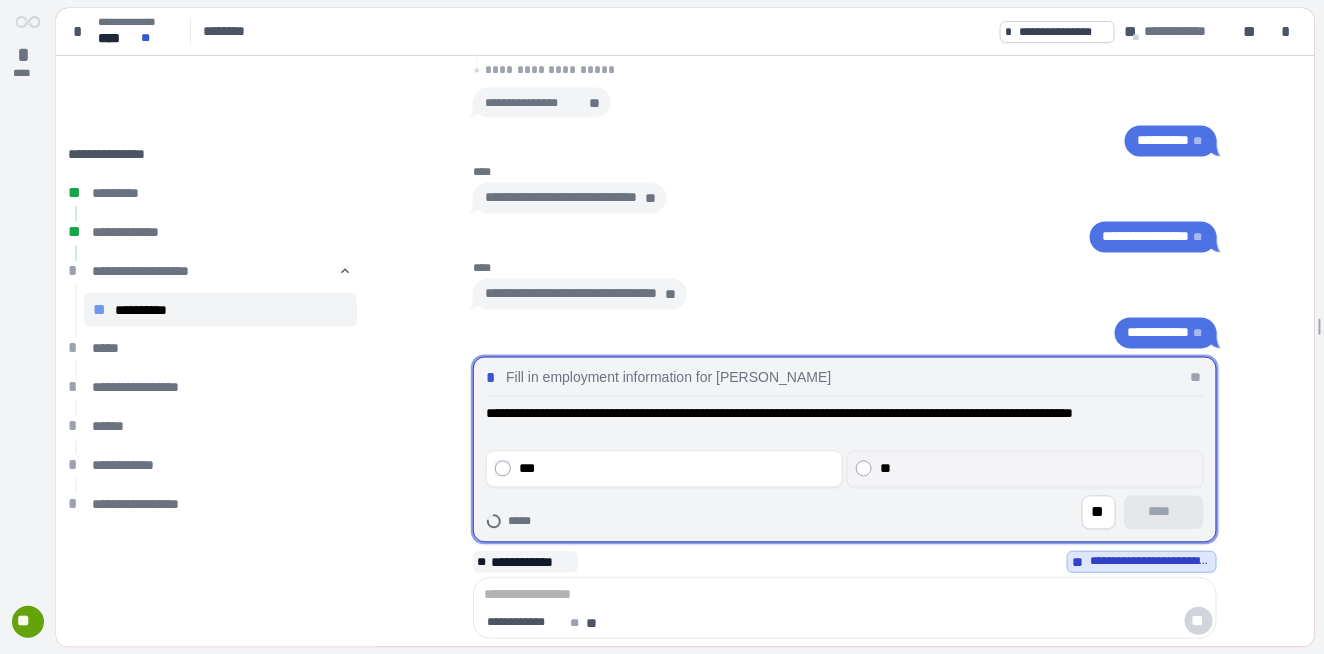 click on "**" at bounding box center [1037, 469] 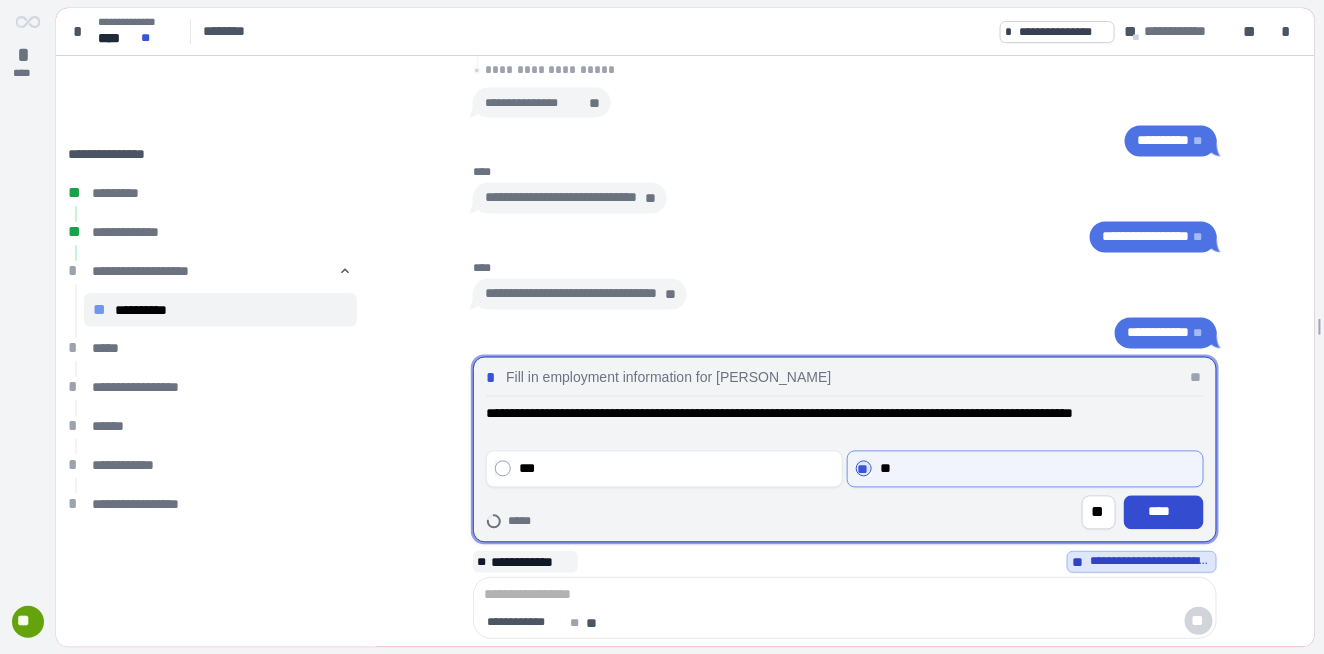 click on "****" at bounding box center (1164, 512) 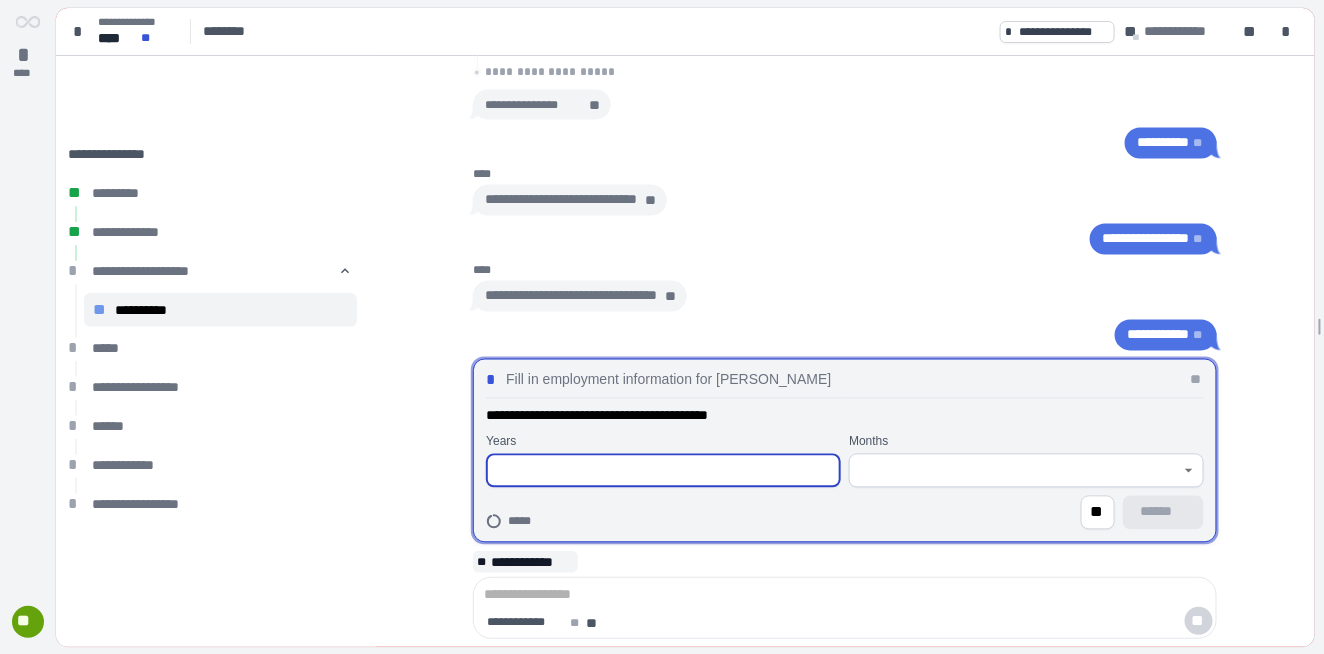 click at bounding box center (663, 471) 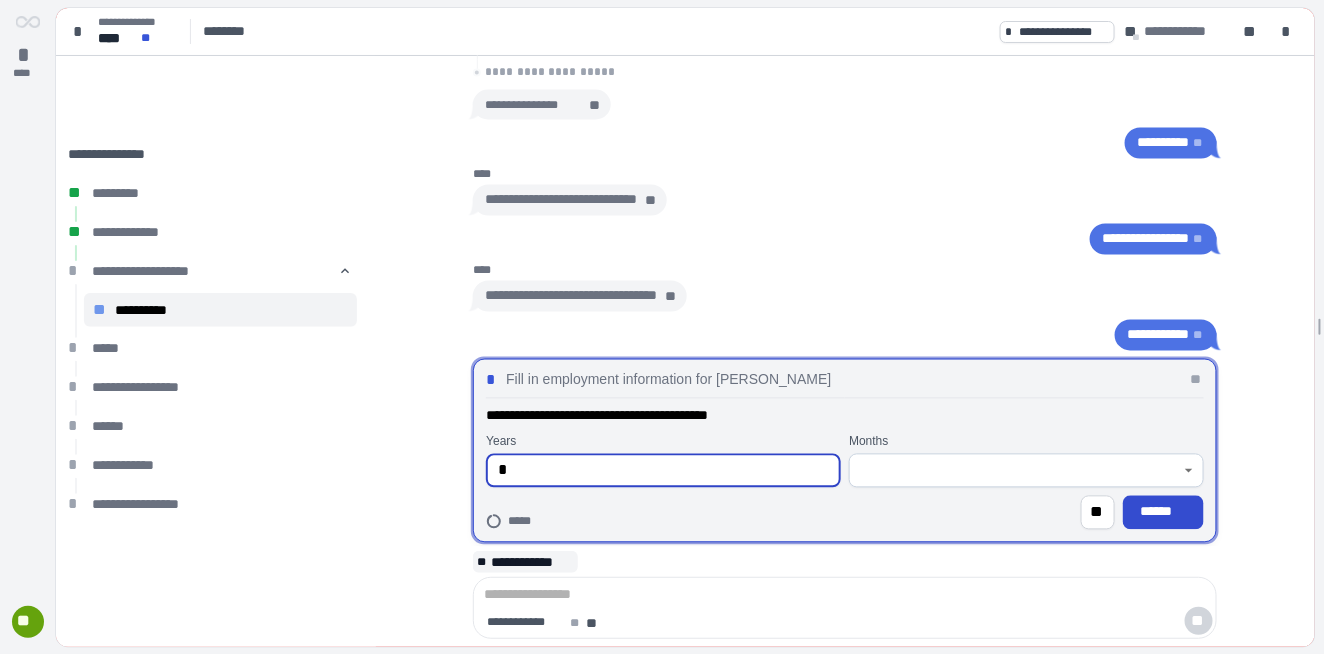 click on "******" at bounding box center (1163, 512) 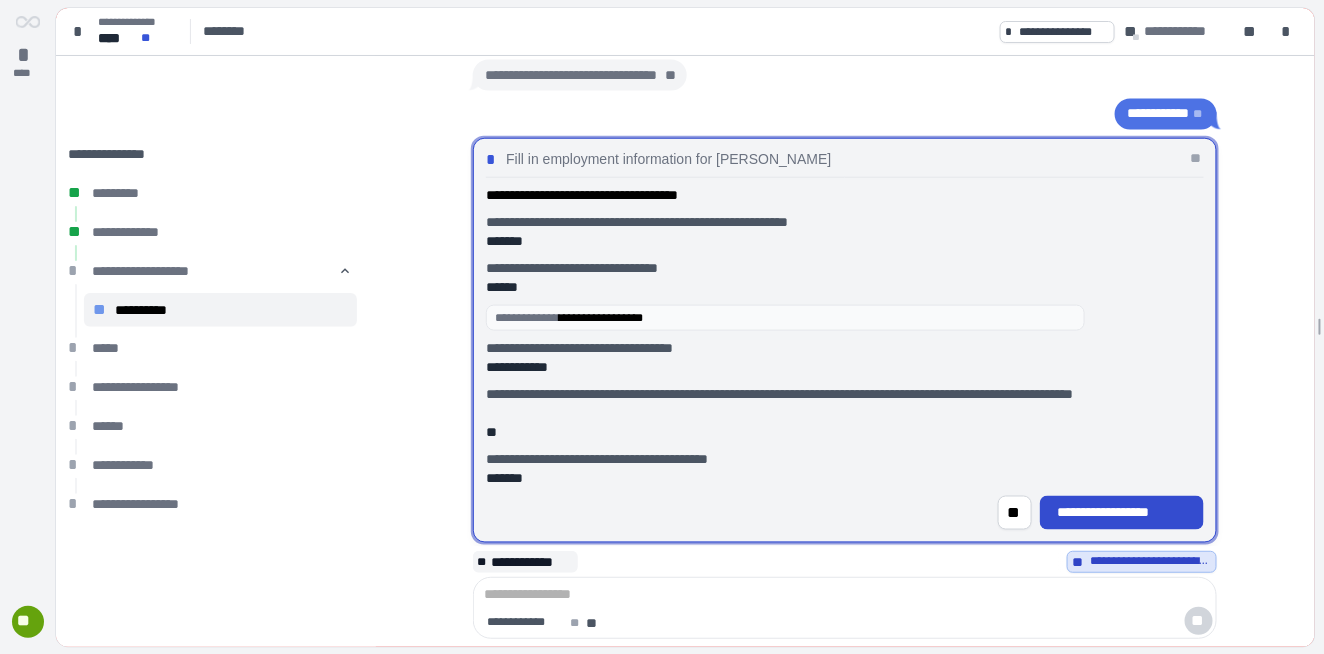 click on "**********" at bounding box center [1122, 512] 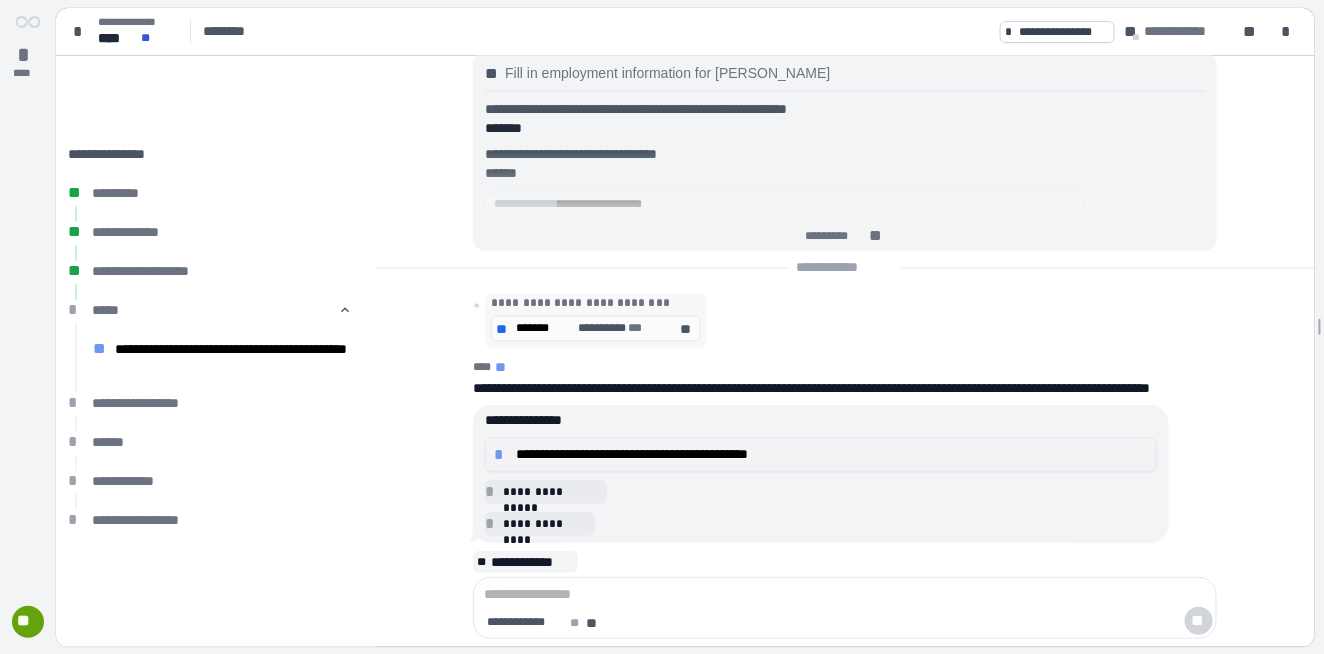 click on "**********" at bounding box center (832, 454) 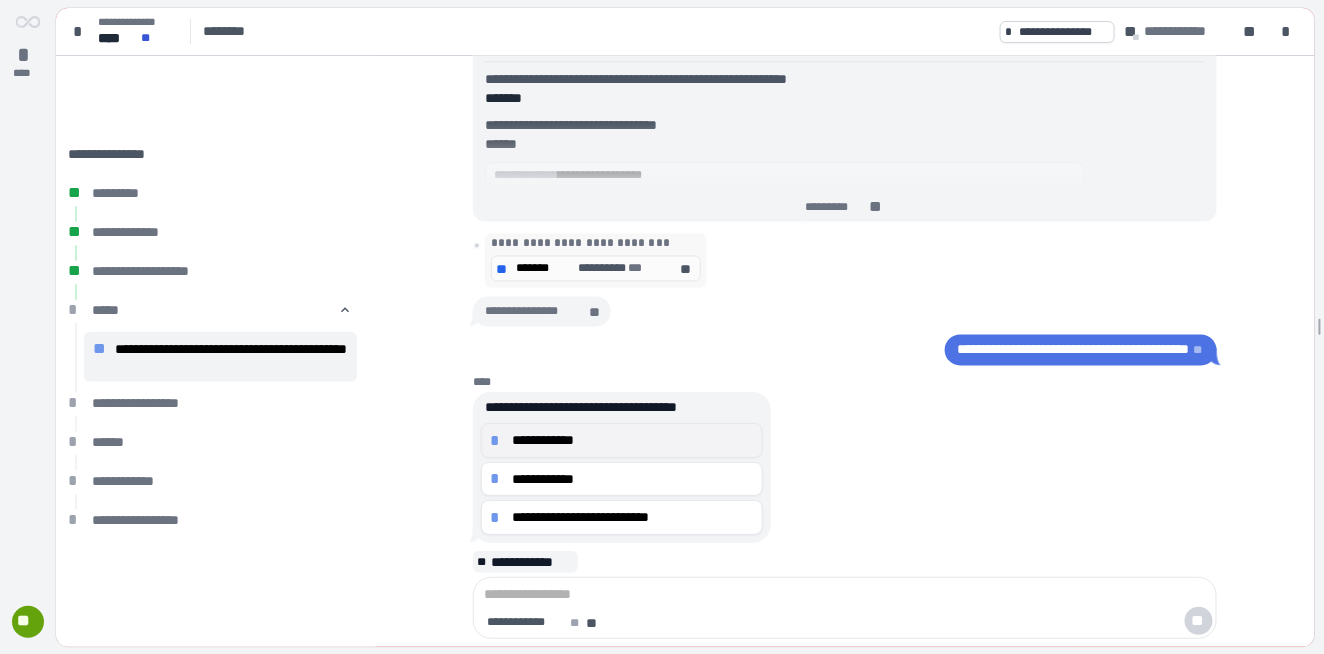 click on "**********" at bounding box center (633, 440) 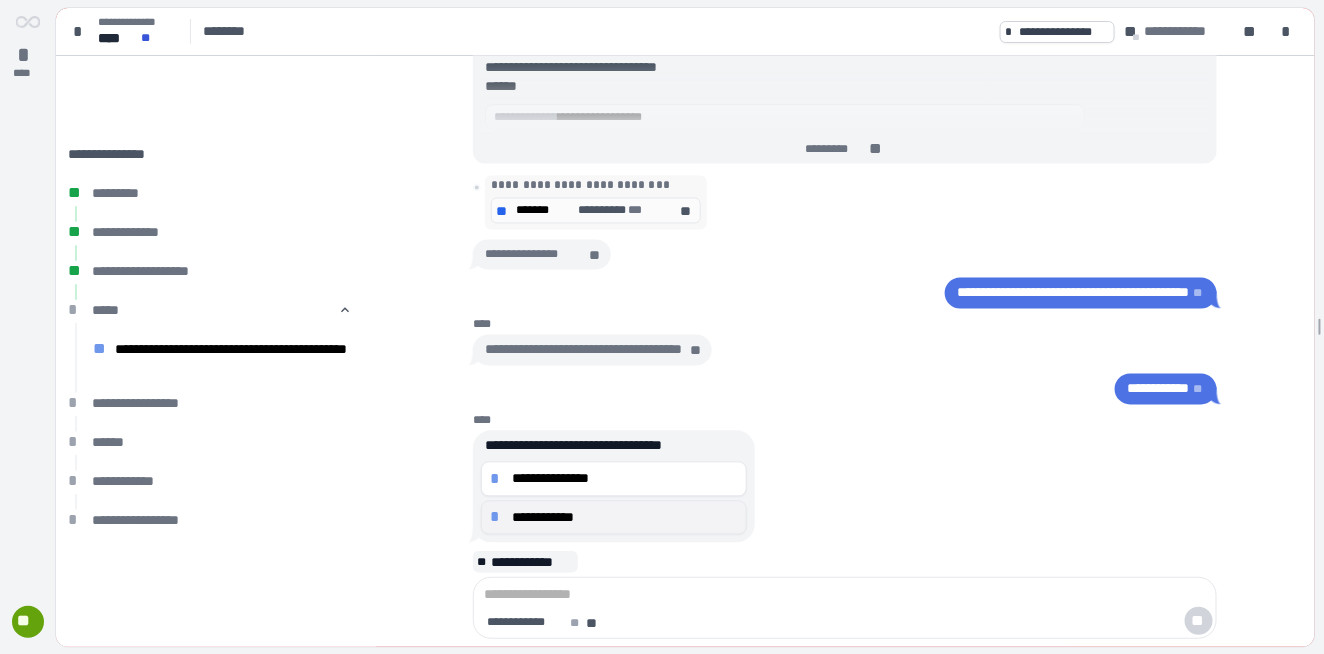 click on "**********" at bounding box center (625, 517) 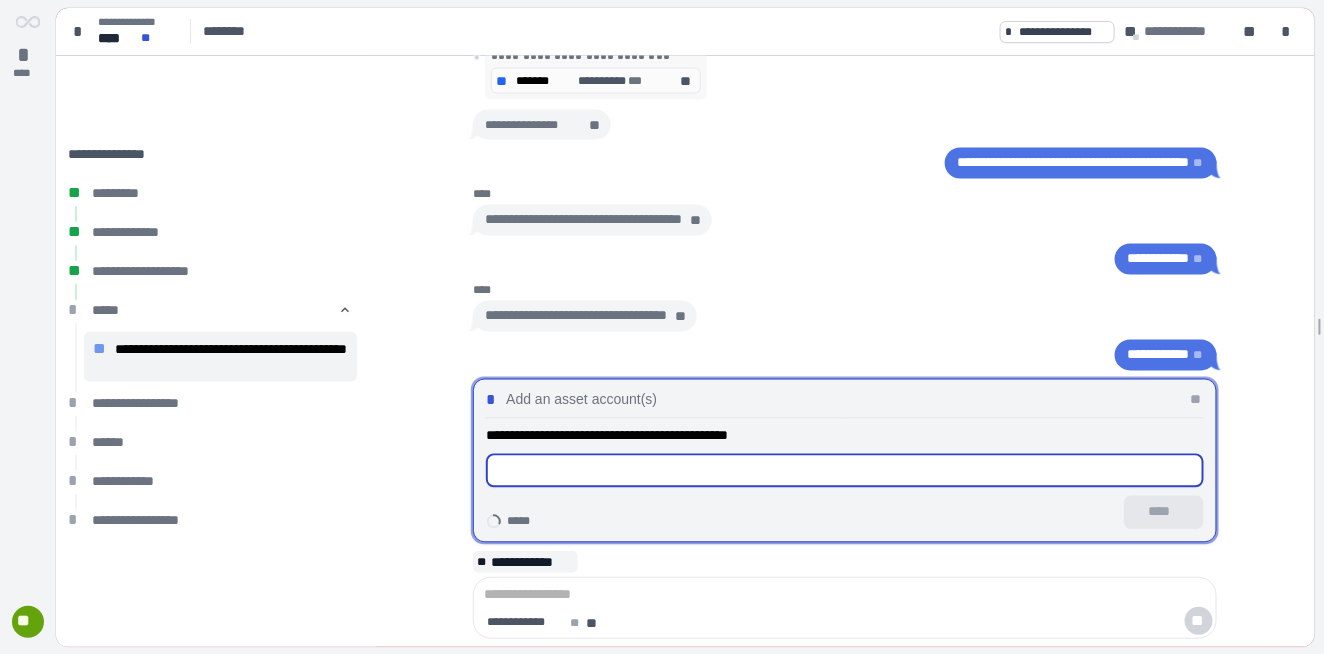 click at bounding box center [845, 471] 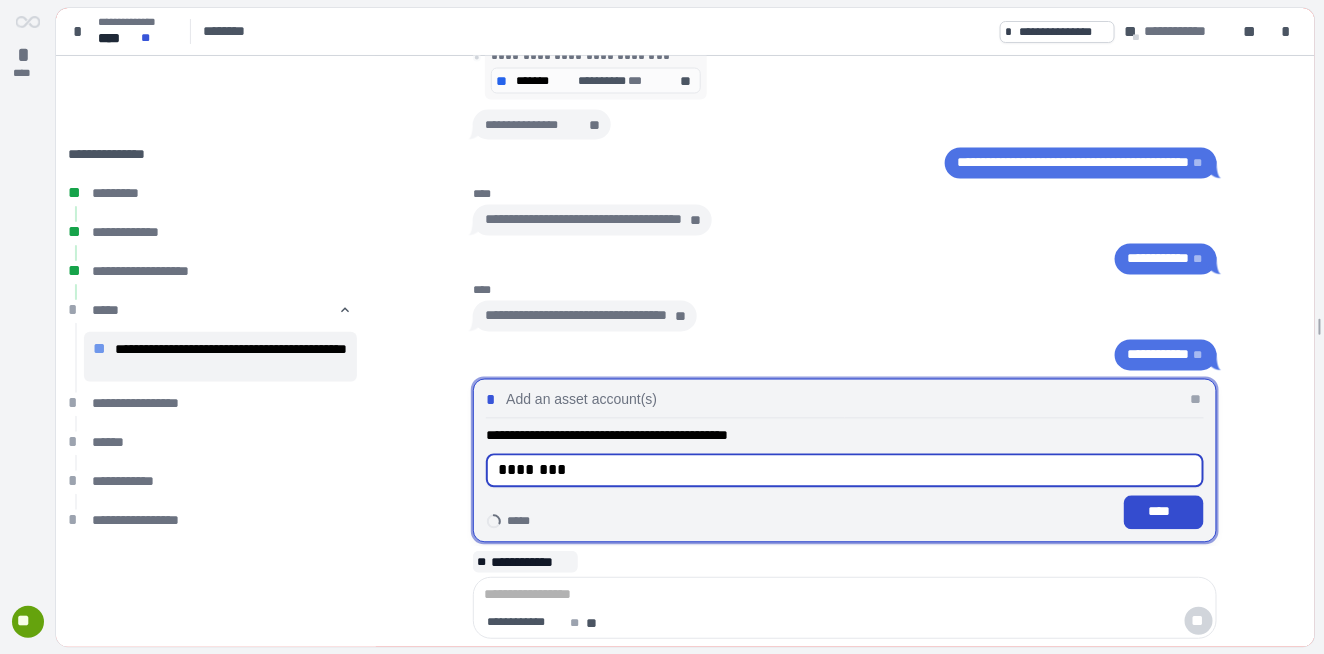 click on "****" at bounding box center (1164, 512) 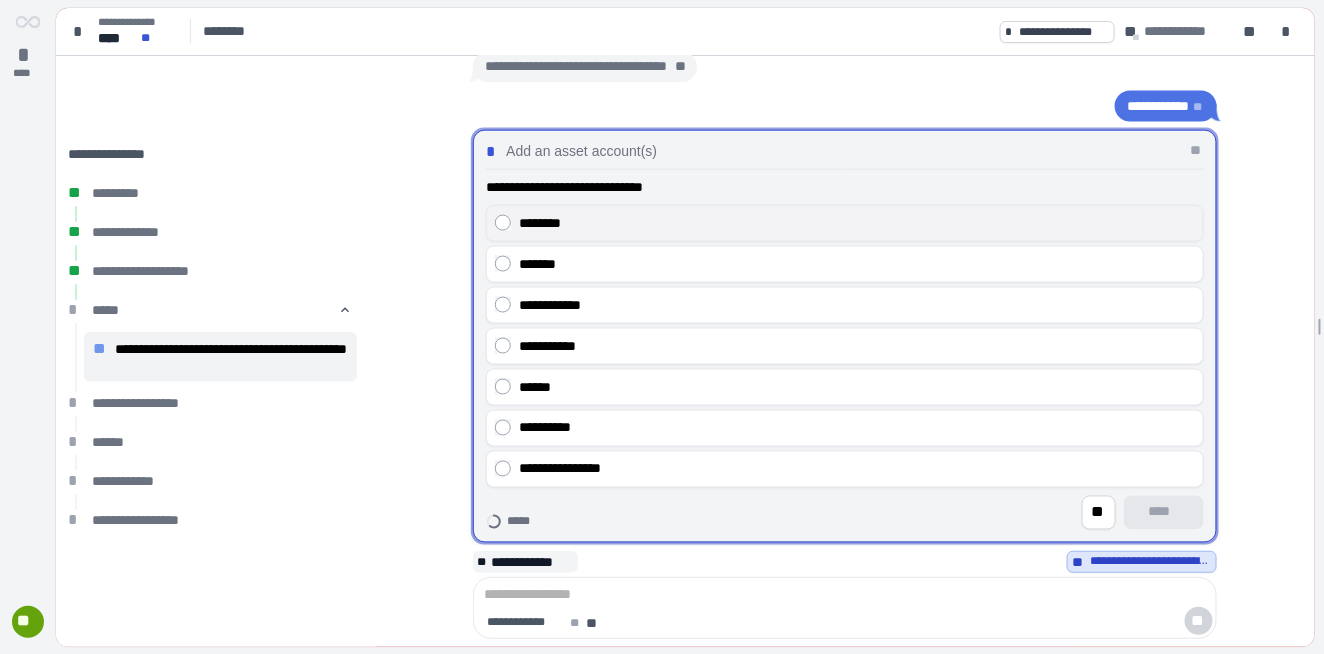 click on "********" at bounding box center (845, 223) 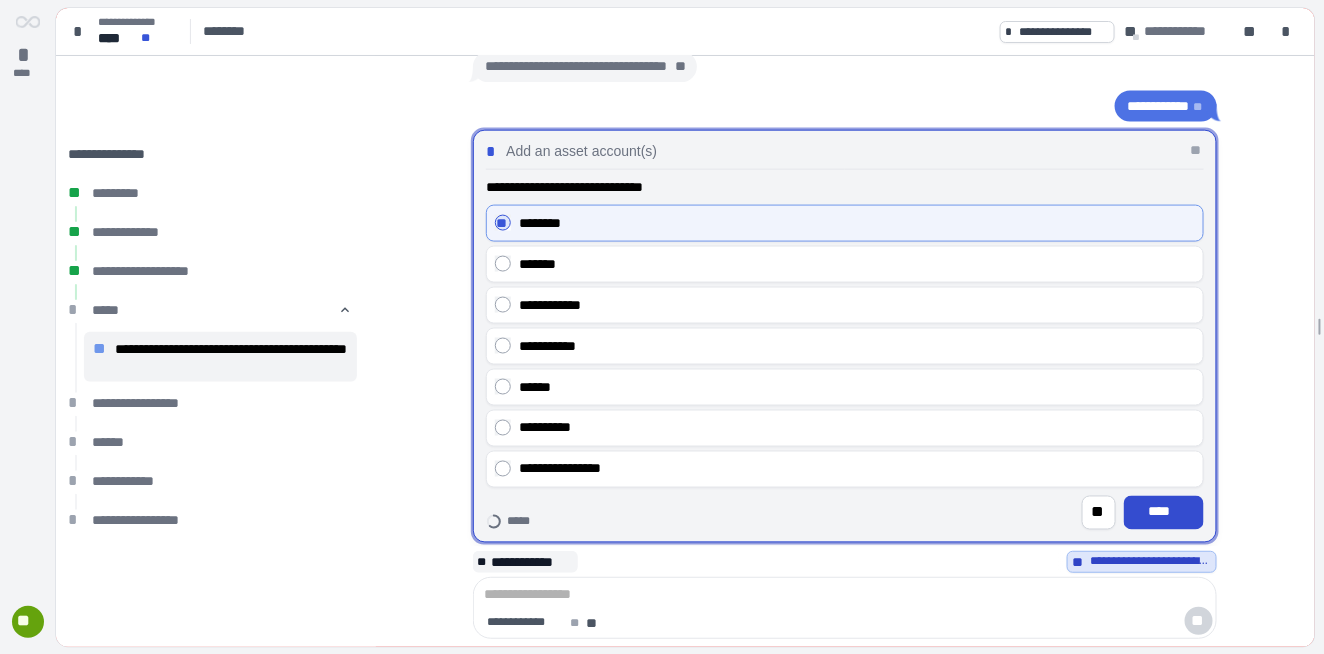 click on "****" at bounding box center [1164, 512] 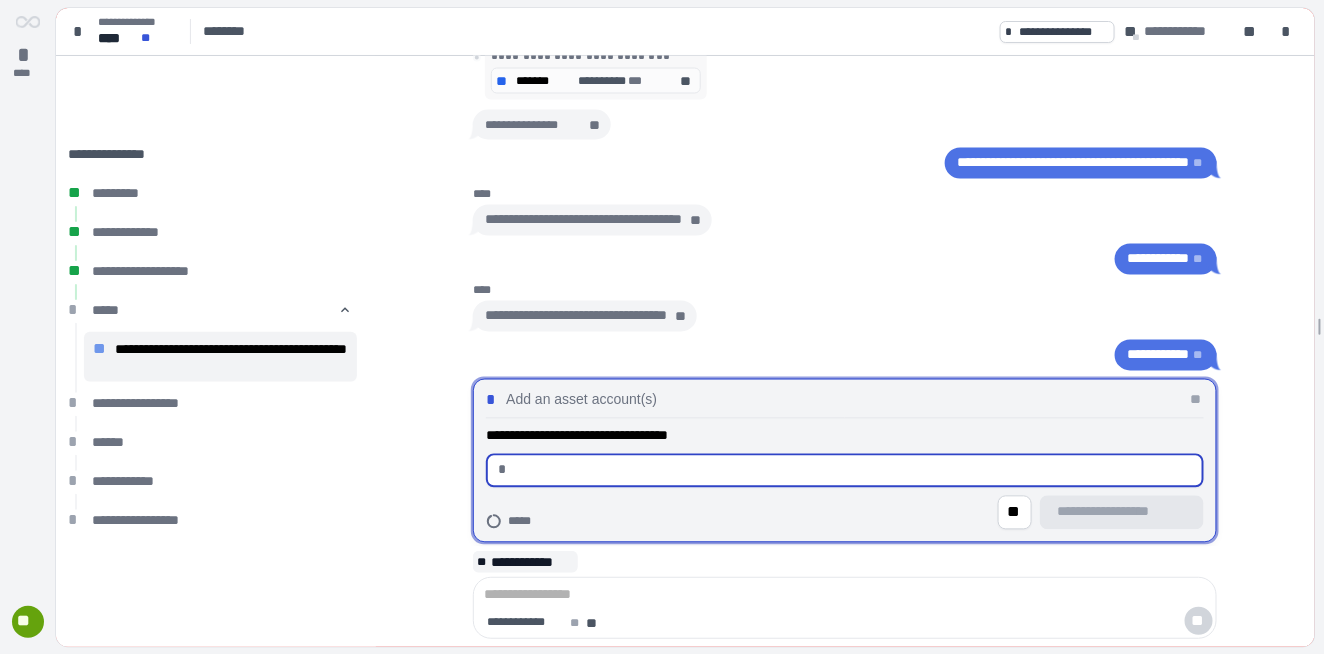 click at bounding box center [853, 471] 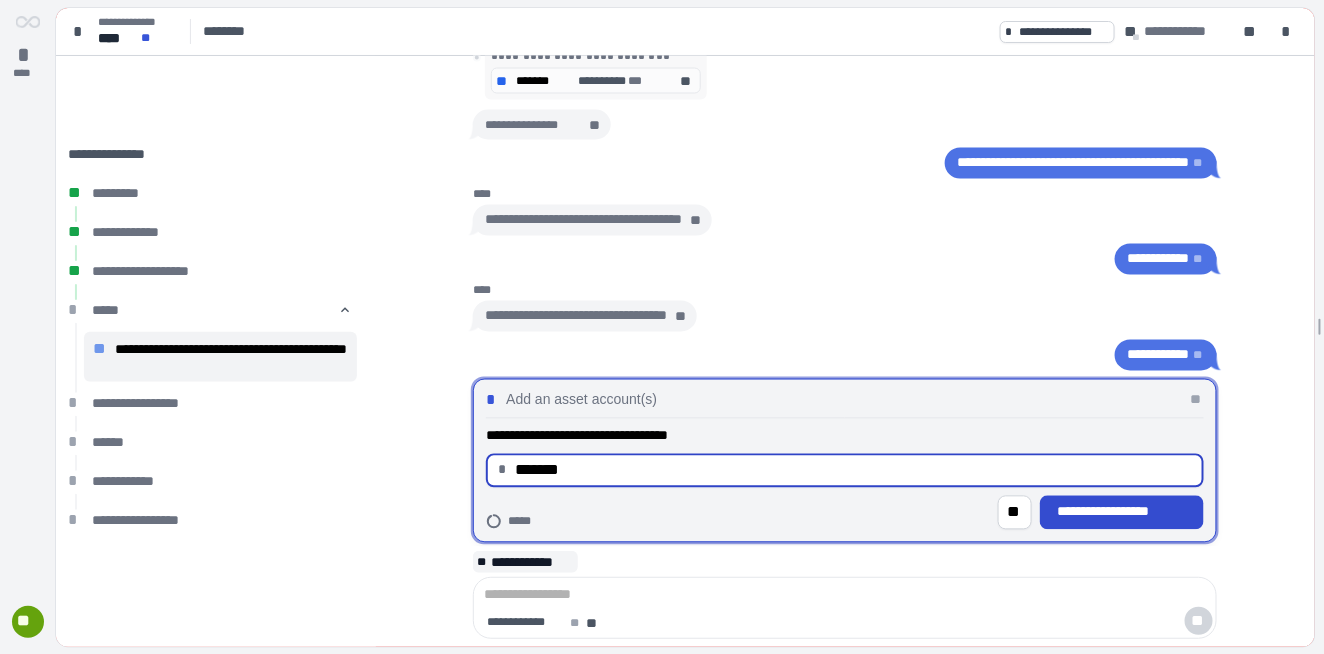 type on "**********" 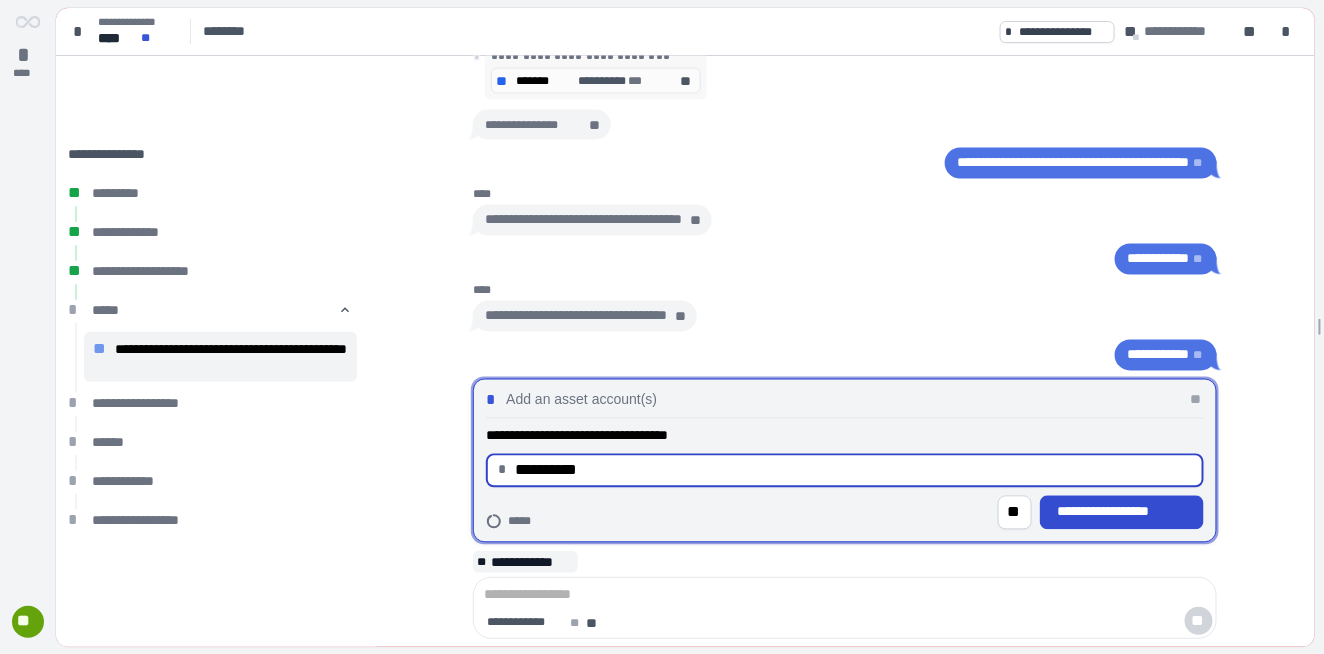 click on "**********" at bounding box center (1122, 512) 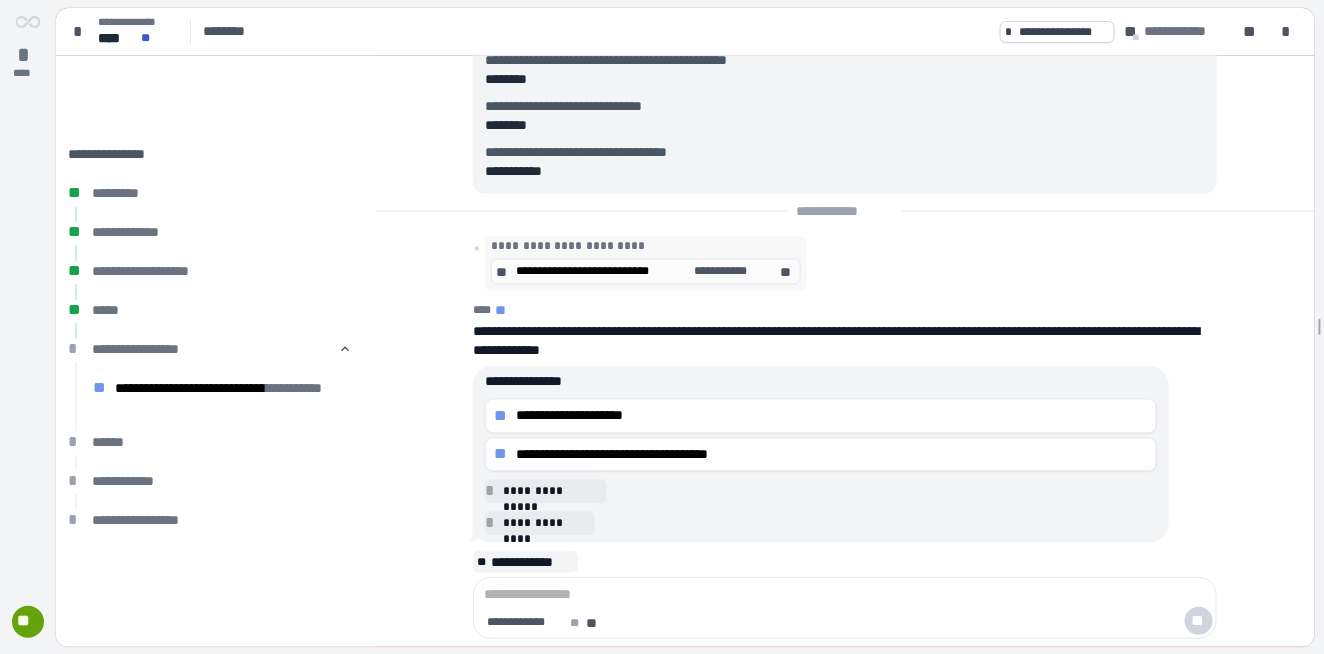 click at bounding box center (845, 595) 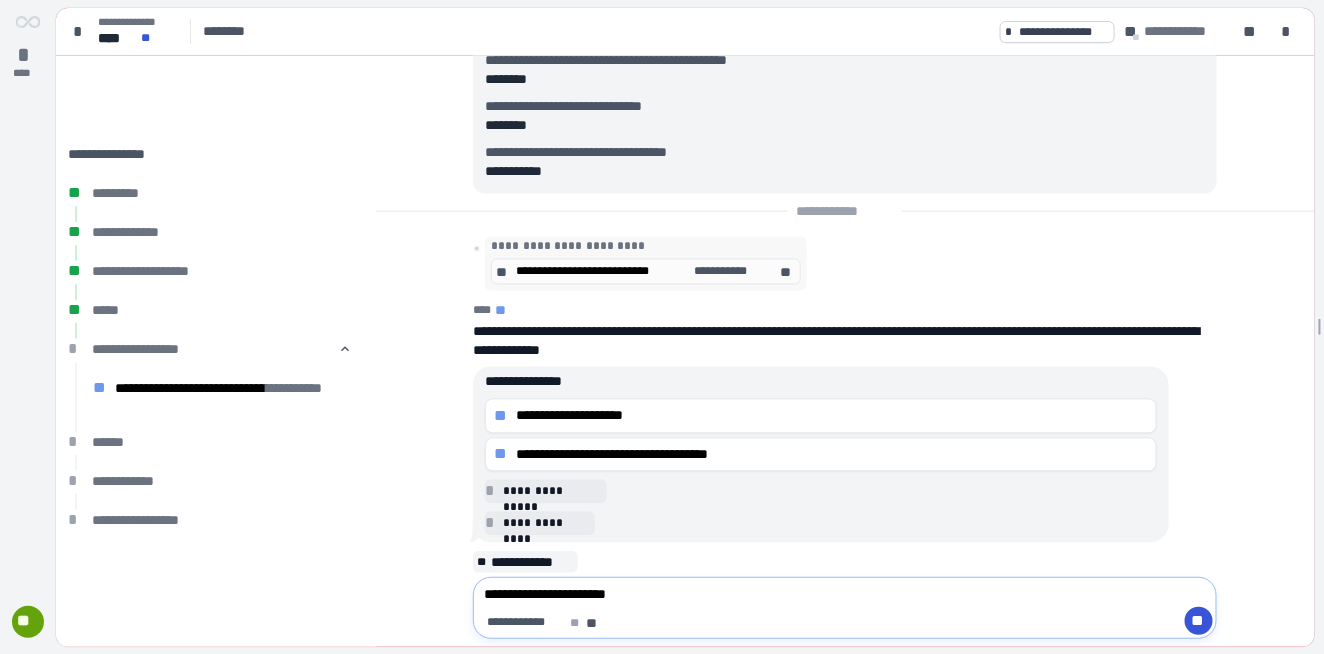 type on "**********" 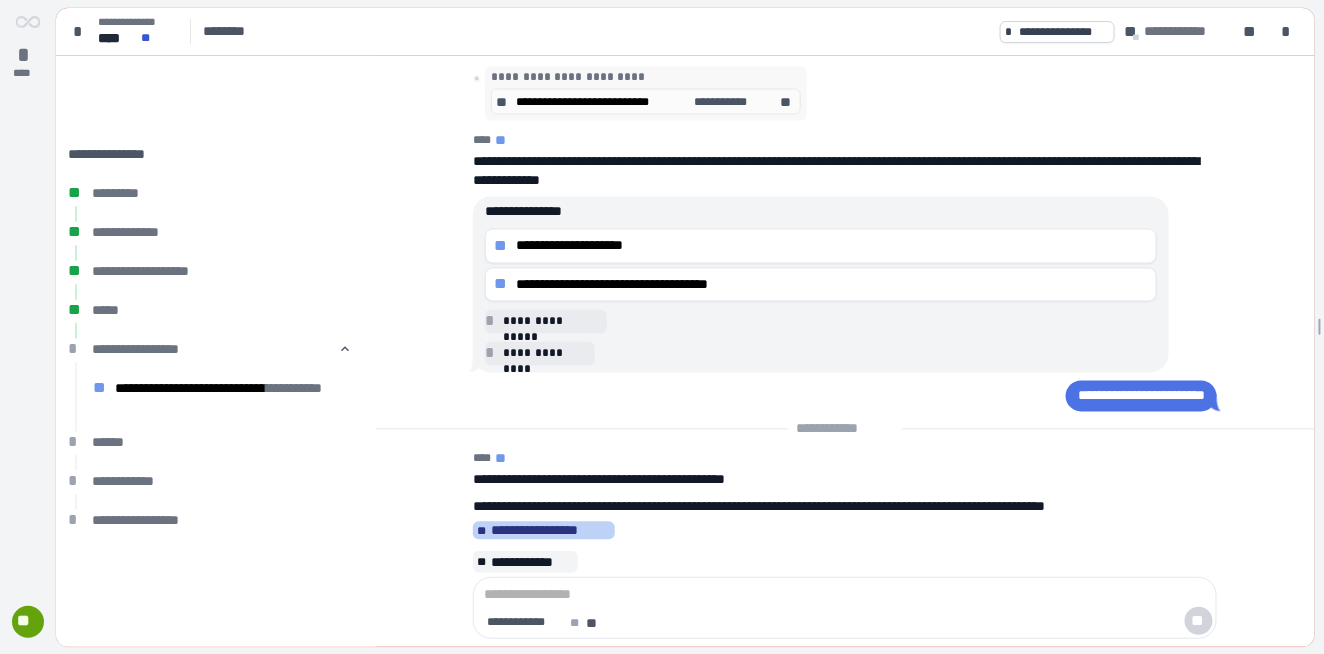 click on "**********" at bounding box center [551, 531] 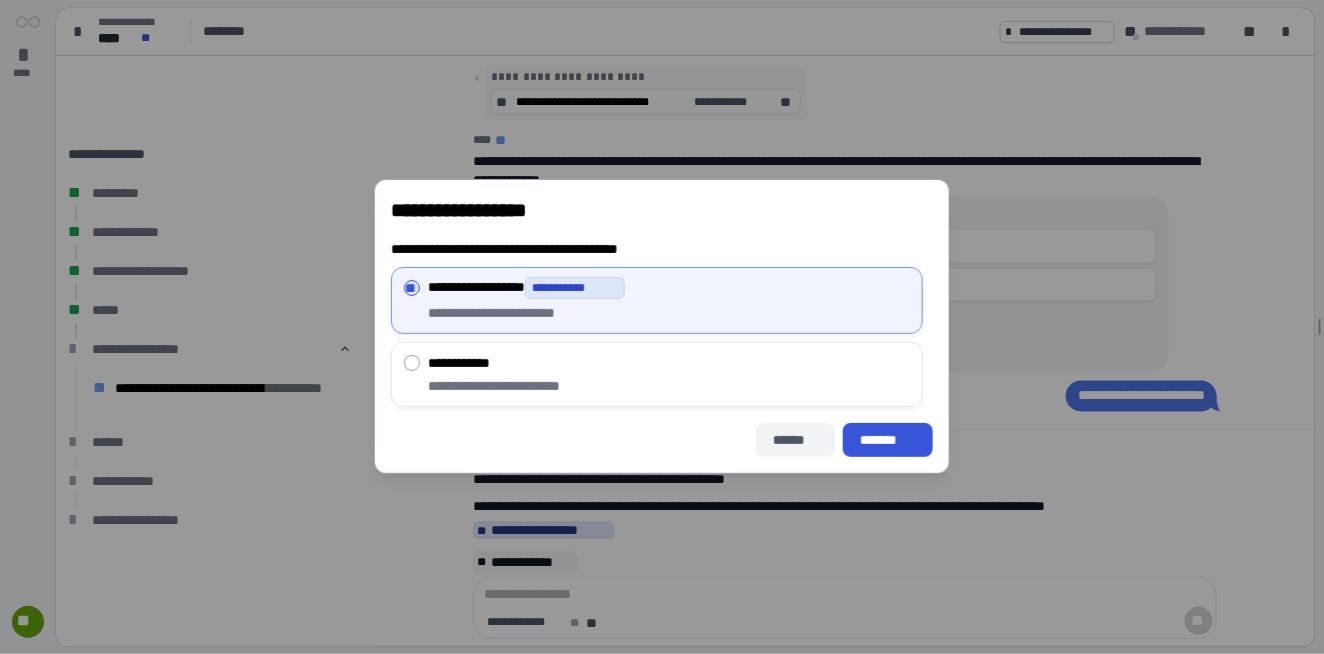 click on "******" at bounding box center (795, 440) 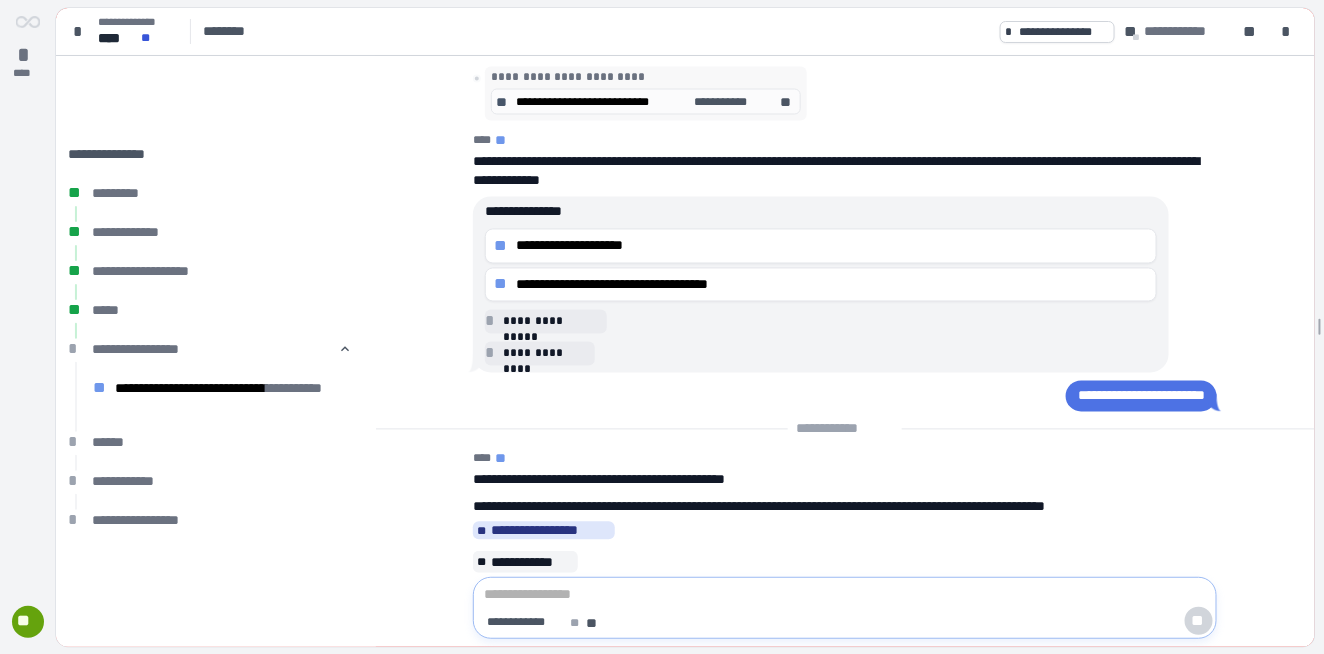 click at bounding box center [845, 595] 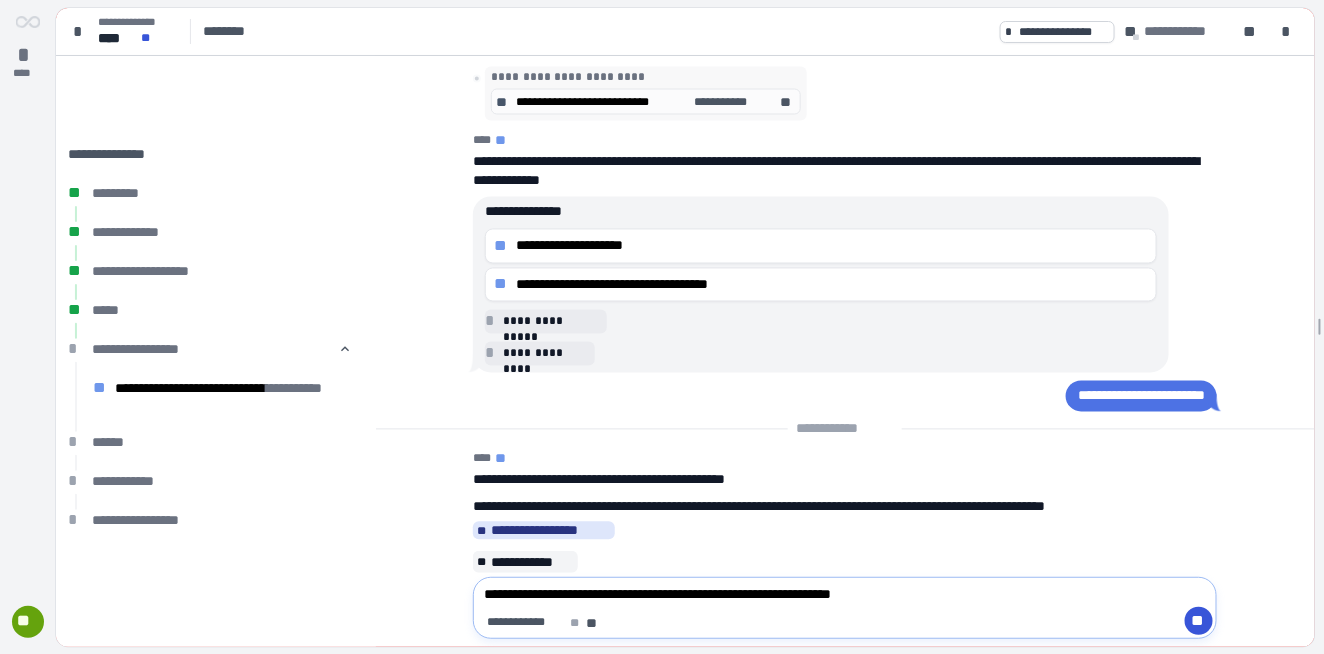 type on "**********" 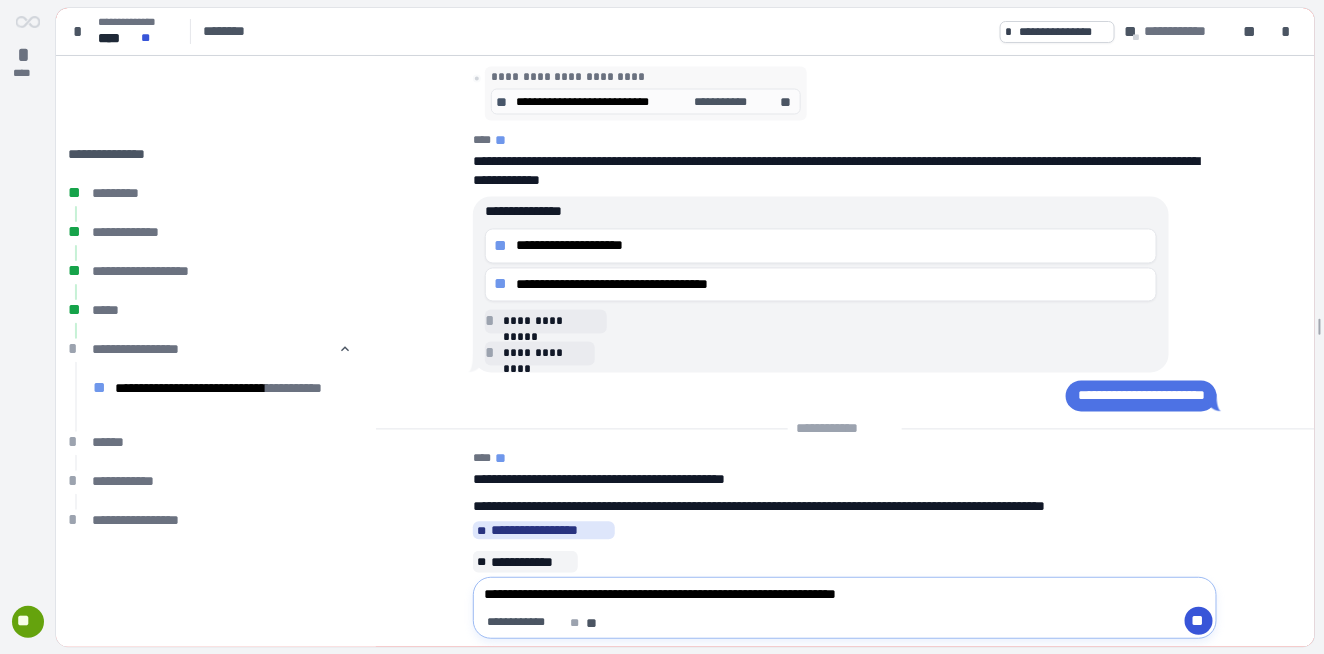 type 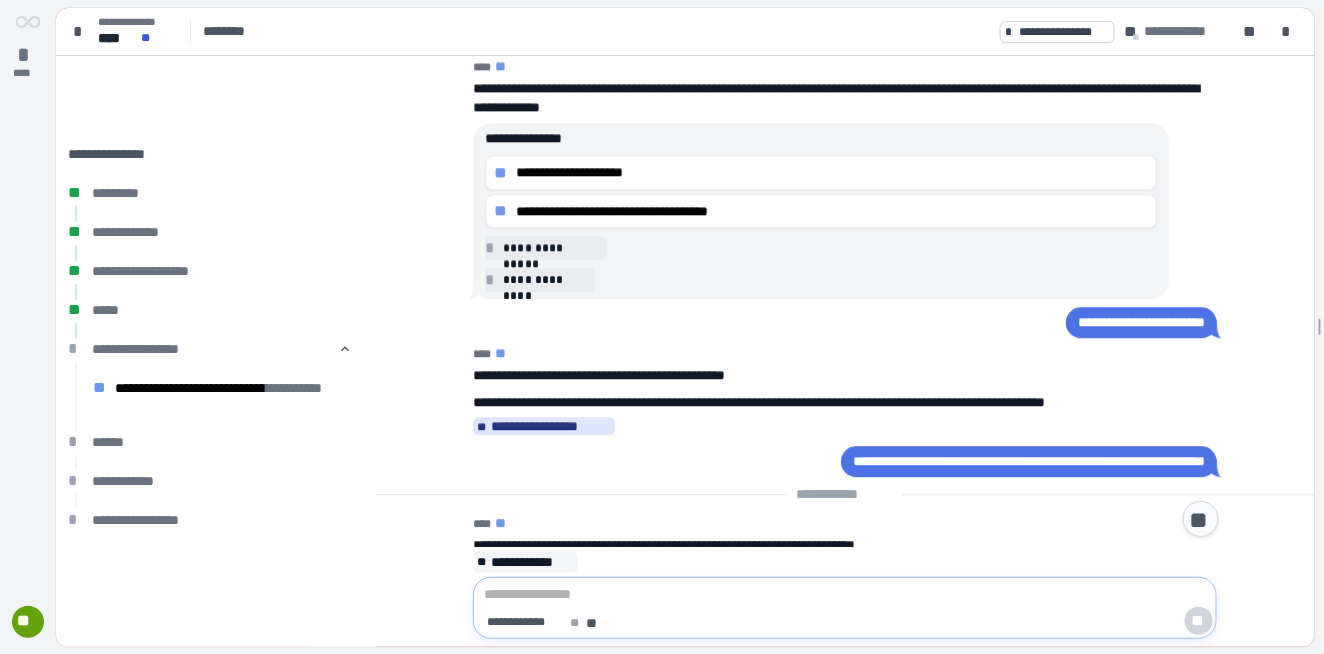 scroll, scrollTop: 578, scrollLeft: 0, axis: vertical 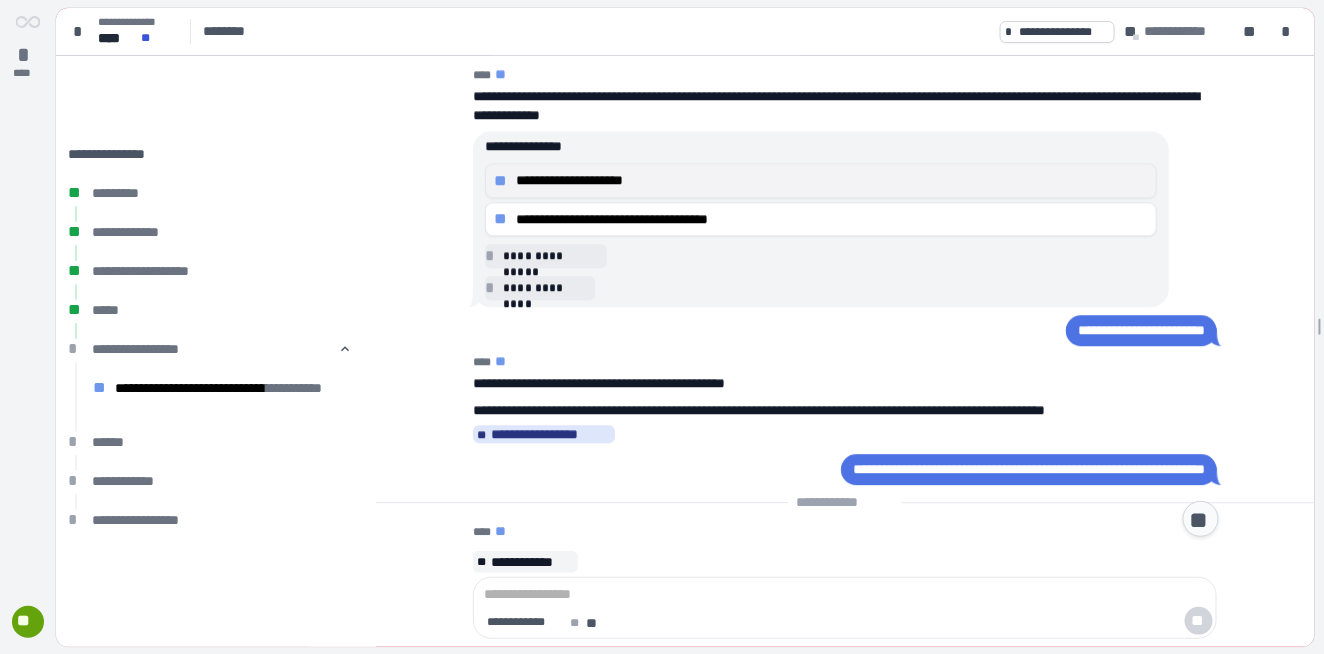 click on "**********" at bounding box center (832, 181) 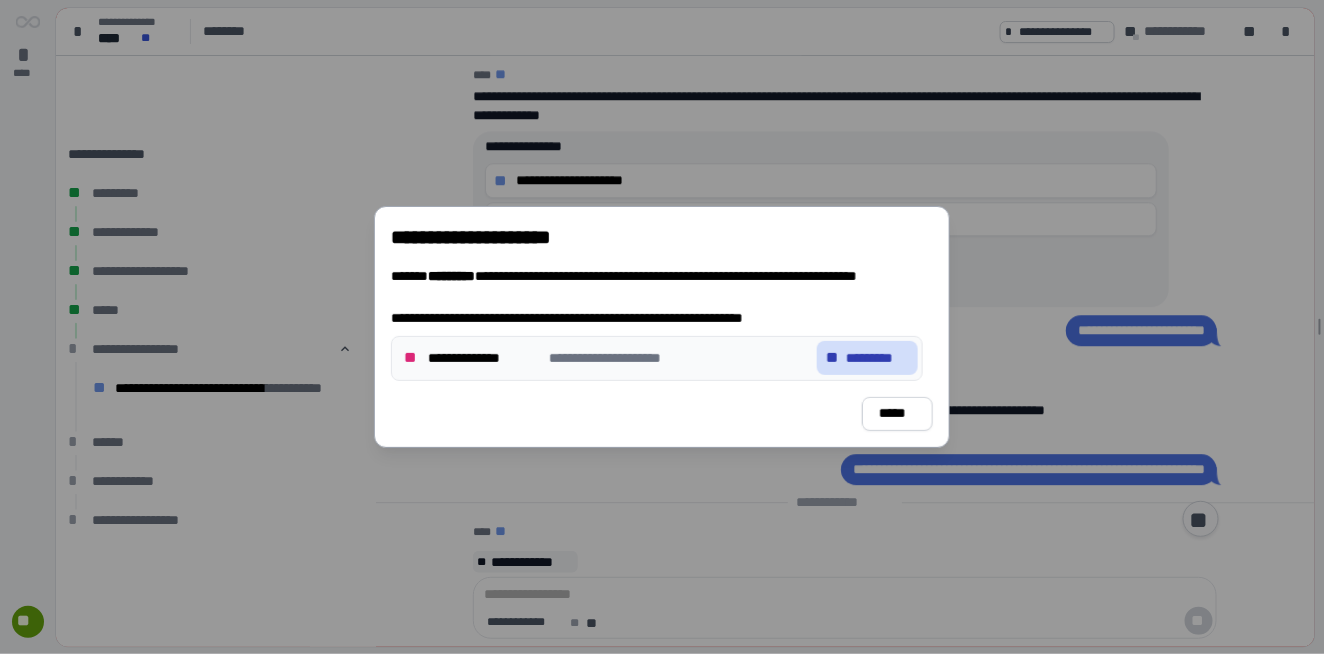 click on "*********" at bounding box center [877, 358] 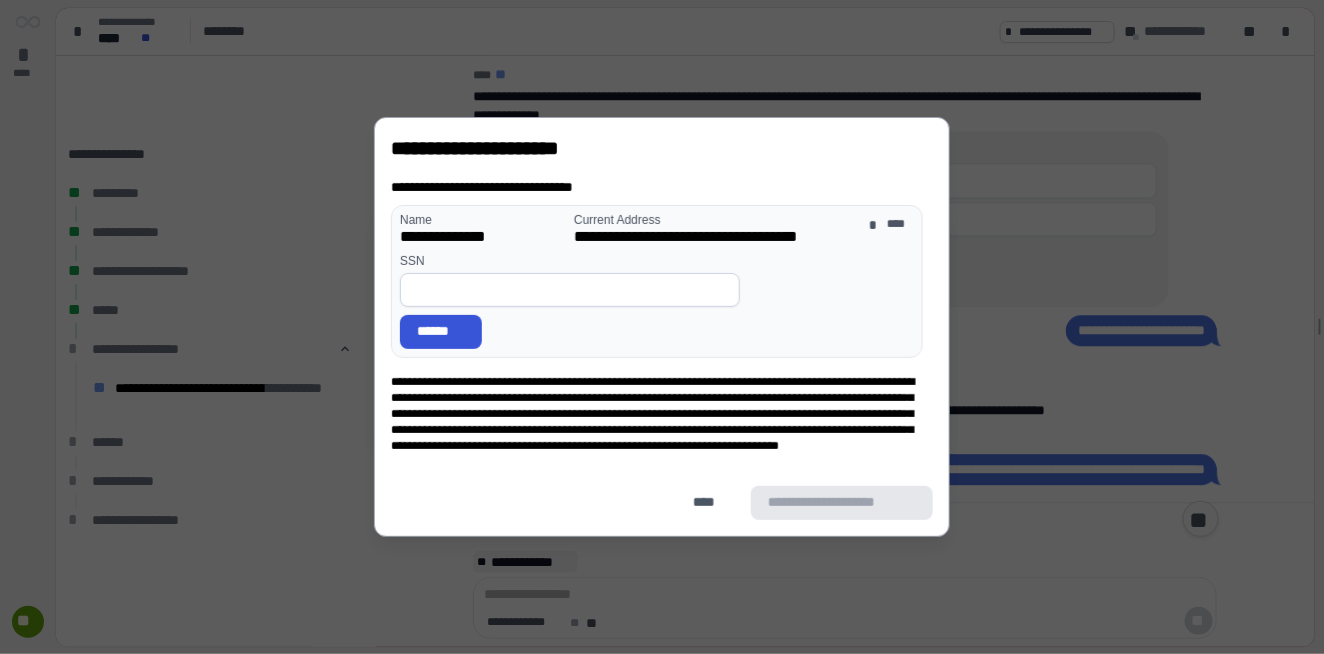 click at bounding box center (570, 290) 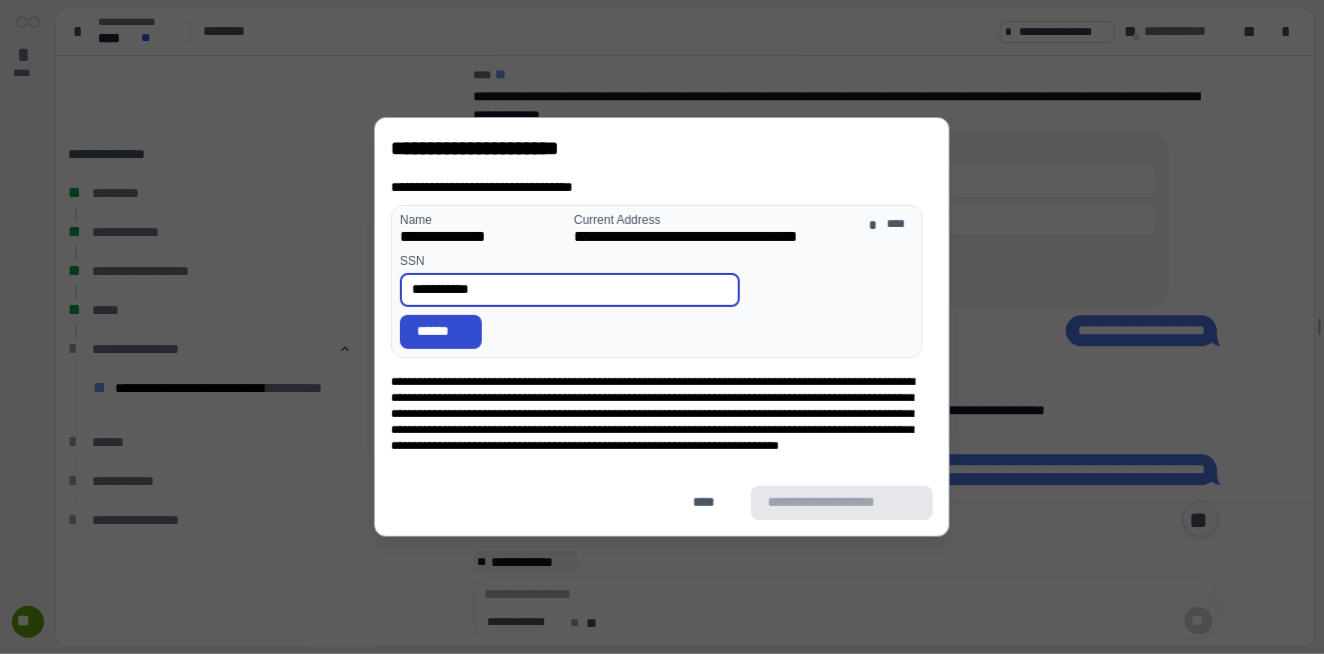 type on "**********" 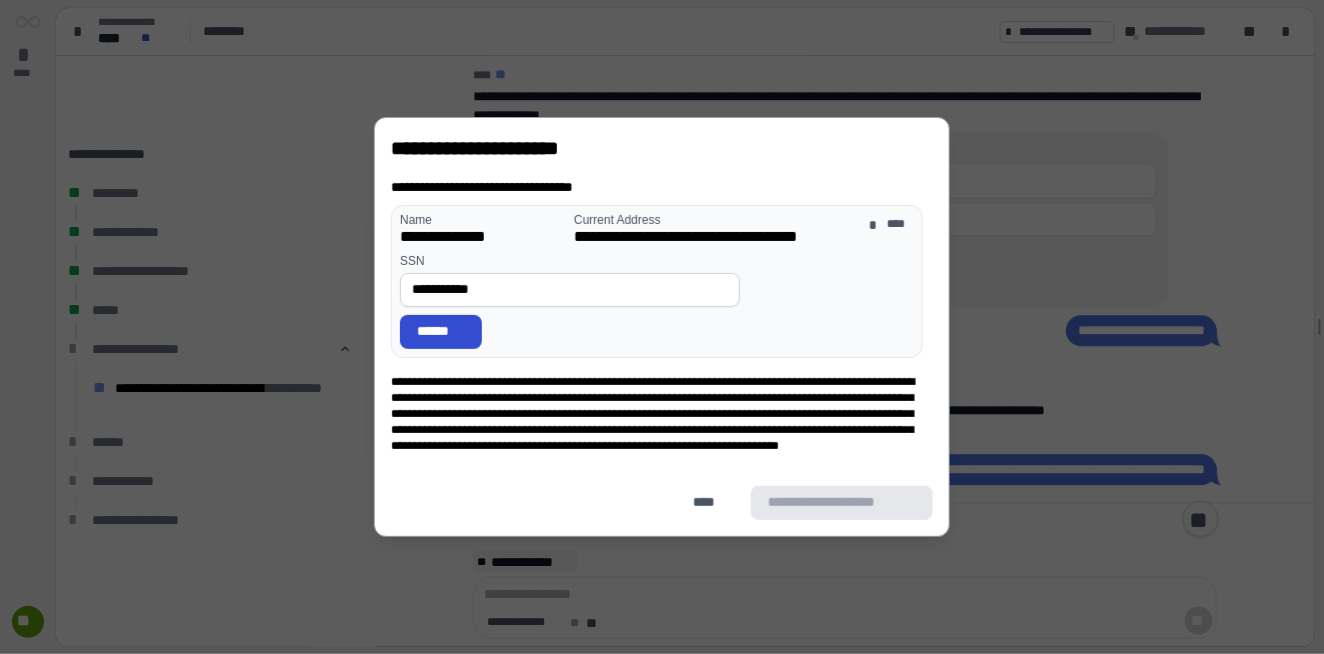 click on "******" at bounding box center [441, 331] 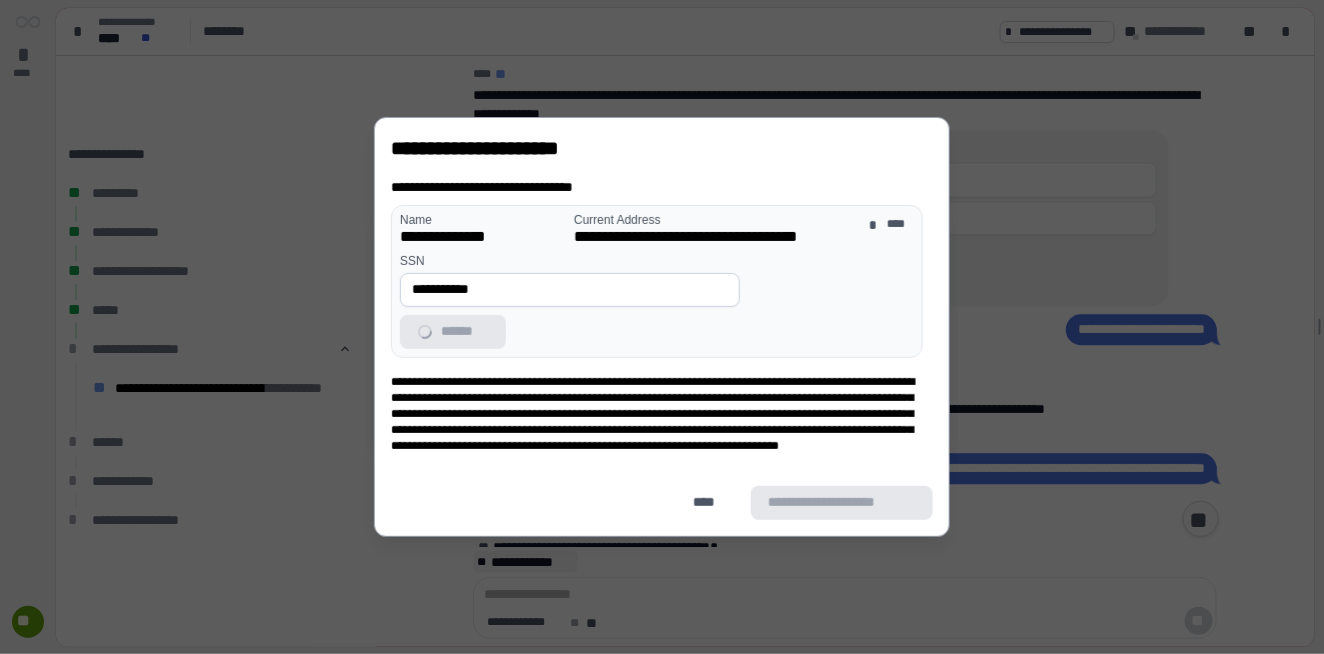 scroll, scrollTop: 611, scrollLeft: 0, axis: vertical 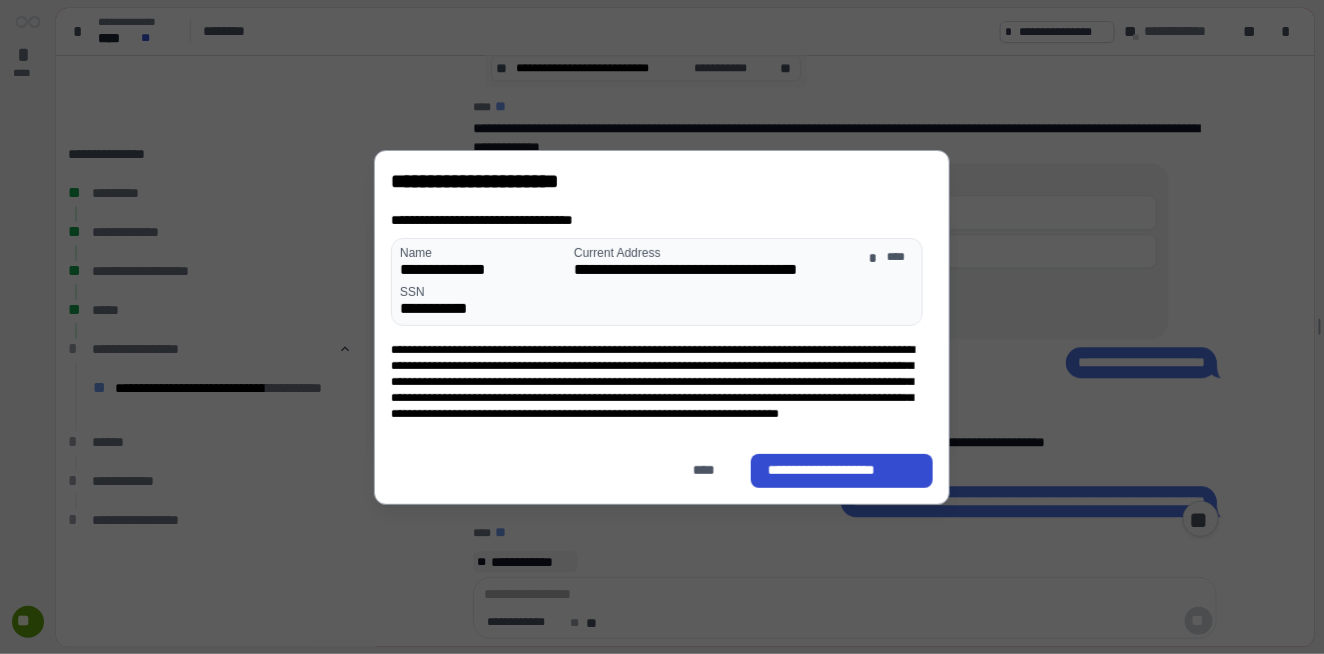 click on "**********" at bounding box center [842, 470] 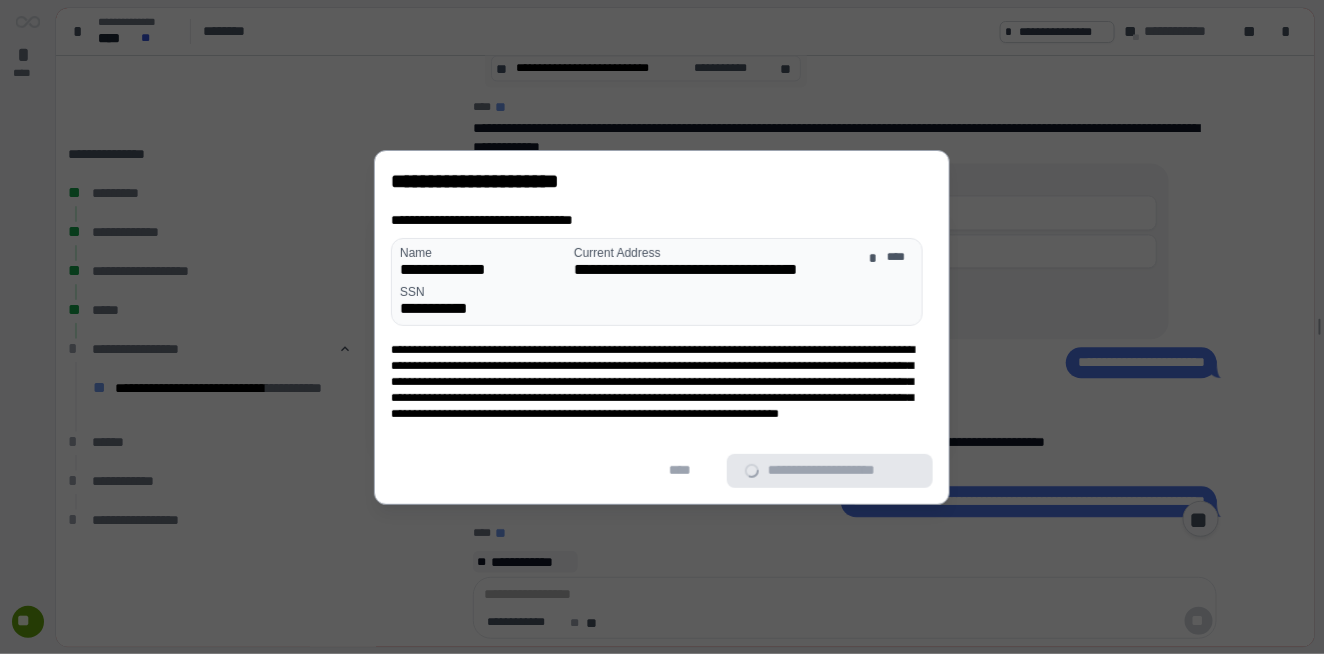 scroll, scrollTop: 668, scrollLeft: 0, axis: vertical 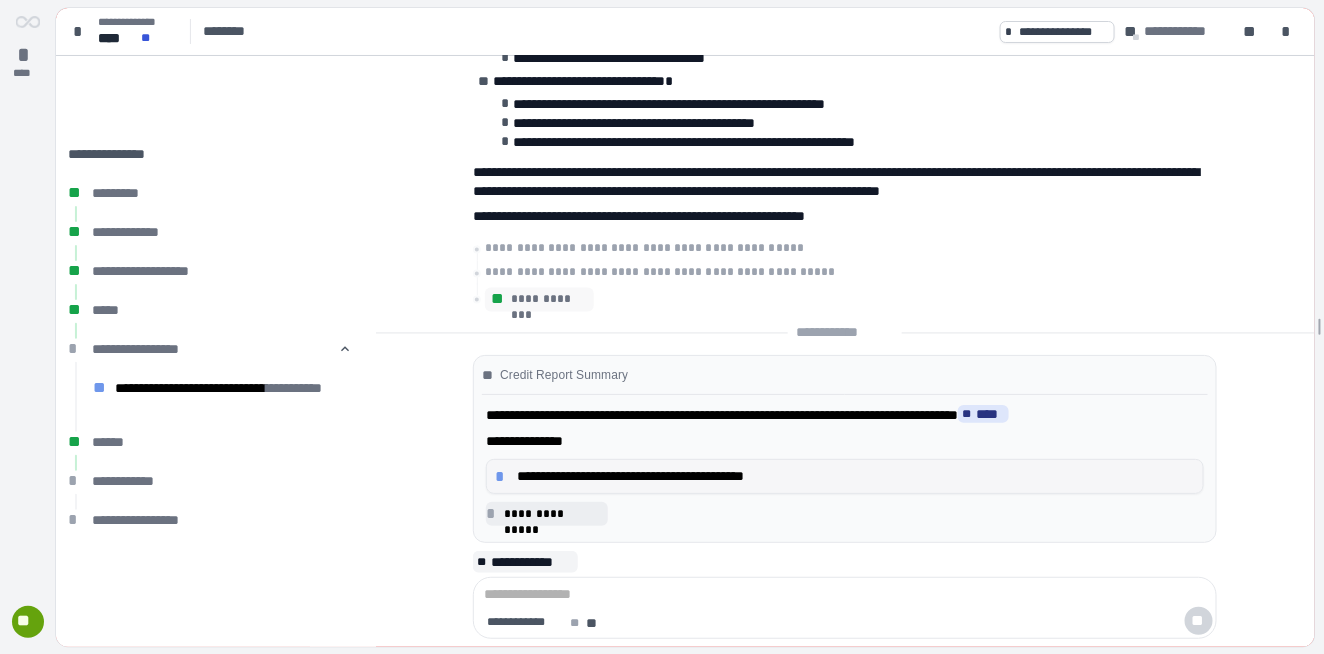 click on "**********" at bounding box center [856, 476] 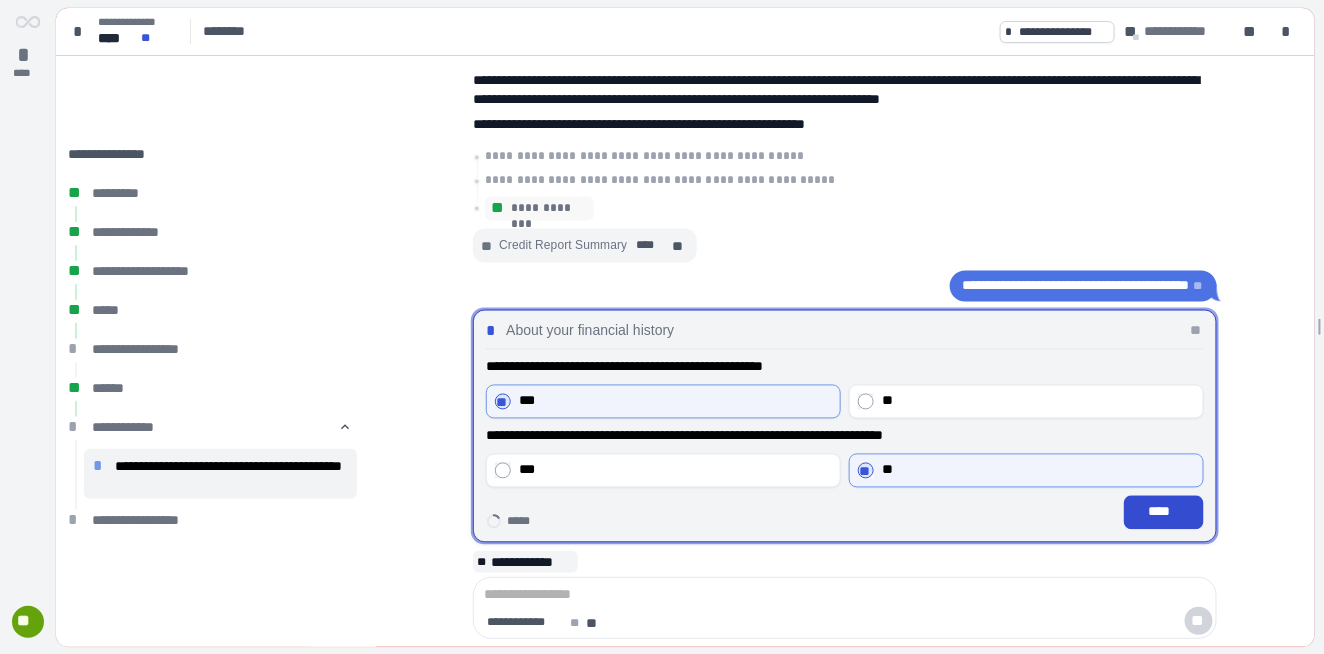 click on "****" at bounding box center [1164, 512] 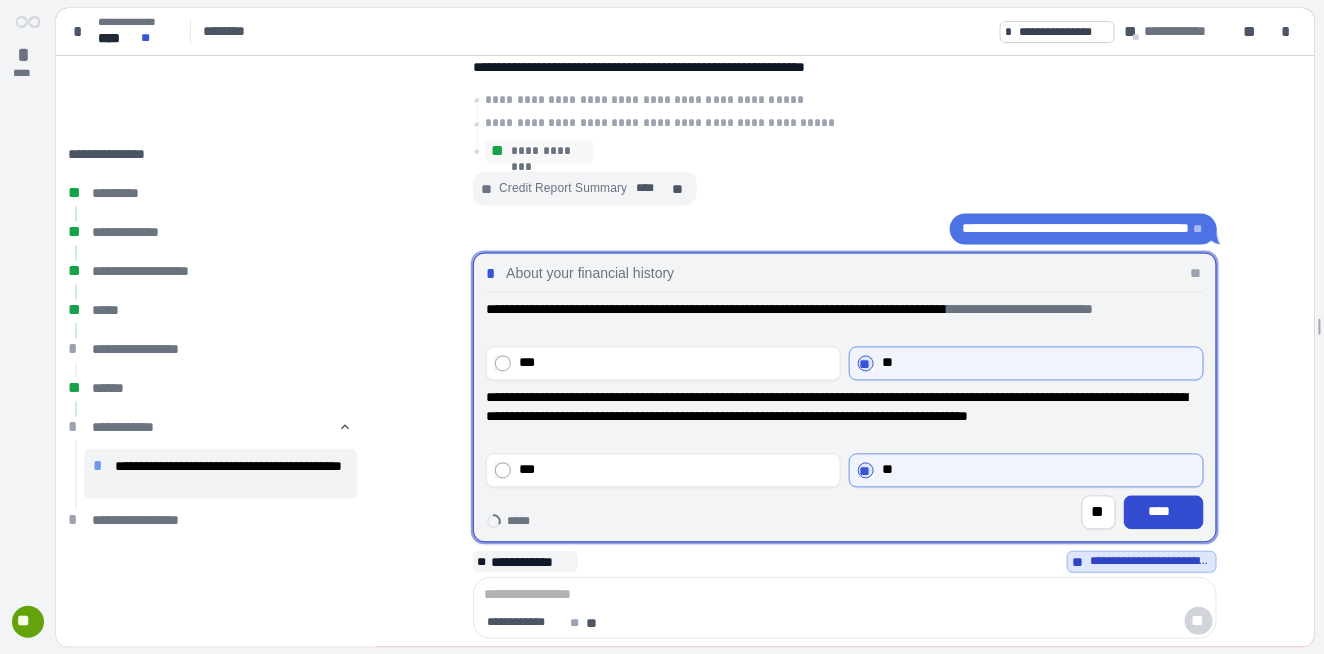 click on "****" at bounding box center [1164, 513] 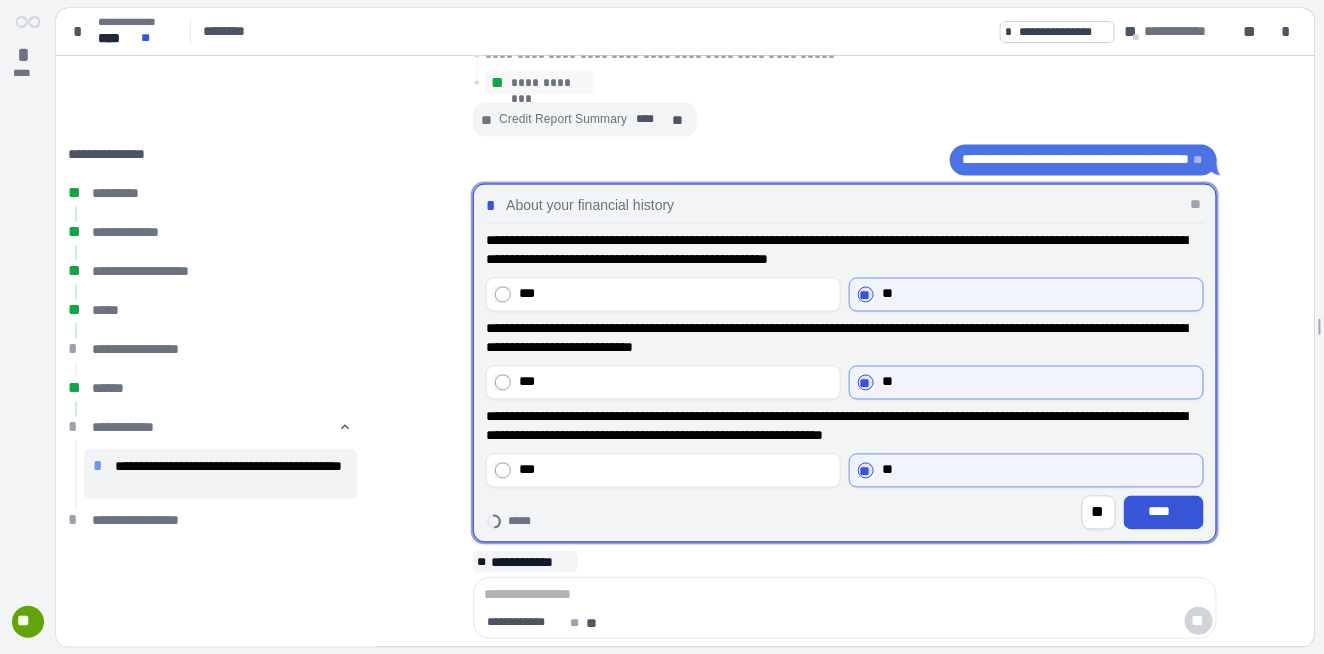 click on "****" at bounding box center (1164, 513) 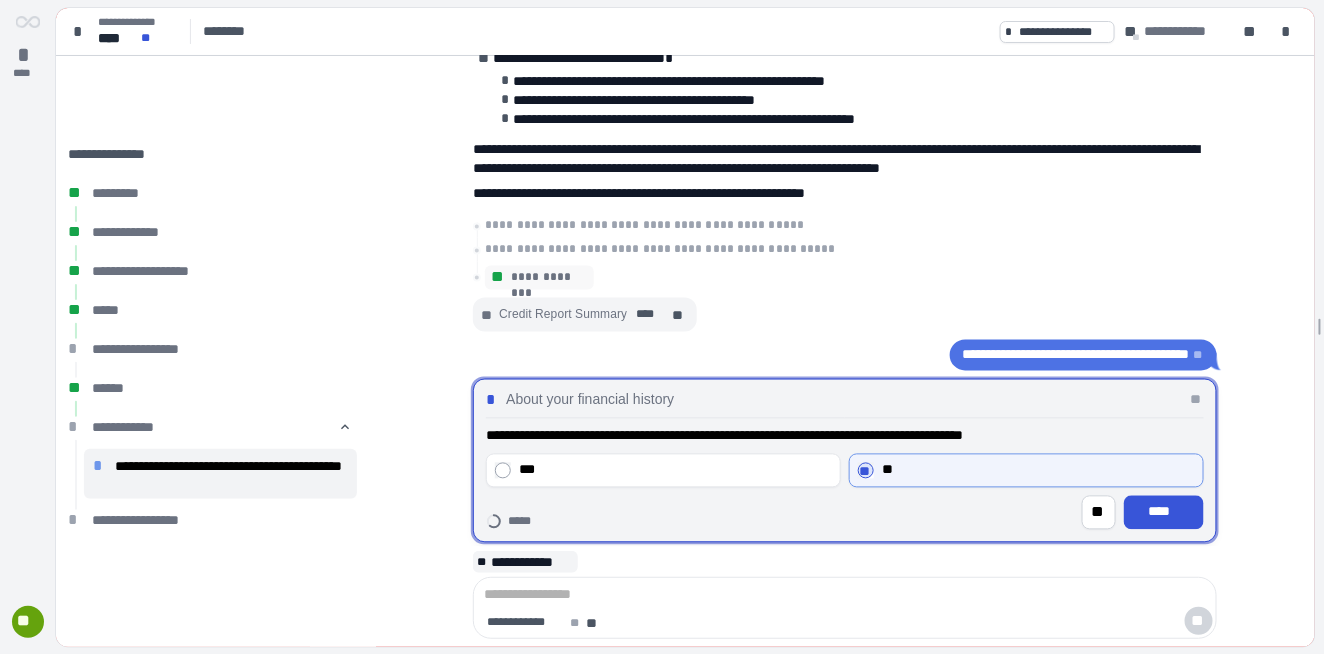 click on "****" at bounding box center (1164, 513) 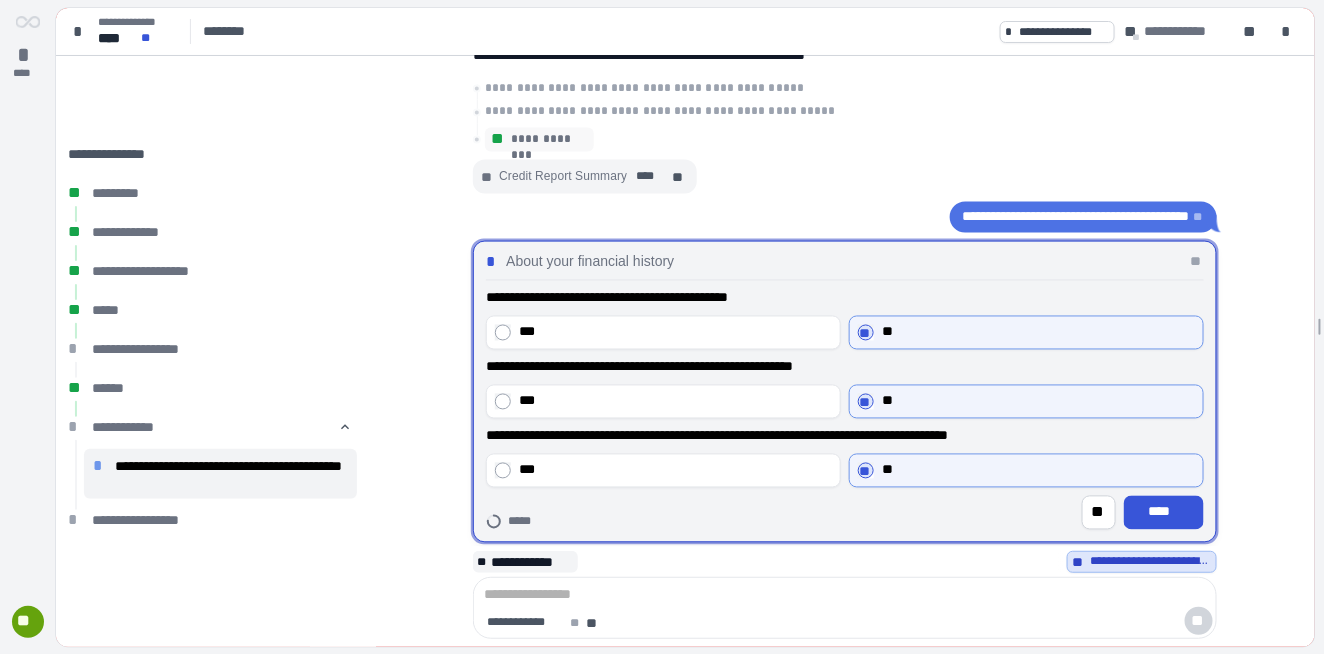 click on "****" at bounding box center (1164, 513) 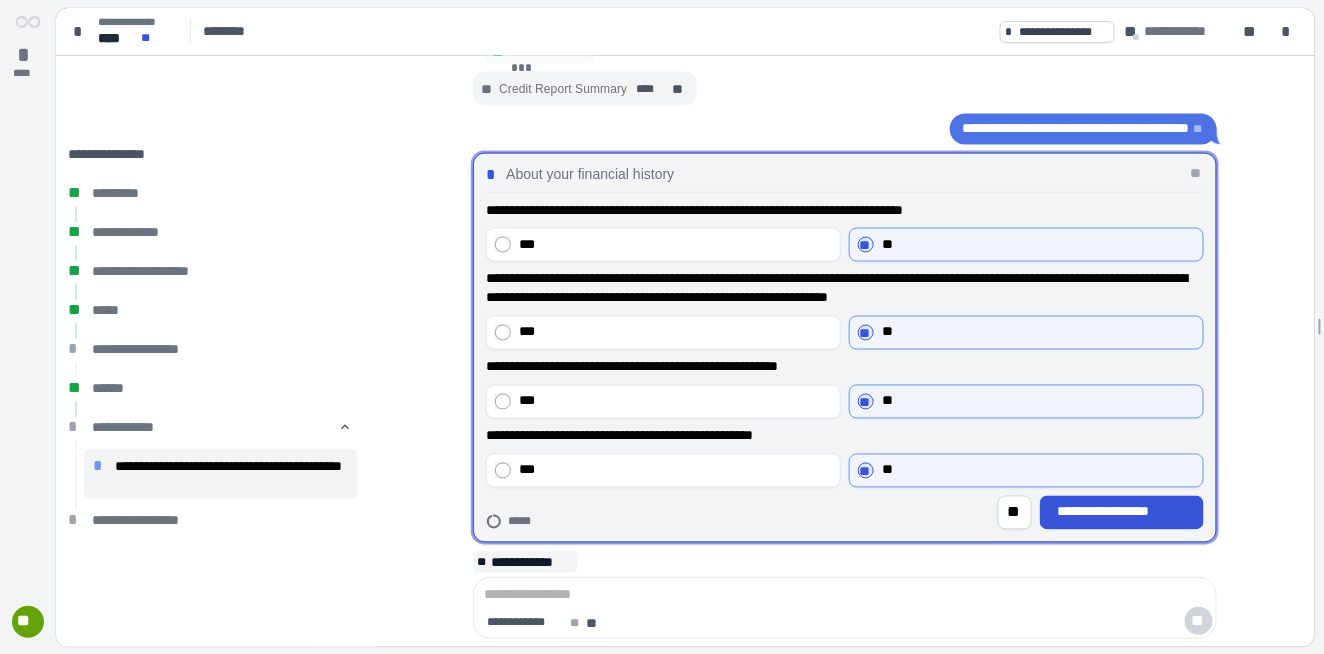 click on "**********" at bounding box center (1122, 512) 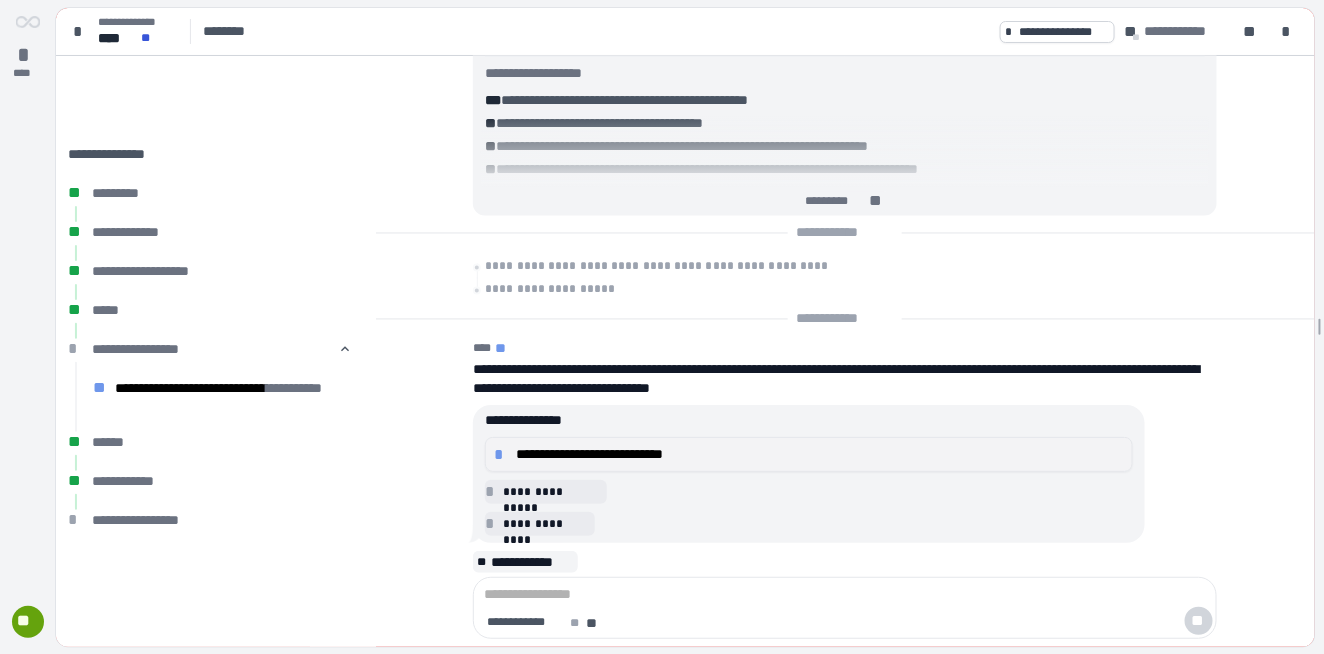click on "**********" at bounding box center [820, 454] 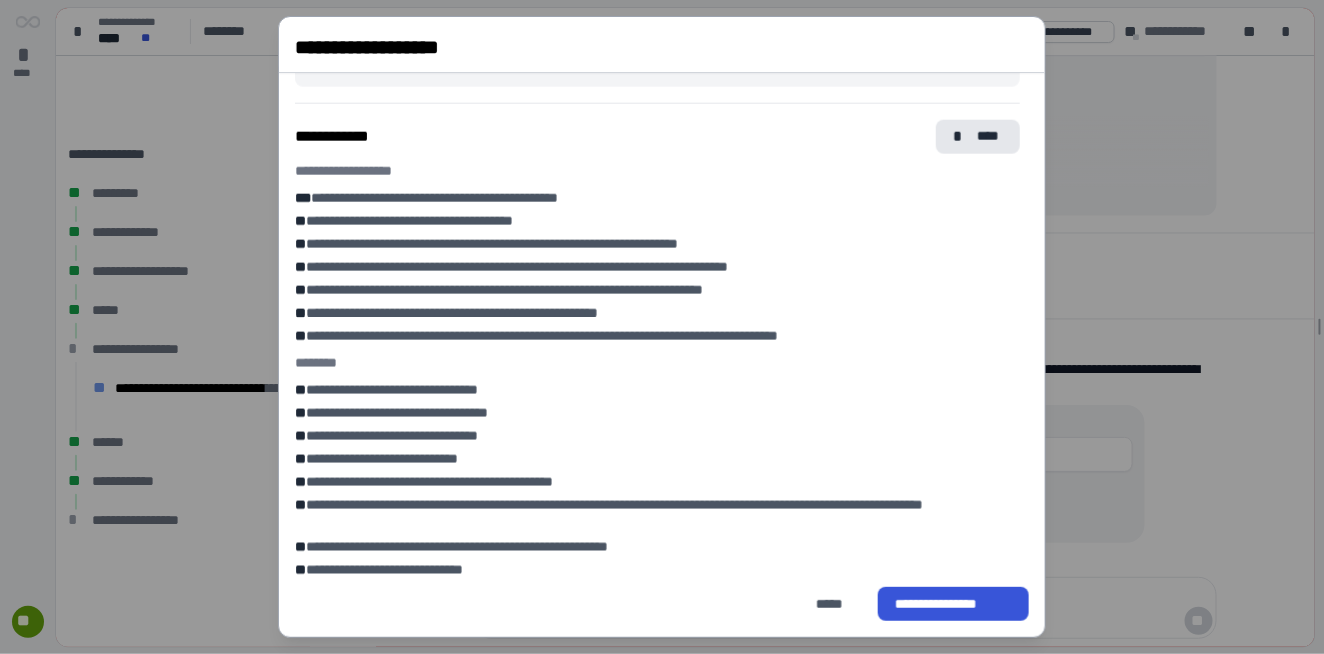scroll, scrollTop: 777, scrollLeft: 0, axis: vertical 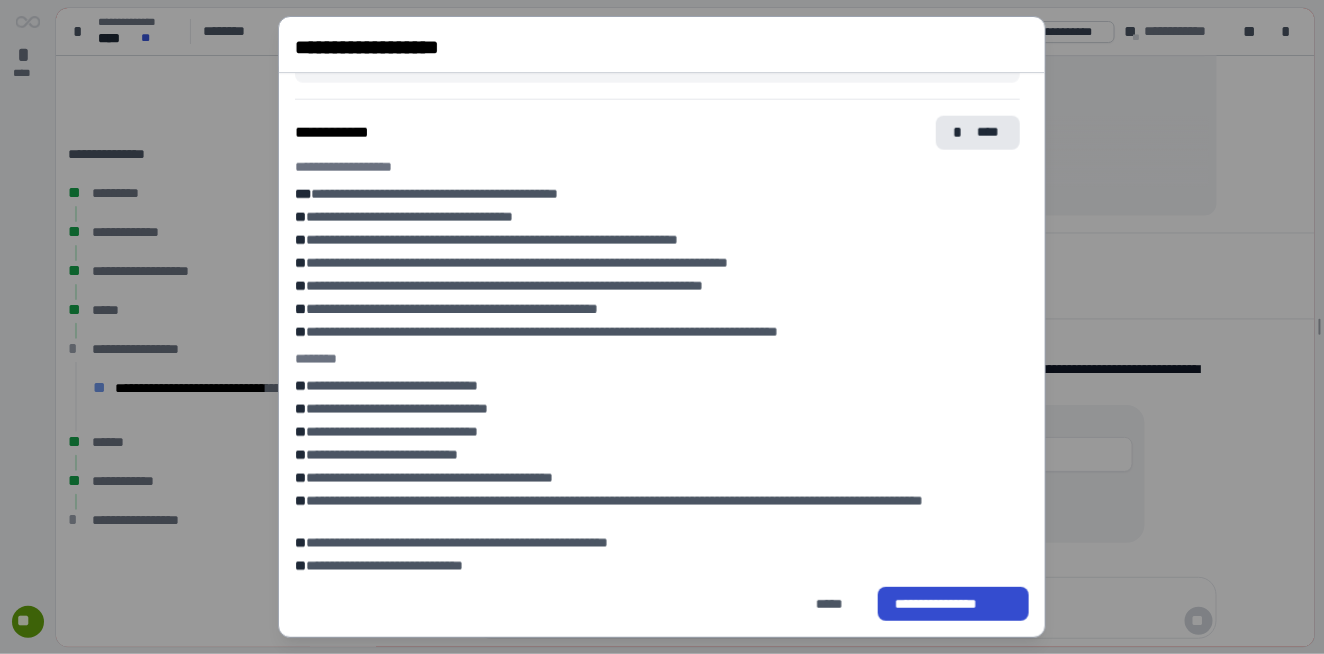 click on "**********" at bounding box center (953, 604) 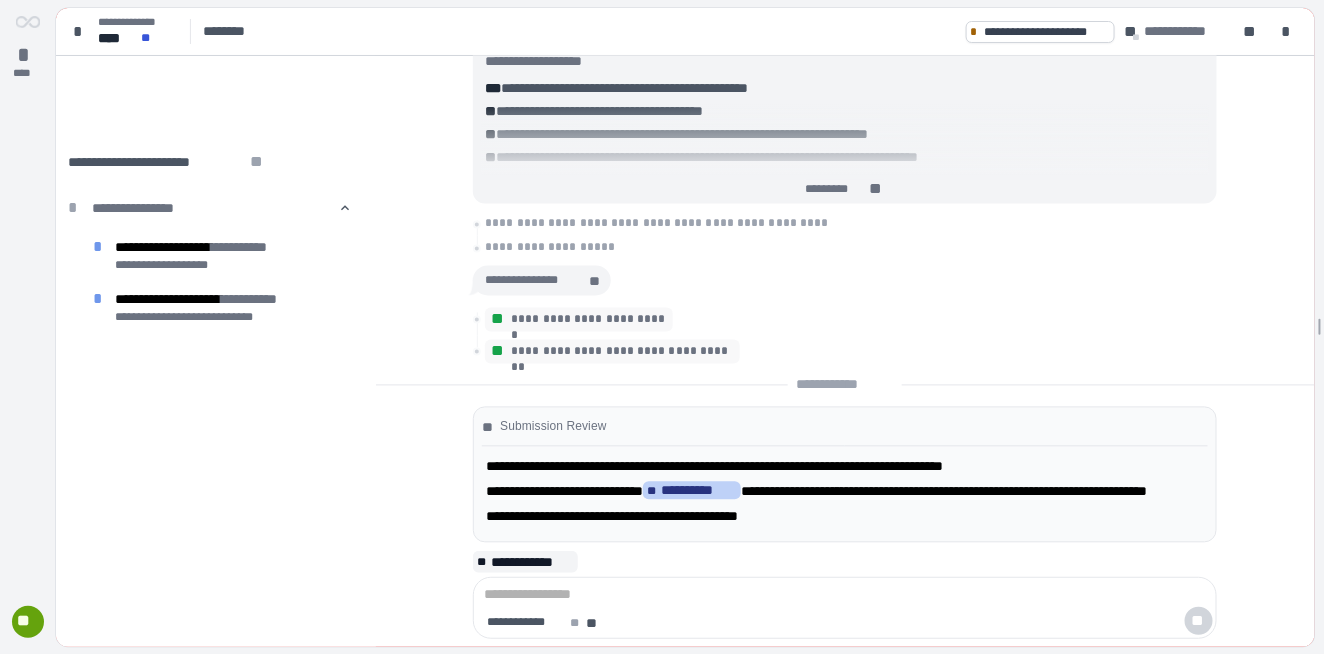 click on "**********" at bounding box center [699, 491] 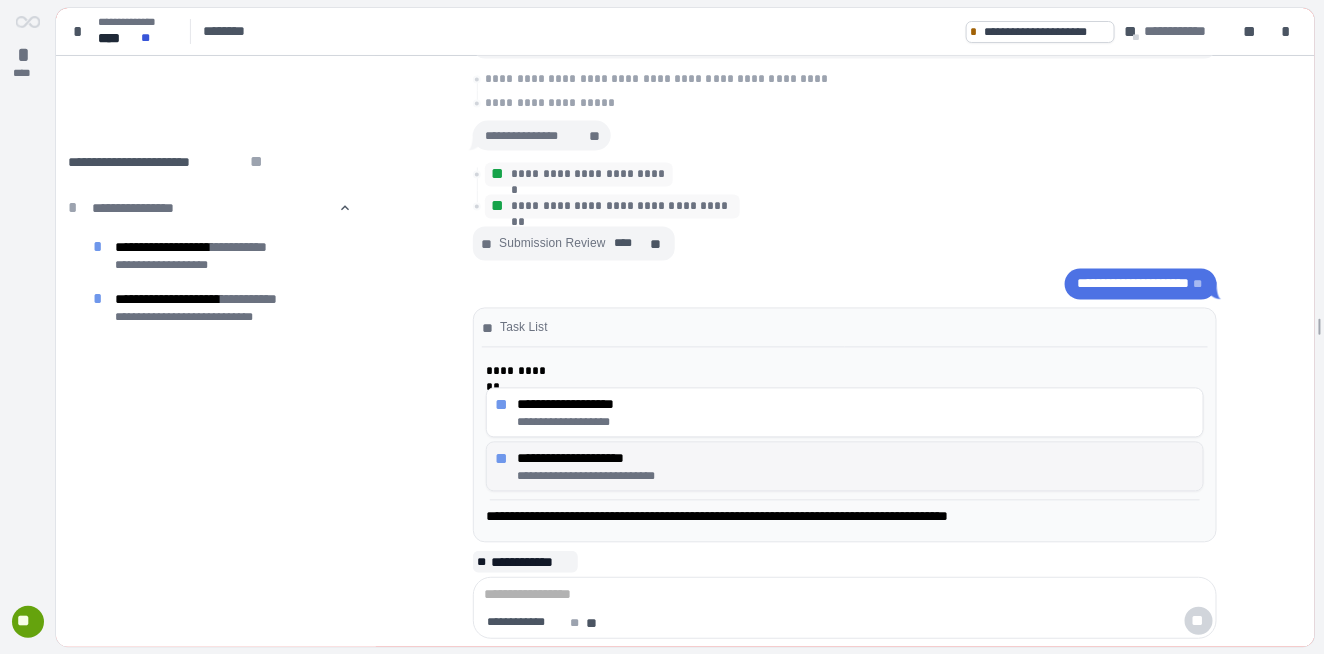 click on "**********" at bounding box center [856, 459] 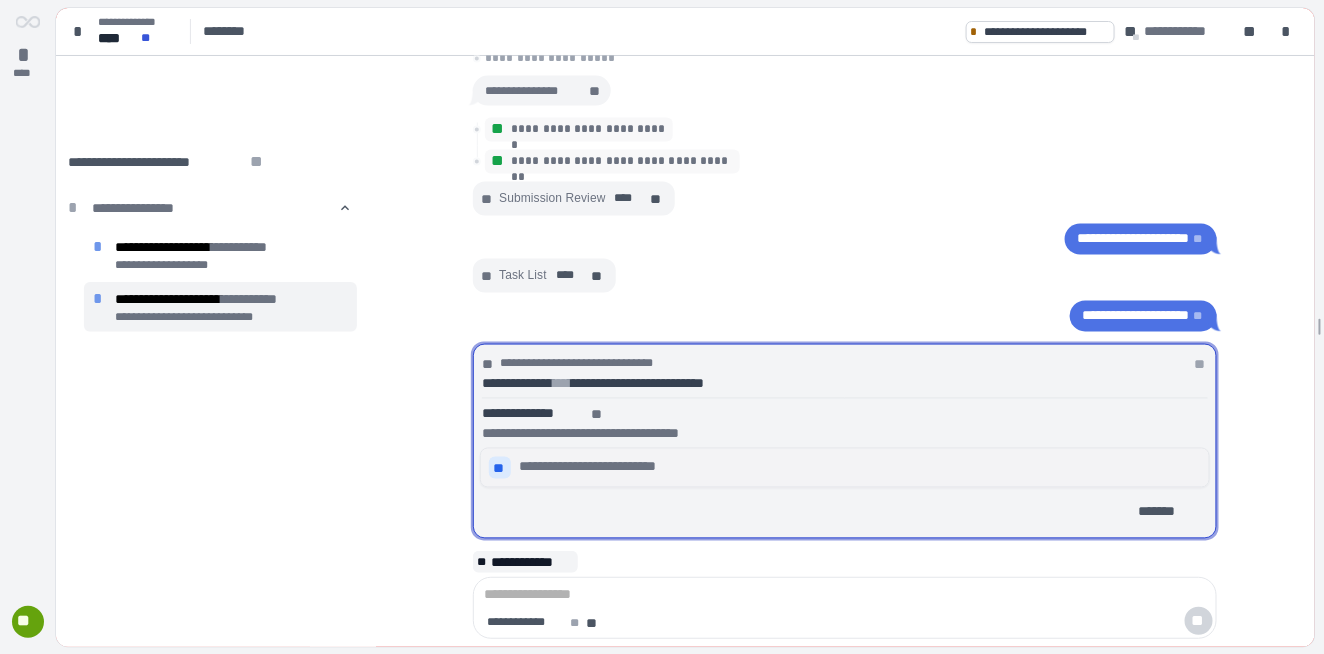 click on "**" at bounding box center (500, 468) 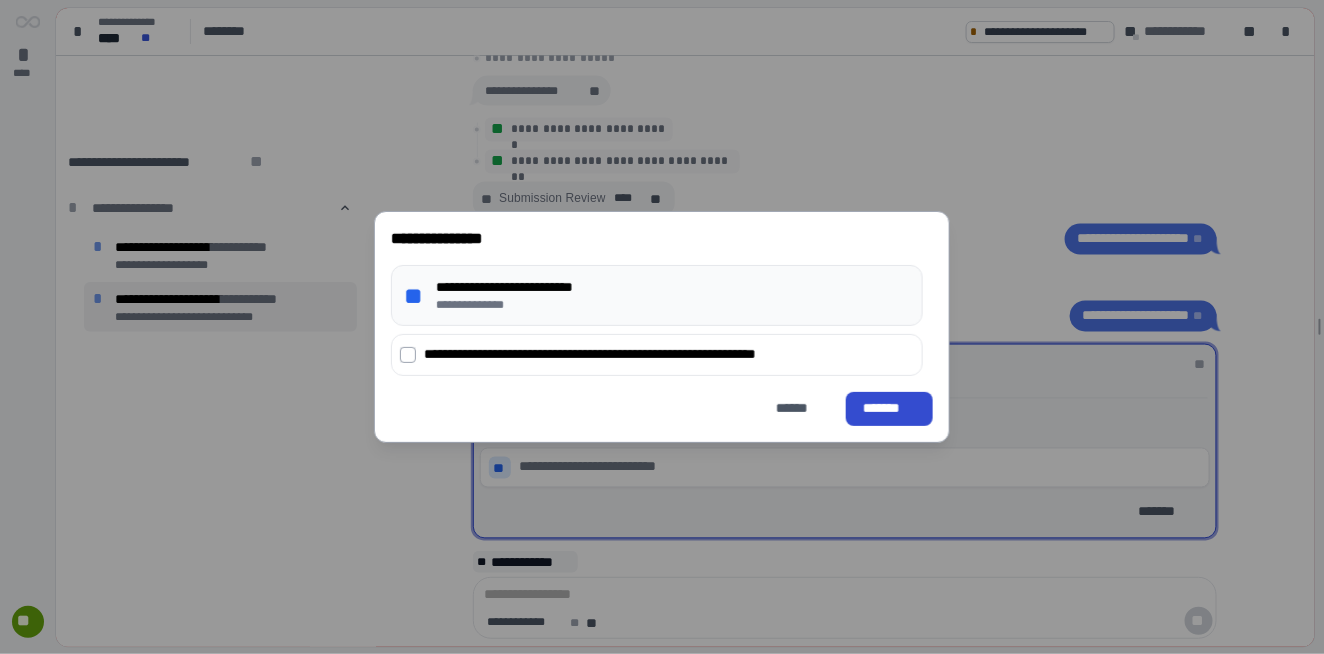 click on "*******" at bounding box center (889, 408) 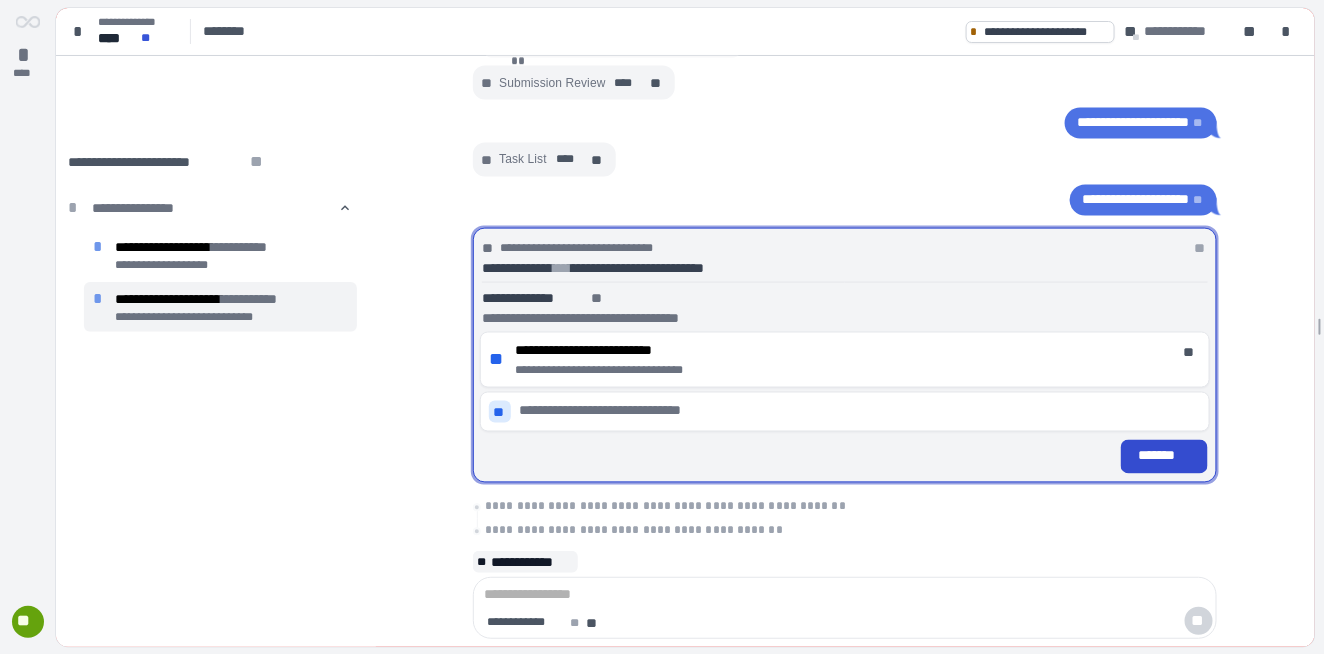 click on "*******" at bounding box center [1164, 457] 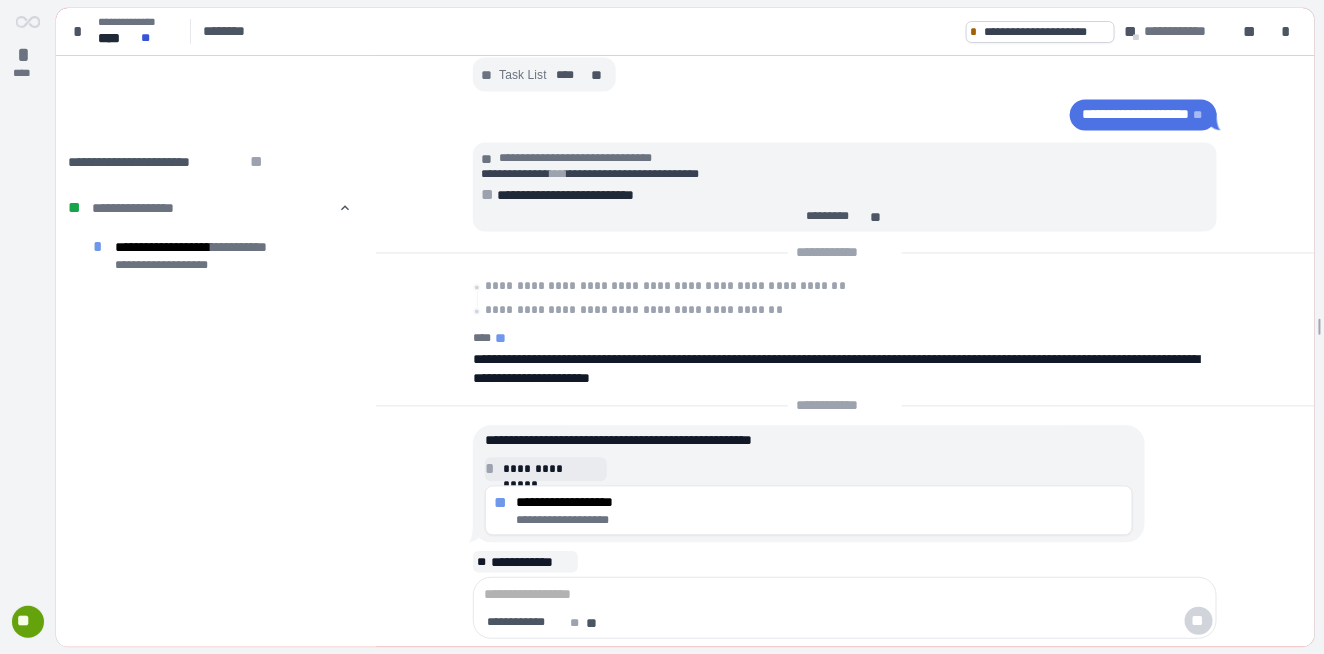 click on "**" at bounding box center (28, 621) 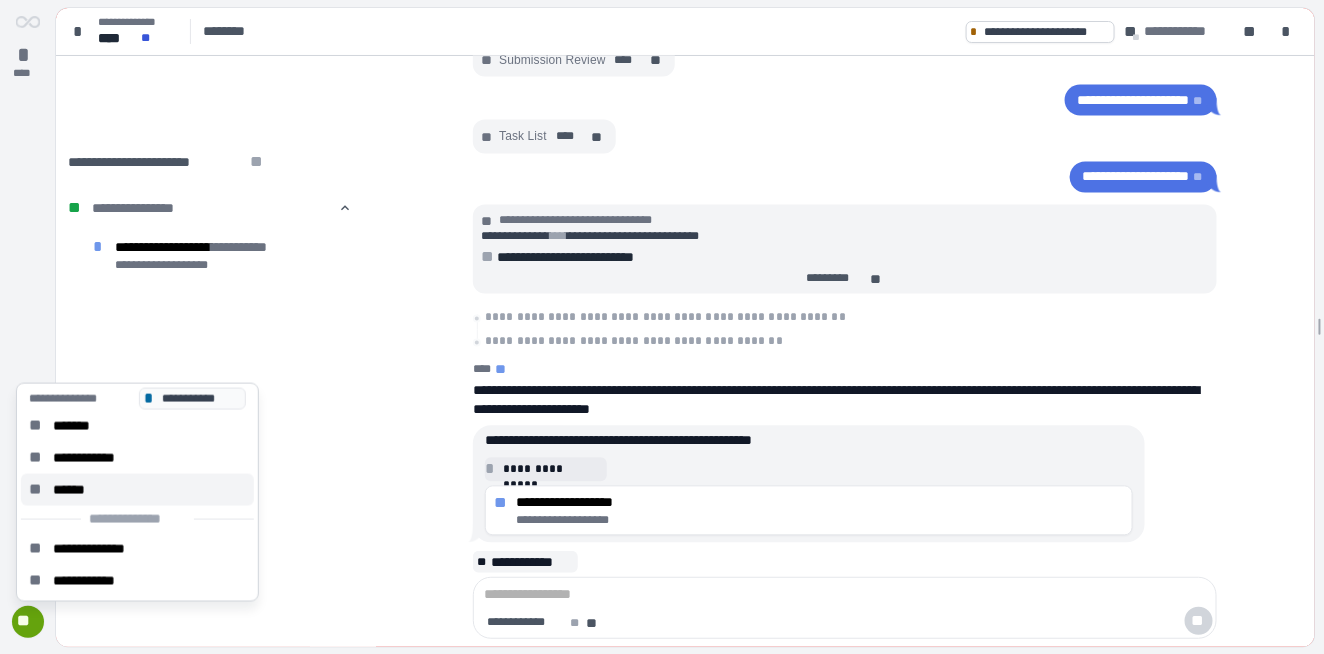 click on "** ******" at bounding box center [137, 490] 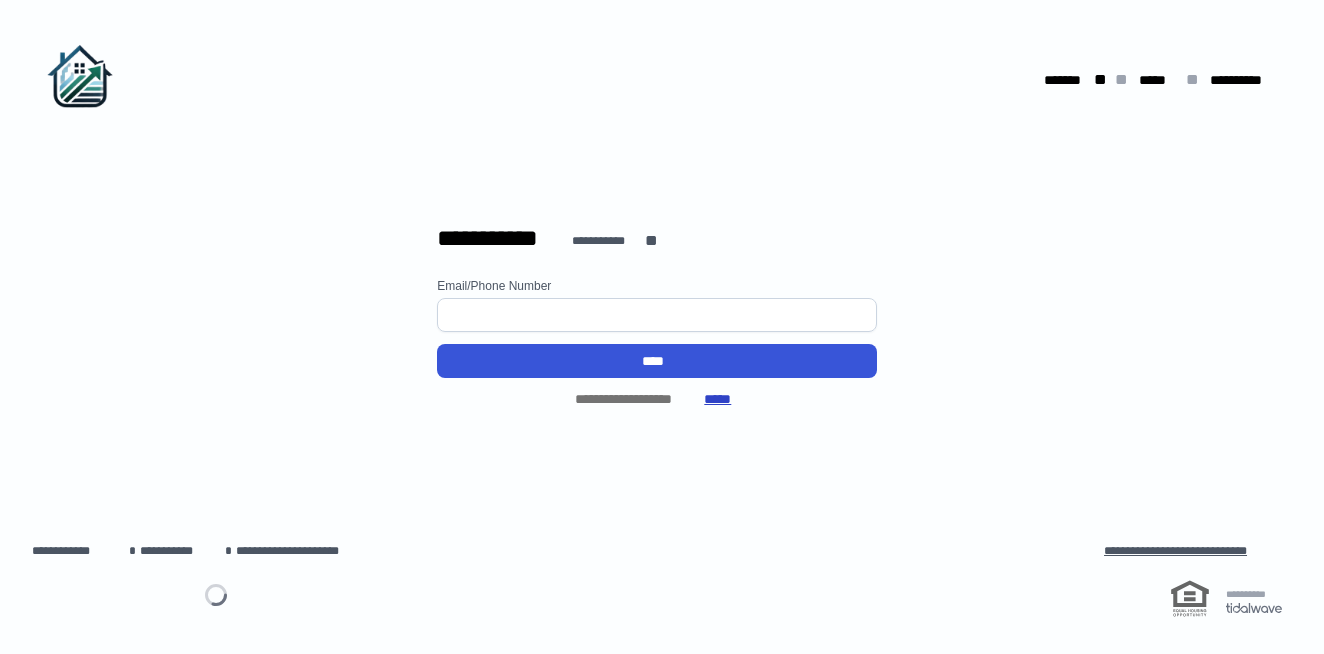 scroll, scrollTop: 0, scrollLeft: 0, axis: both 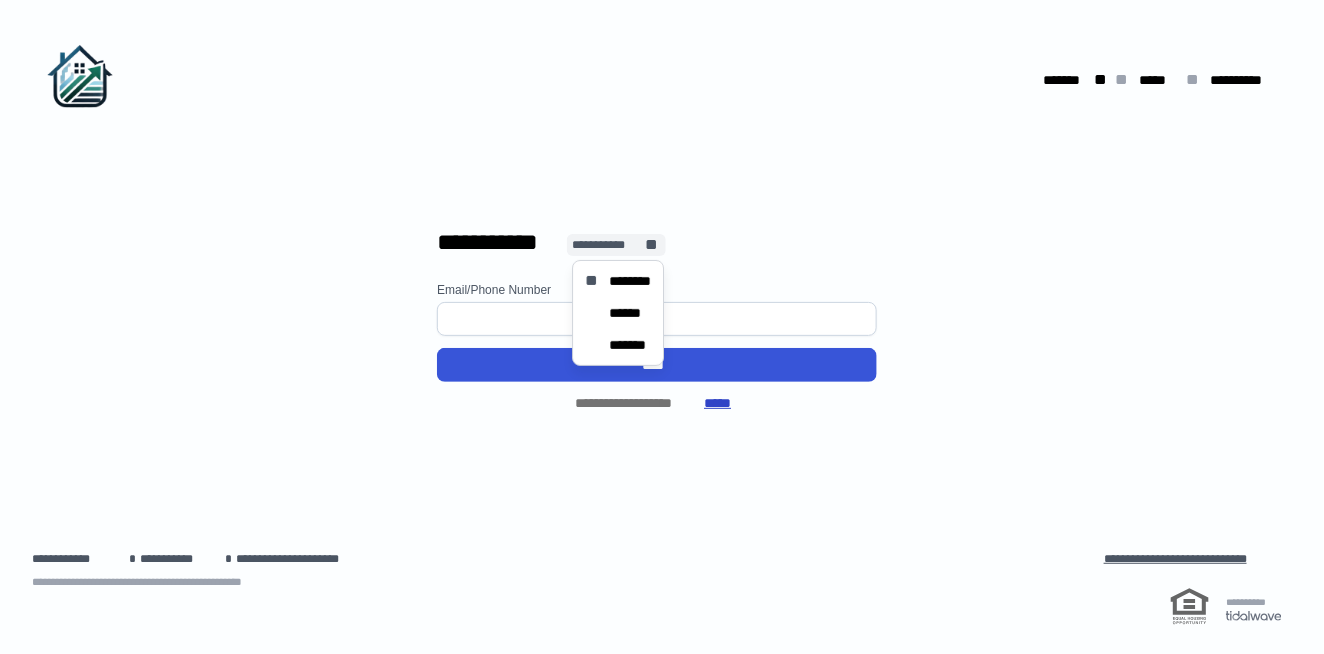 click on "**********" at bounding box center (607, 245) 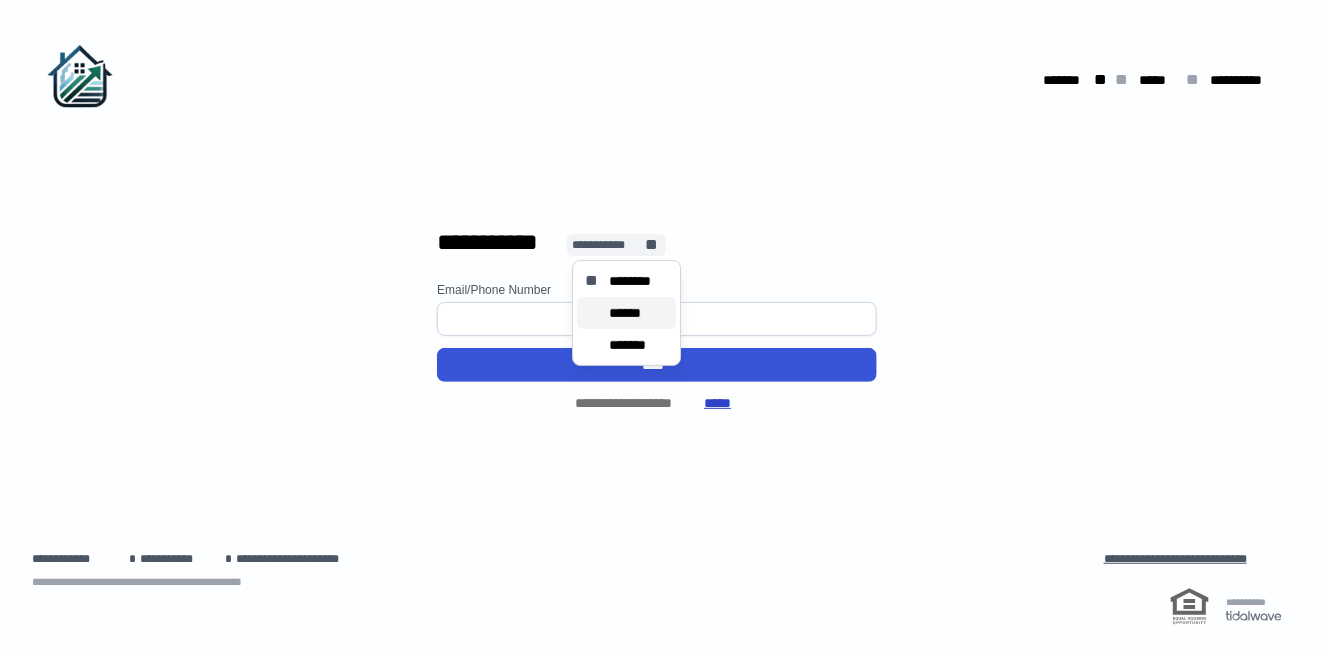 click on "******" at bounding box center [631, 313] 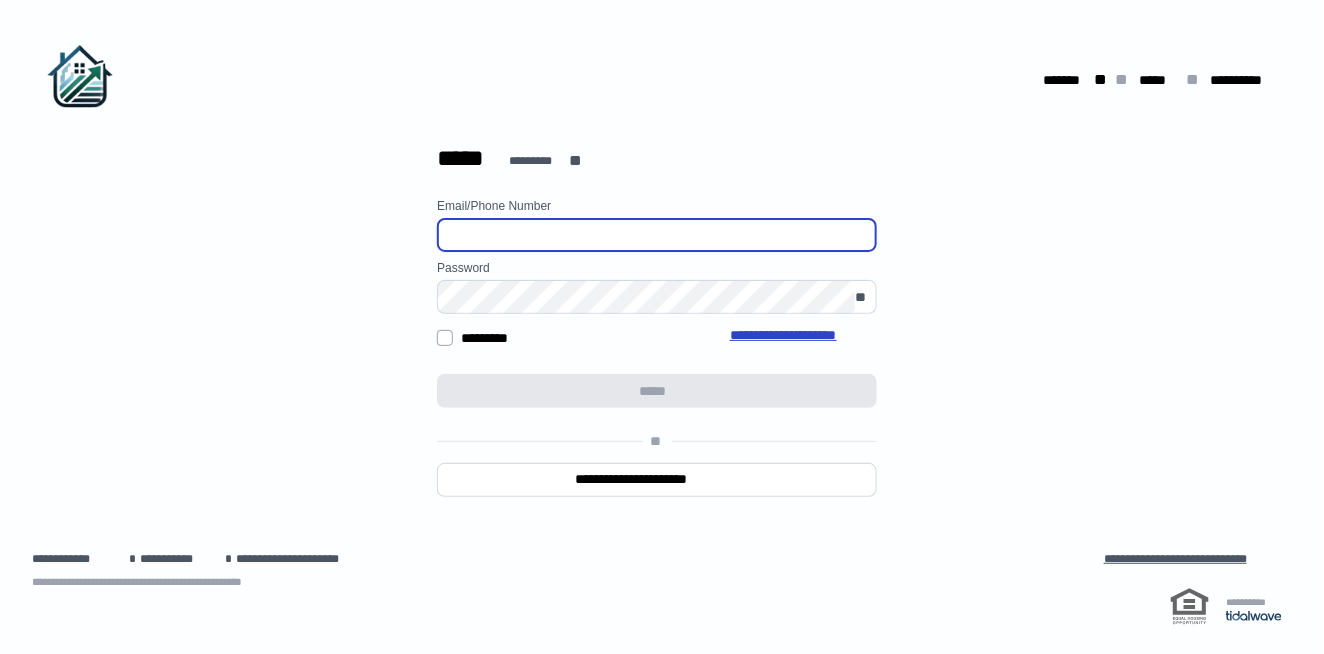 click at bounding box center [657, 235] 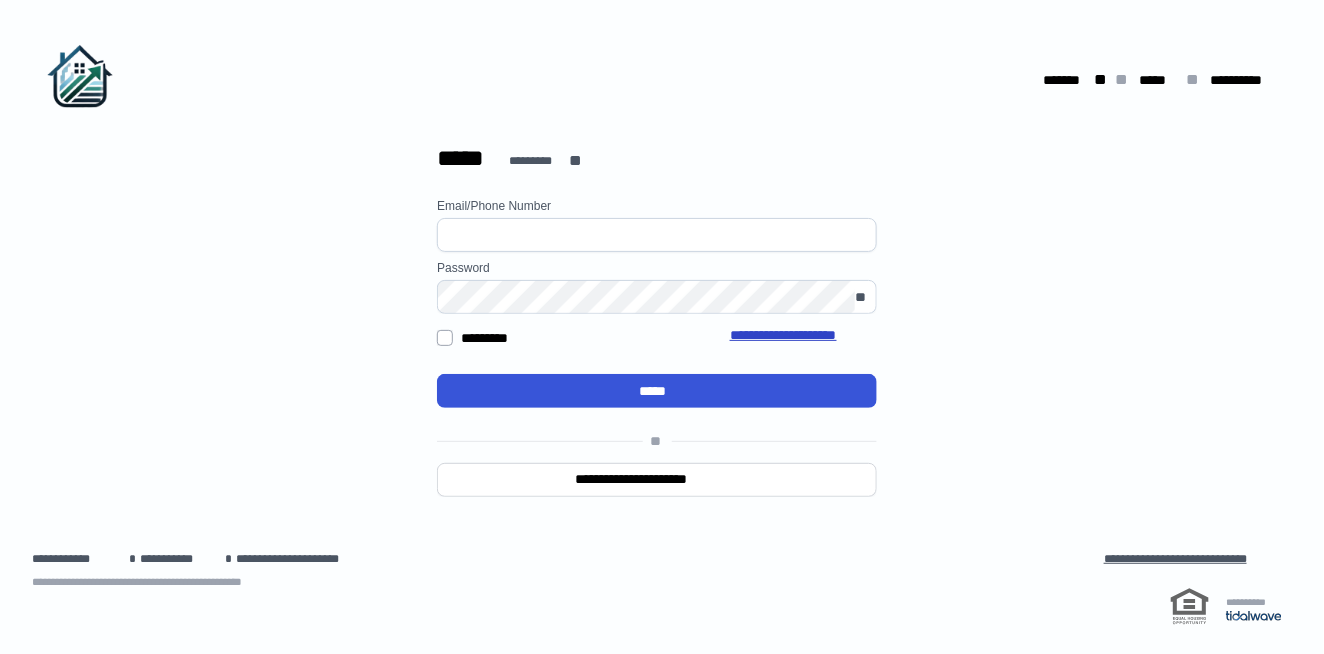 type on "**********" 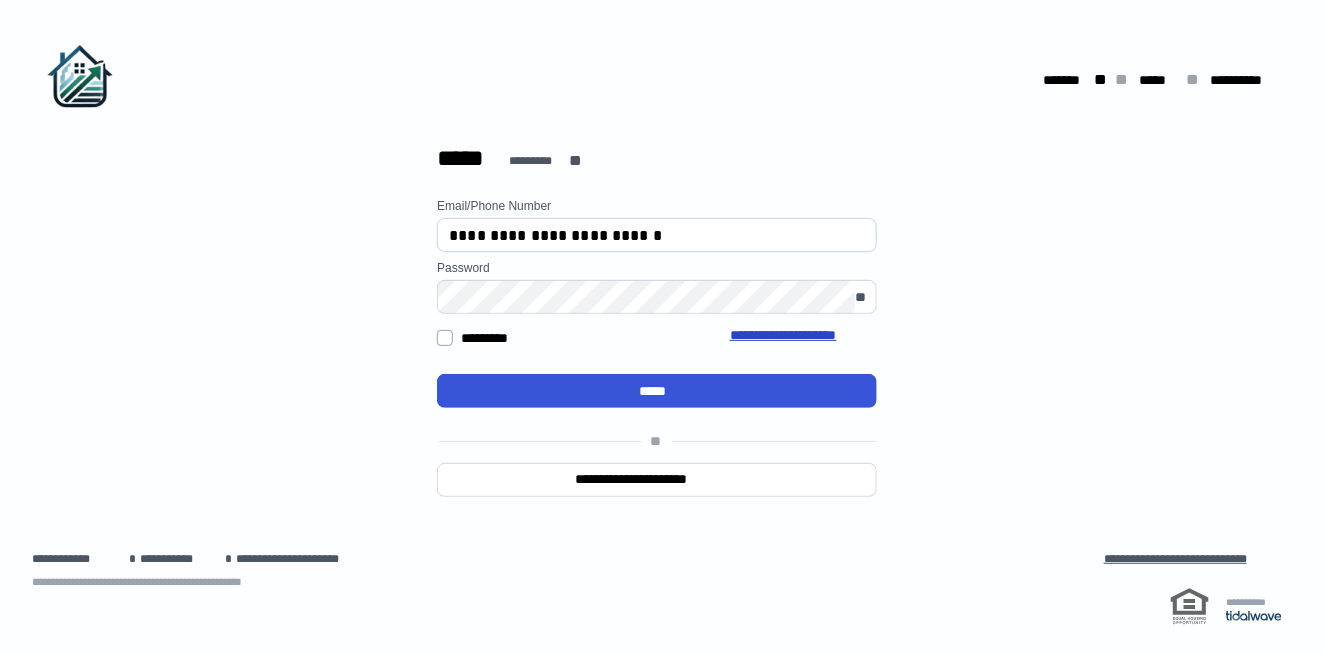 click on "**********" at bounding box center (657, 375) 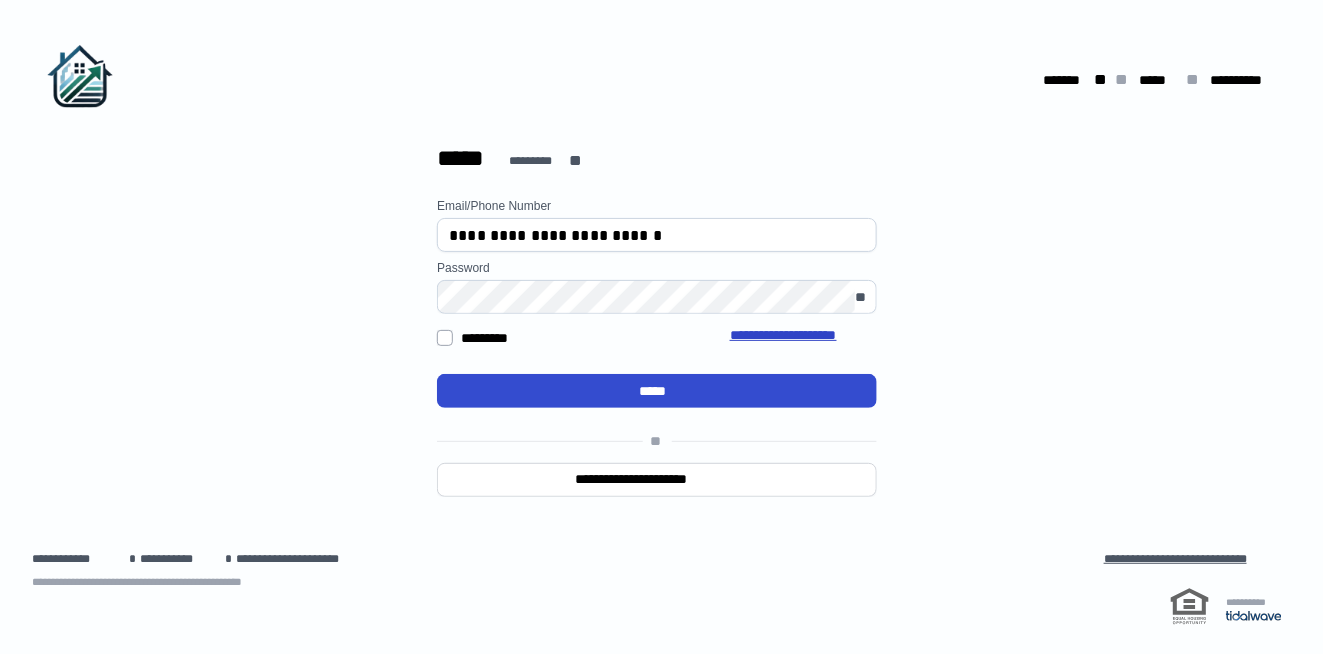 click on "*****" at bounding box center (657, 391) 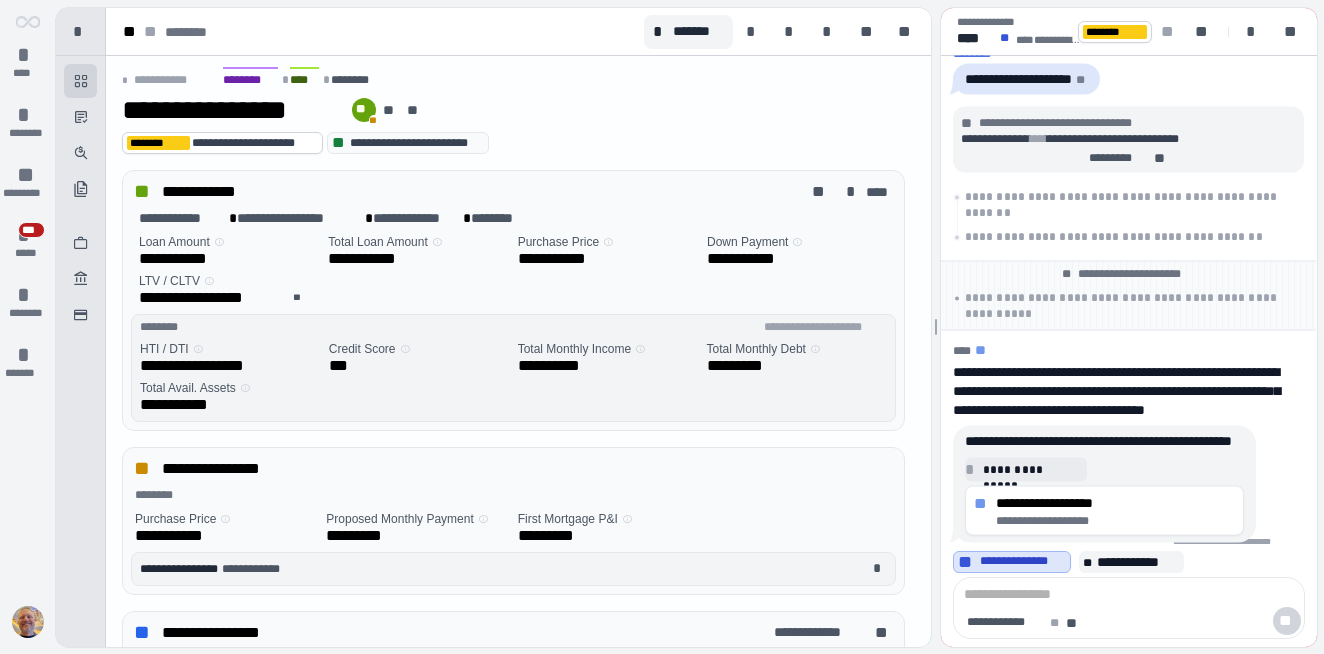 scroll, scrollTop: 0, scrollLeft: 0, axis: both 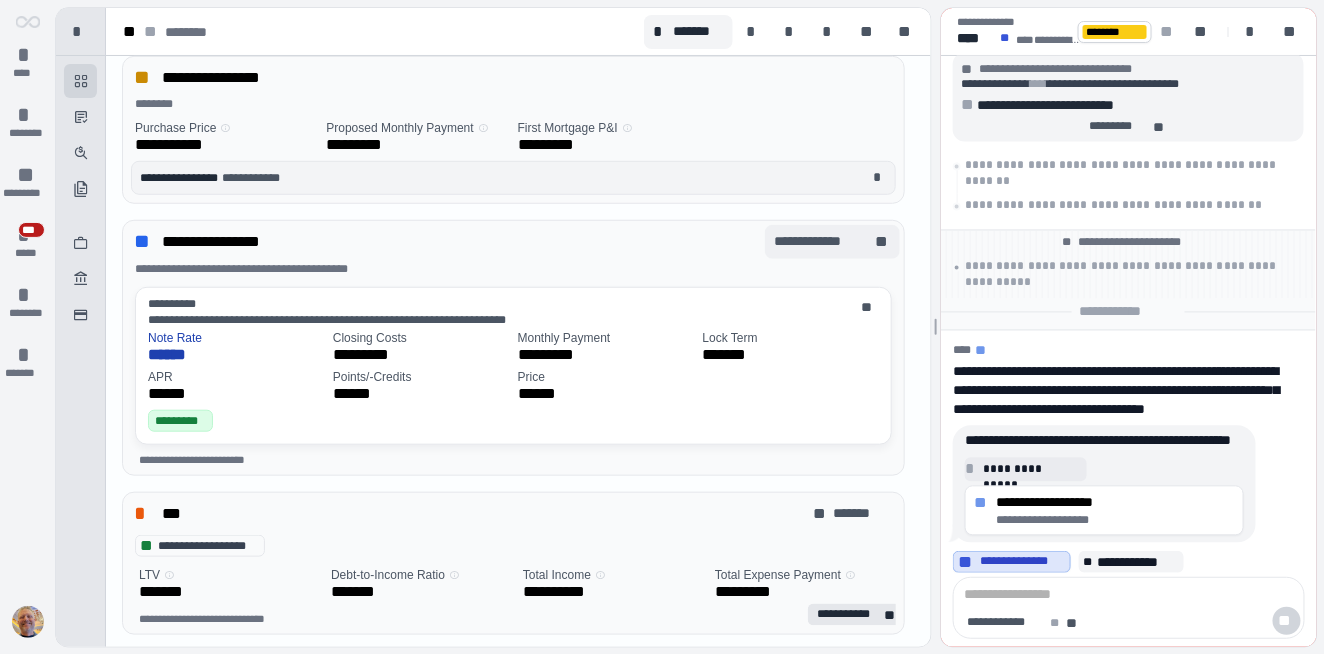 click on "**********" at bounding box center [822, 241] 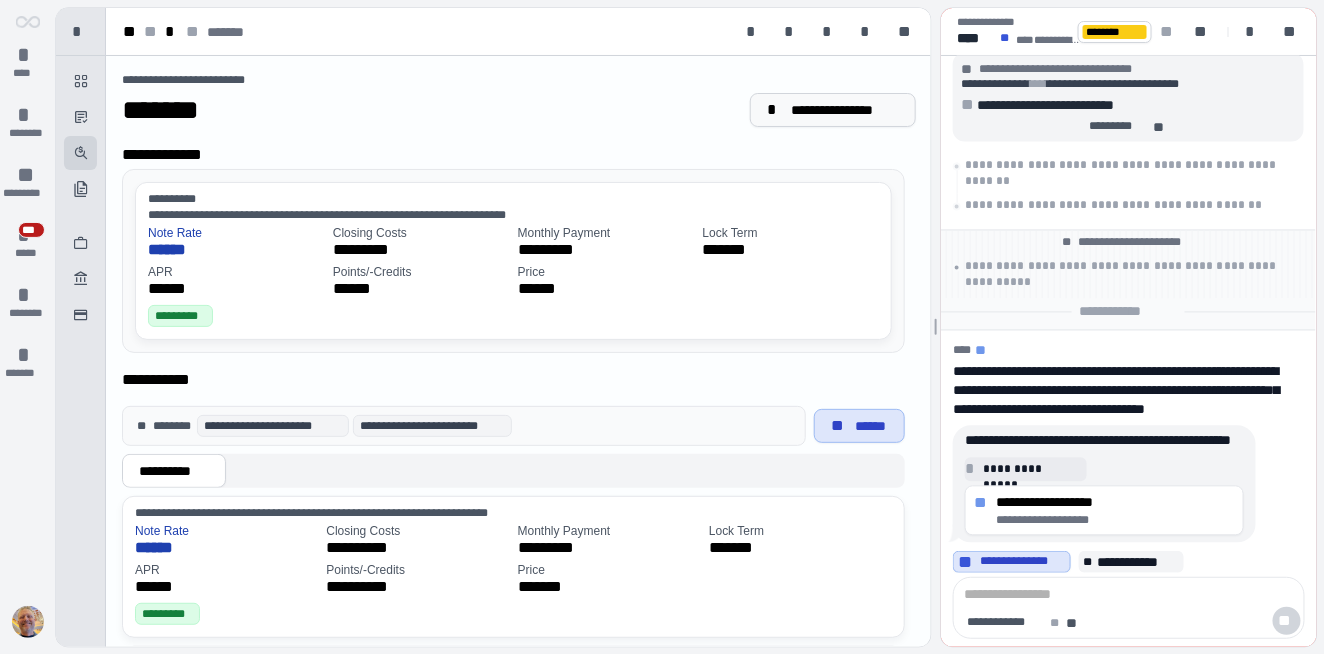click on "**********" at bounding box center (845, 110) 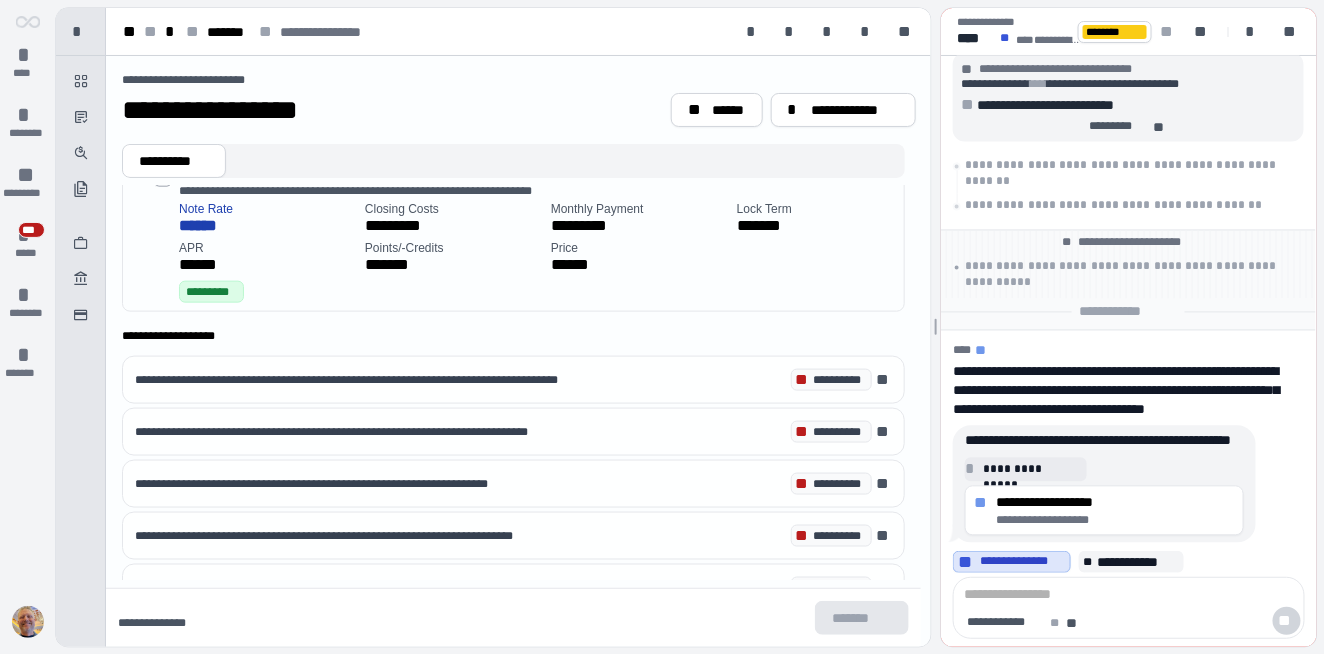 scroll, scrollTop: 799, scrollLeft: 0, axis: vertical 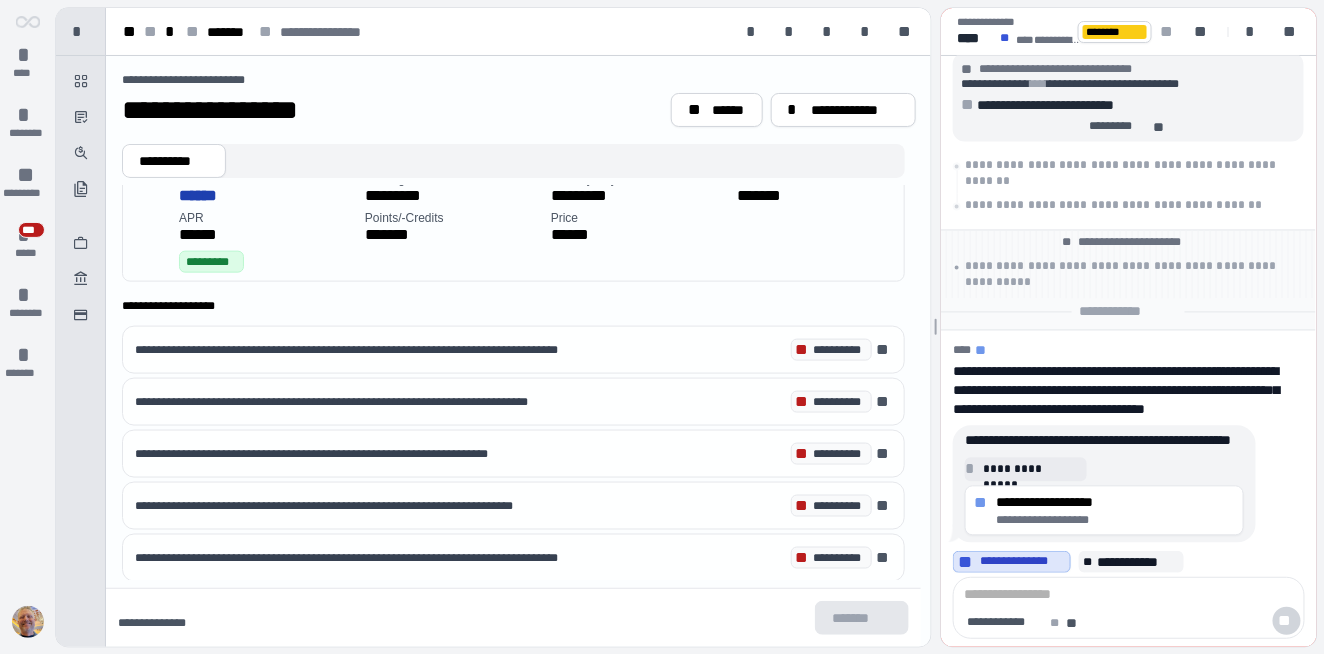 click on "**********" at bounding box center (464, 350) 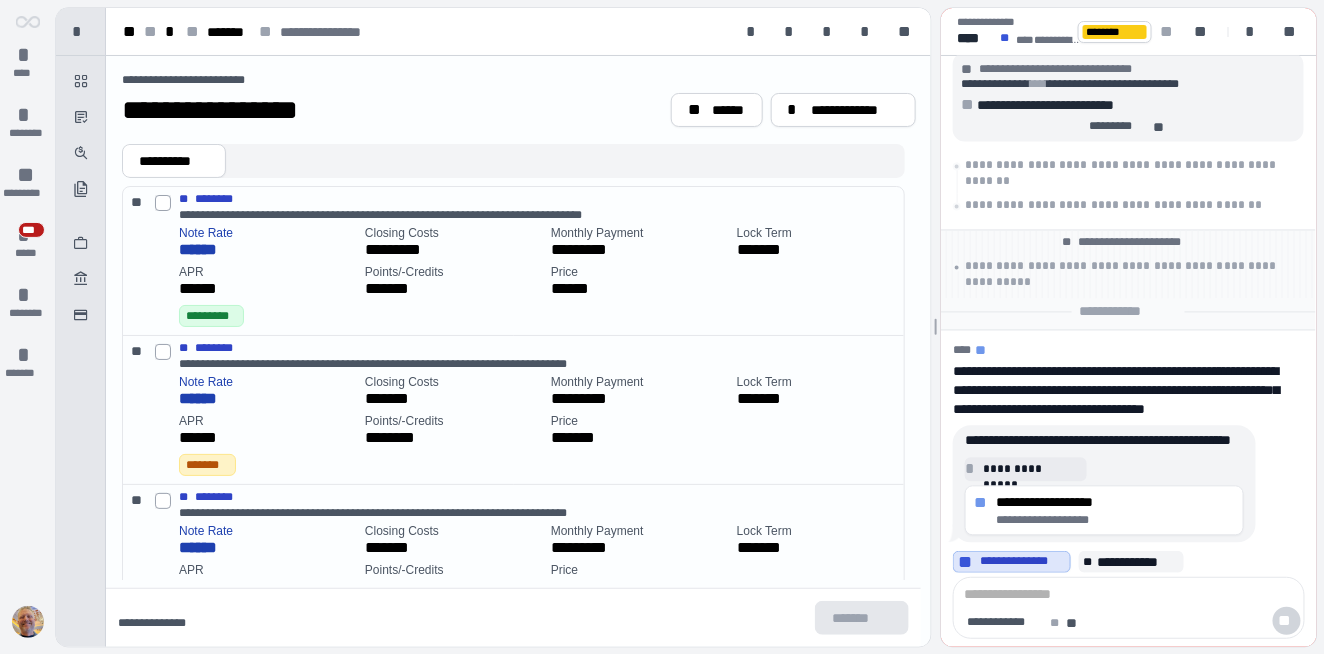 scroll, scrollTop: 0, scrollLeft: 0, axis: both 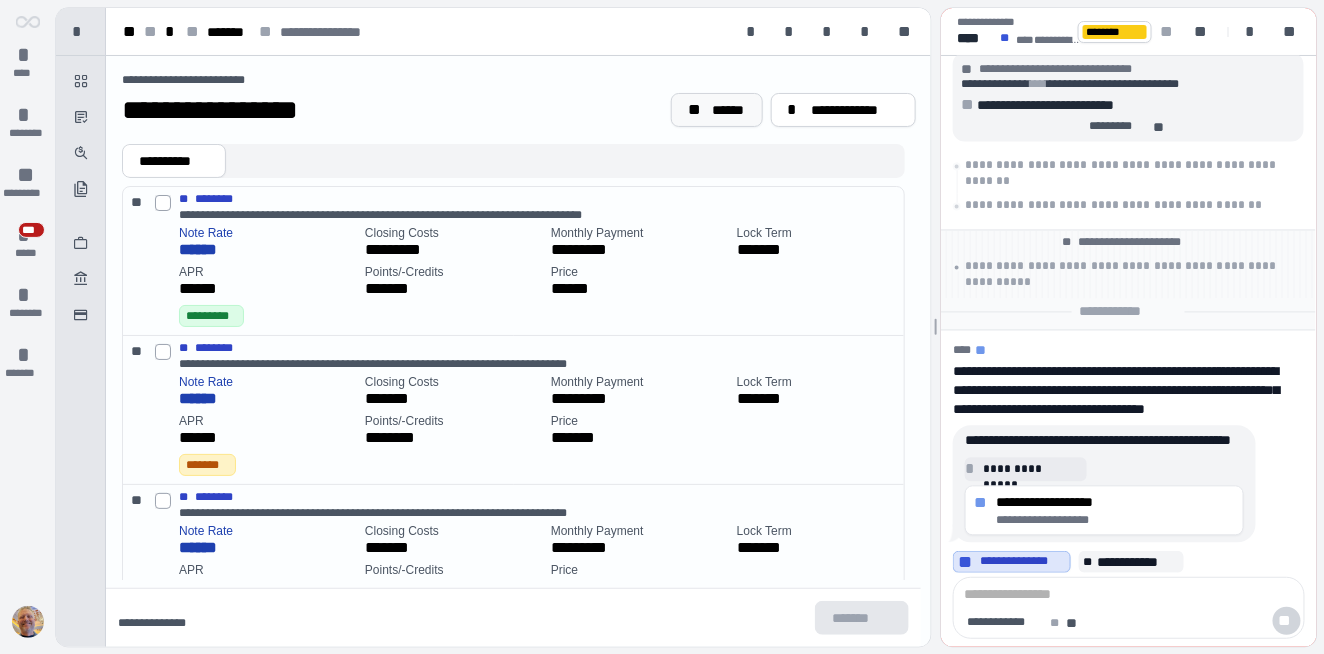 click on "** ******" at bounding box center [717, 110] 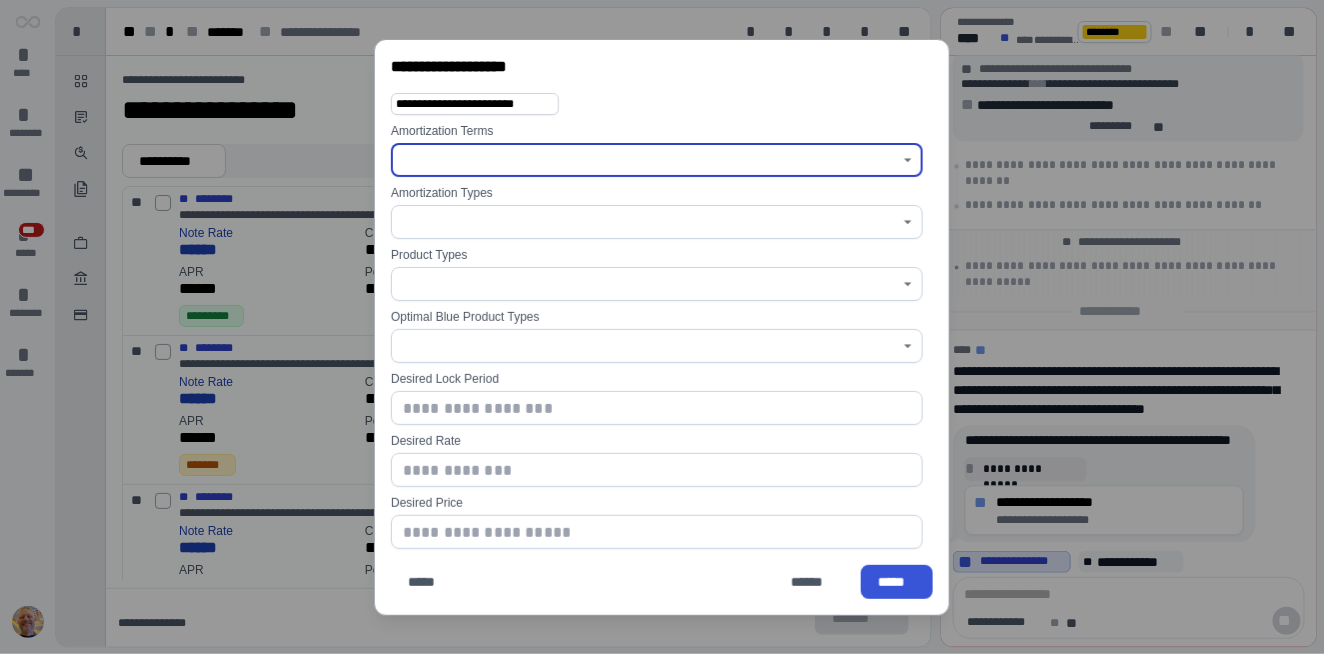 click at bounding box center (645, 160) 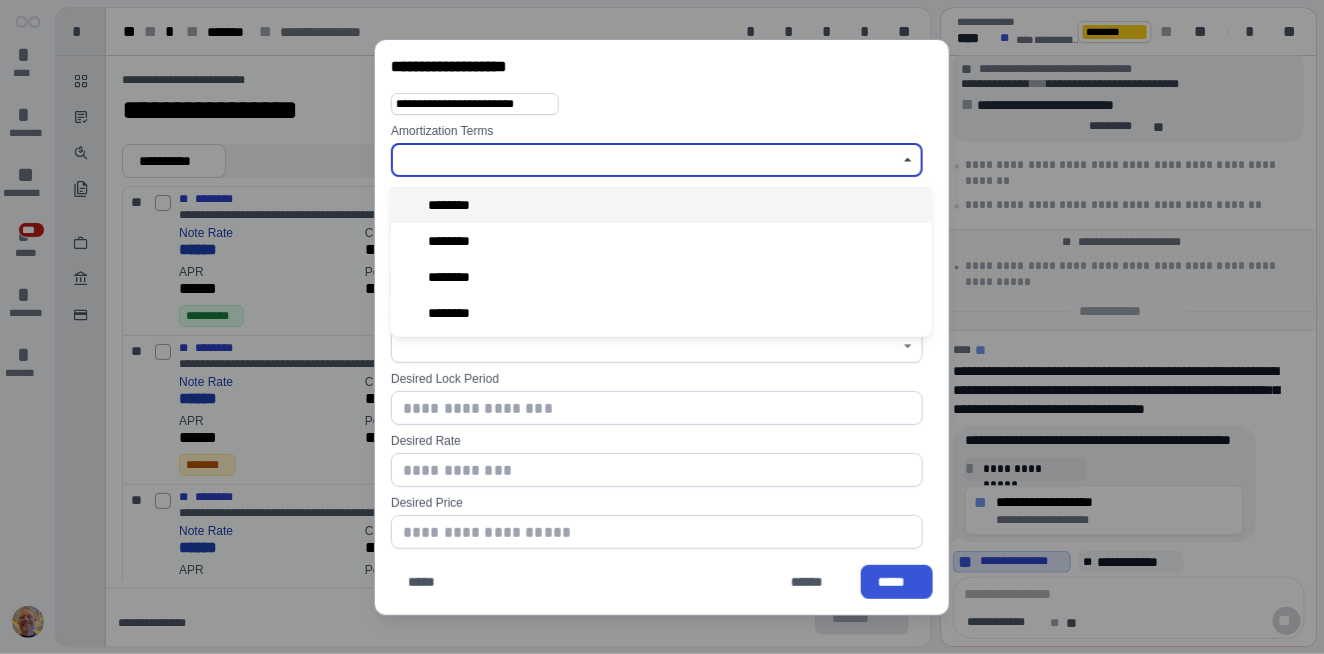 click on "********" at bounding box center (661, 205) 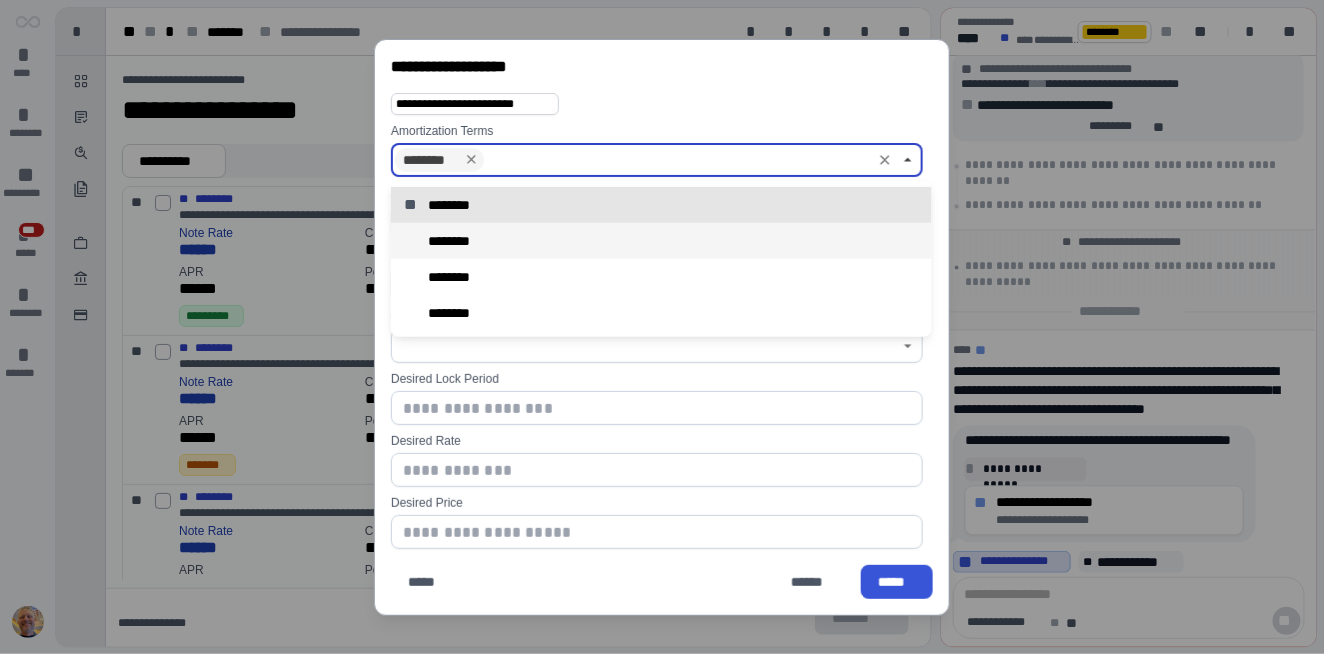 click on "********" at bounding box center (456, 240) 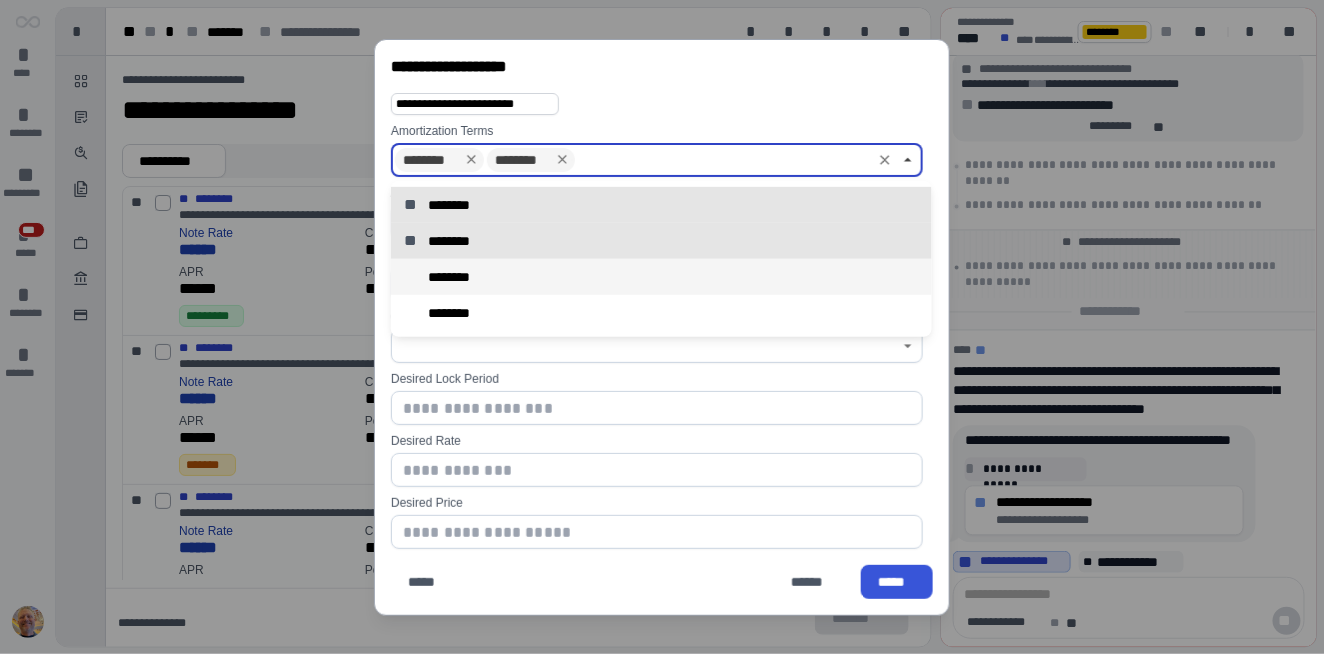 click on "********" at bounding box center (454, 276) 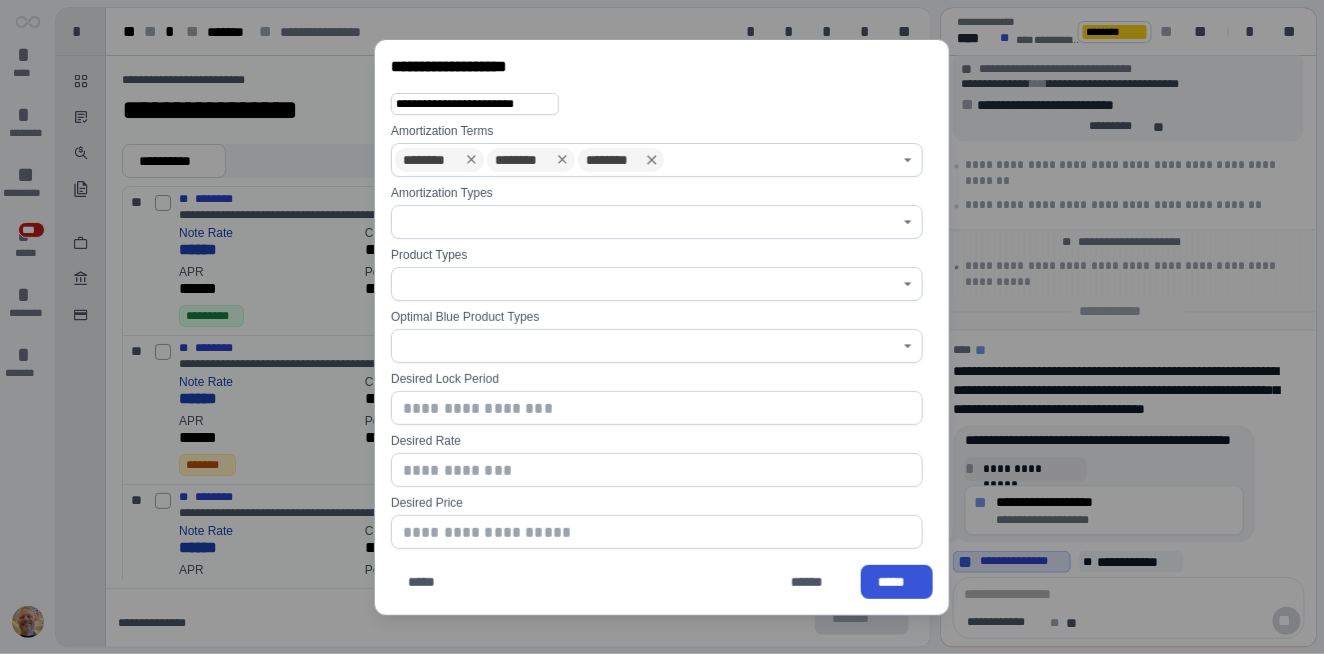 click on "**********" at bounding box center [657, 321] 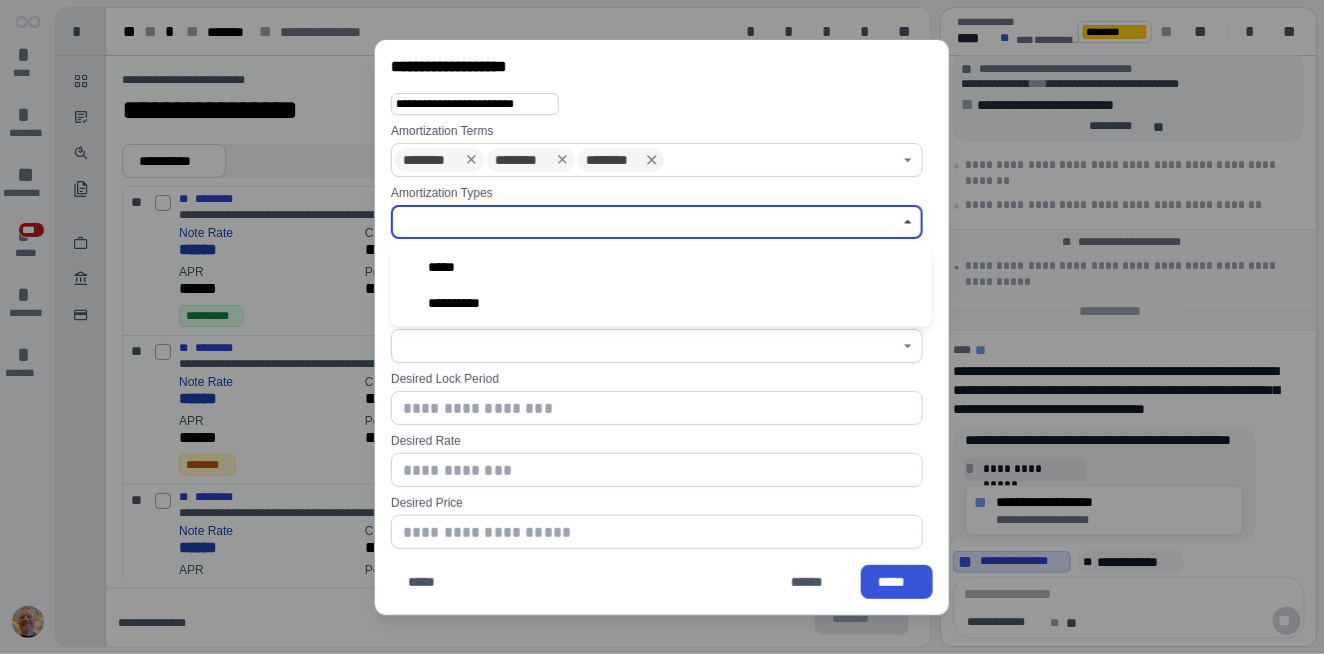 click at bounding box center [645, 222] 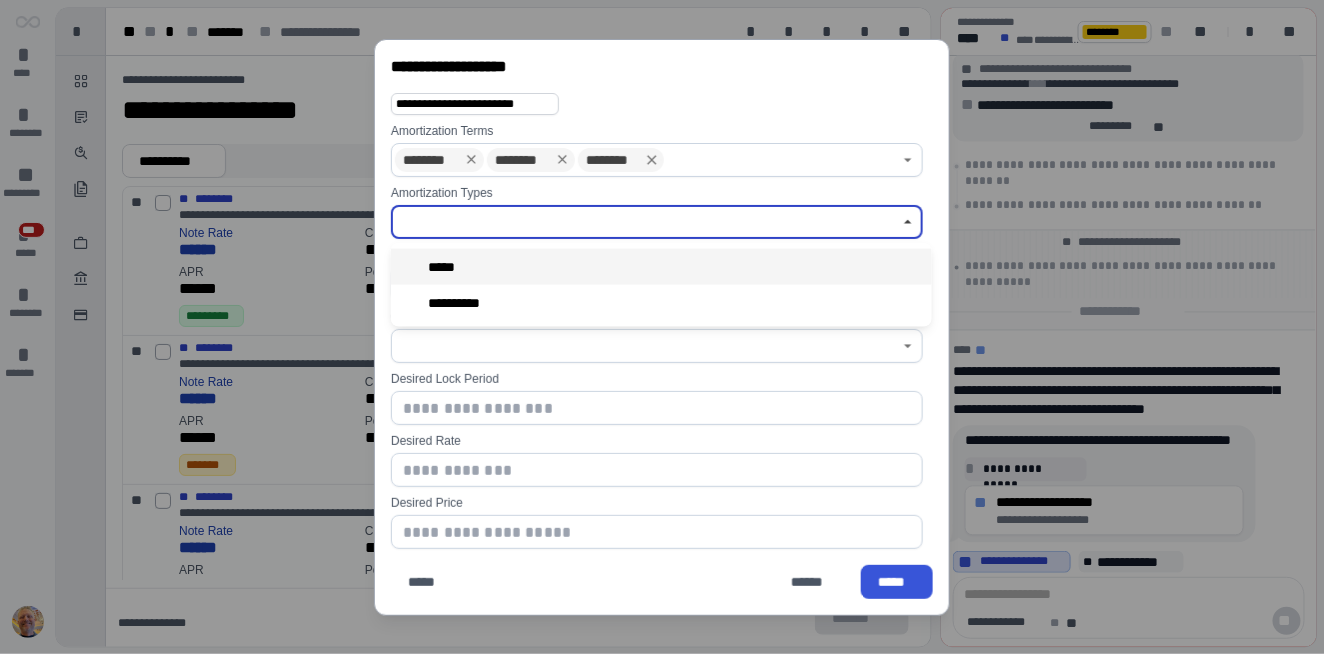click on "*****" at bounding box center (661, 267) 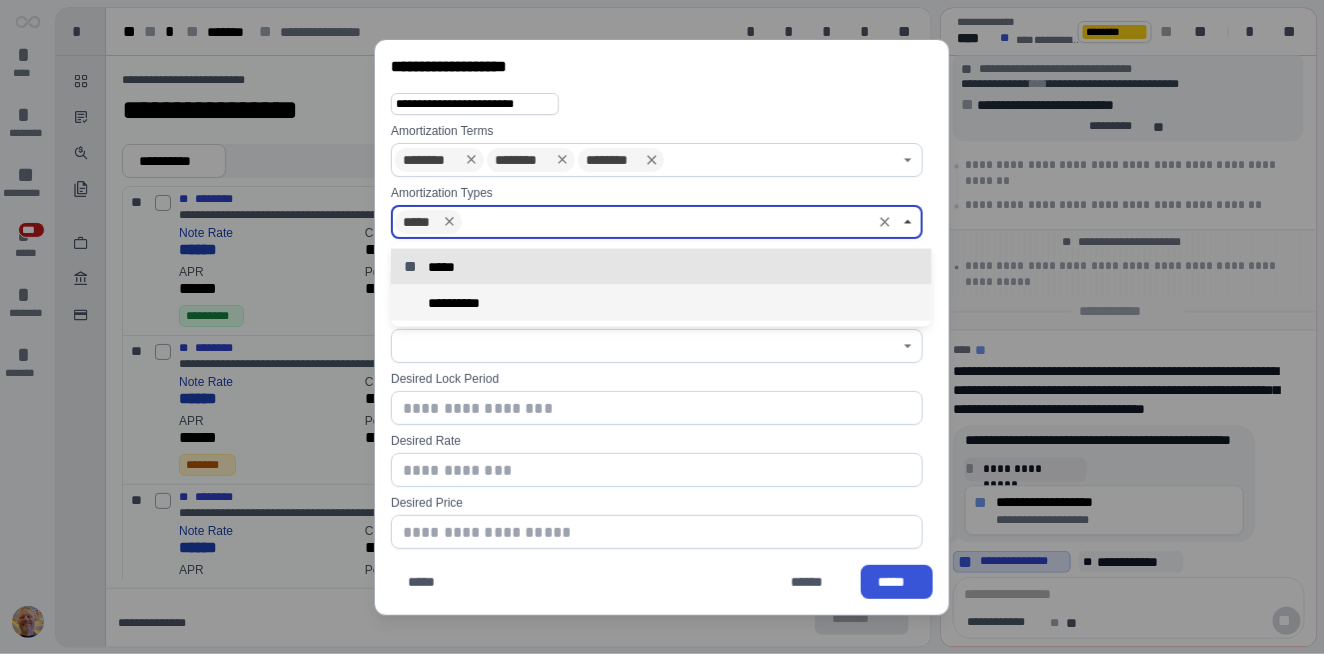 click on "**********" at bounding box center (661, 303) 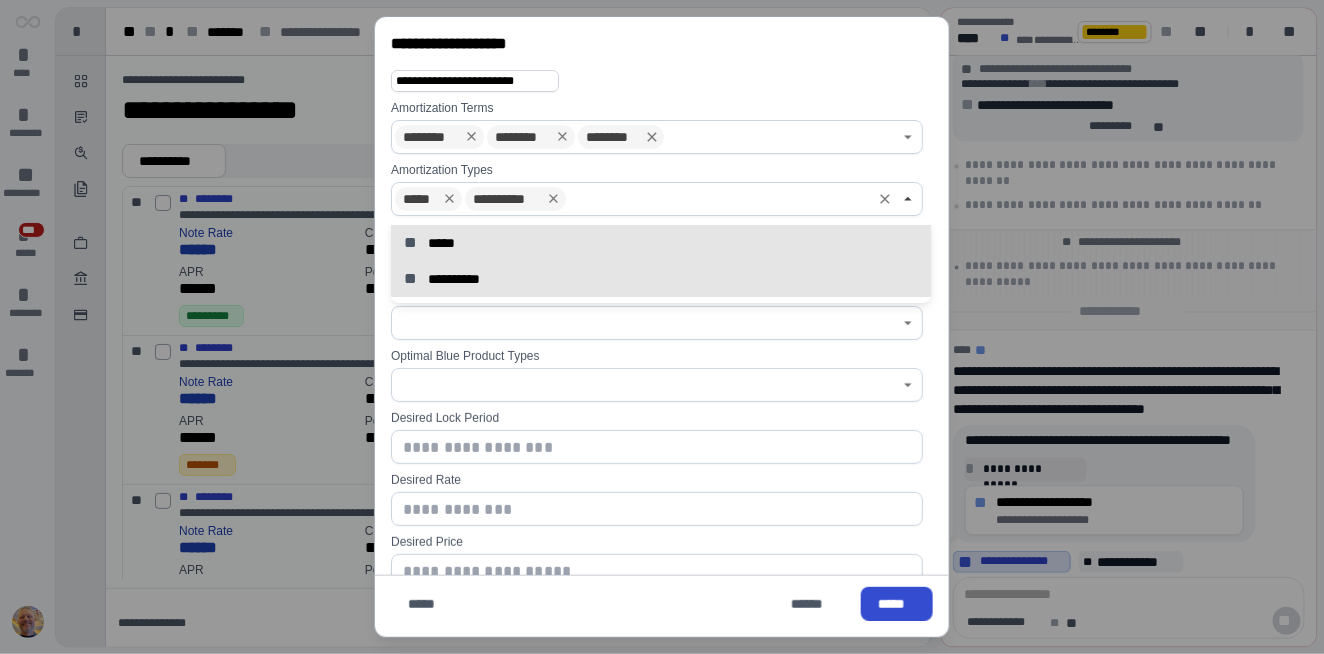 click on "*****" at bounding box center (897, 604) 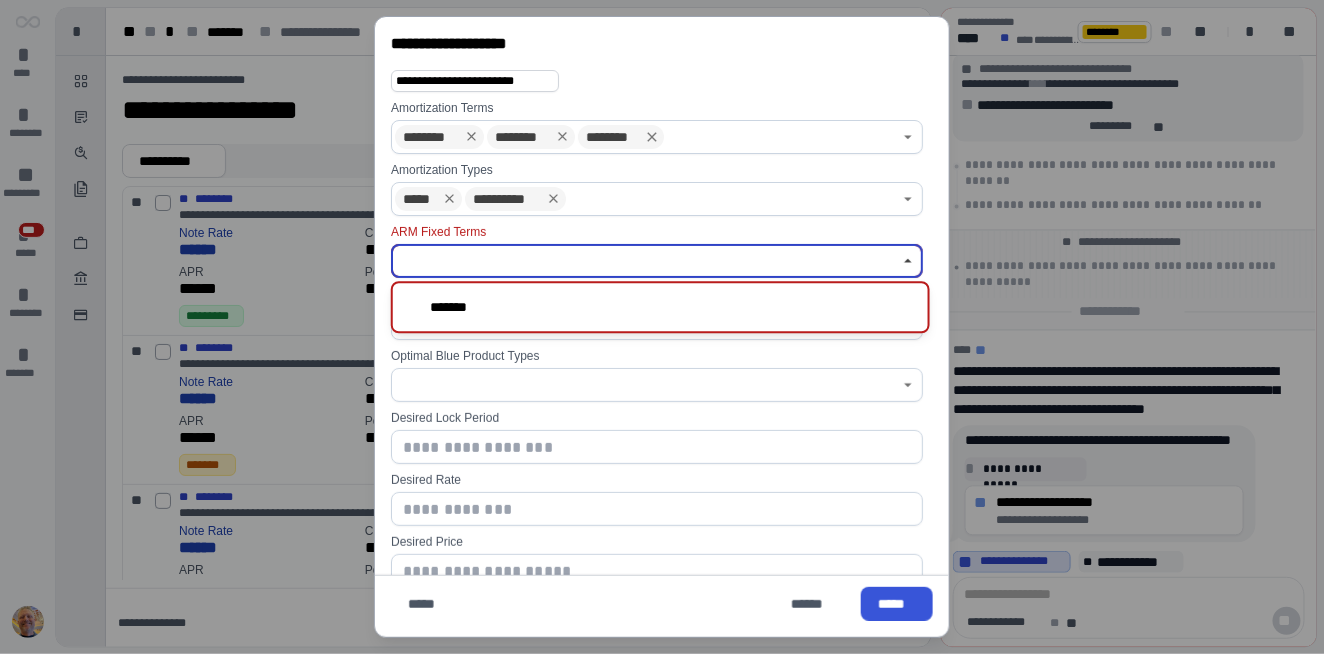 click at bounding box center (646, 261) 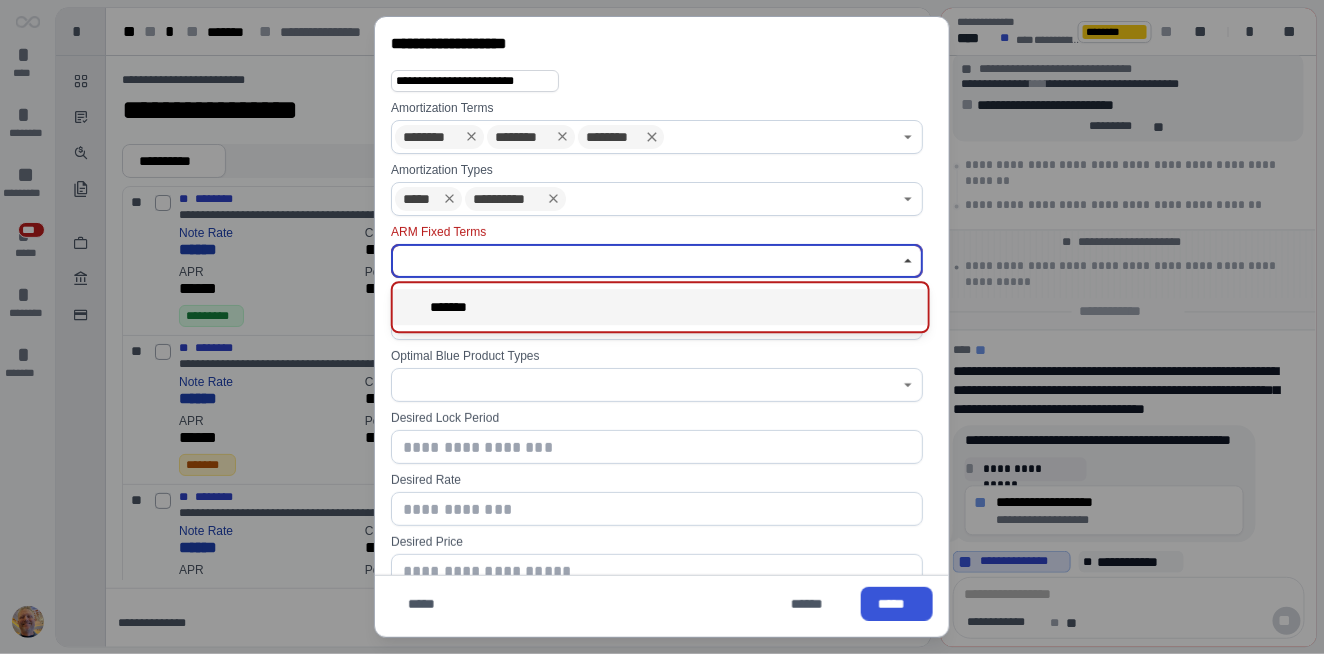 click on "*******" at bounding box center [660, 307] 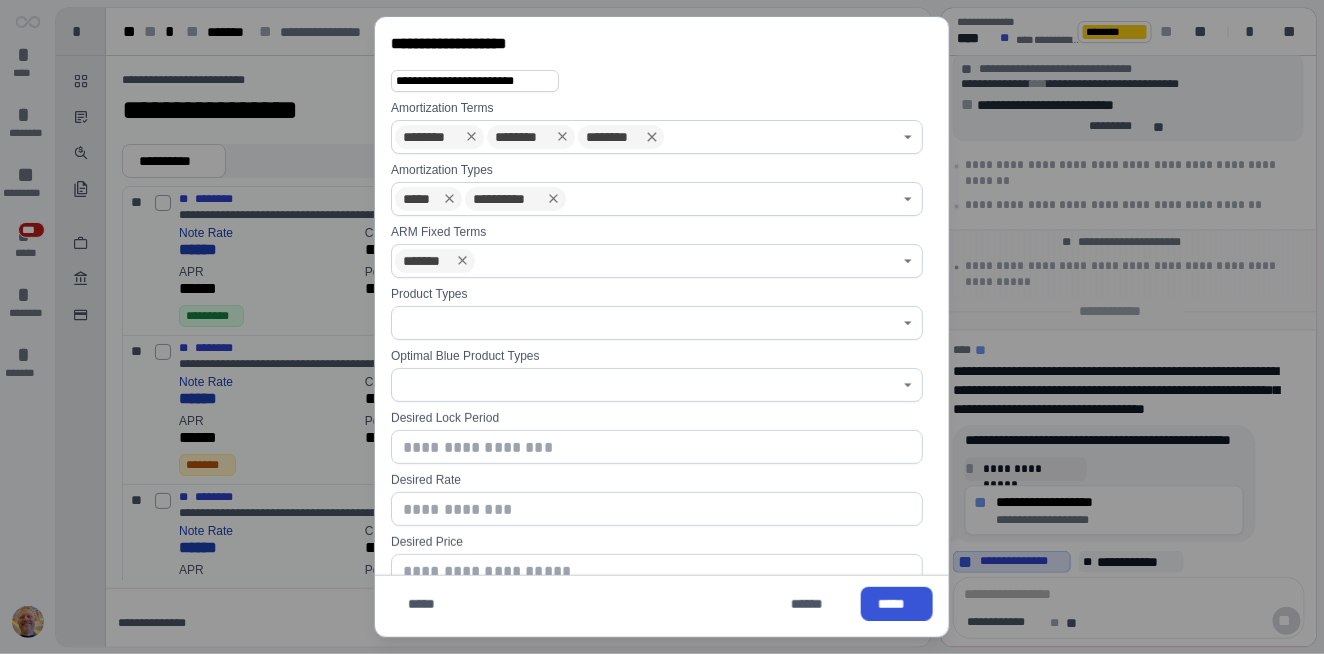click on "ARM Fixed Terms" at bounding box center [657, 232] 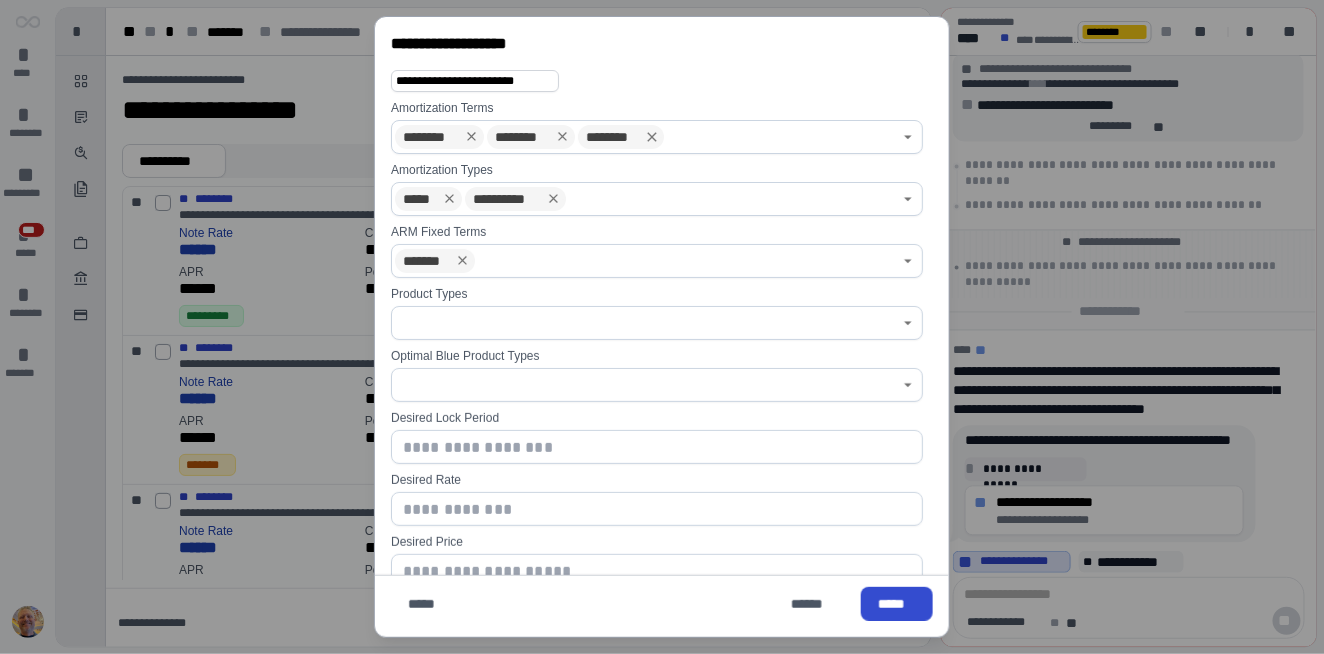 click on "*****" at bounding box center [897, 604] 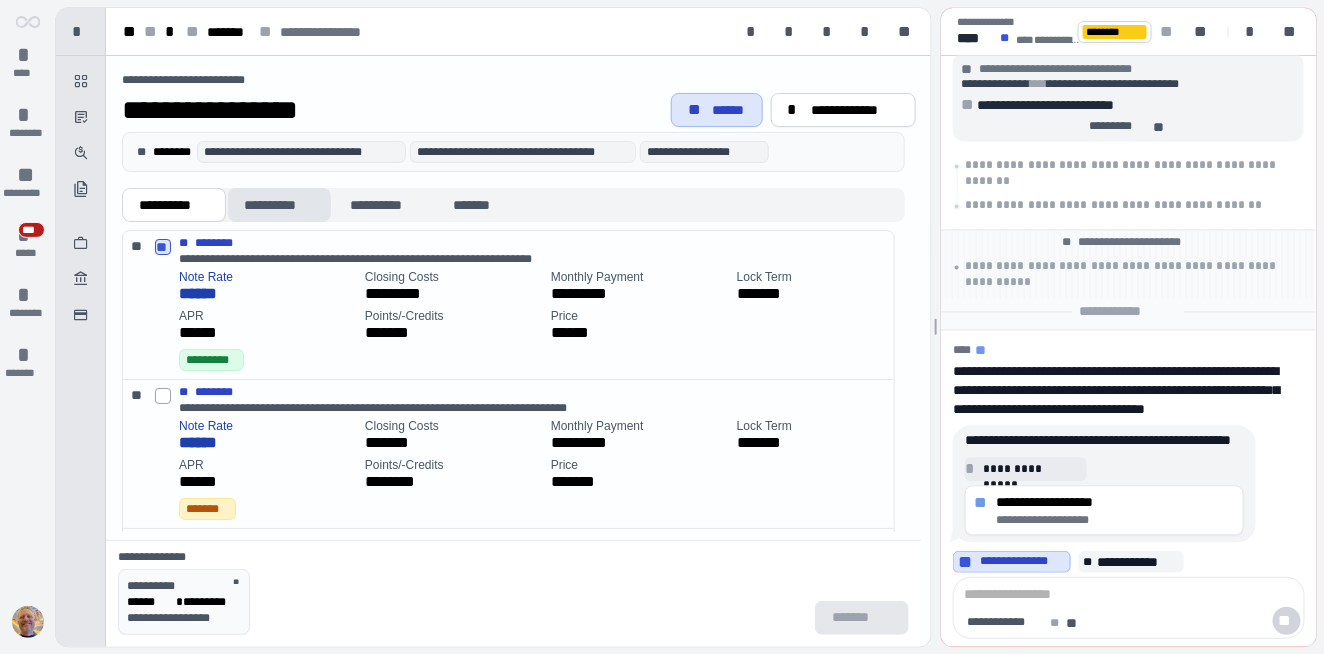click on "**********" at bounding box center [279, 205] 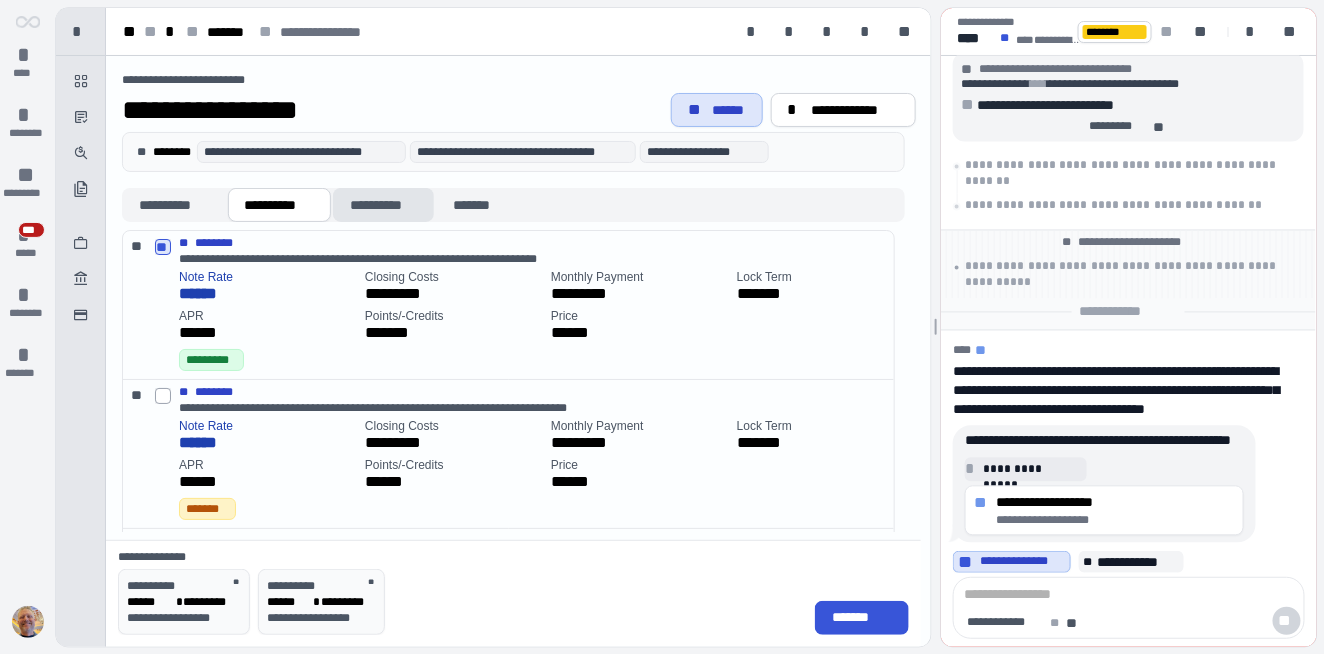 click on "**********" at bounding box center (383, 205) 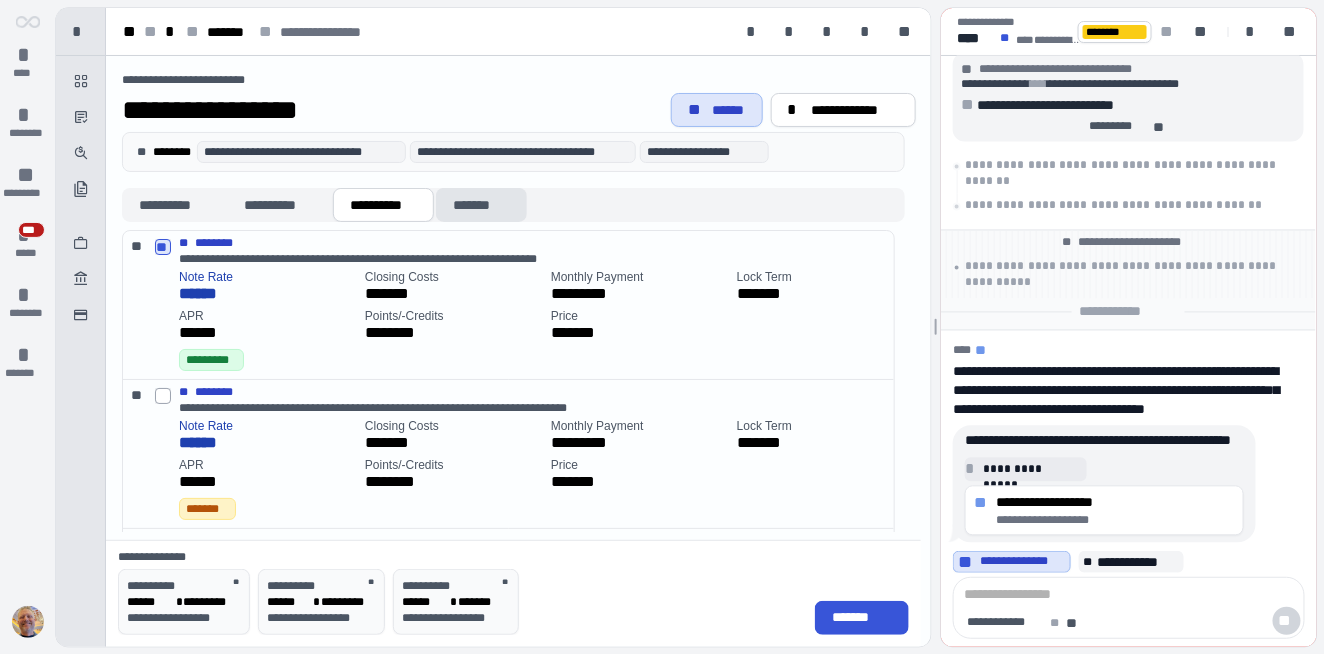 click on "*******" at bounding box center [481, 205] 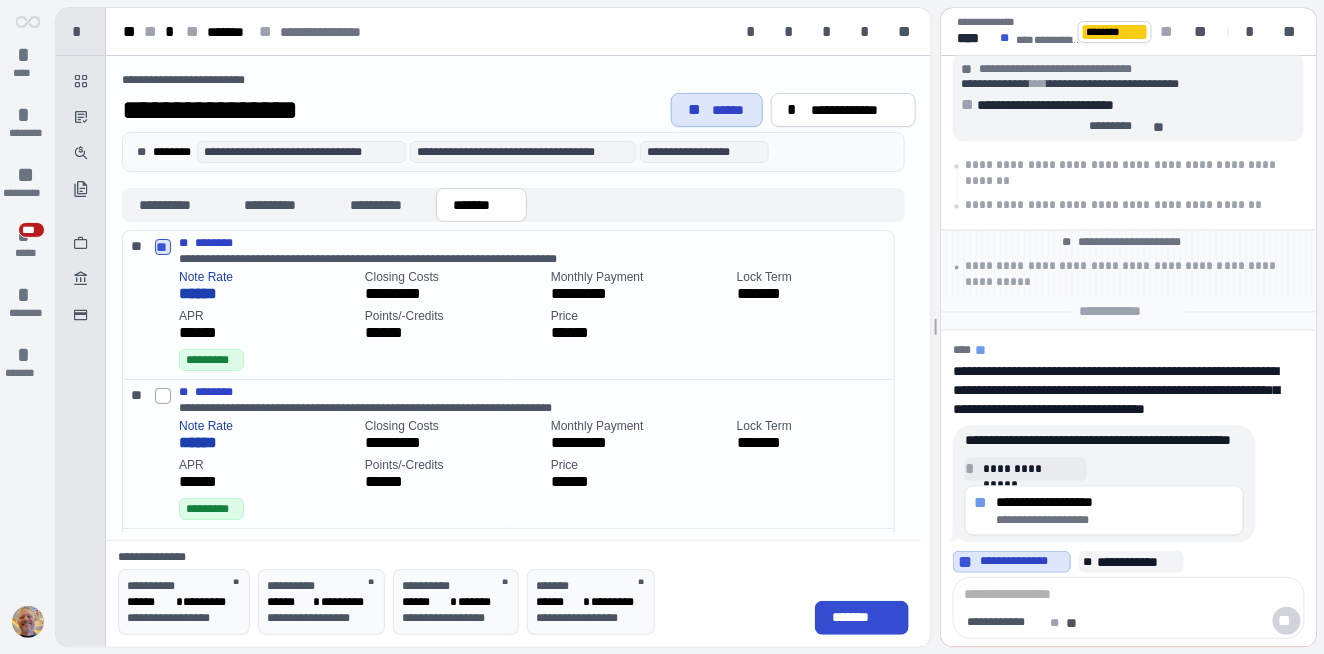 click on "*******" at bounding box center [862, 617] 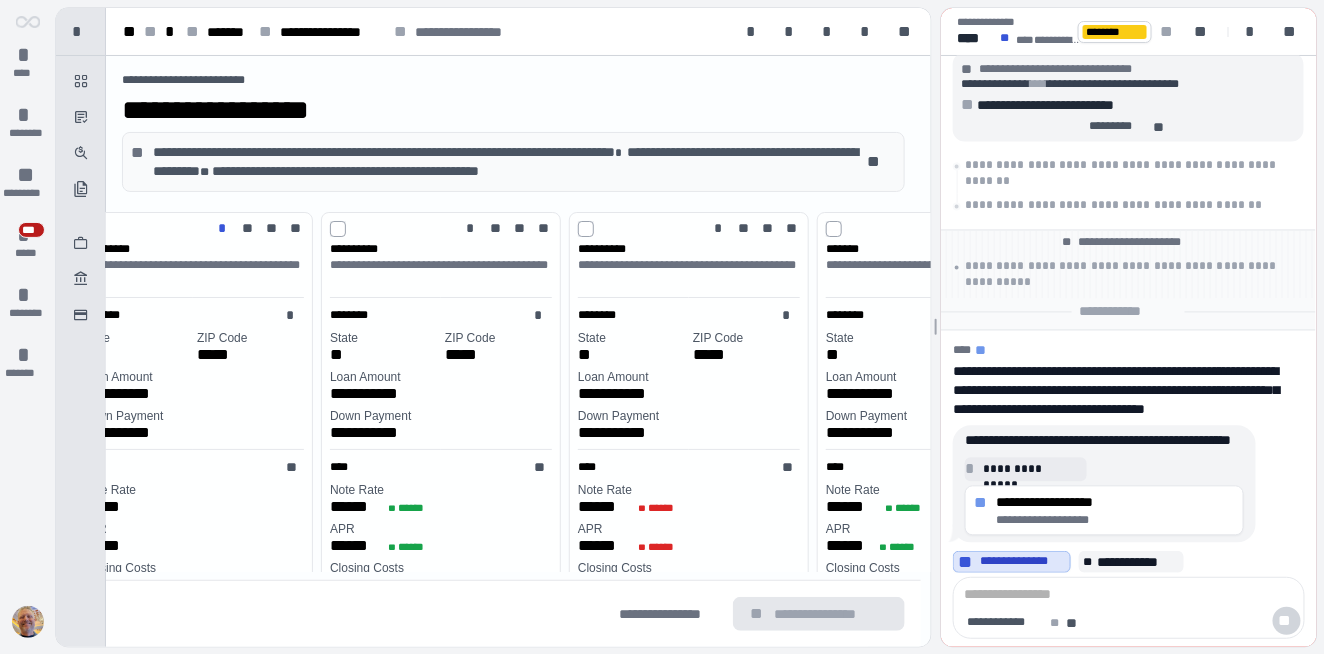 scroll, scrollTop: 0, scrollLeft: 0, axis: both 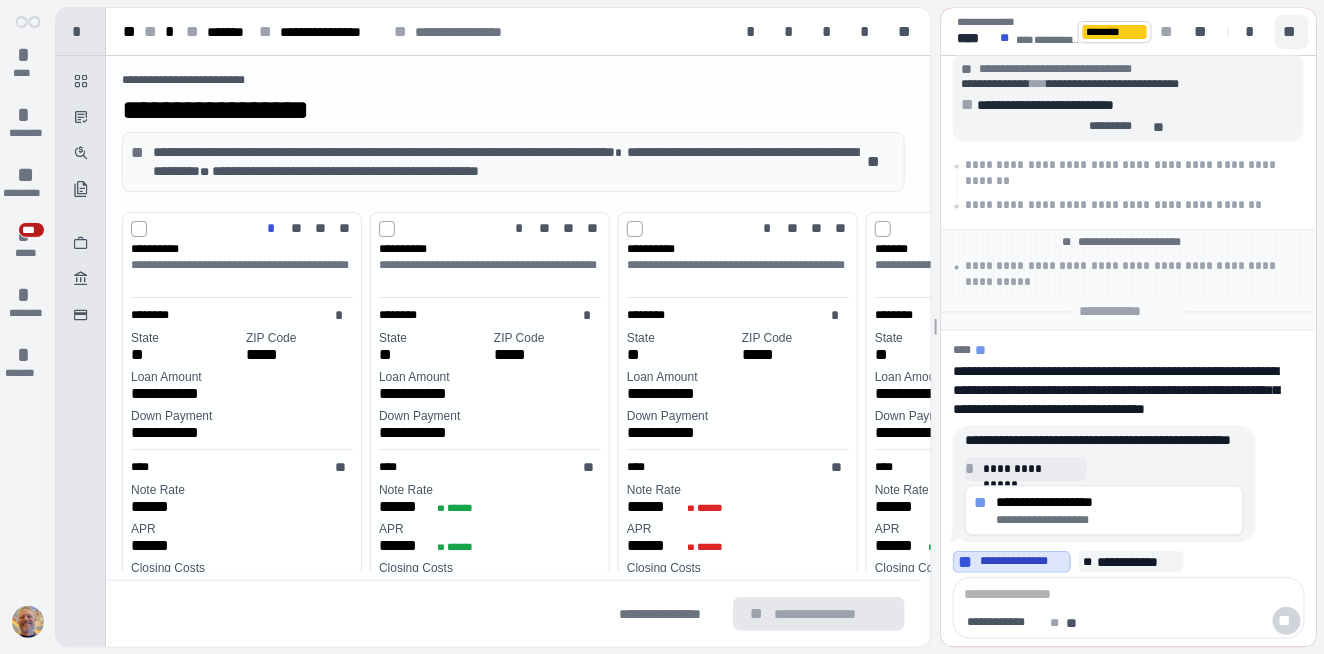 click on "**" at bounding box center (1292, 32) 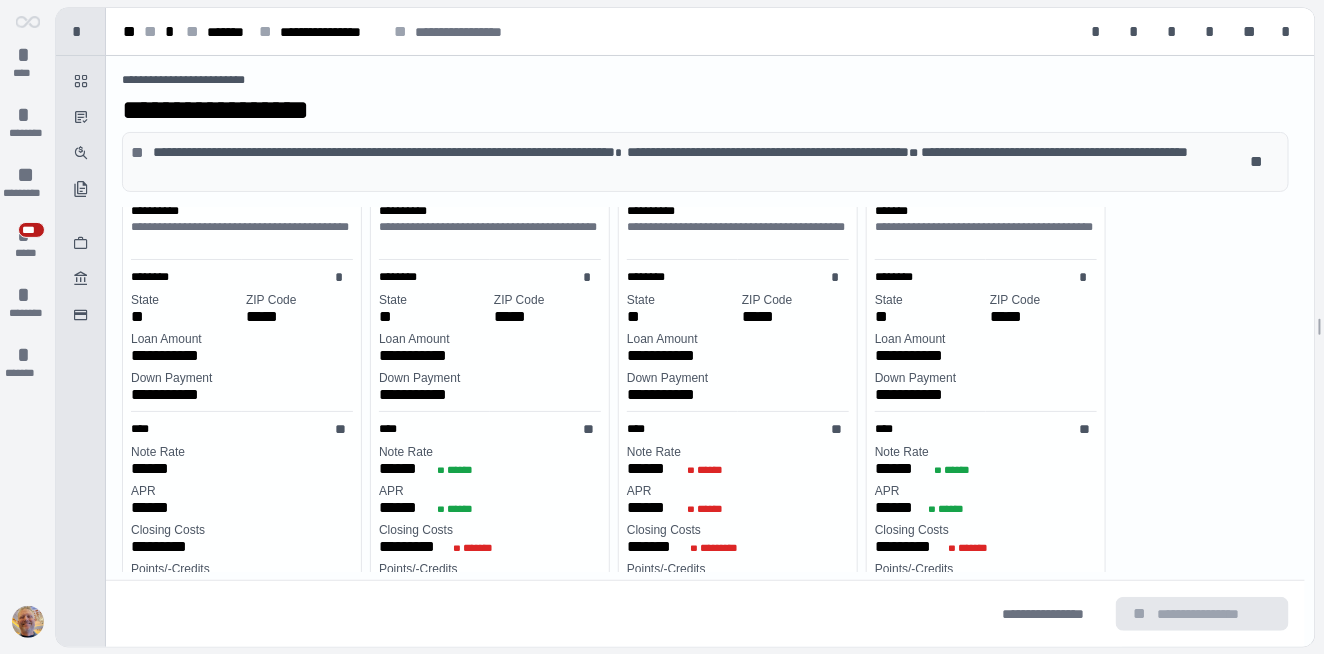 scroll, scrollTop: 0, scrollLeft: 0, axis: both 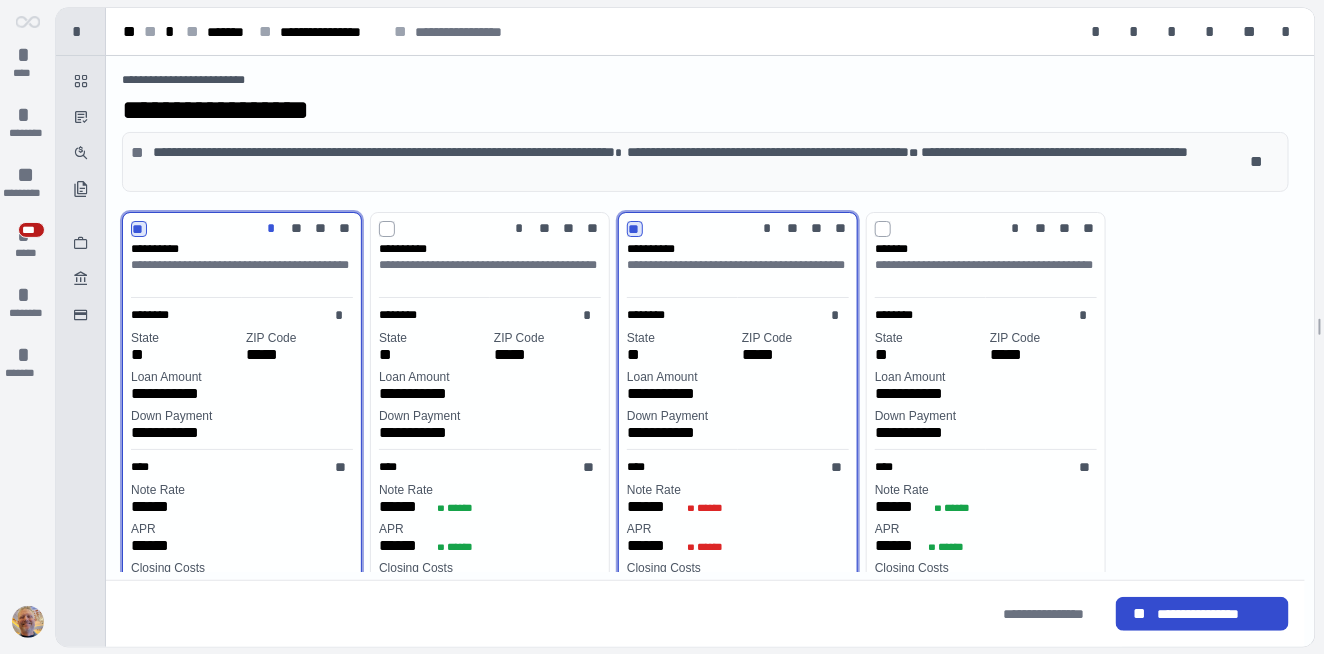 click on "**********" at bounding box center (1214, 614) 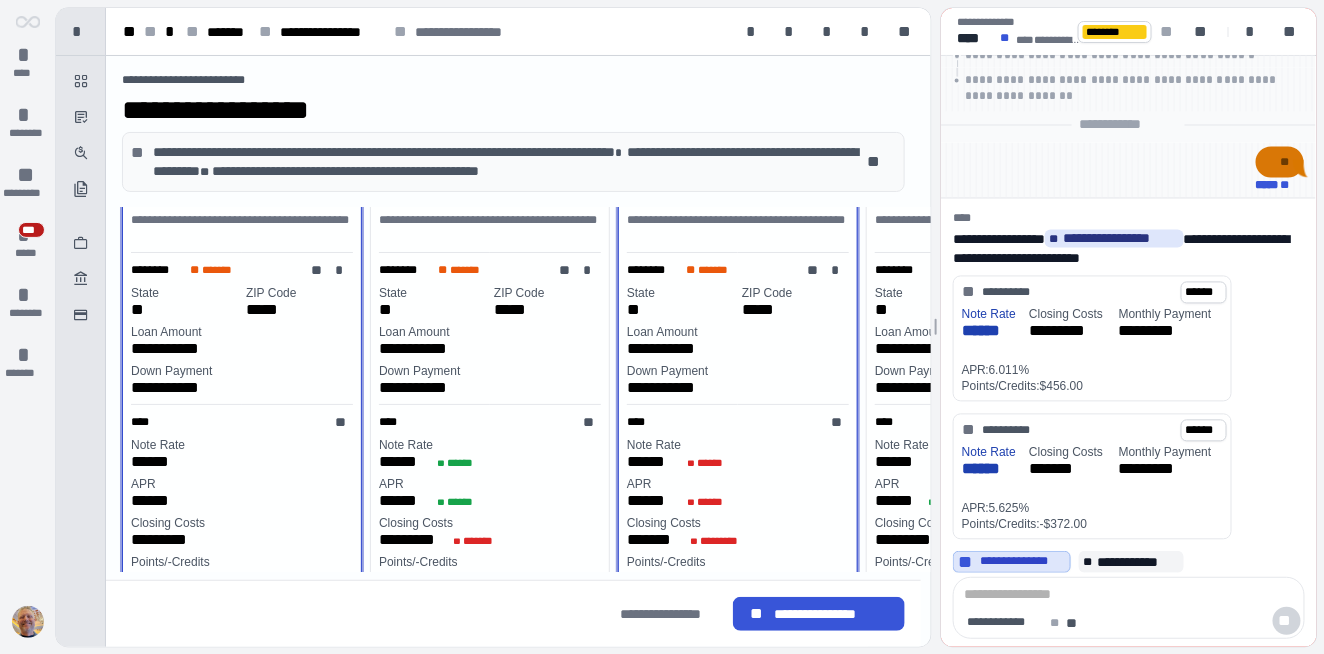 scroll, scrollTop: 0, scrollLeft: 0, axis: both 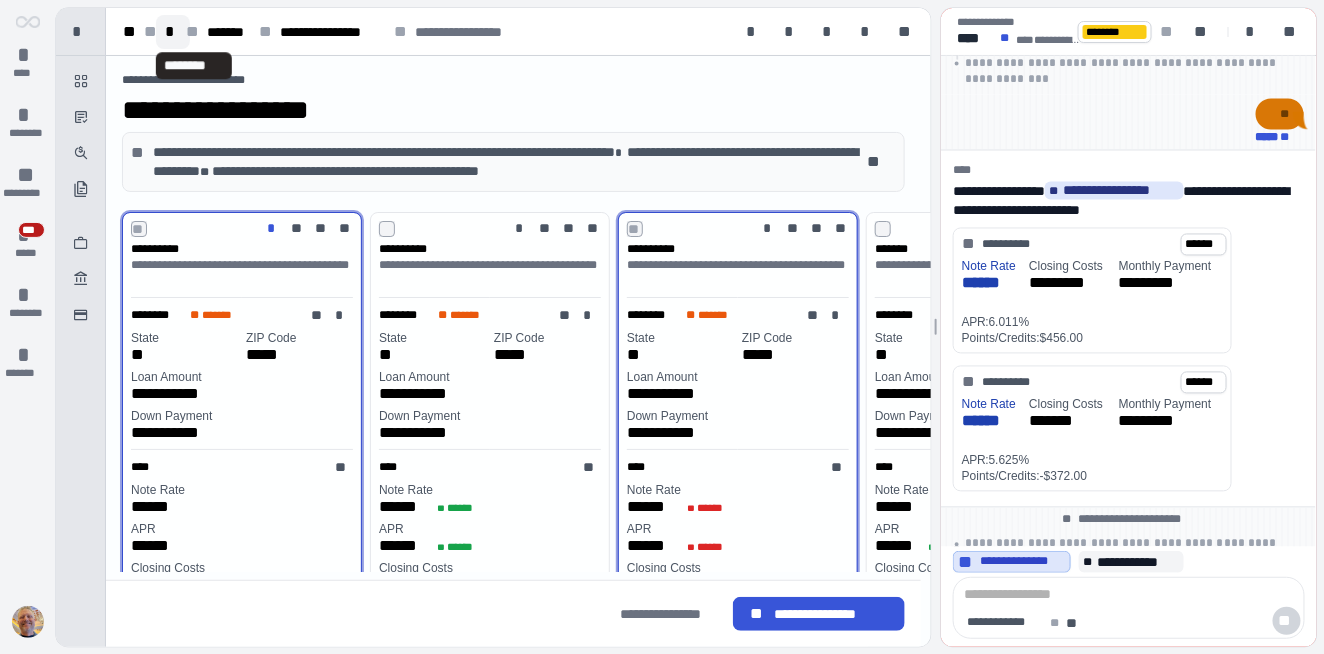 click on "*" at bounding box center (173, 32) 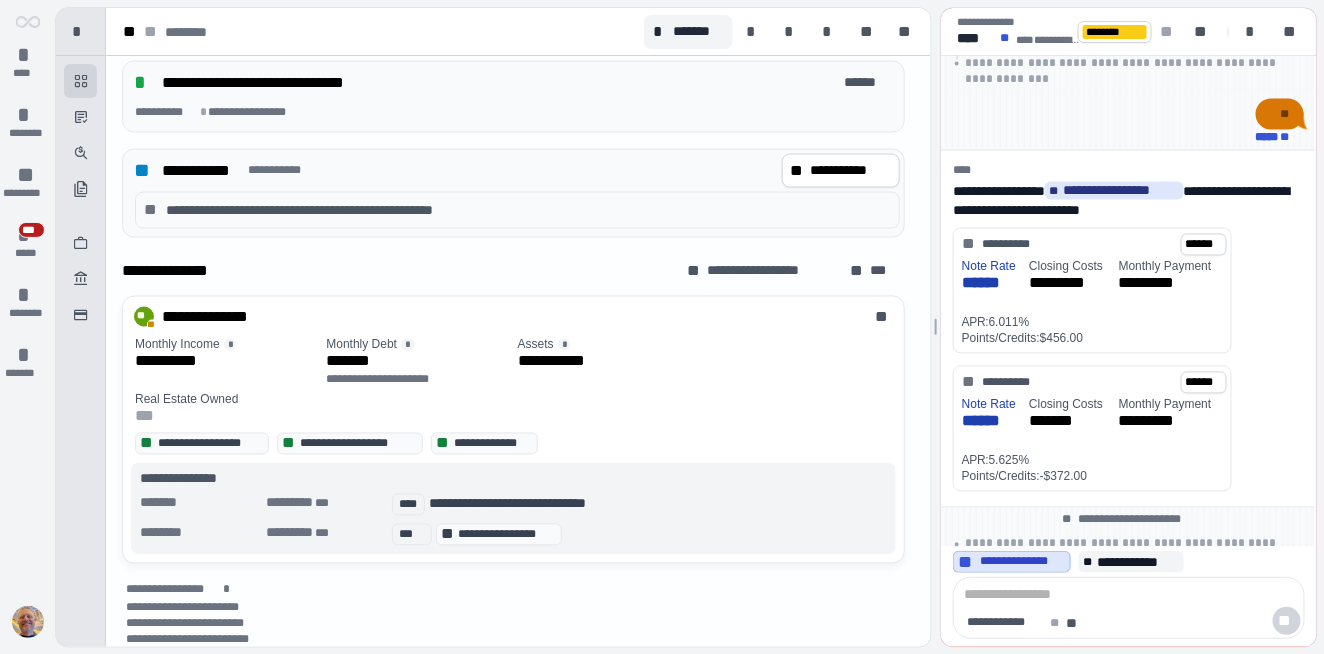 scroll, scrollTop: 996, scrollLeft: 0, axis: vertical 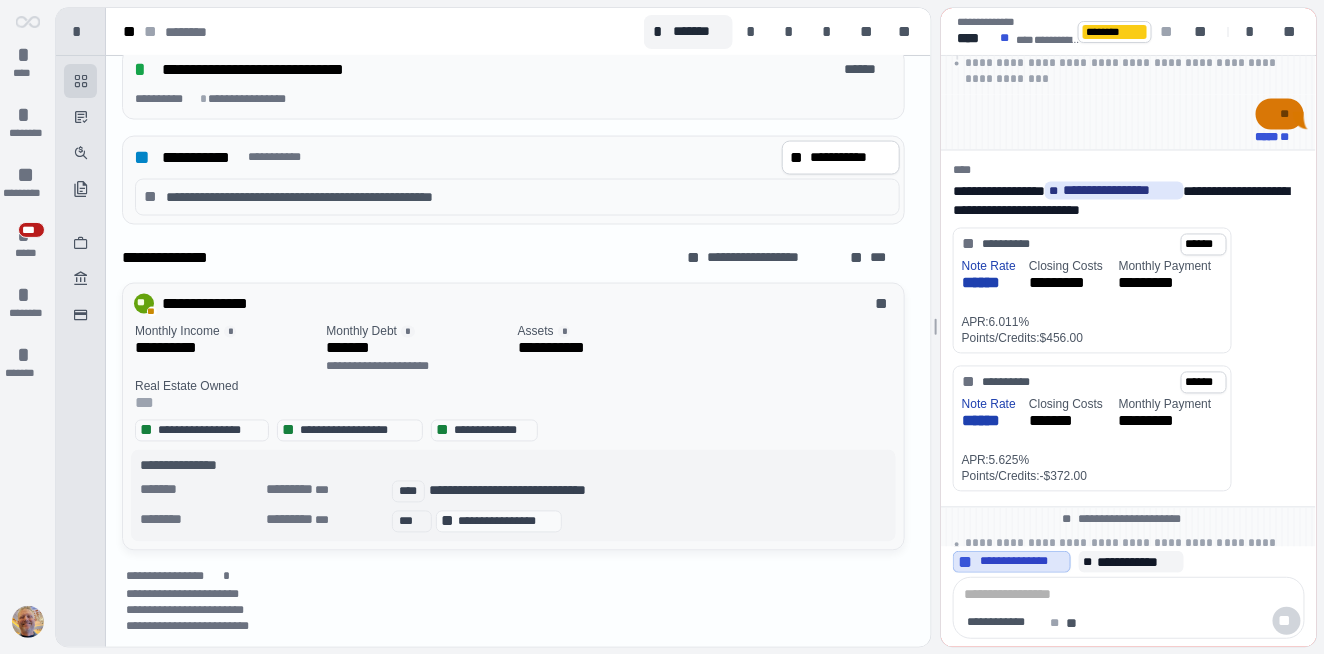 click on "**********" at bounding box center (517, 369) 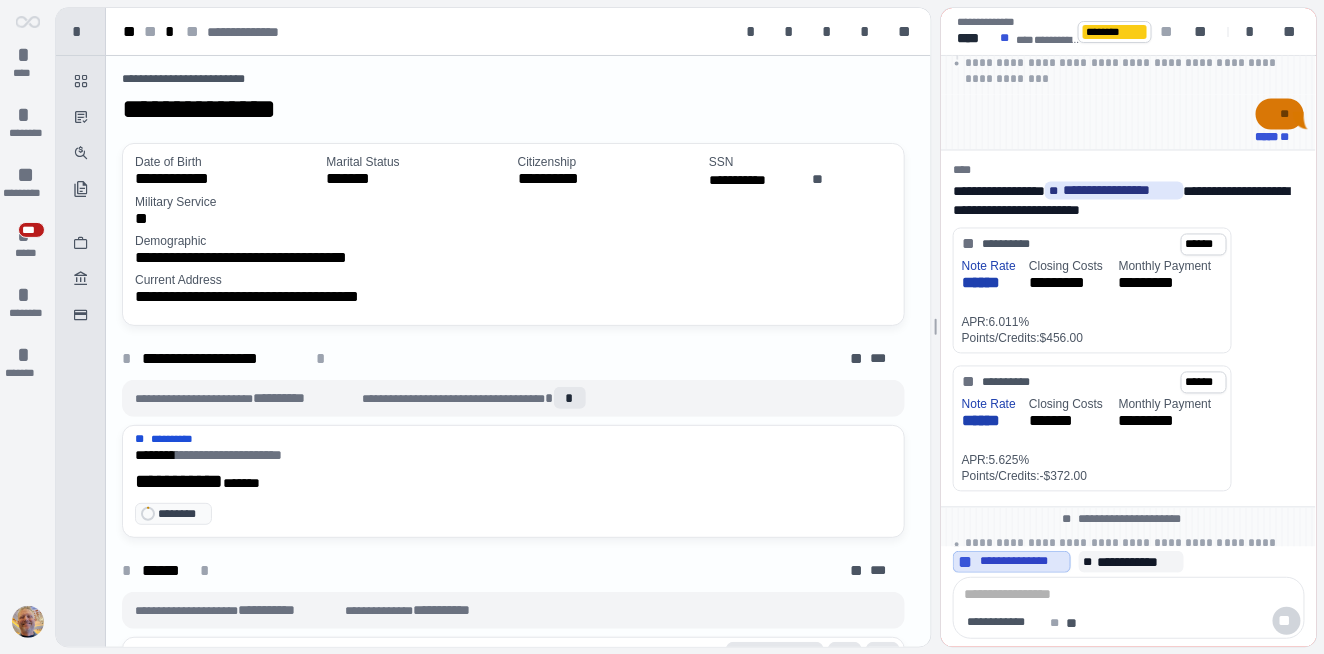 scroll, scrollTop: 0, scrollLeft: 0, axis: both 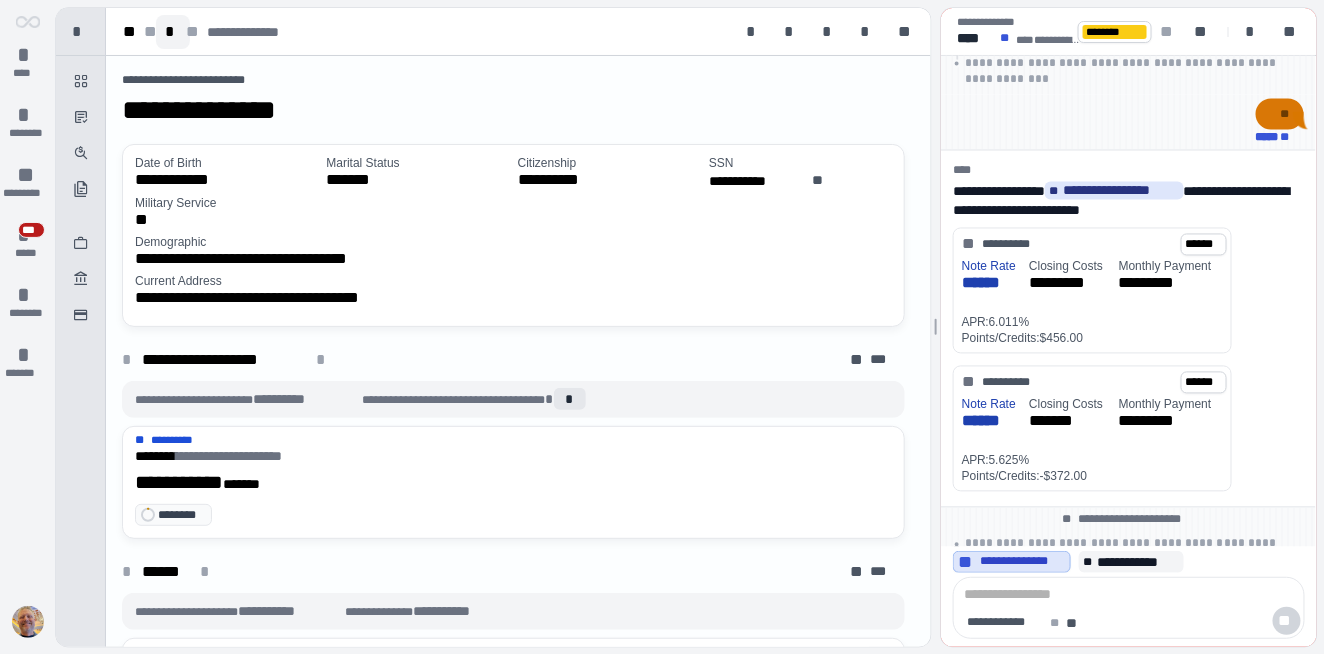 click on "*" at bounding box center (173, 32) 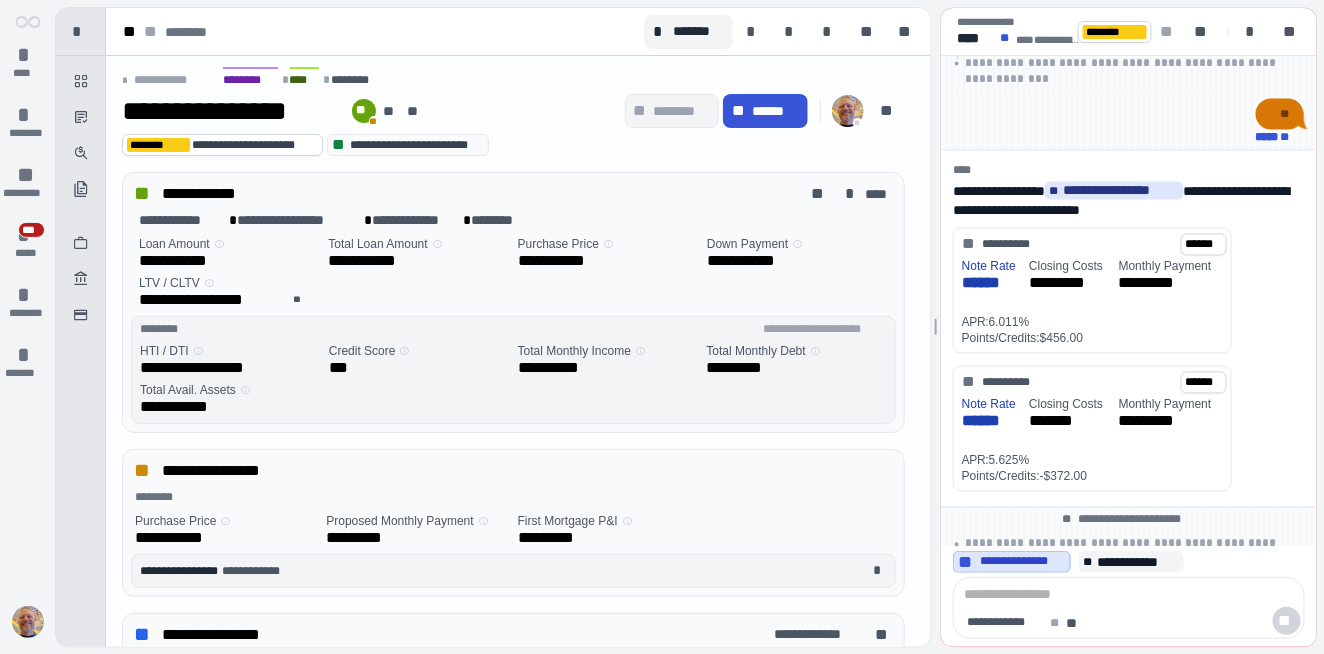 click at bounding box center [1128, 595] 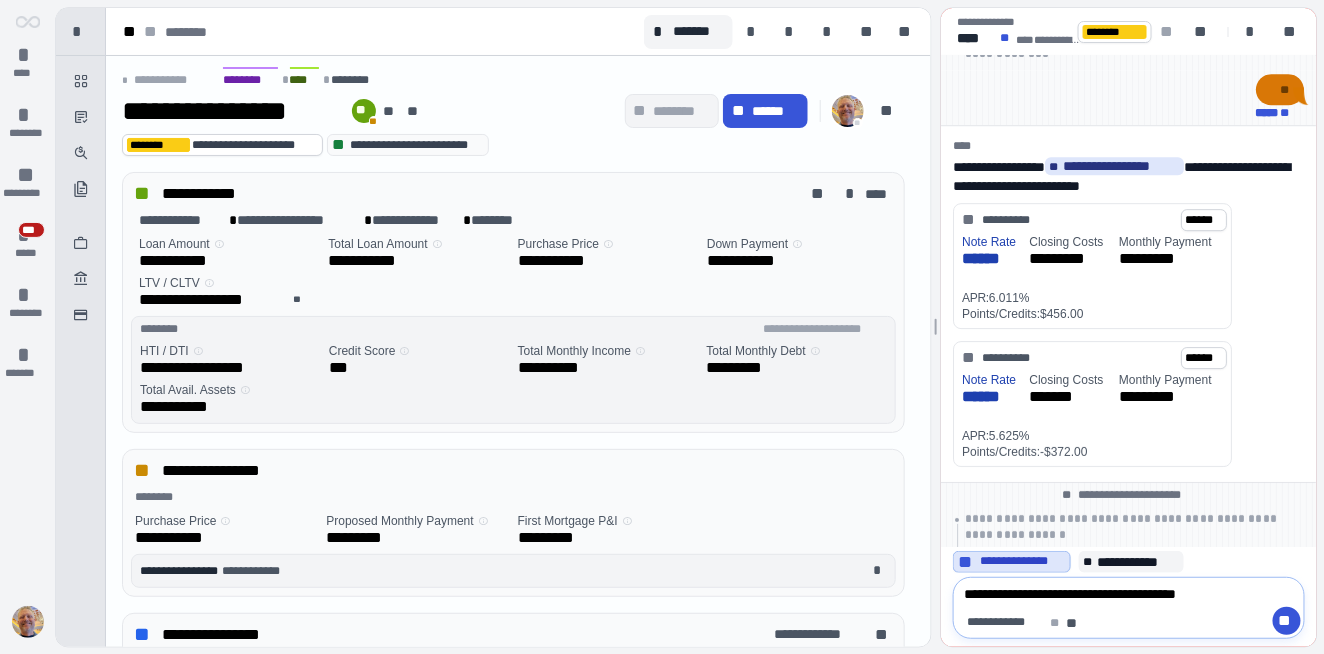 type on "**********" 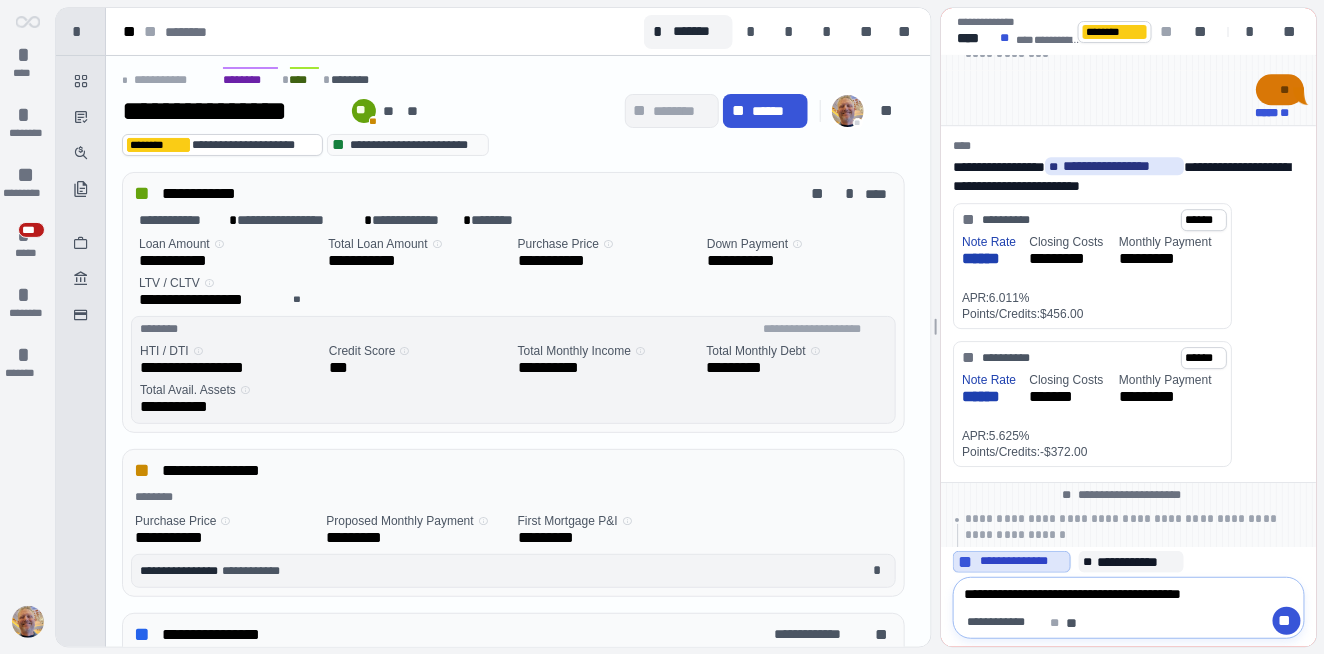 type 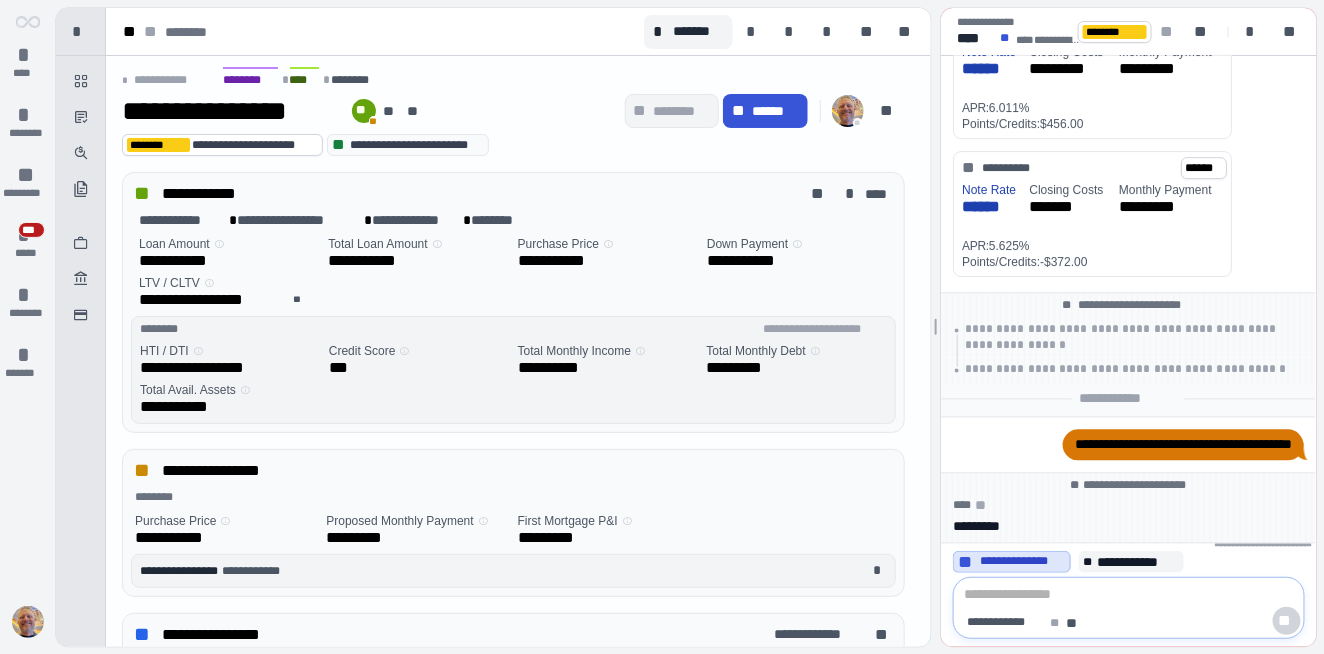 scroll, scrollTop: 0, scrollLeft: 0, axis: both 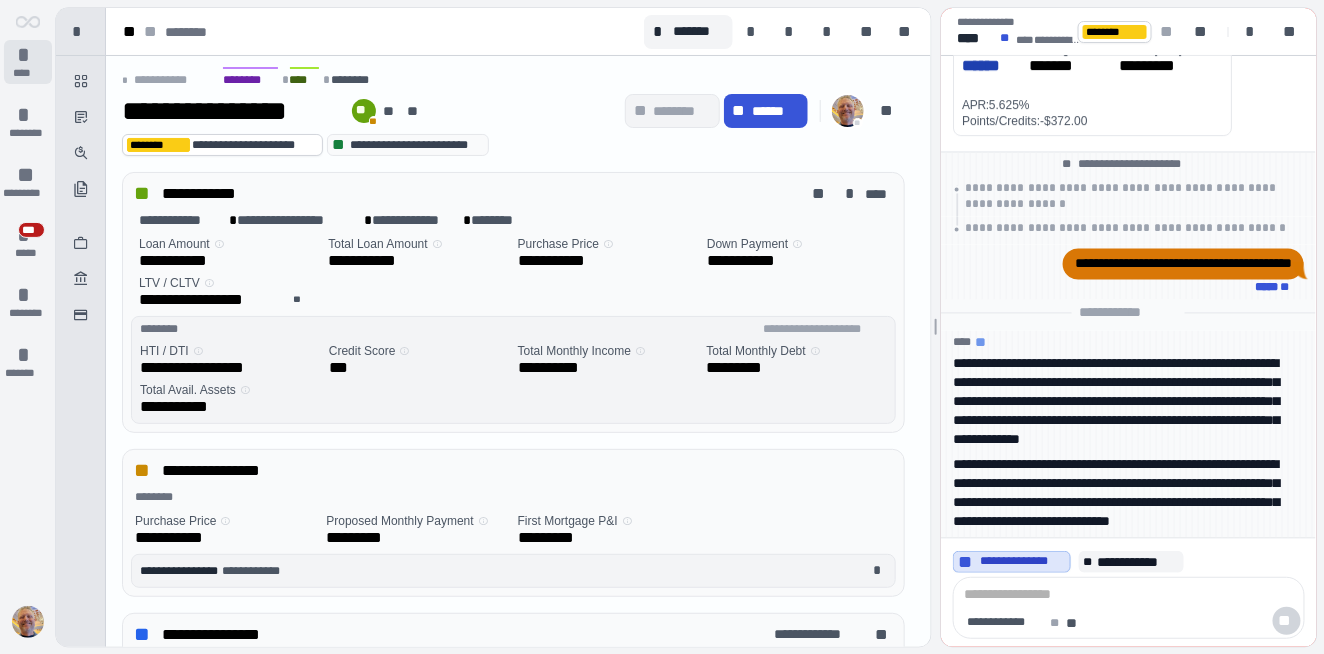 click on "****" at bounding box center [27, 73] 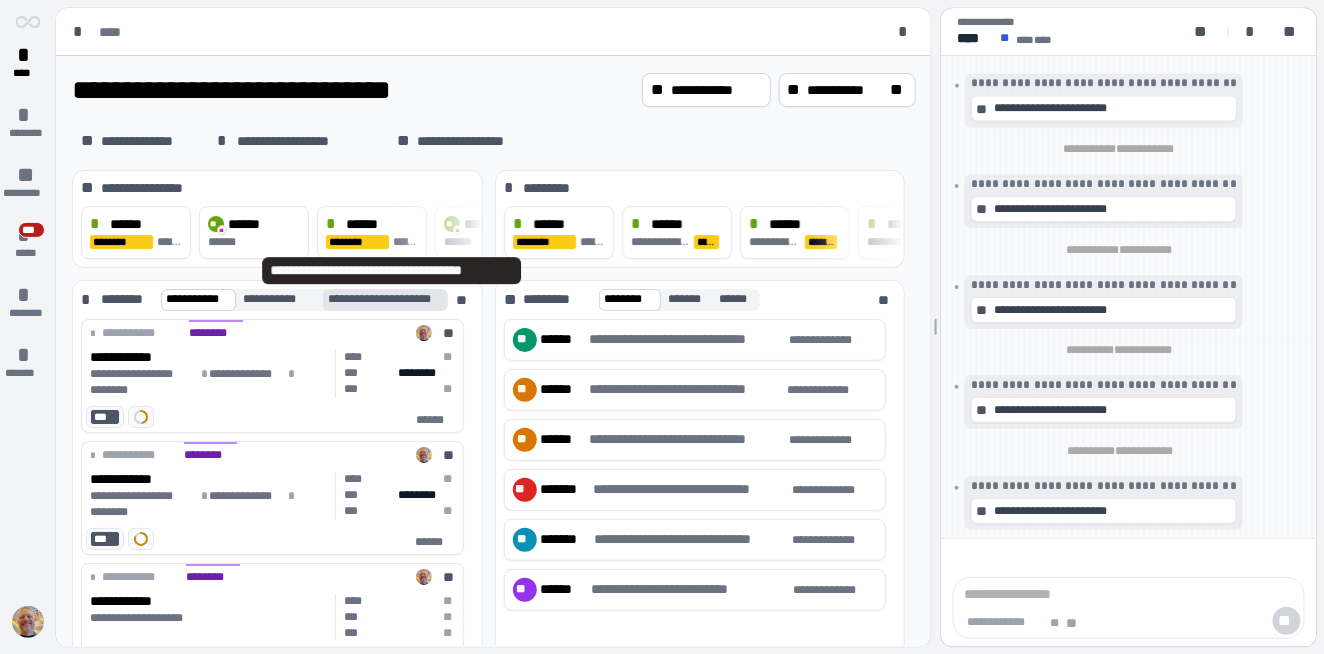 click on "**********" at bounding box center [392, 299] 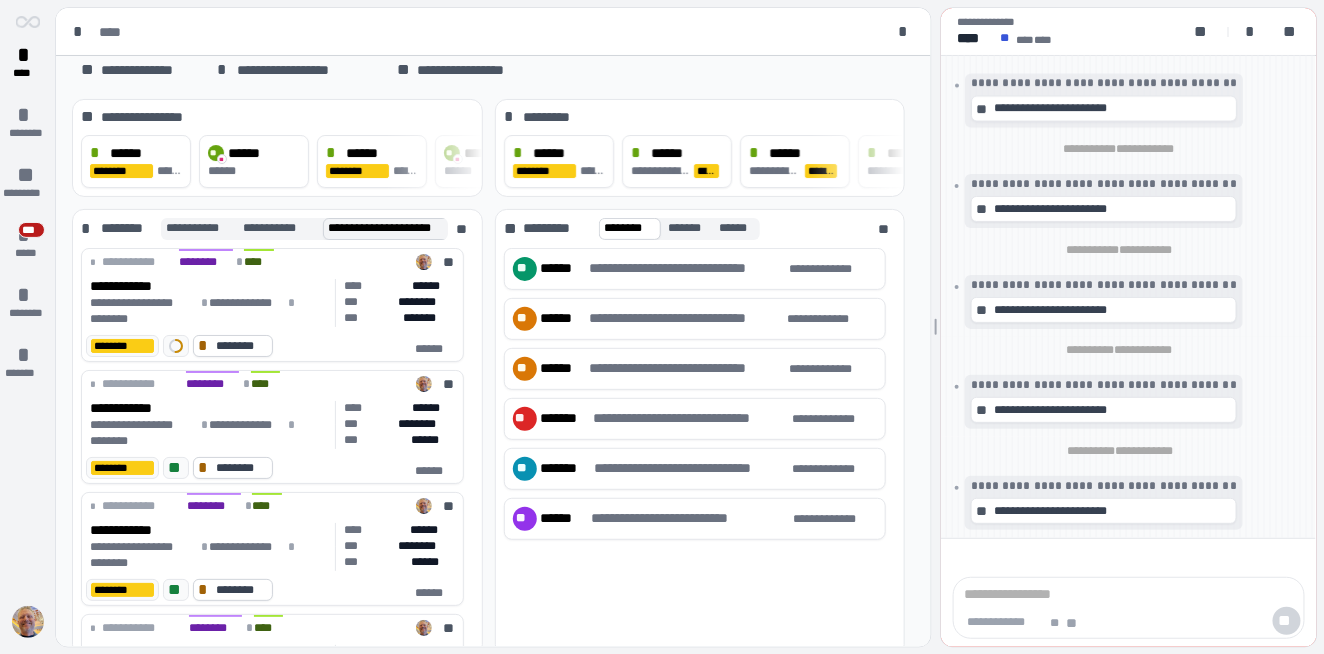 scroll, scrollTop: 60, scrollLeft: 0, axis: vertical 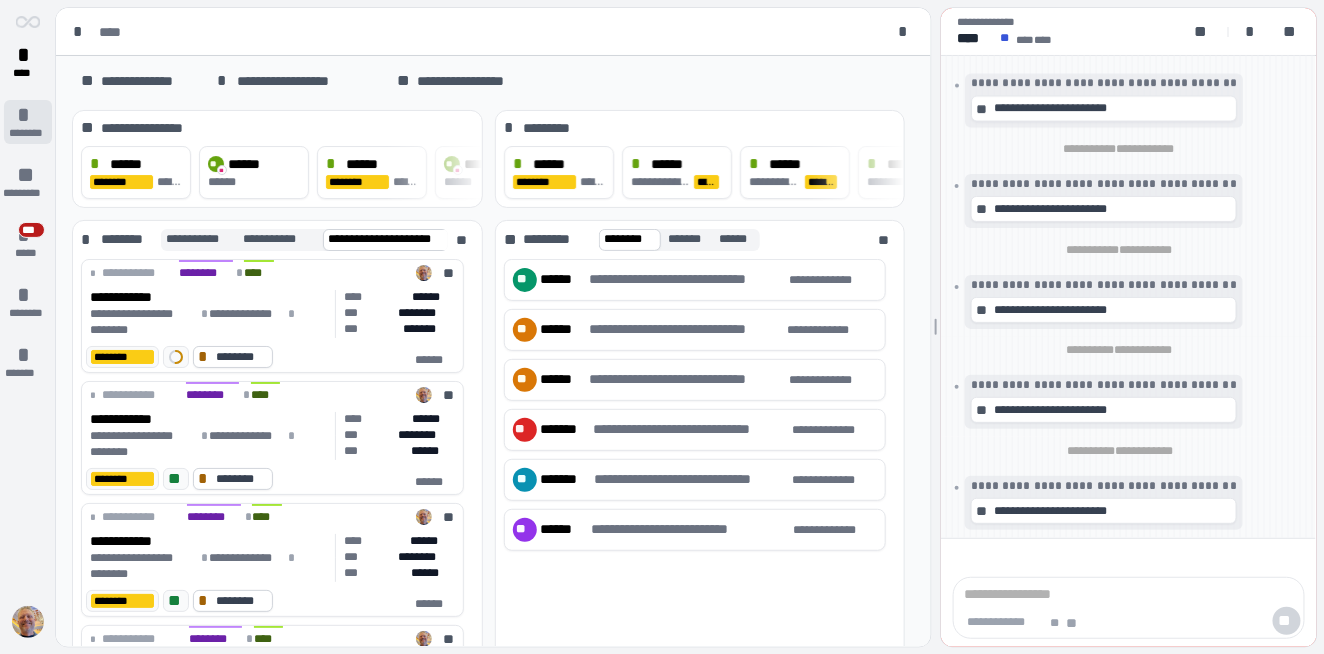 click on "*" at bounding box center [28, 115] 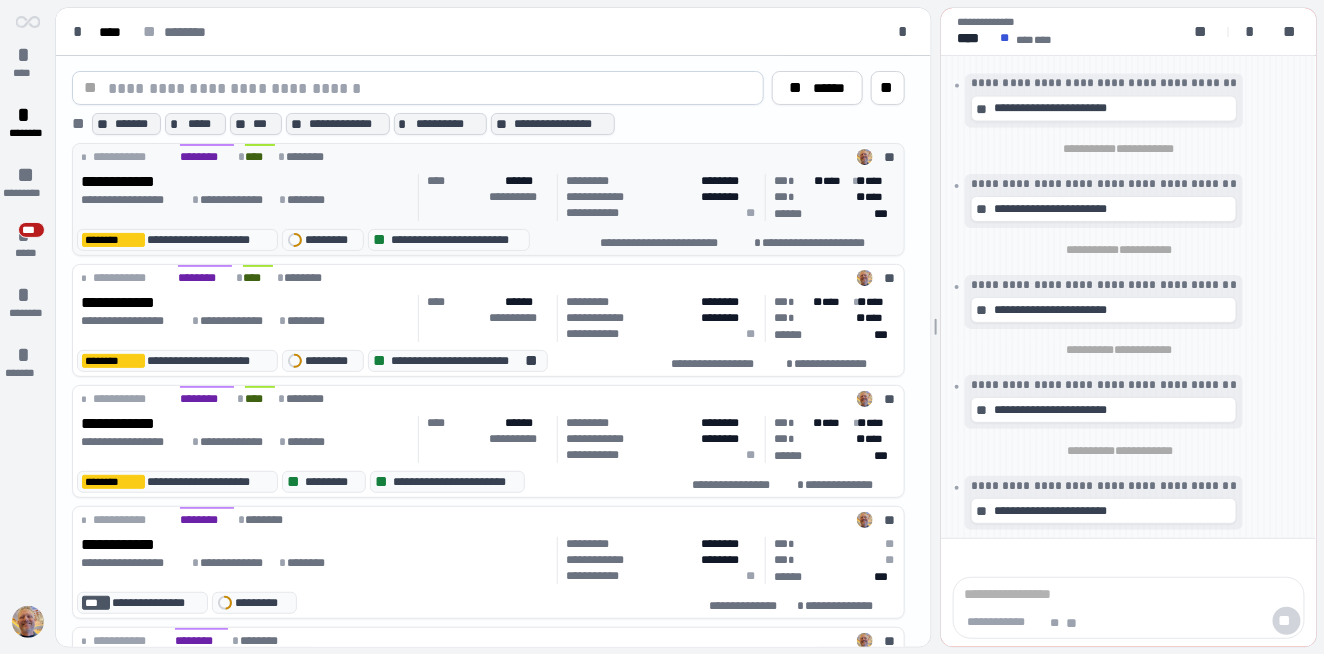 scroll, scrollTop: 62, scrollLeft: 0, axis: vertical 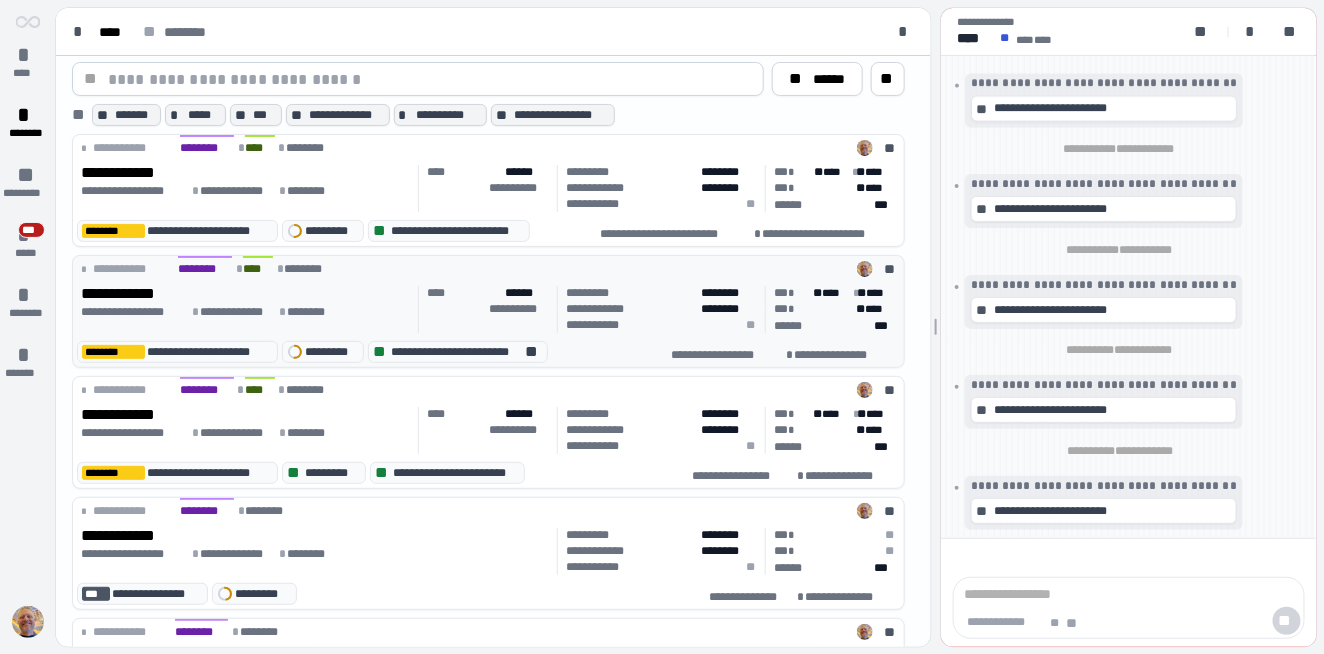 click on "********* ********" at bounding box center (662, 293) 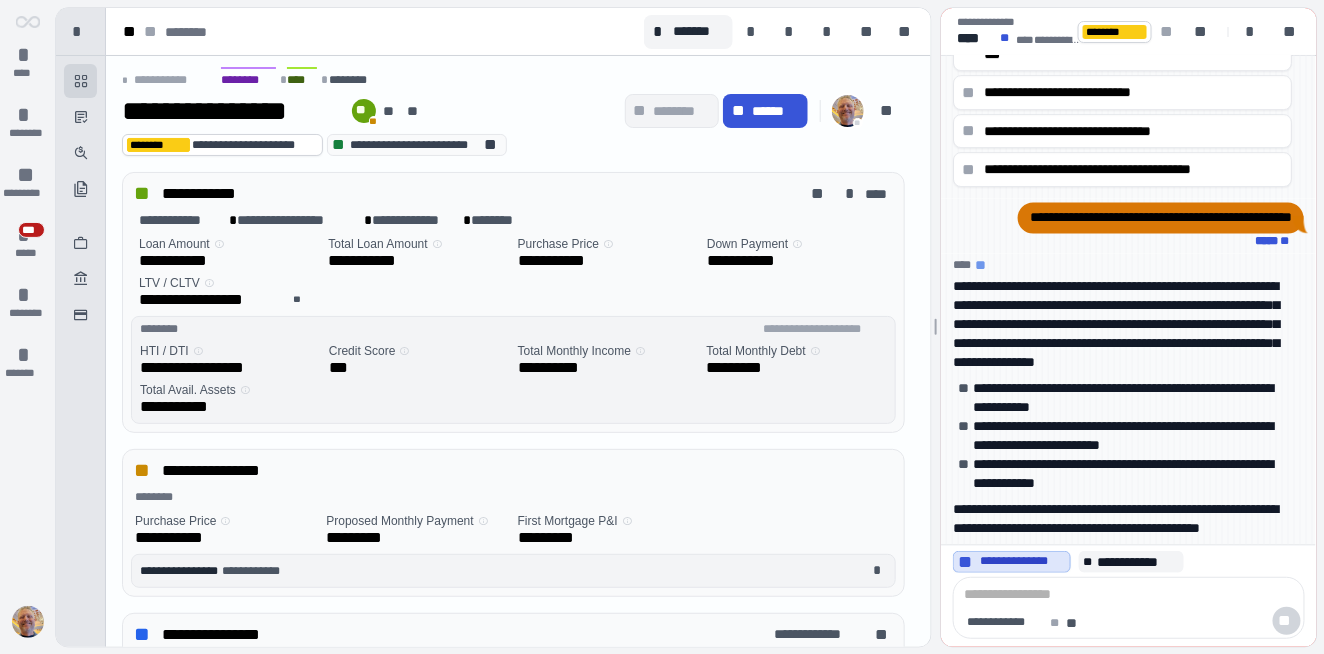 scroll, scrollTop: 10, scrollLeft: 0, axis: vertical 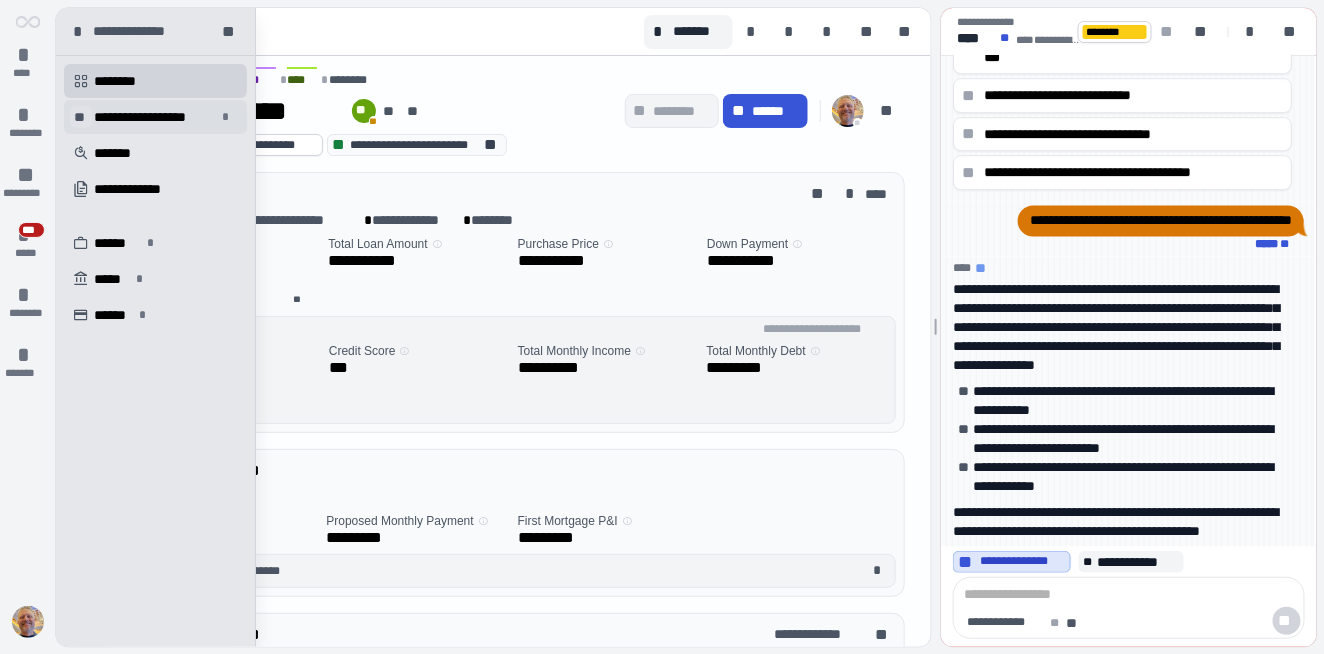 click on "**" at bounding box center [81, 117] 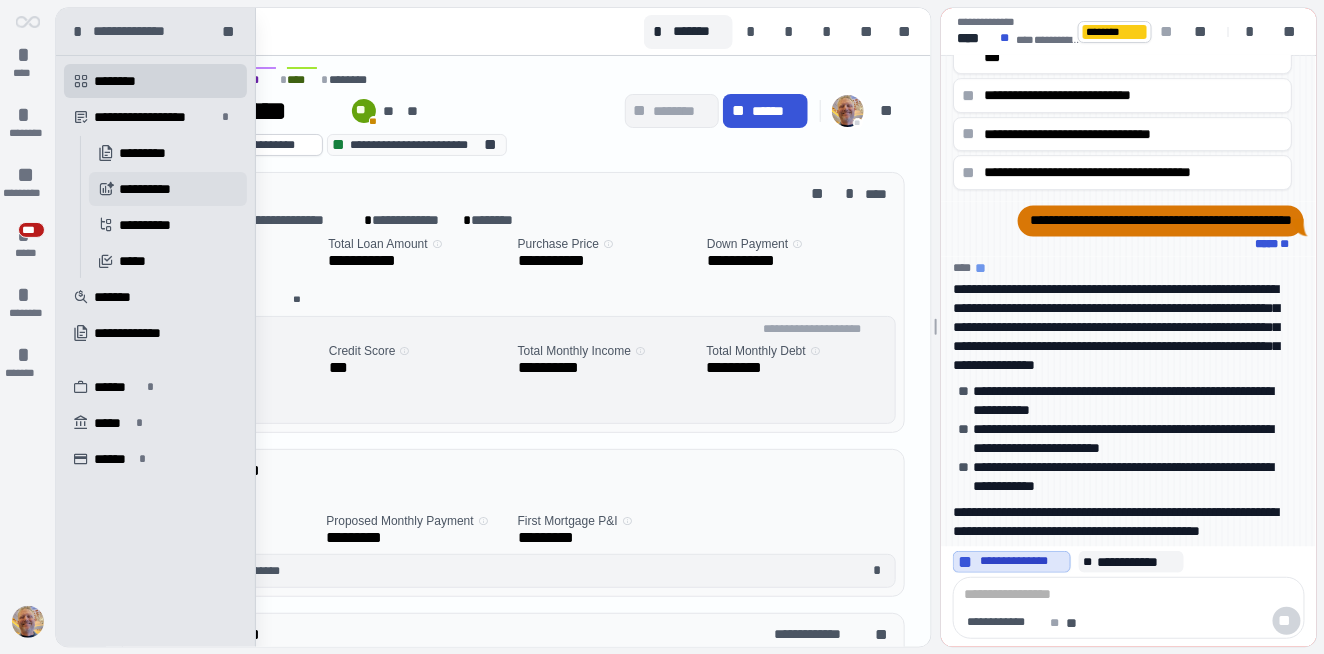 click on "**********" at bounding box center (152, 189) 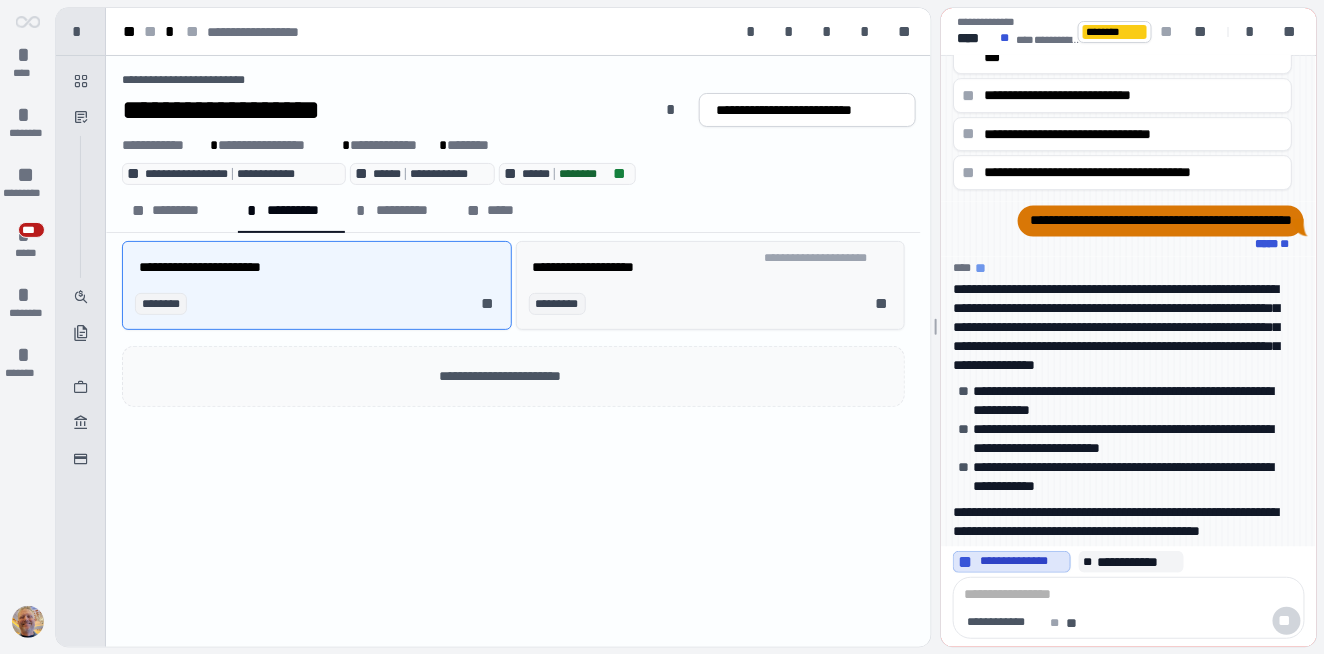 click on "**********" at bounding box center [584, 267] 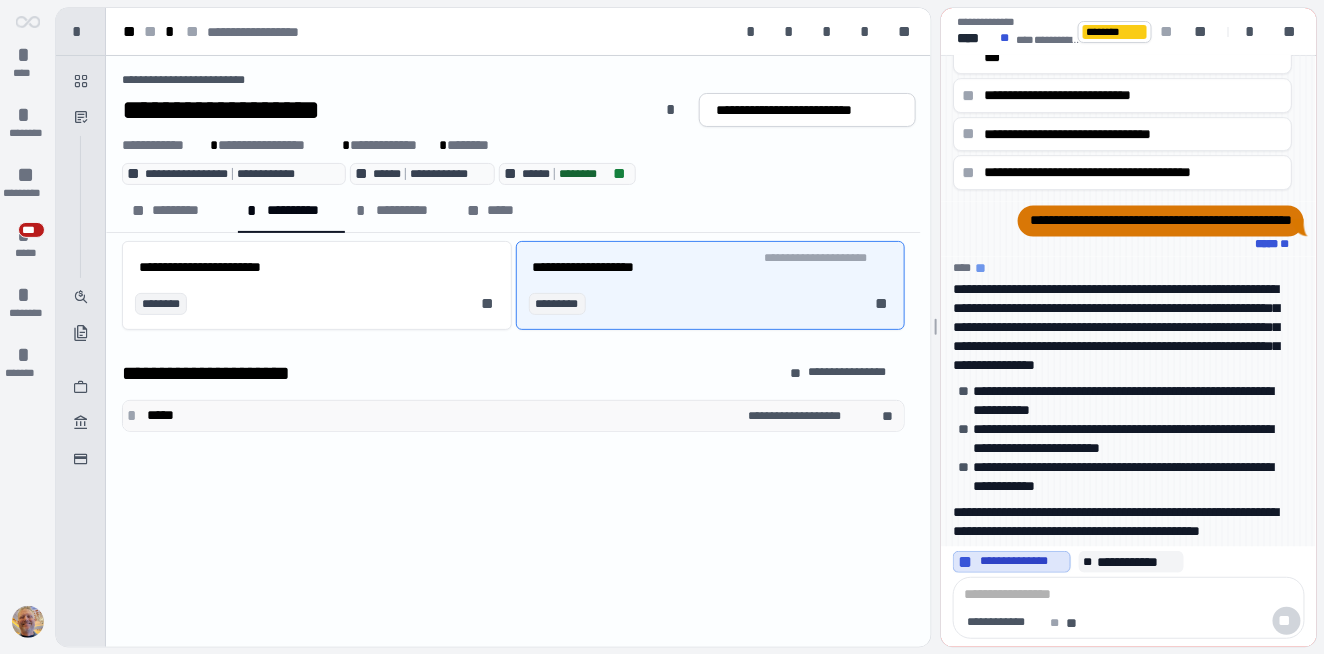 click on "*" at bounding box center (135, 416) 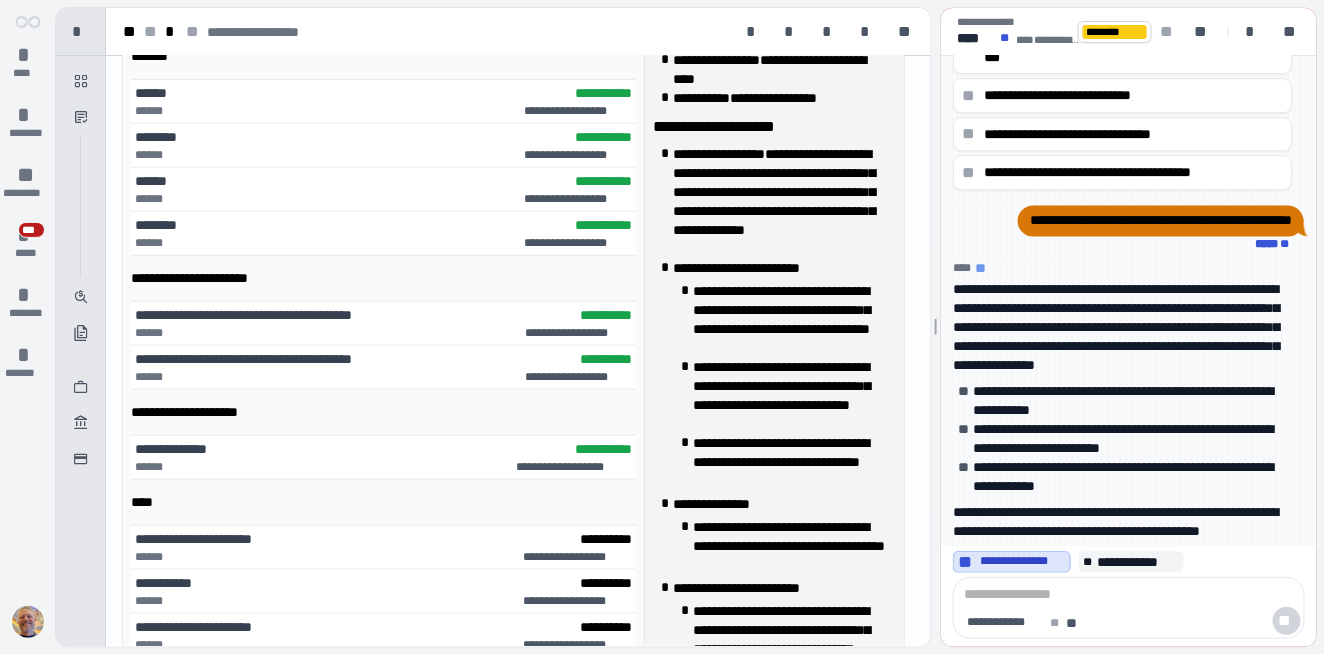 scroll, scrollTop: 501, scrollLeft: 0, axis: vertical 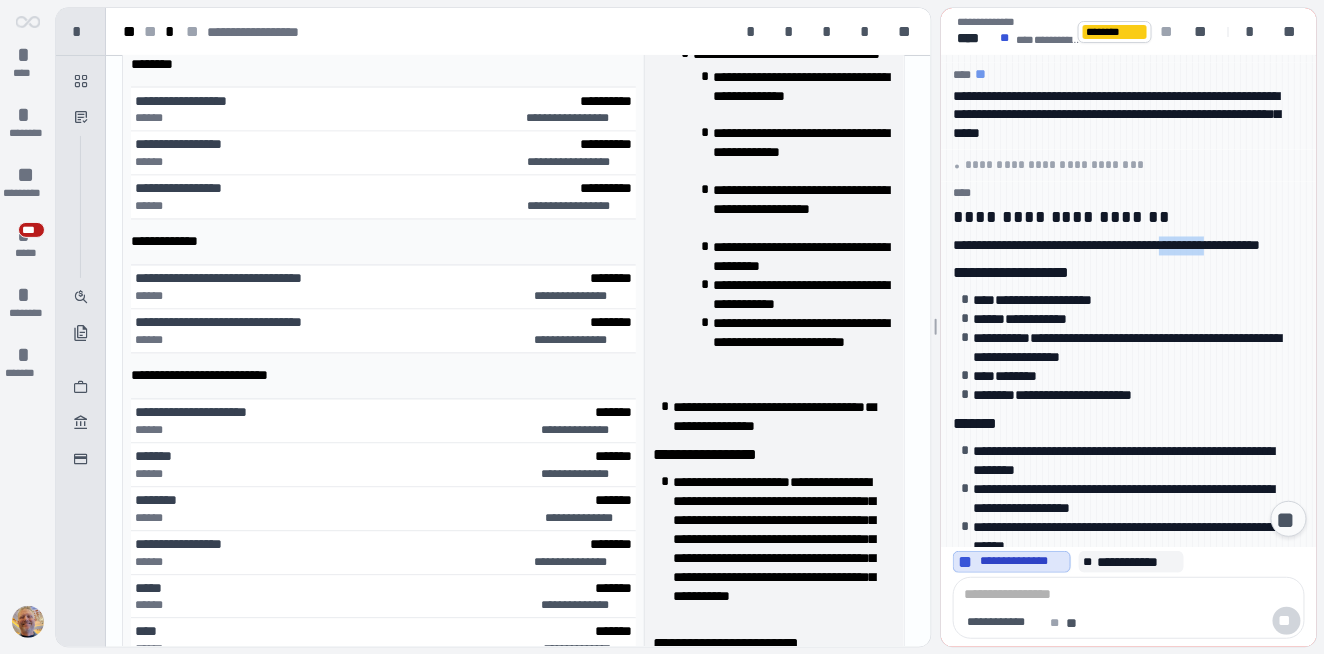 drag, startPoint x: 1223, startPoint y: 135, endPoint x: 1281, endPoint y: 131, distance: 58.137768 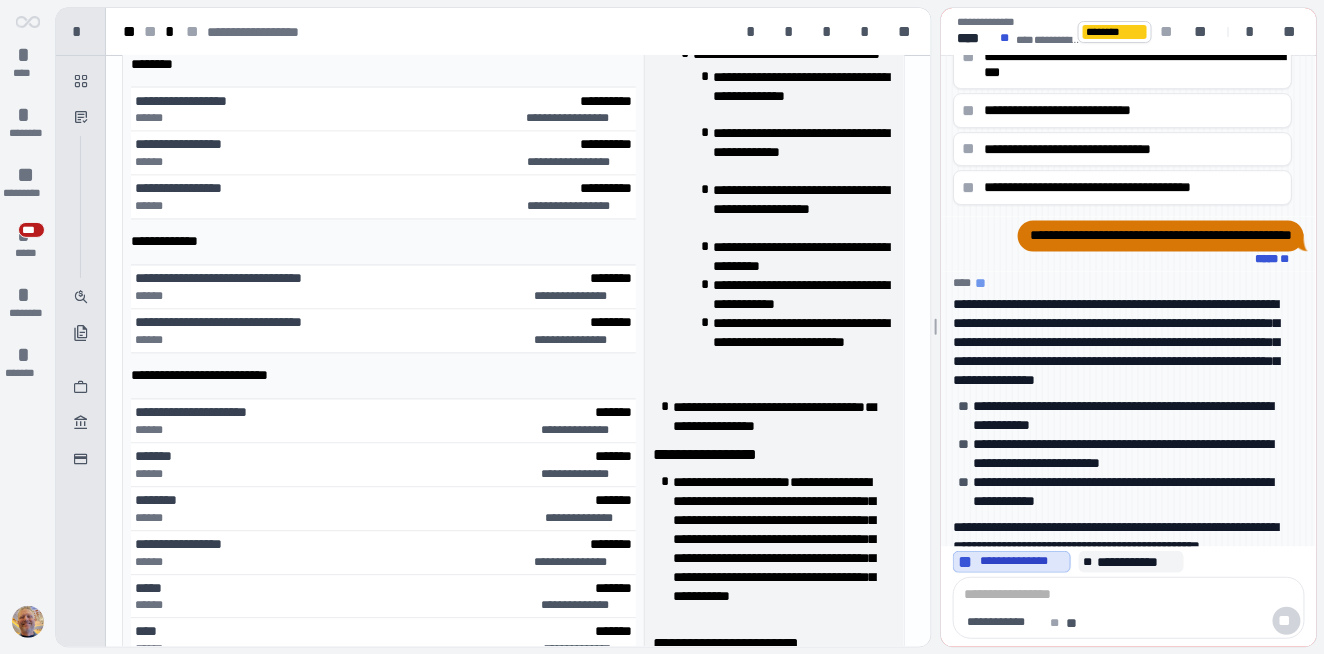 scroll, scrollTop: 0, scrollLeft: 0, axis: both 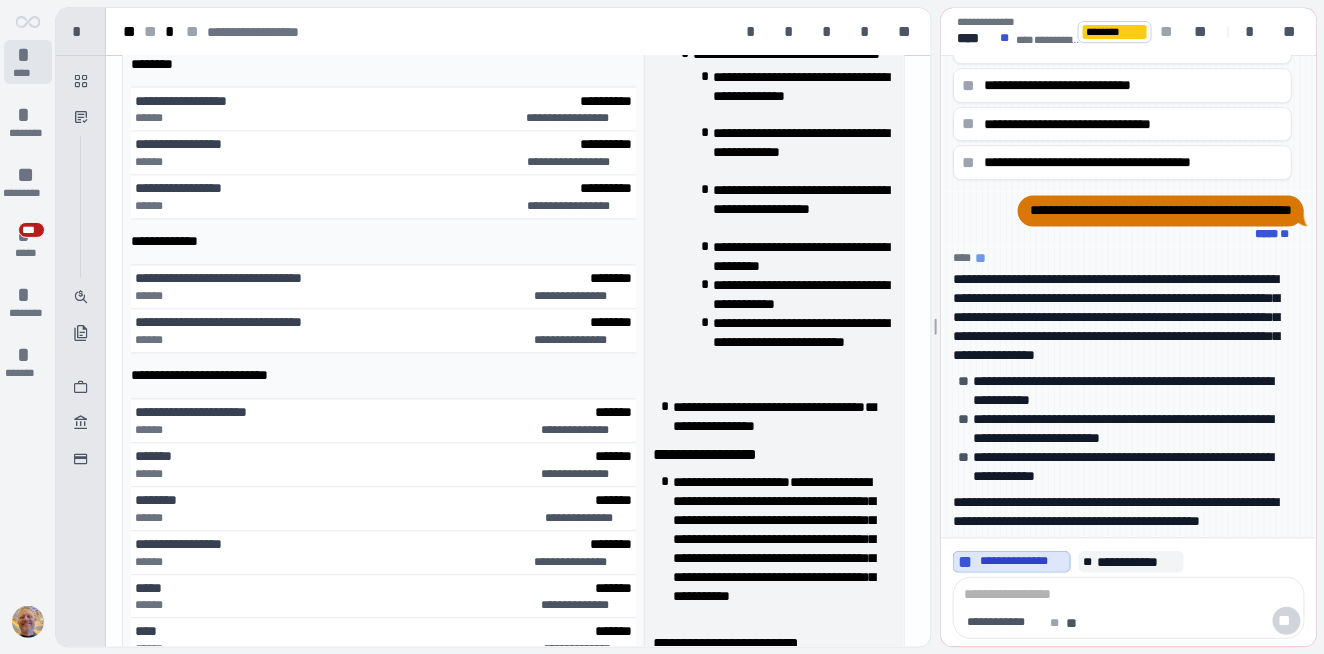 click on "*" at bounding box center [28, 55] 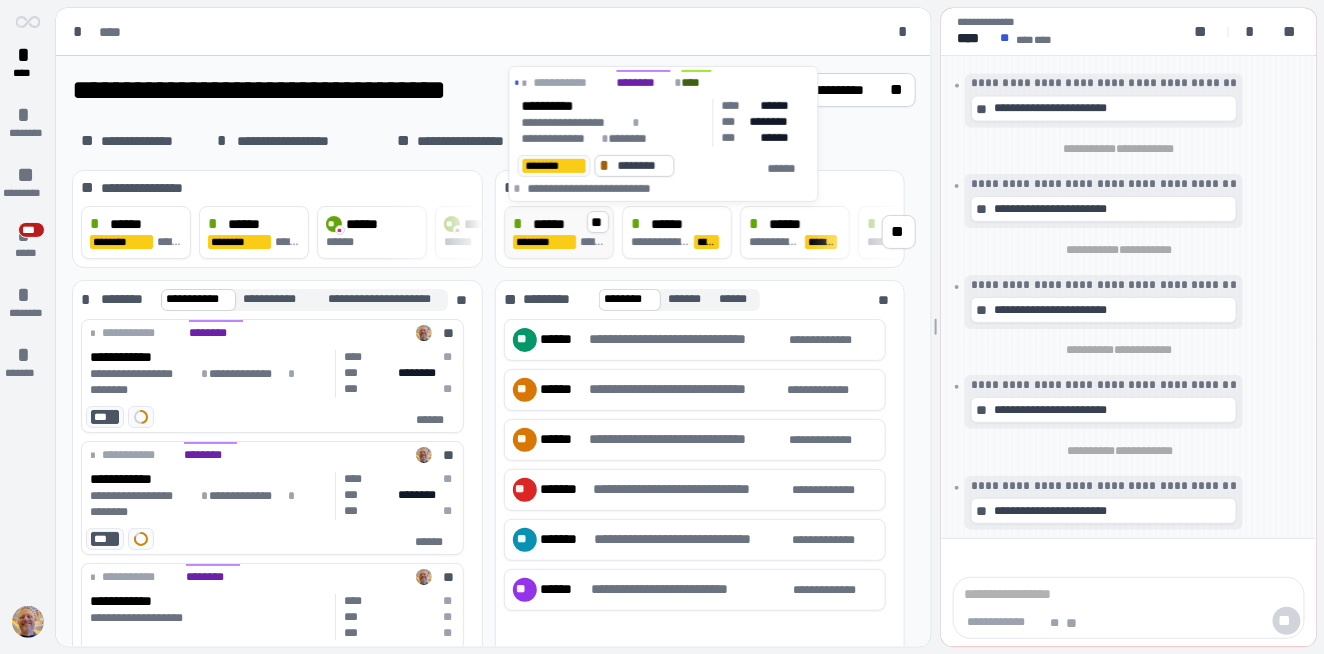 click on "******" at bounding box center (556, 224) 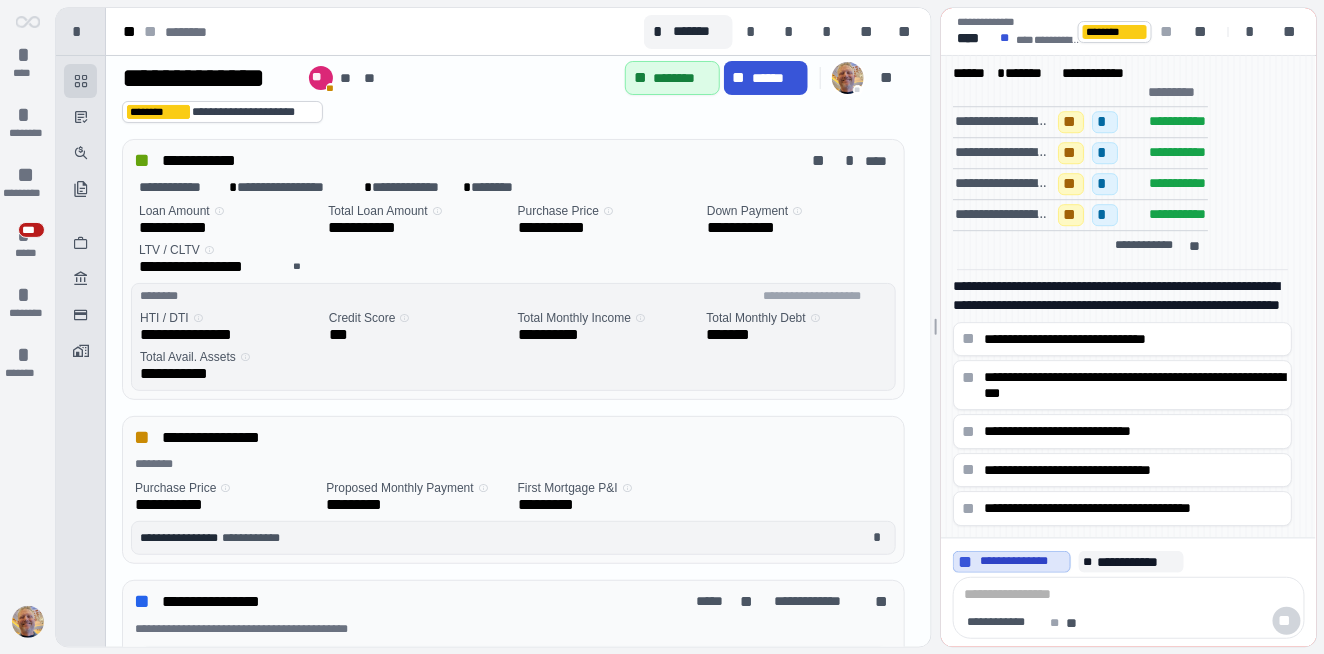 scroll, scrollTop: 0, scrollLeft: 0, axis: both 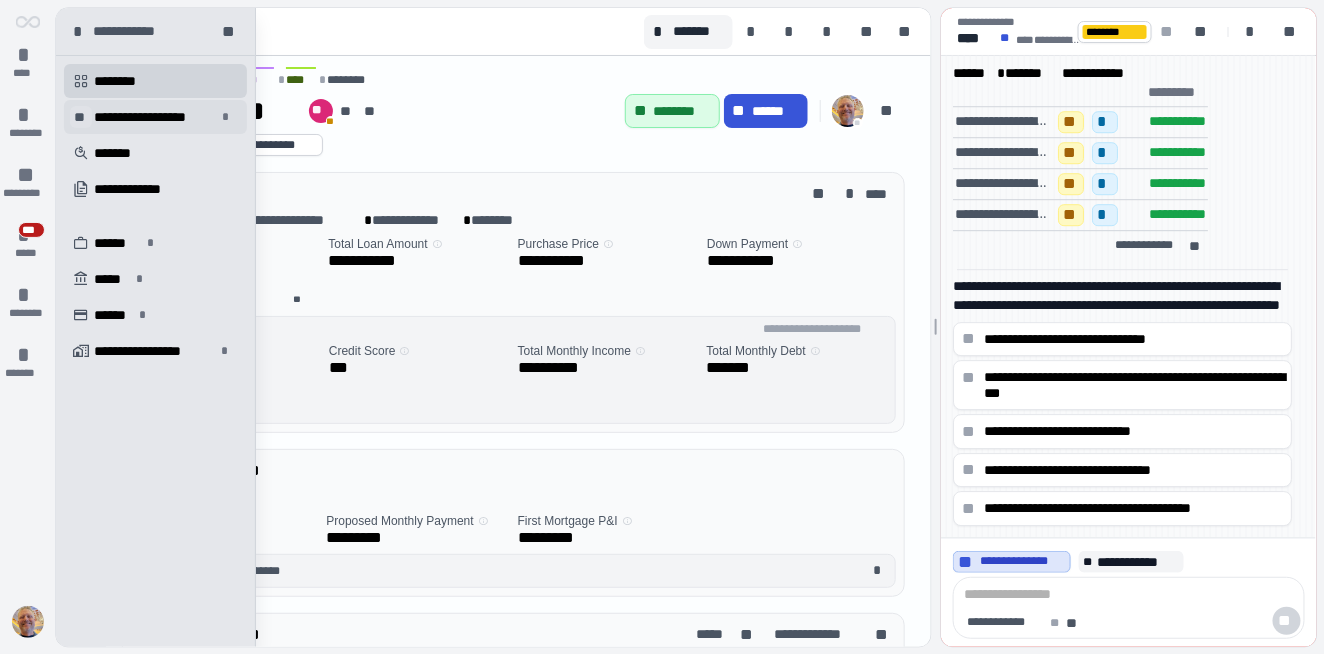 click on "**" at bounding box center [81, 117] 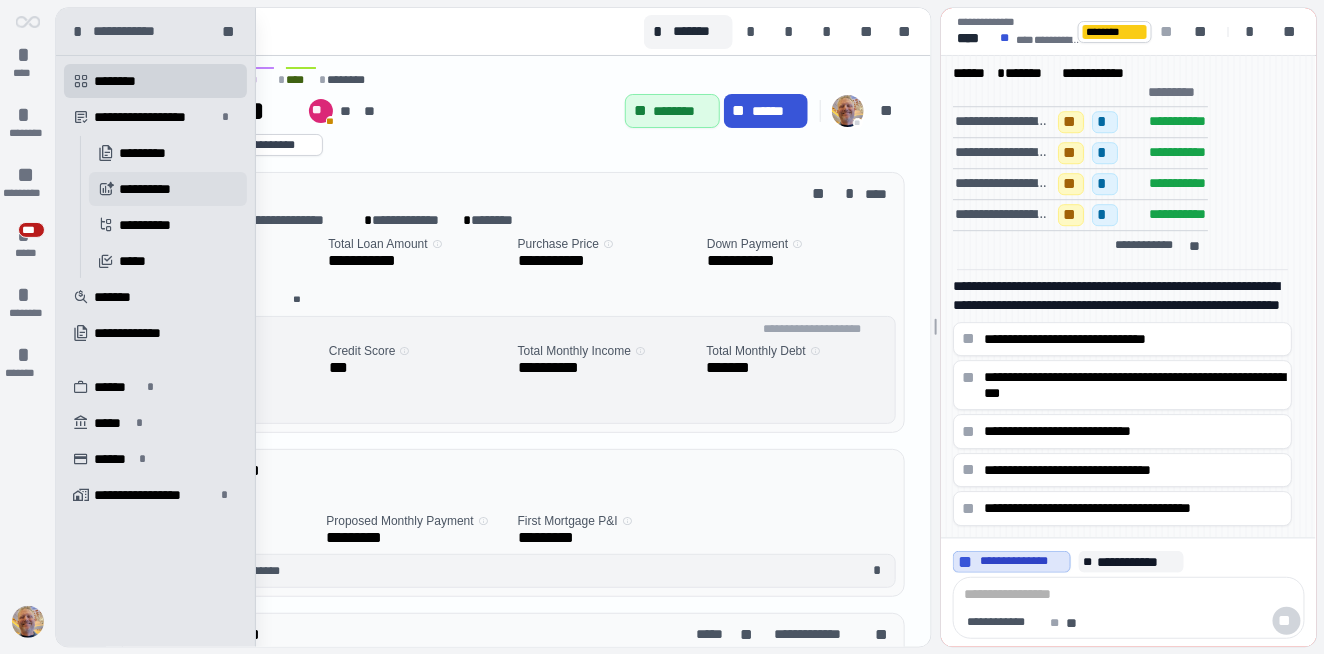 click on "**********" at bounding box center [152, 189] 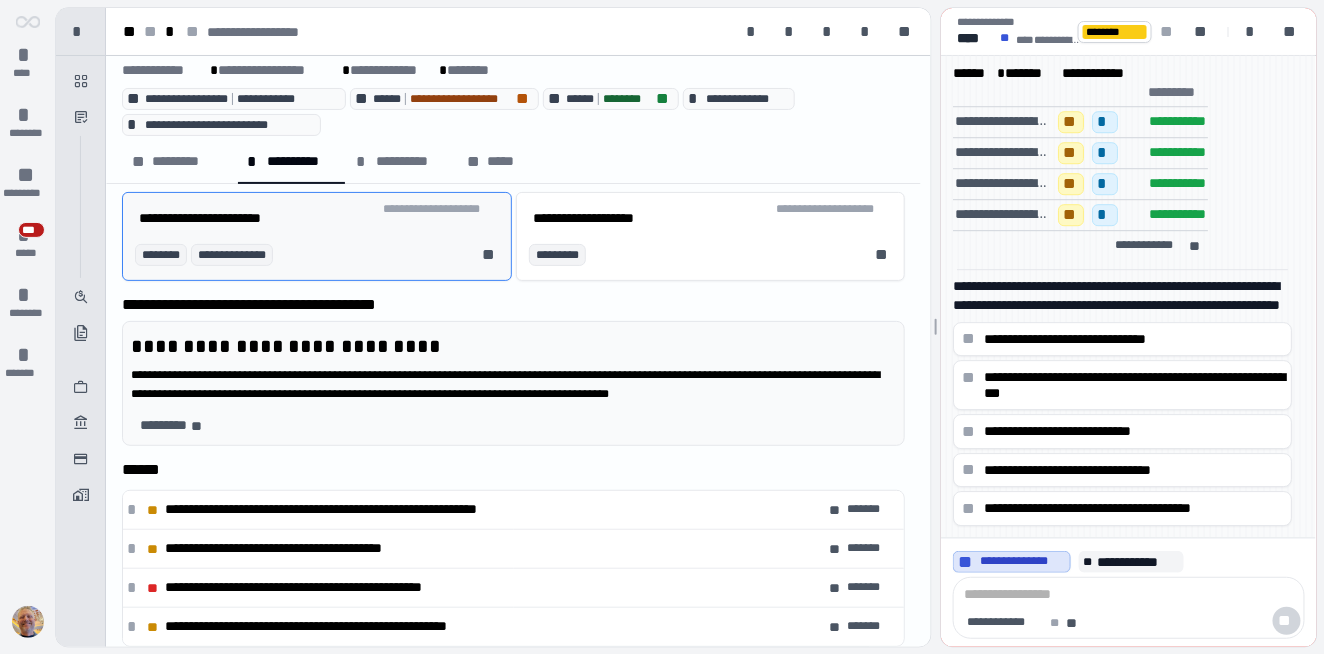 scroll, scrollTop: 89, scrollLeft: 0, axis: vertical 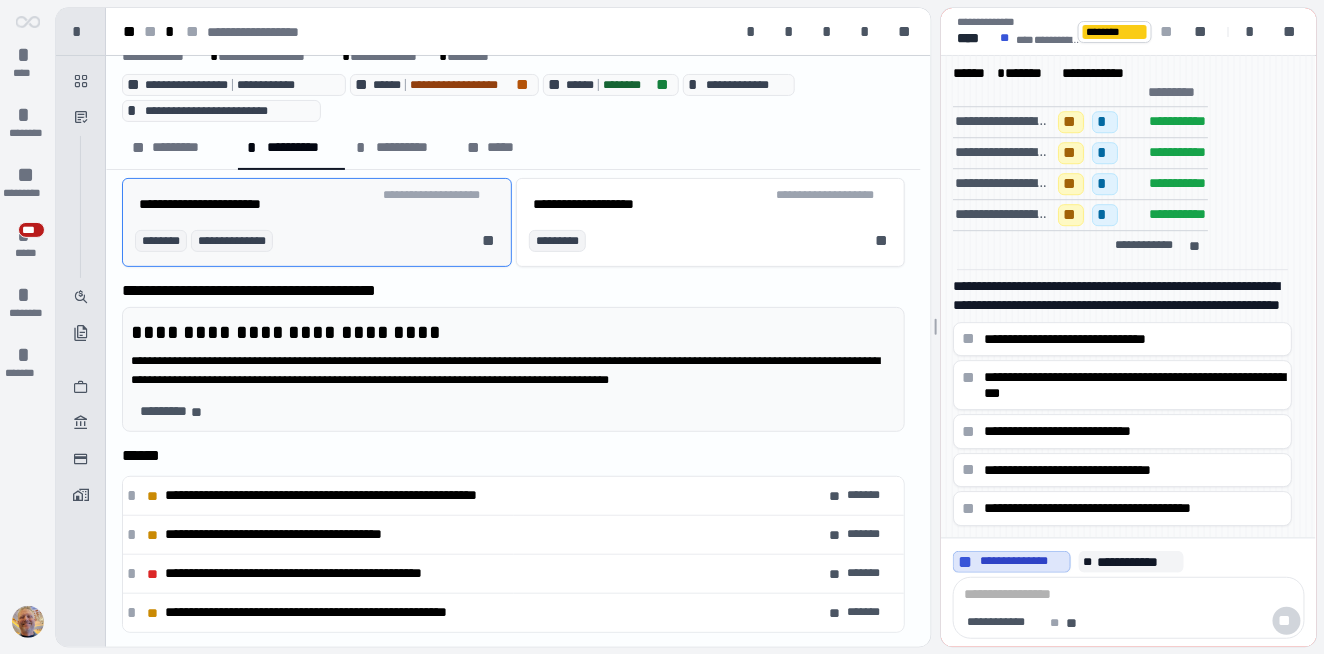 click on "**********" at bounding box center (317, 203) 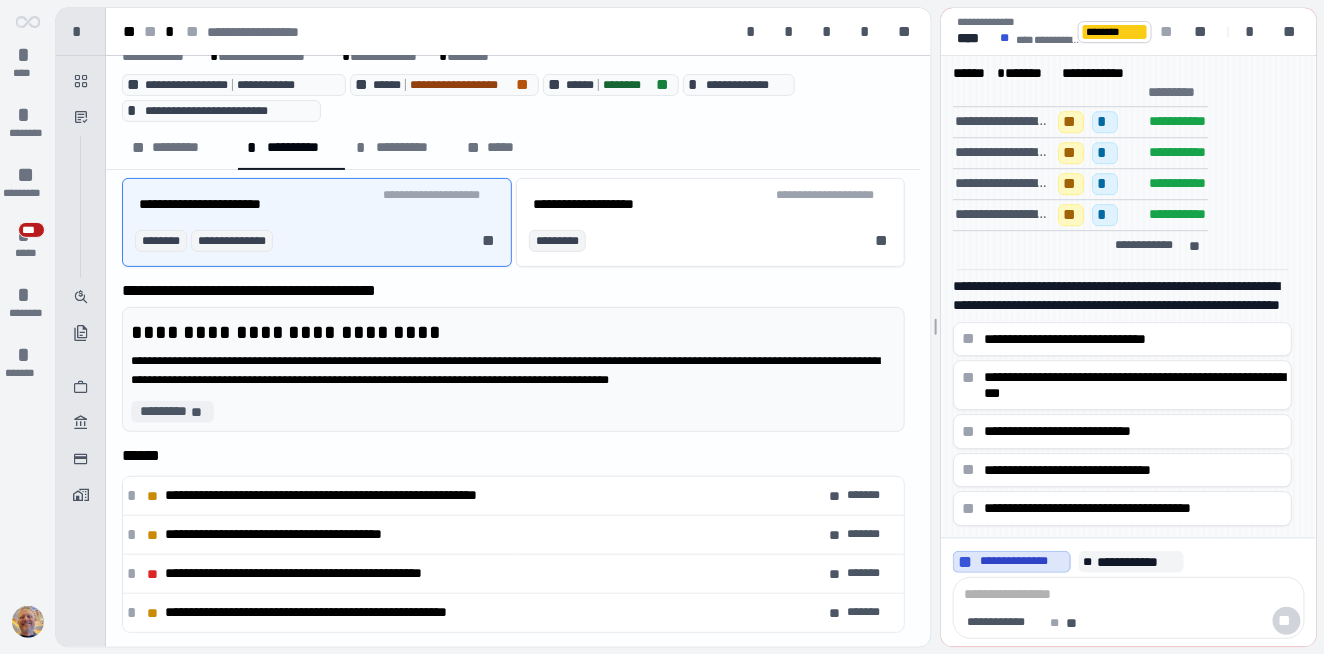 click on "*********" at bounding box center (163, 411) 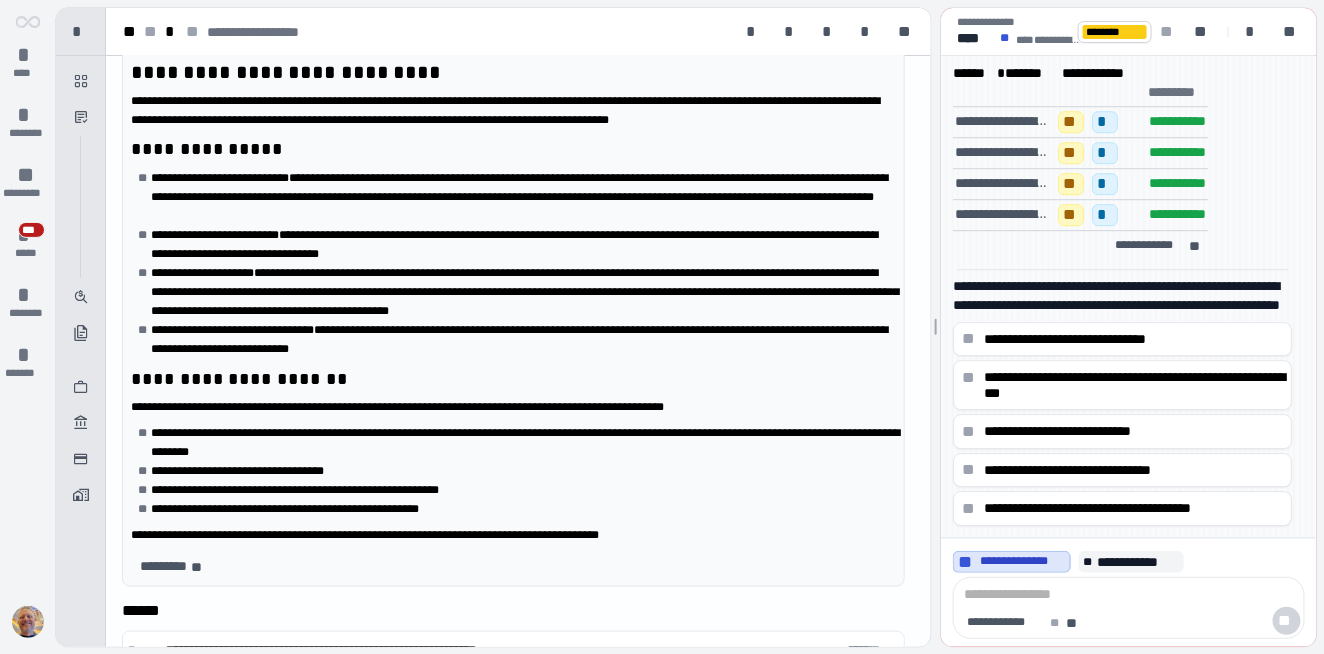 scroll, scrollTop: 354, scrollLeft: 0, axis: vertical 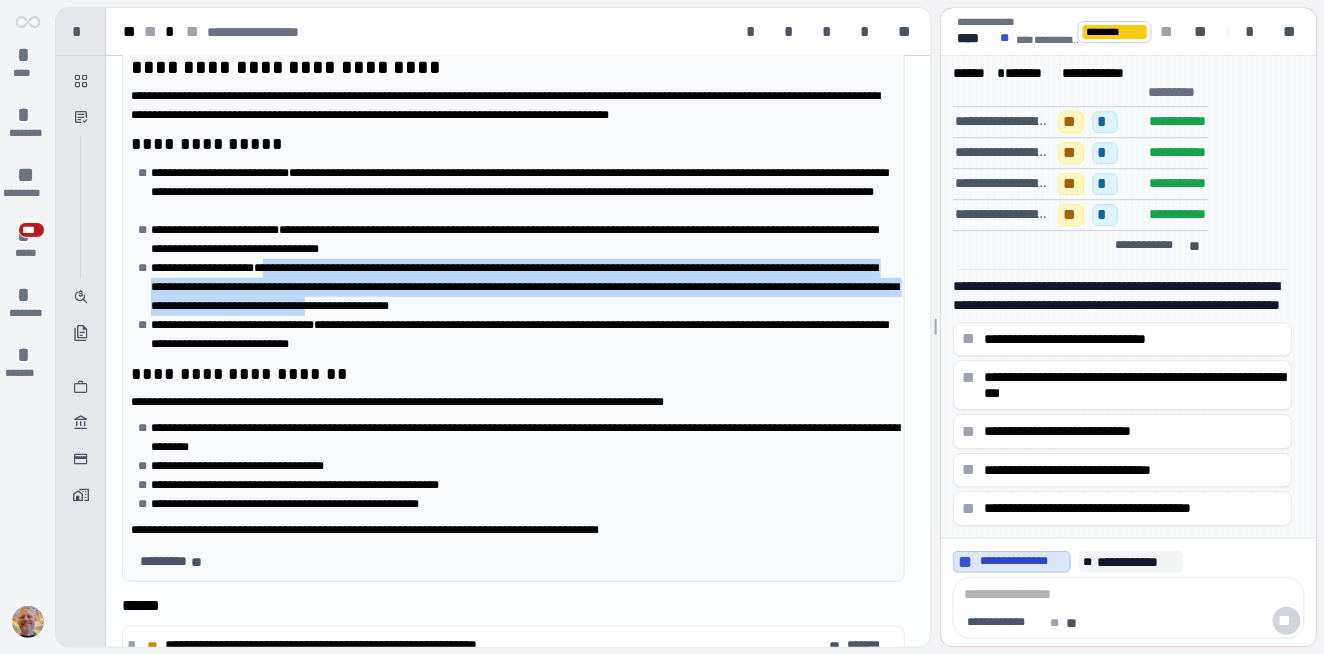 drag, startPoint x: 294, startPoint y: 270, endPoint x: 529, endPoint y: 295, distance: 236.32605 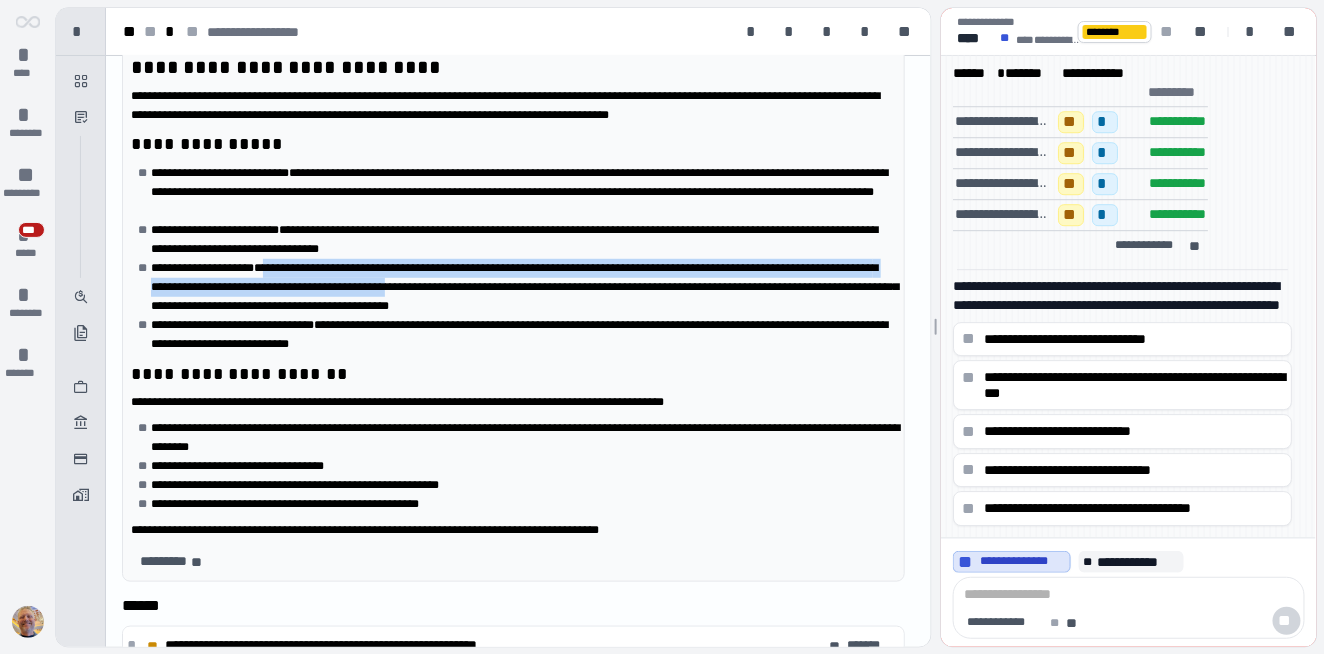 click on "**********" at bounding box center [523, 287] 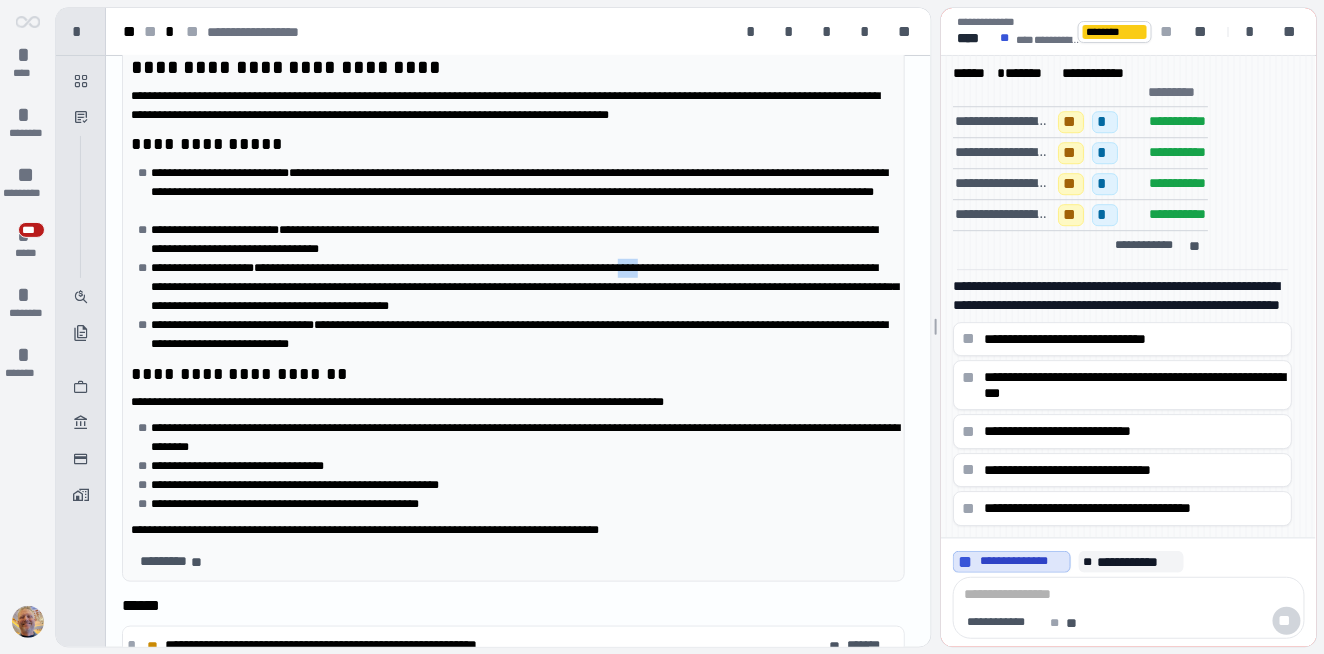 drag, startPoint x: 683, startPoint y: 266, endPoint x: 710, endPoint y: 265, distance: 27.018513 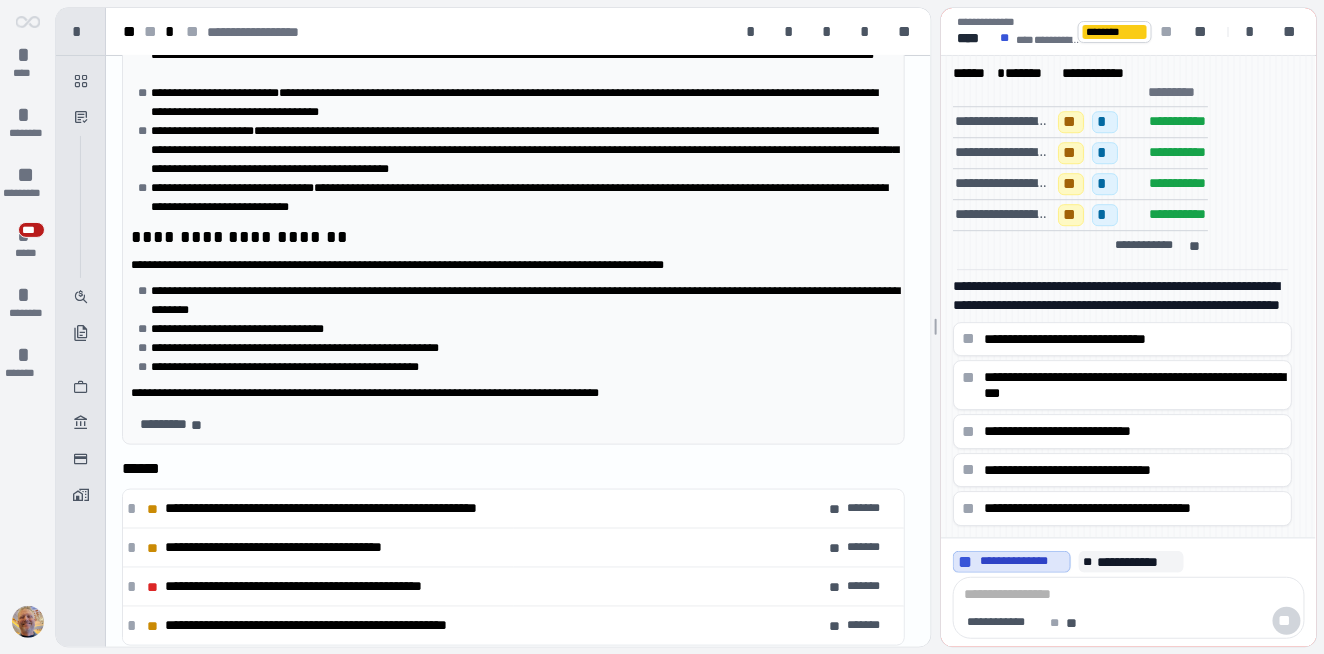 scroll, scrollTop: 504, scrollLeft: 0, axis: vertical 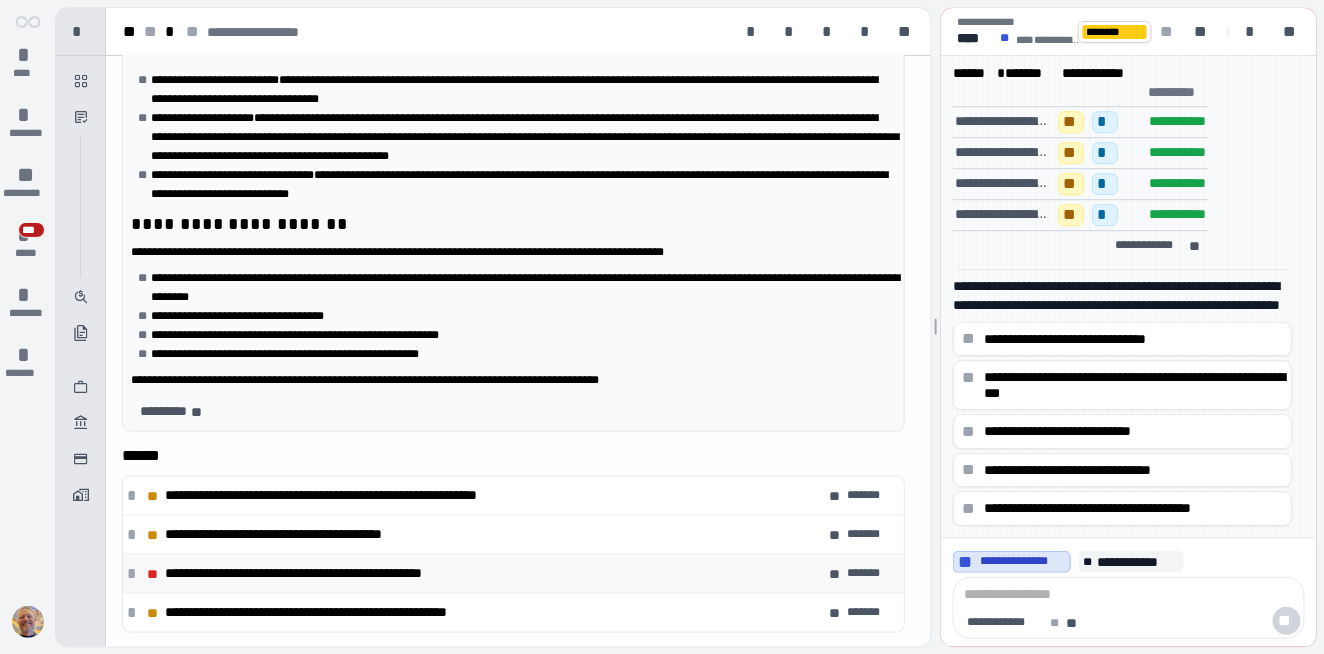 click on "**********" at bounding box center (329, 573) 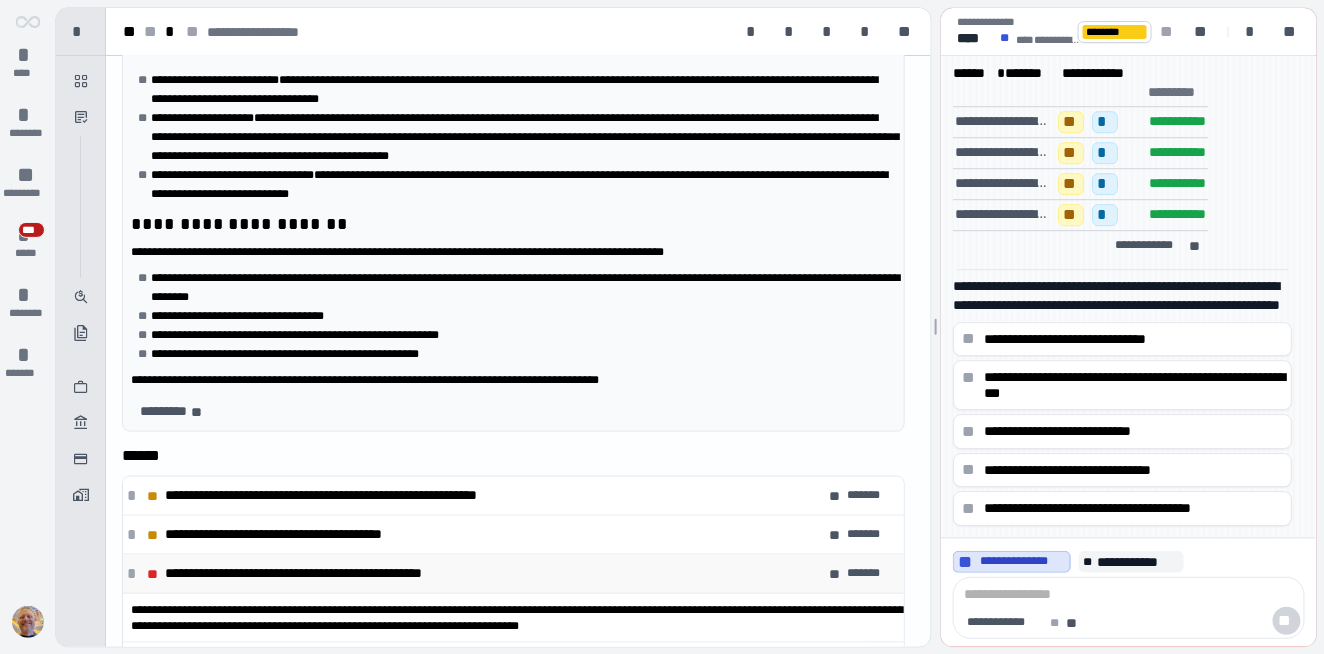 scroll, scrollTop: 553, scrollLeft: 0, axis: vertical 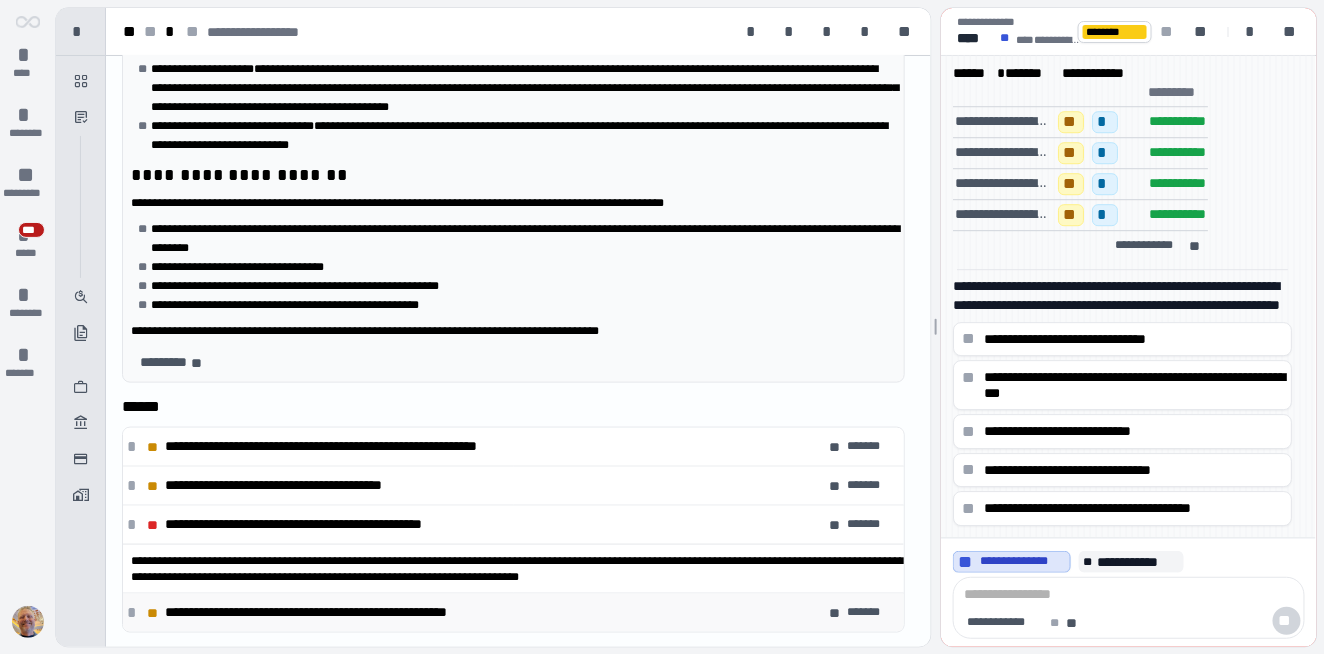 click on "**********" at bounding box center (344, 612) 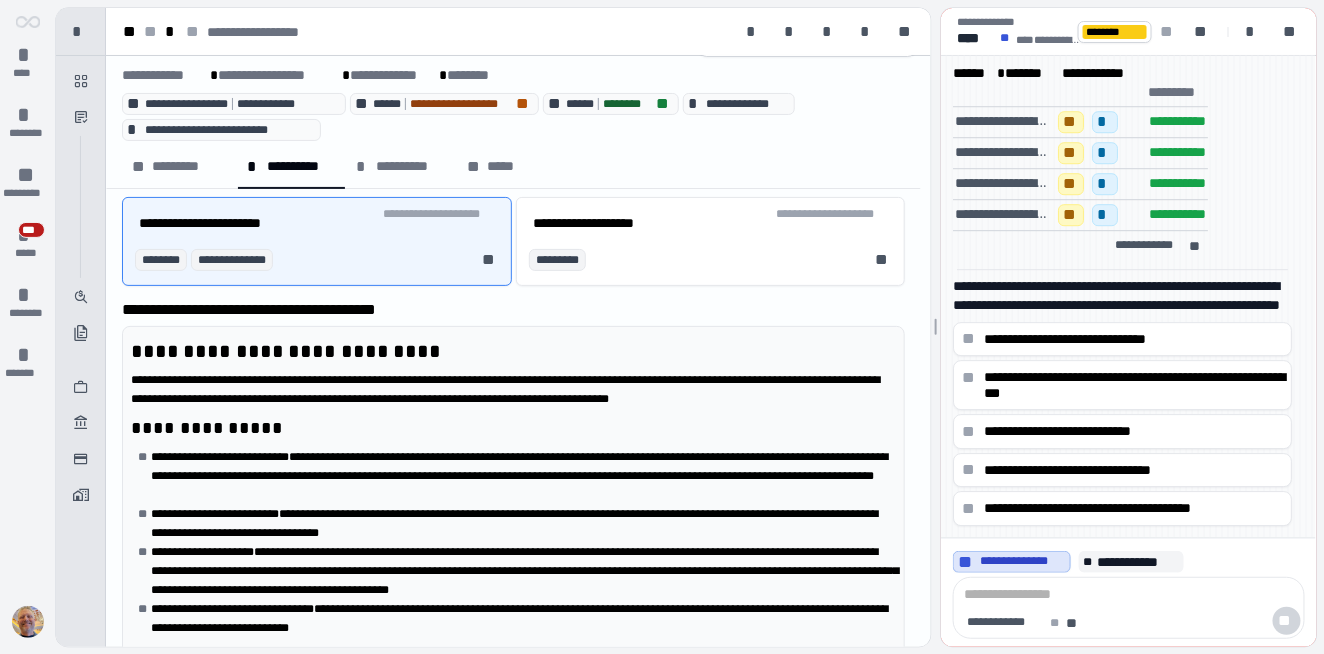 scroll, scrollTop: 70, scrollLeft: 0, axis: vertical 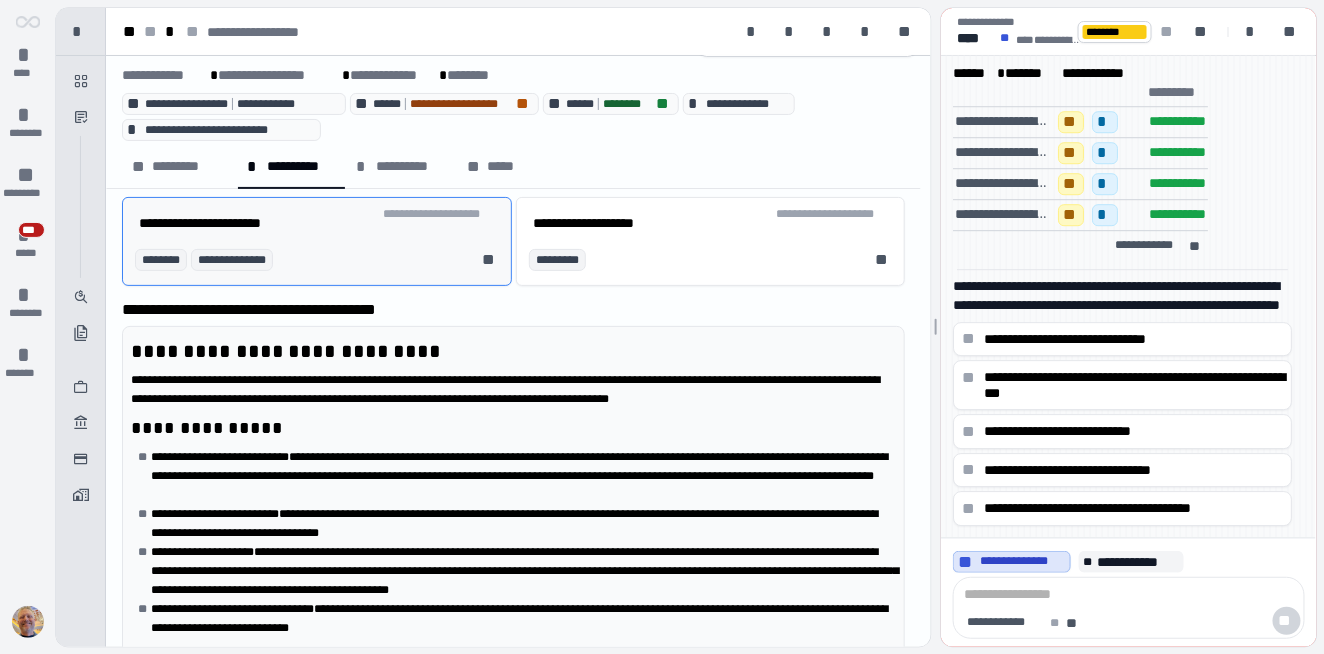 click on "******** ******* ****** **" at bounding box center (321, 260) 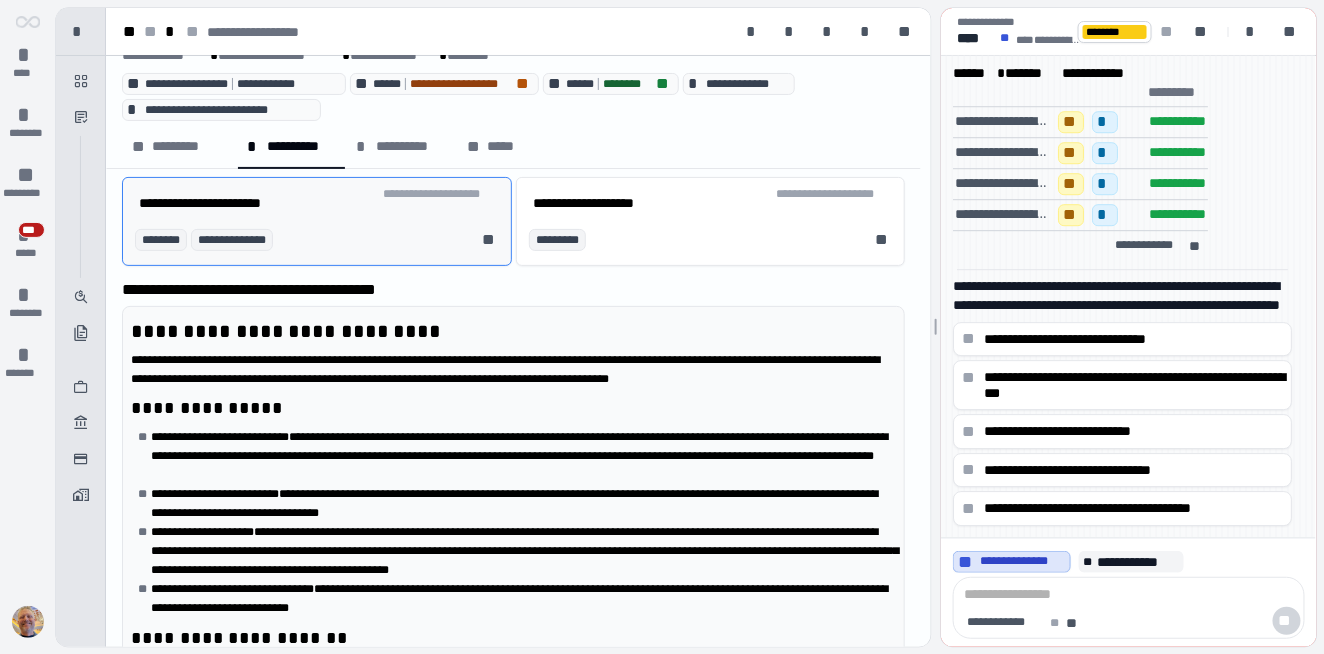 scroll, scrollTop: 0, scrollLeft: 0, axis: both 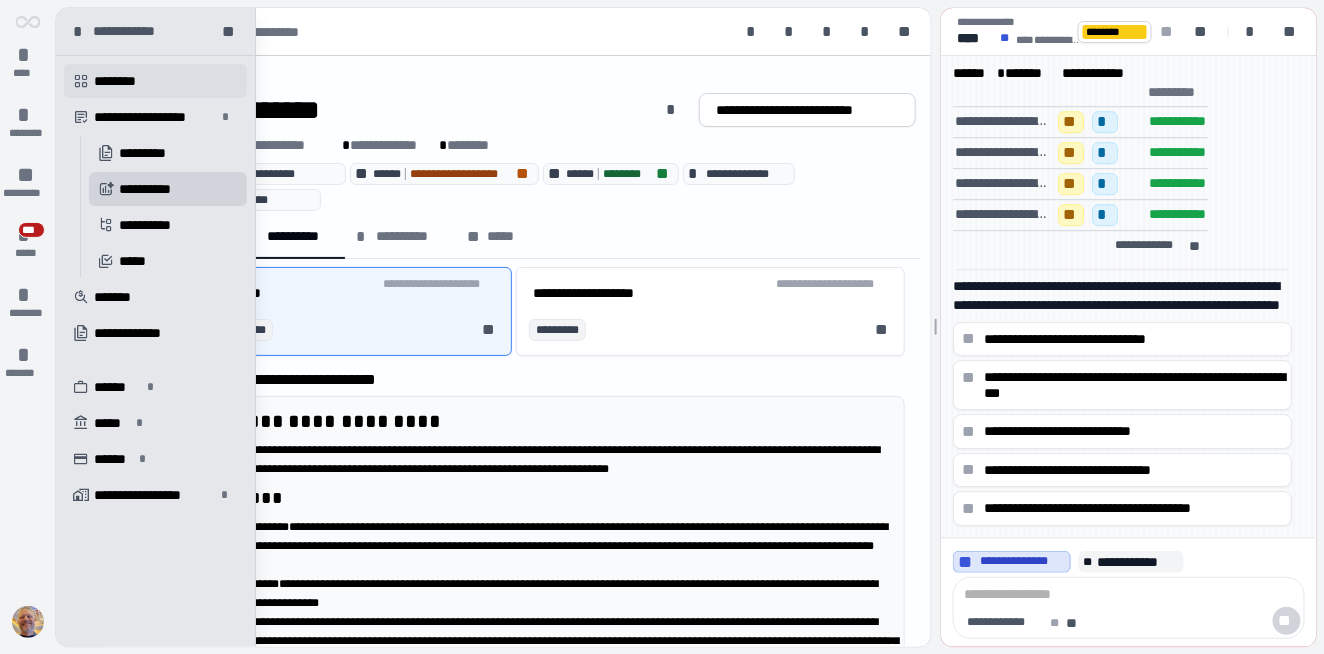 click on "" at bounding box center (81, 81) 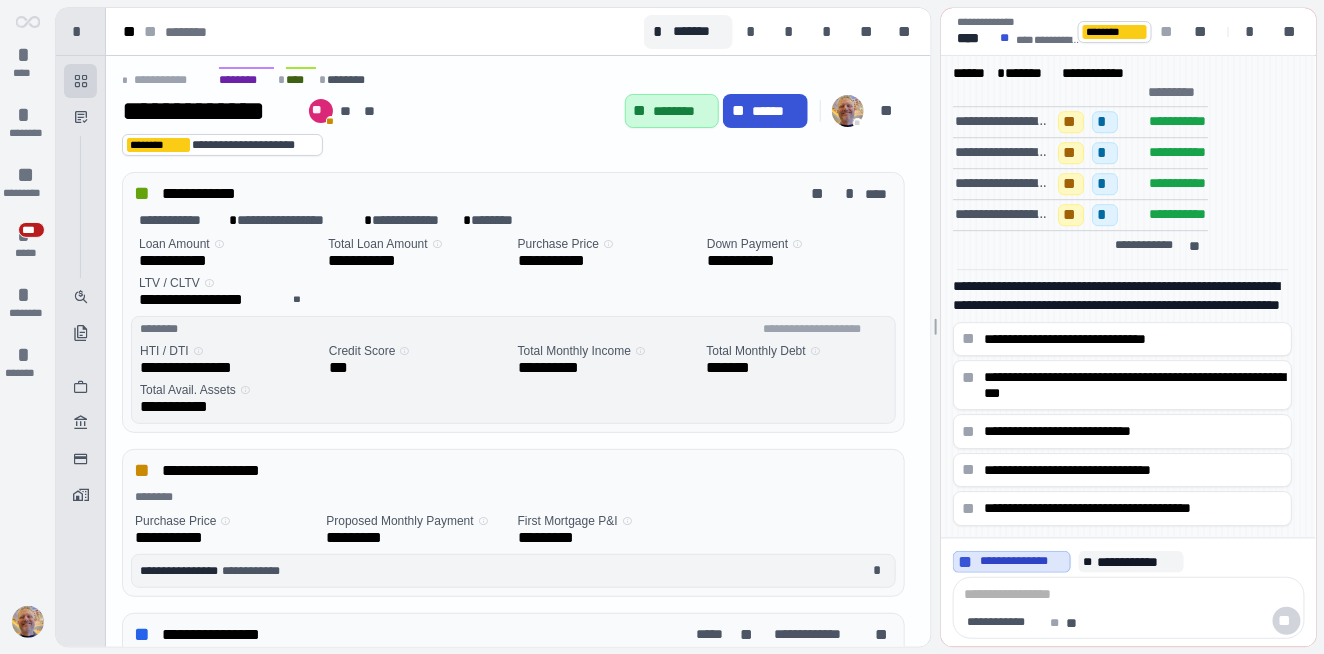 click on "********" at bounding box center [682, 111] 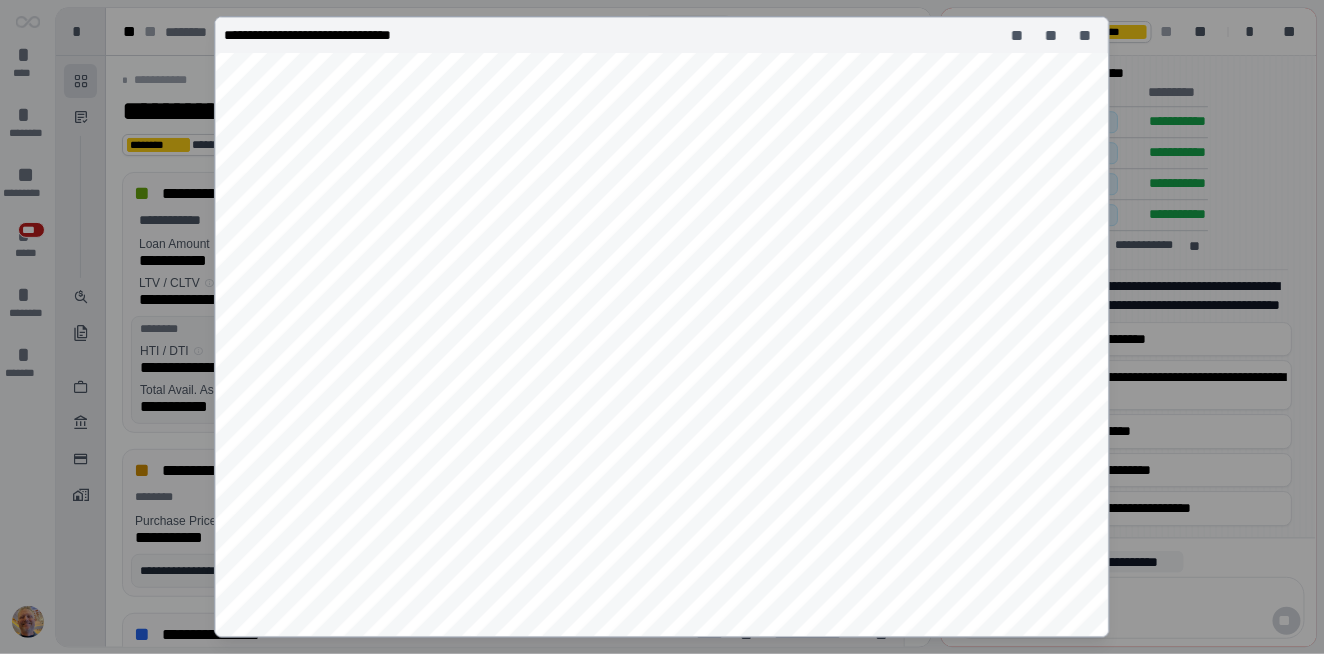 scroll, scrollTop: 0, scrollLeft: 0, axis: both 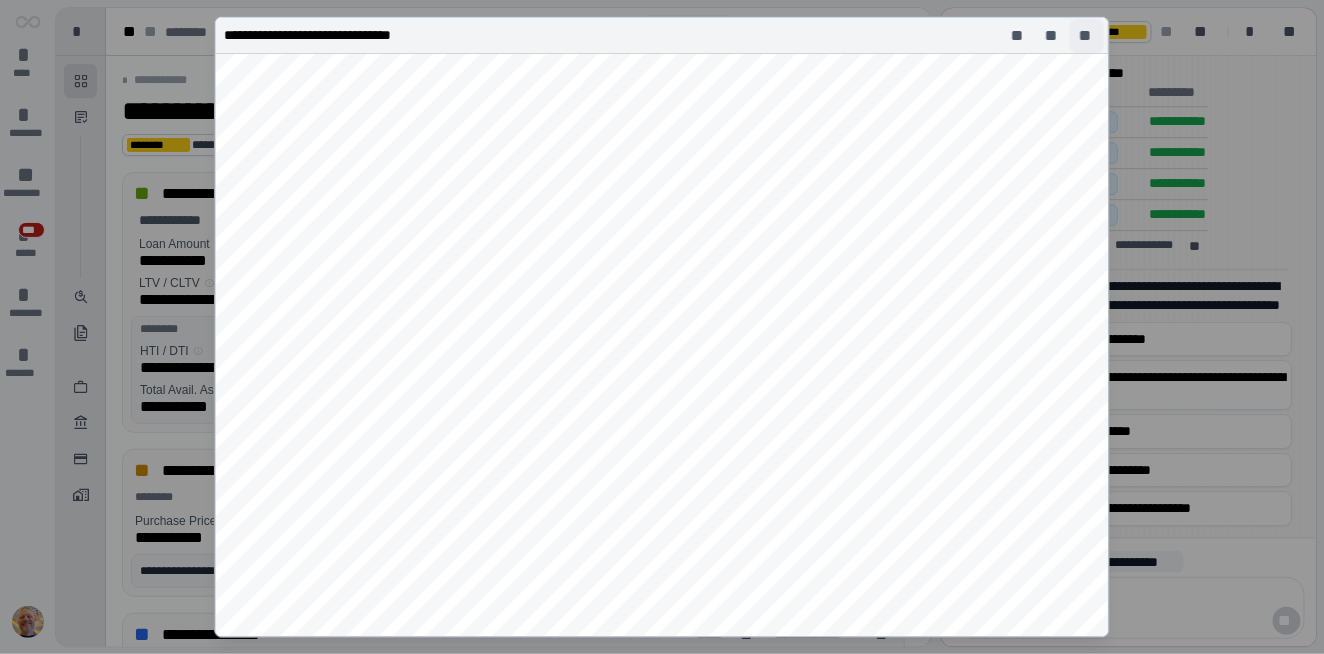 click on "**" at bounding box center [1087, 36] 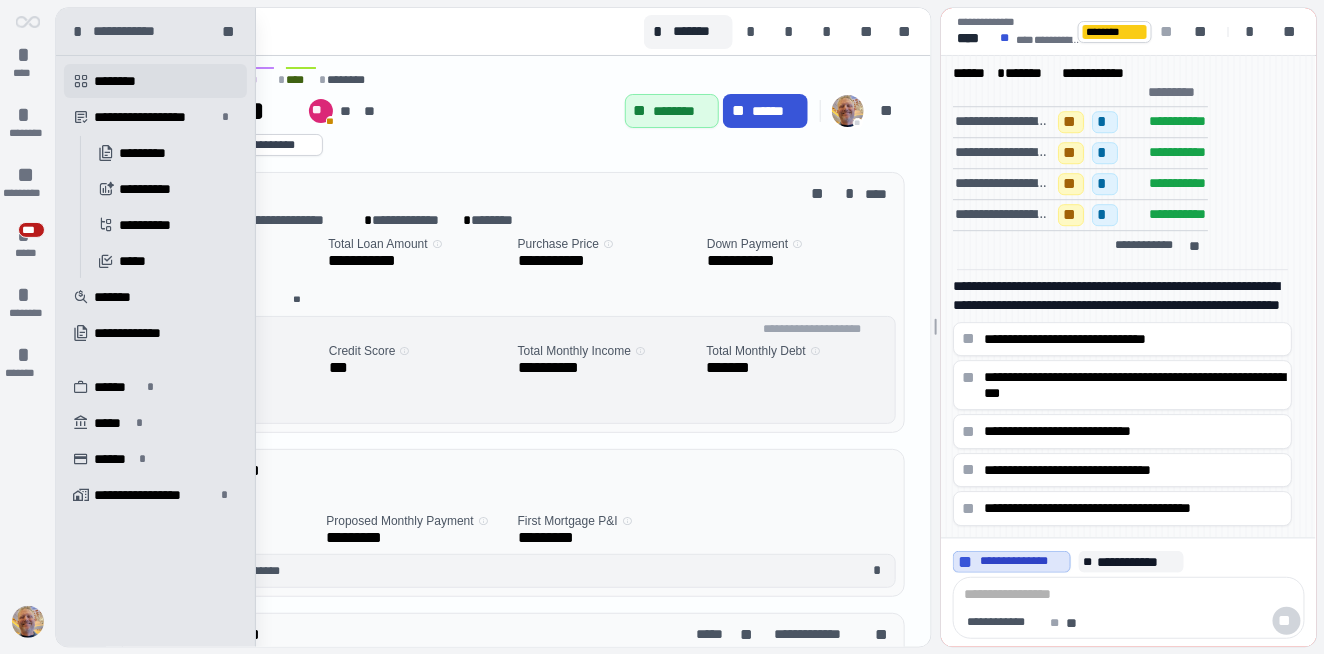 click on "********" at bounding box center (124, 81) 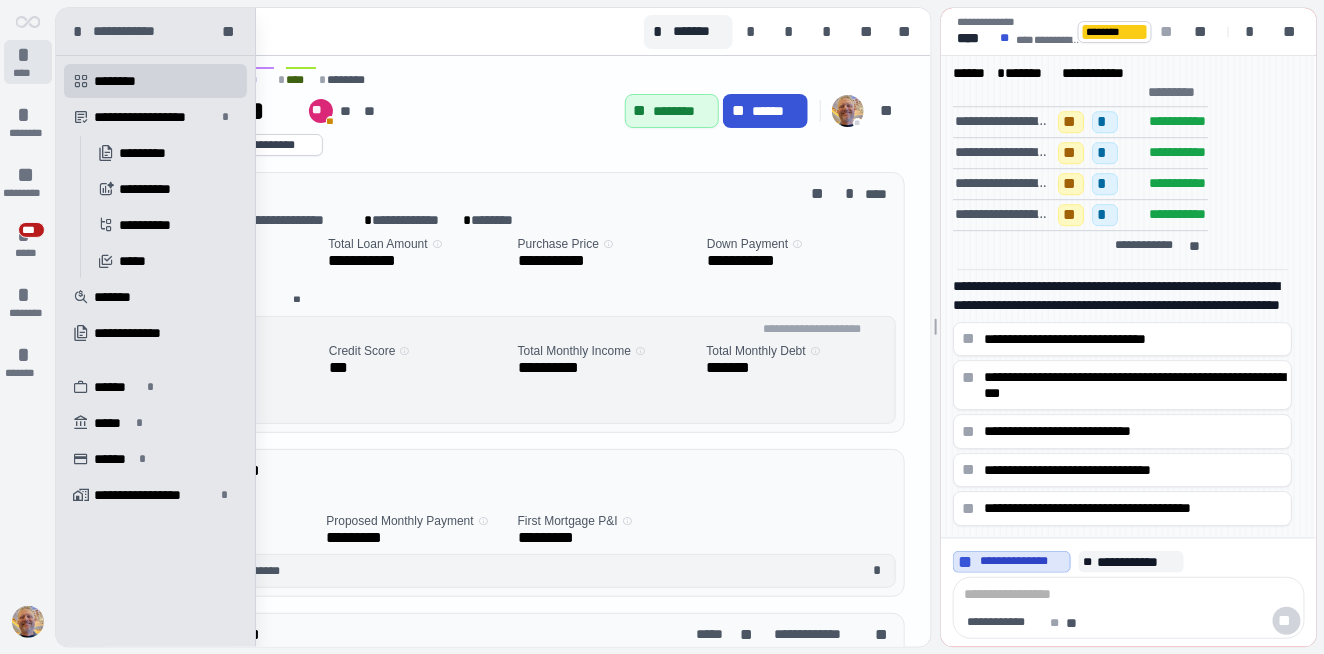click on "*" at bounding box center (28, 55) 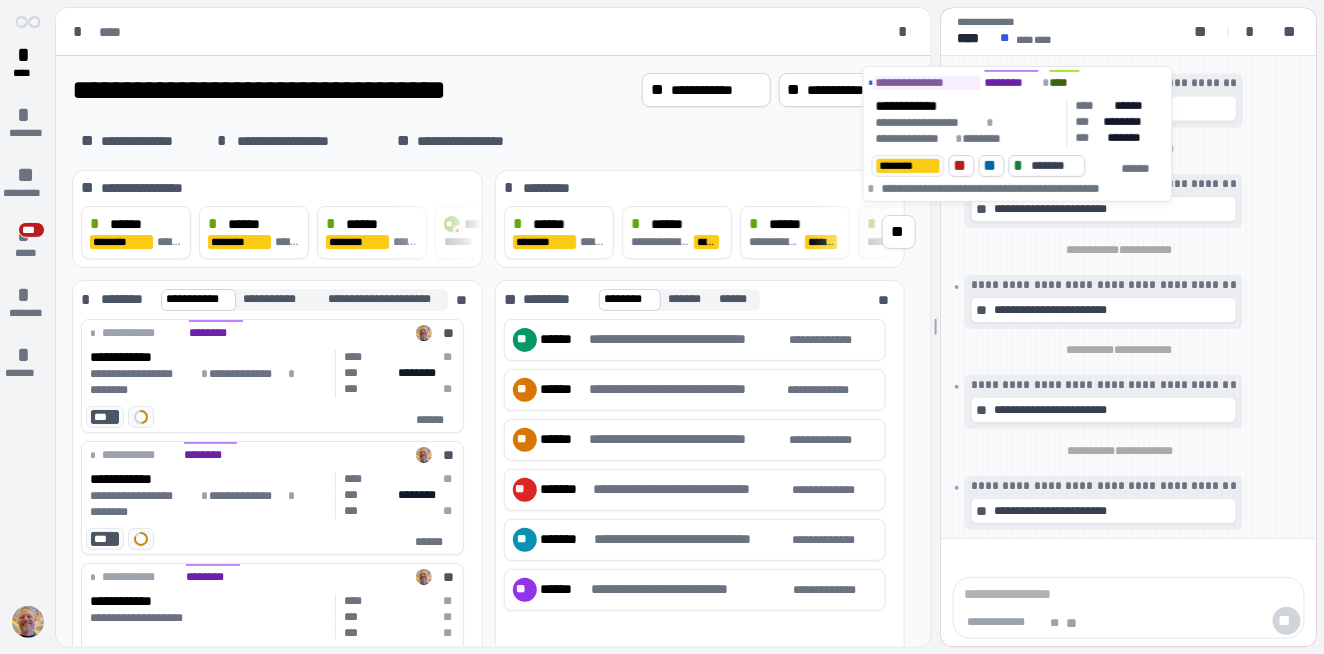 click on "*" at bounding box center (875, 224) 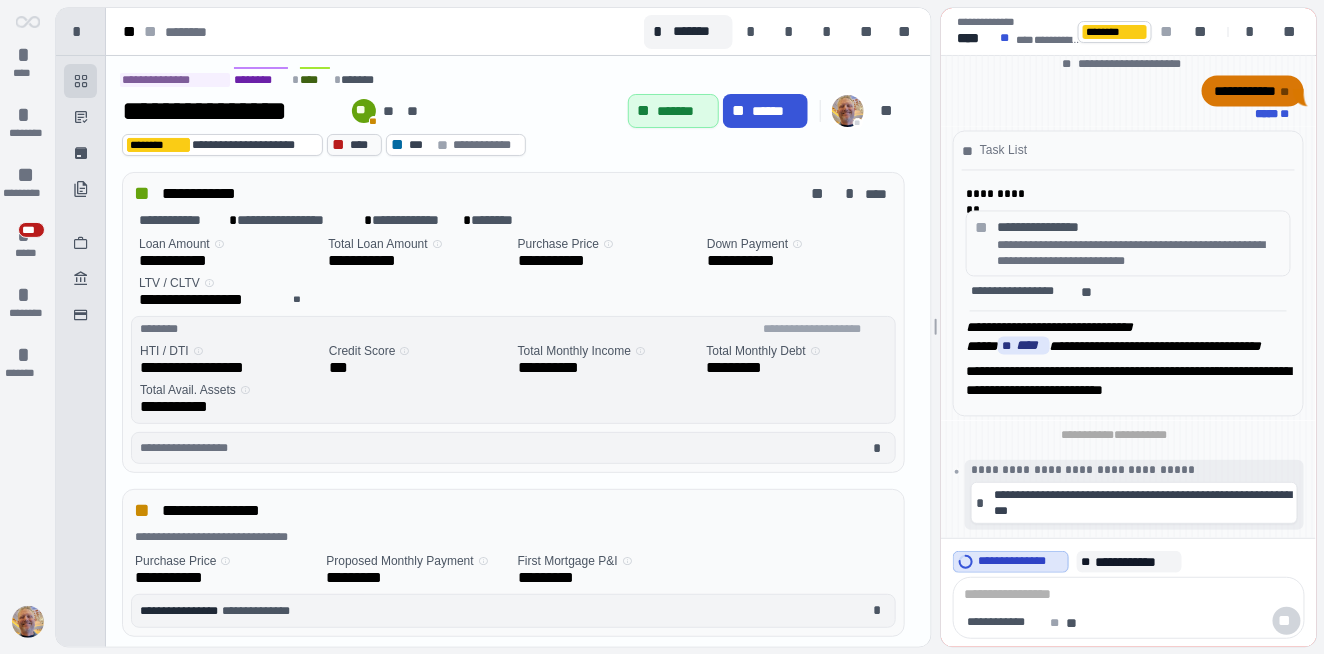 click on "****" at bounding box center [362, 145] 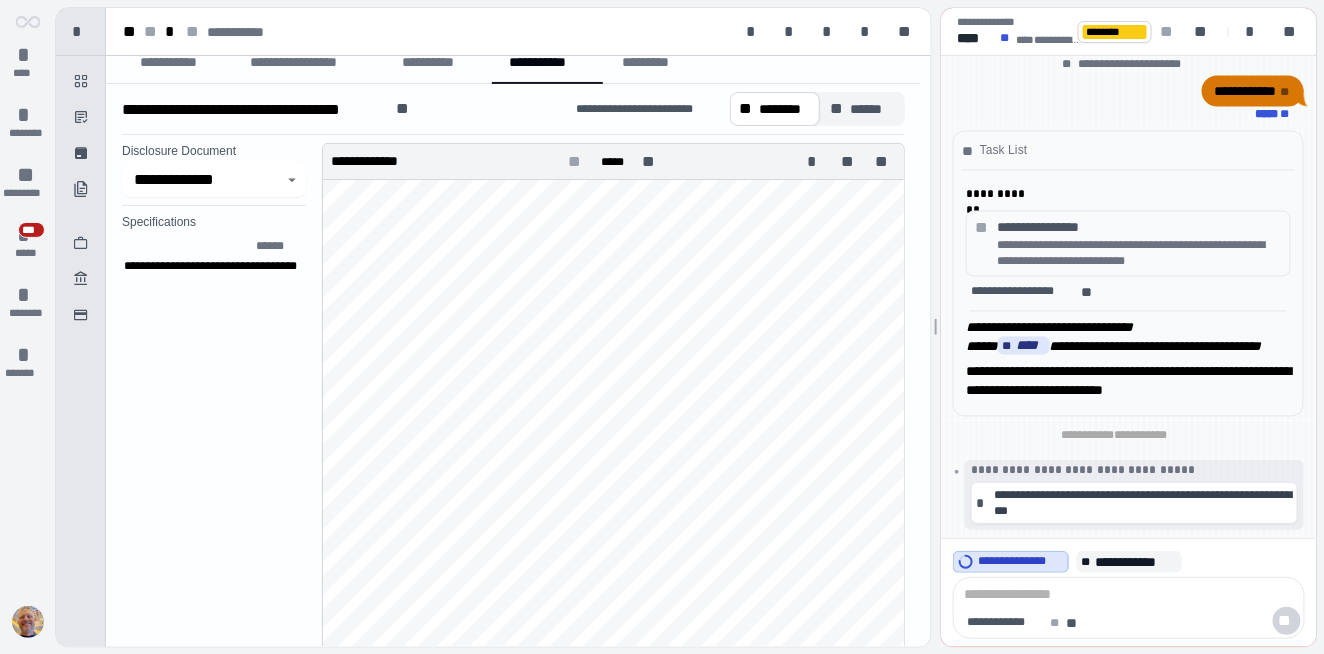 scroll, scrollTop: 131, scrollLeft: 0, axis: vertical 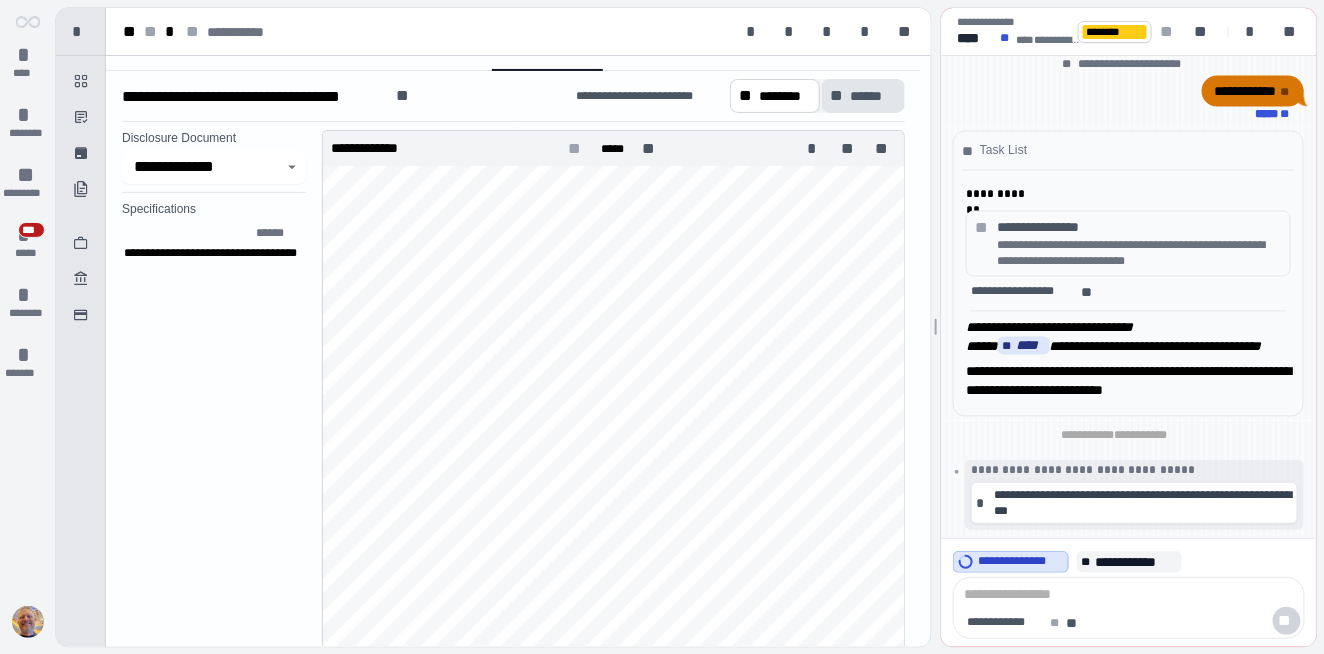 click on "******" at bounding box center [874, 96] 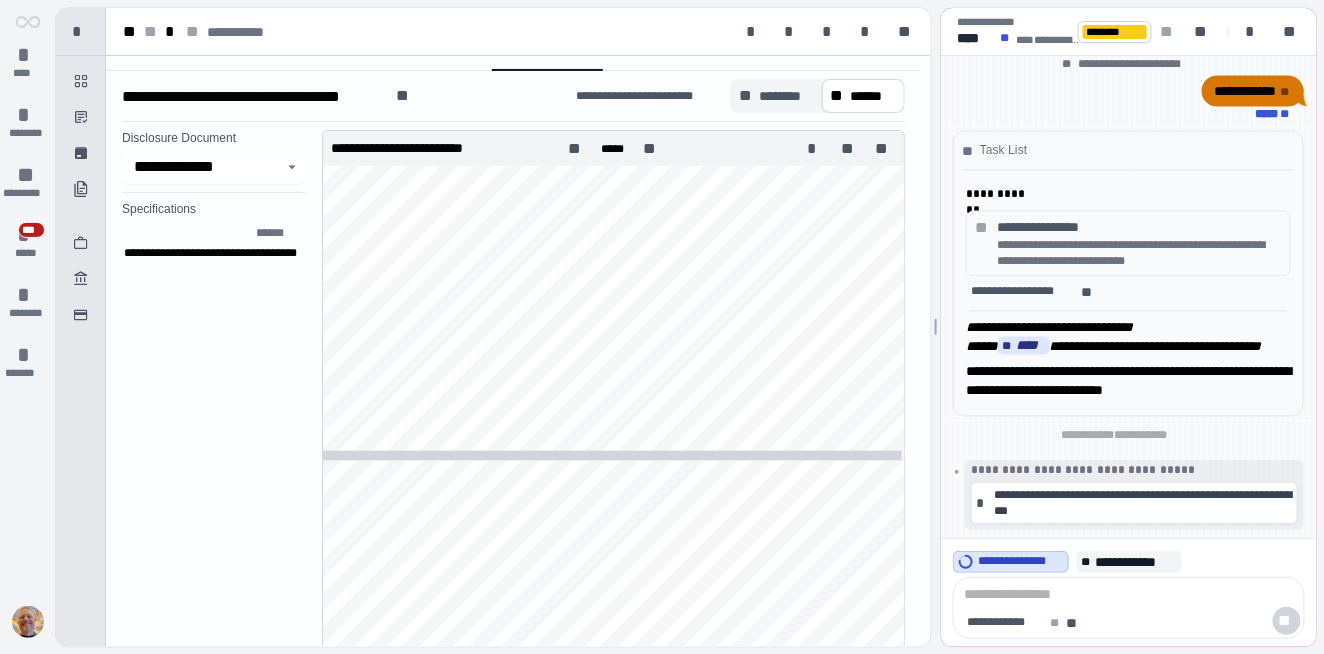 scroll, scrollTop: 481, scrollLeft: 0, axis: vertical 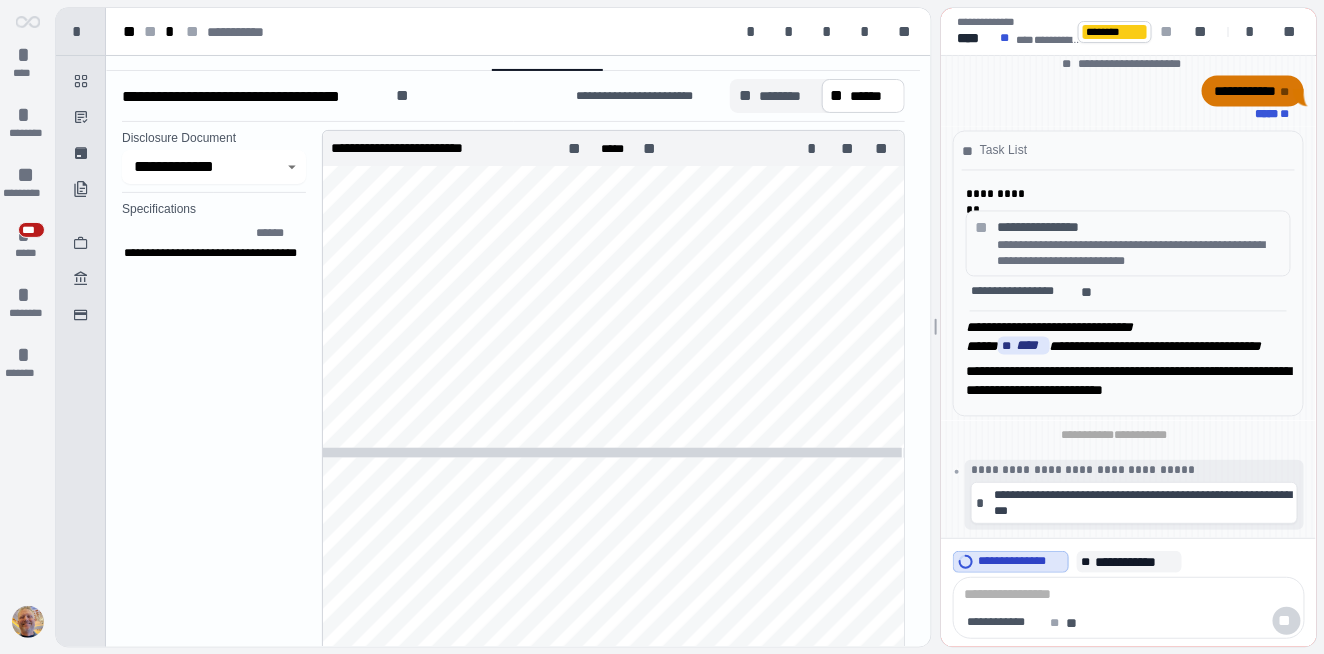 click on "**********" at bounding box center (214, 167) 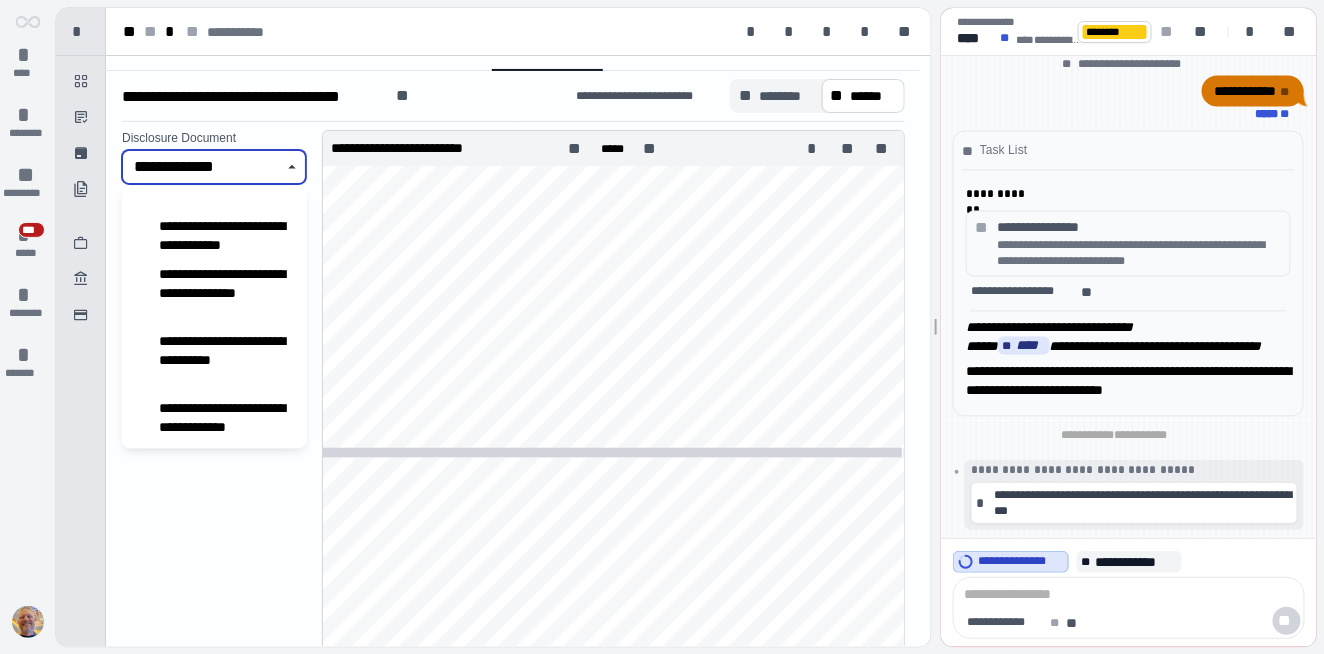 scroll, scrollTop: 372, scrollLeft: 0, axis: vertical 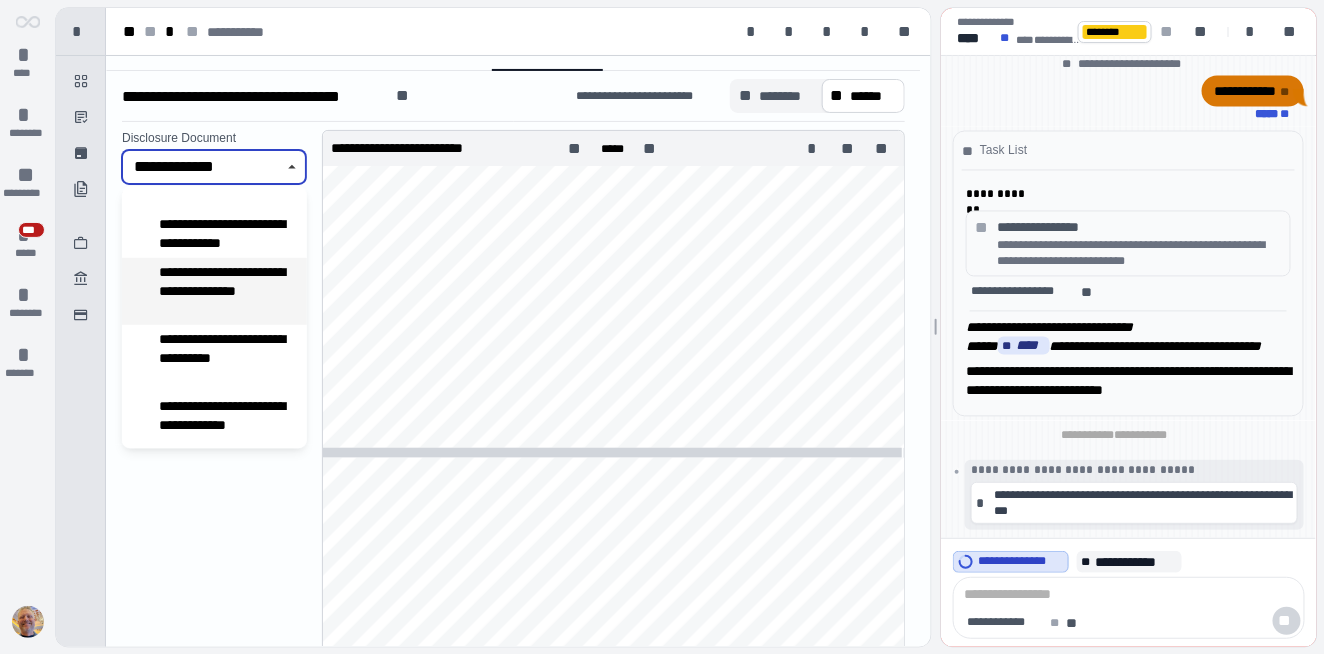 click on "**********" at bounding box center [225, 291] 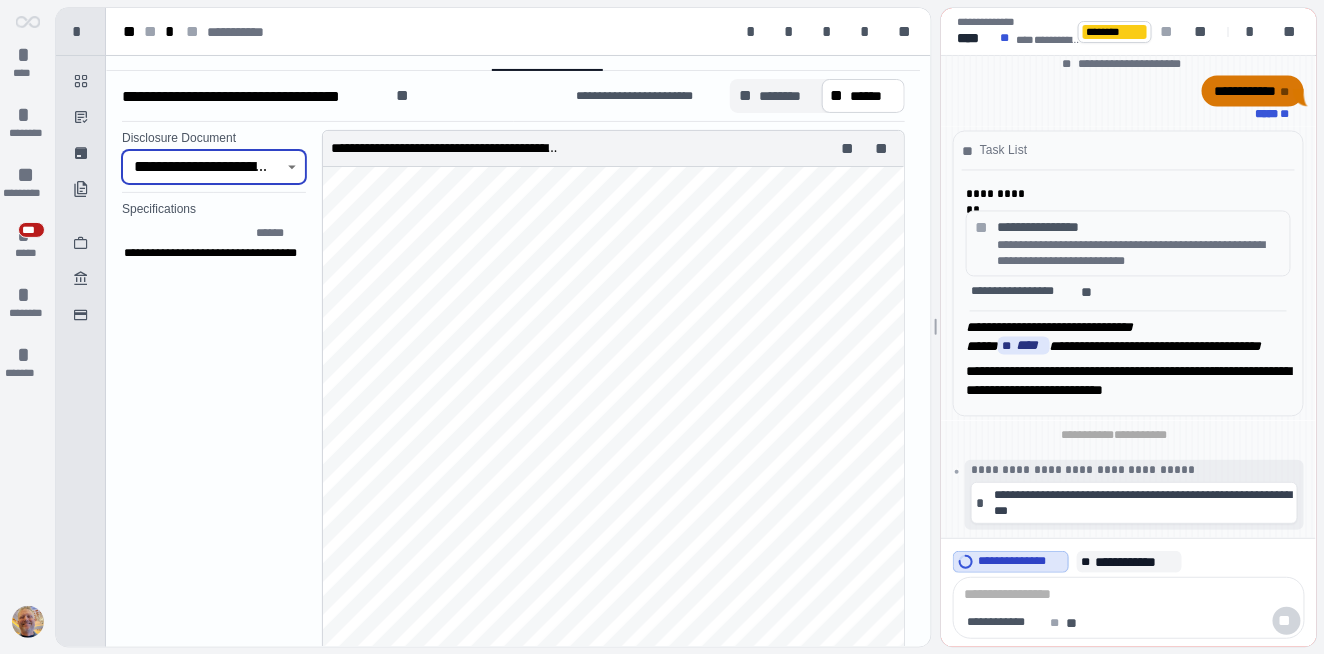 scroll, scrollTop: 0, scrollLeft: 0, axis: both 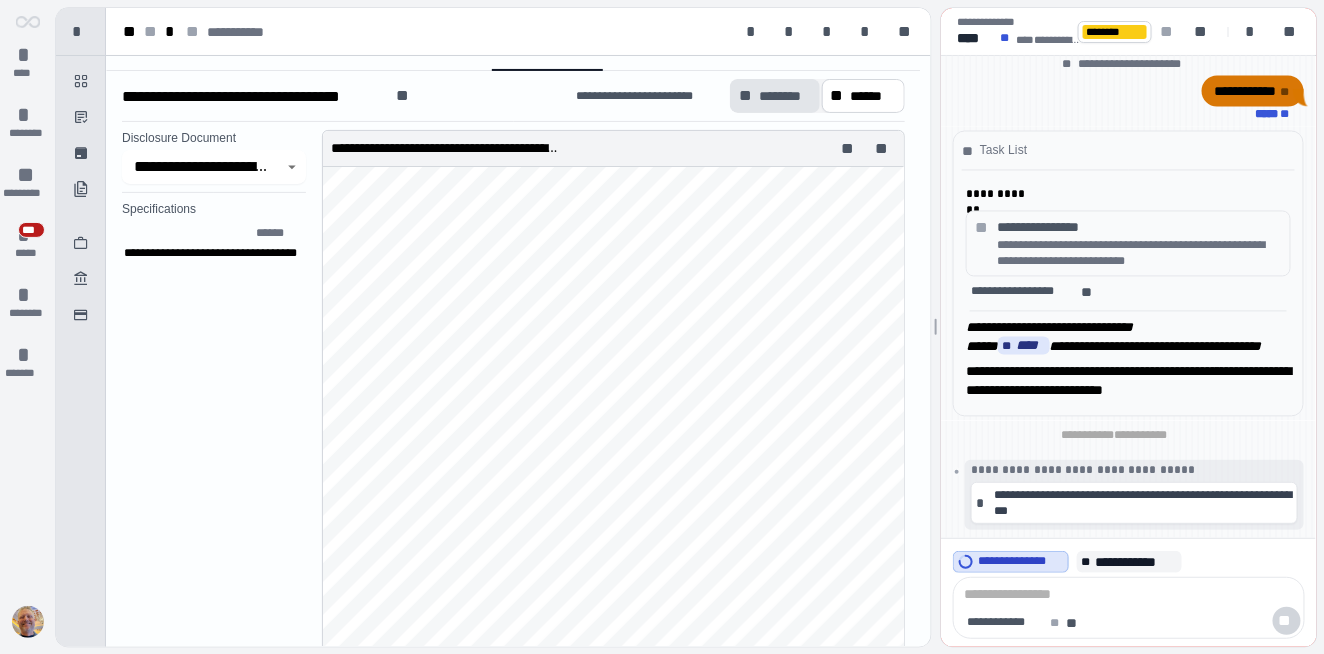 click on "********" at bounding box center [784, 96] 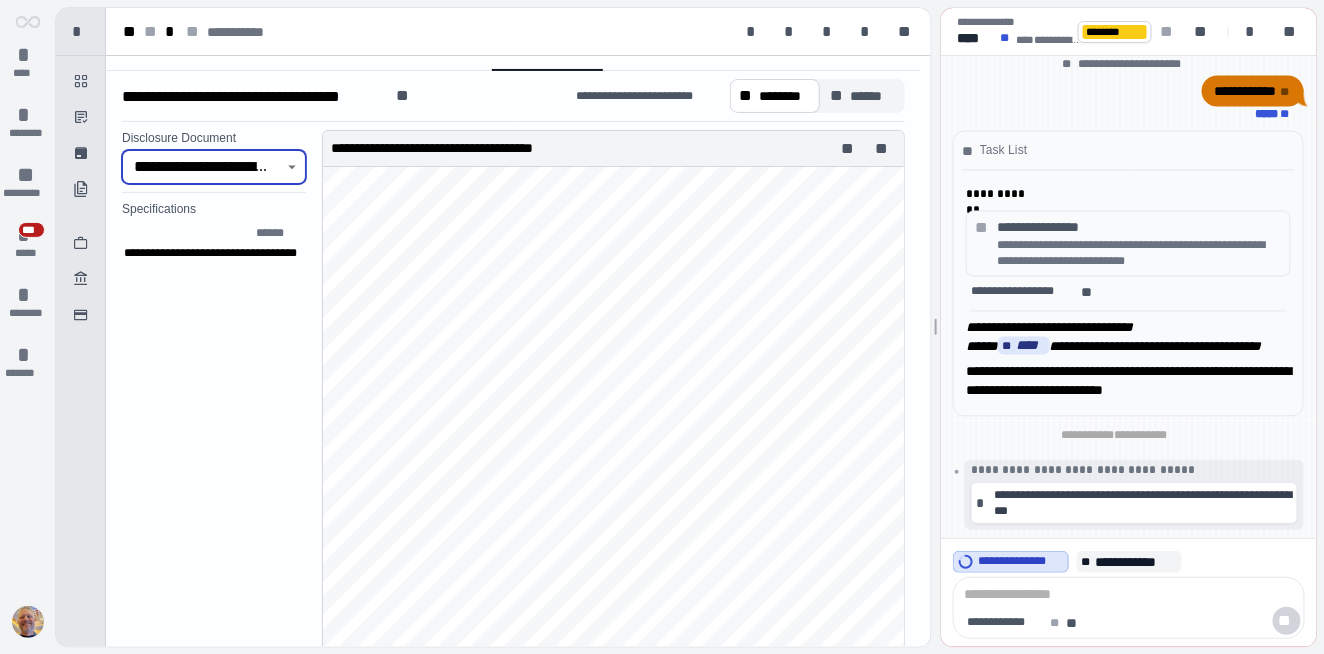 click on "**********" at bounding box center (202, 167) 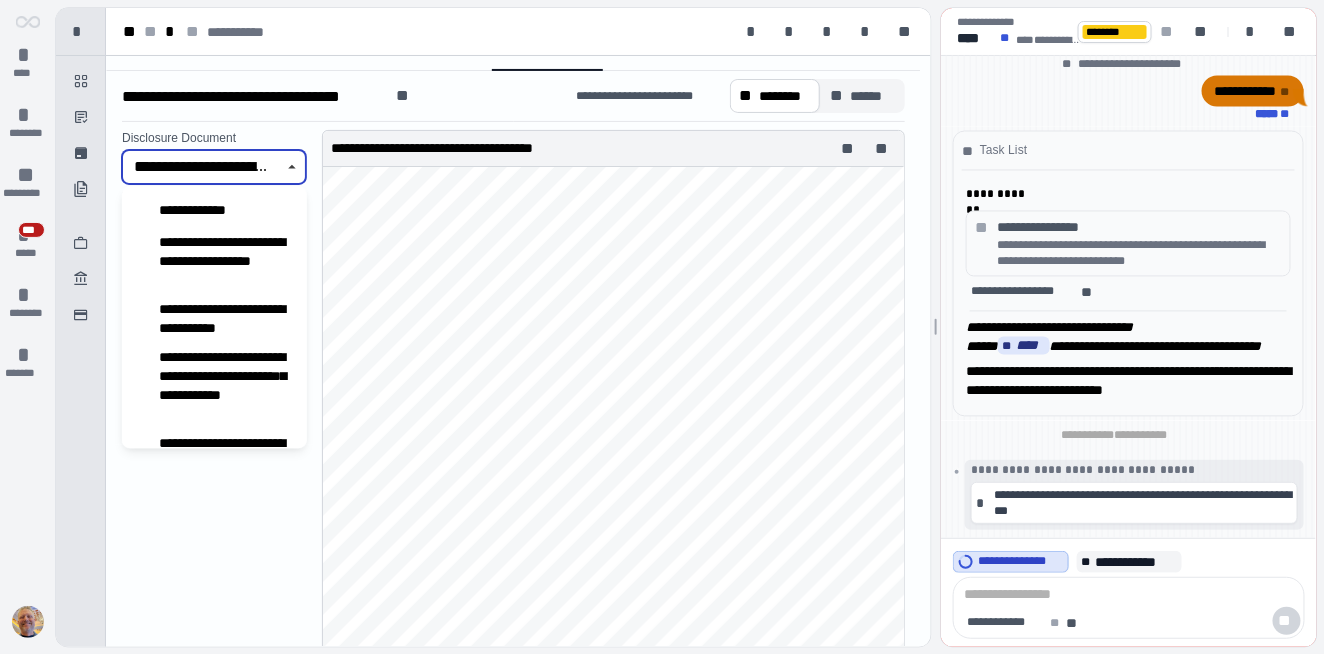 scroll, scrollTop: 250, scrollLeft: 0, axis: vertical 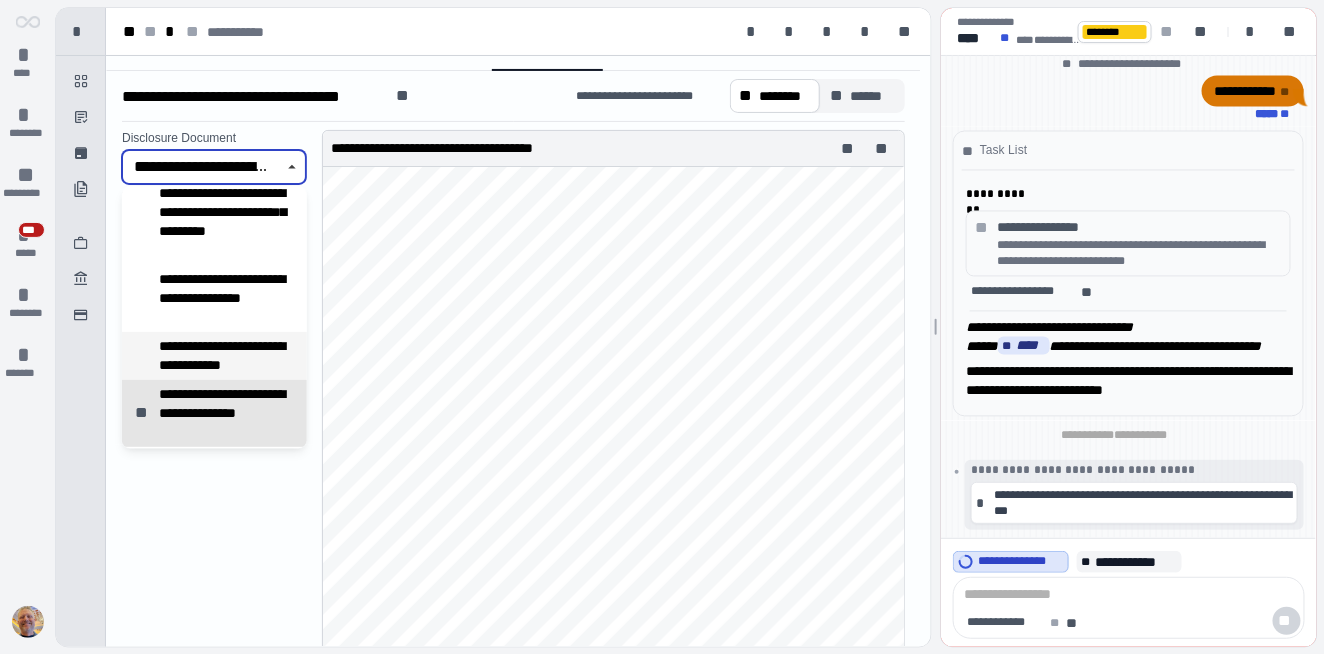 click on "**********" at bounding box center (225, 356) 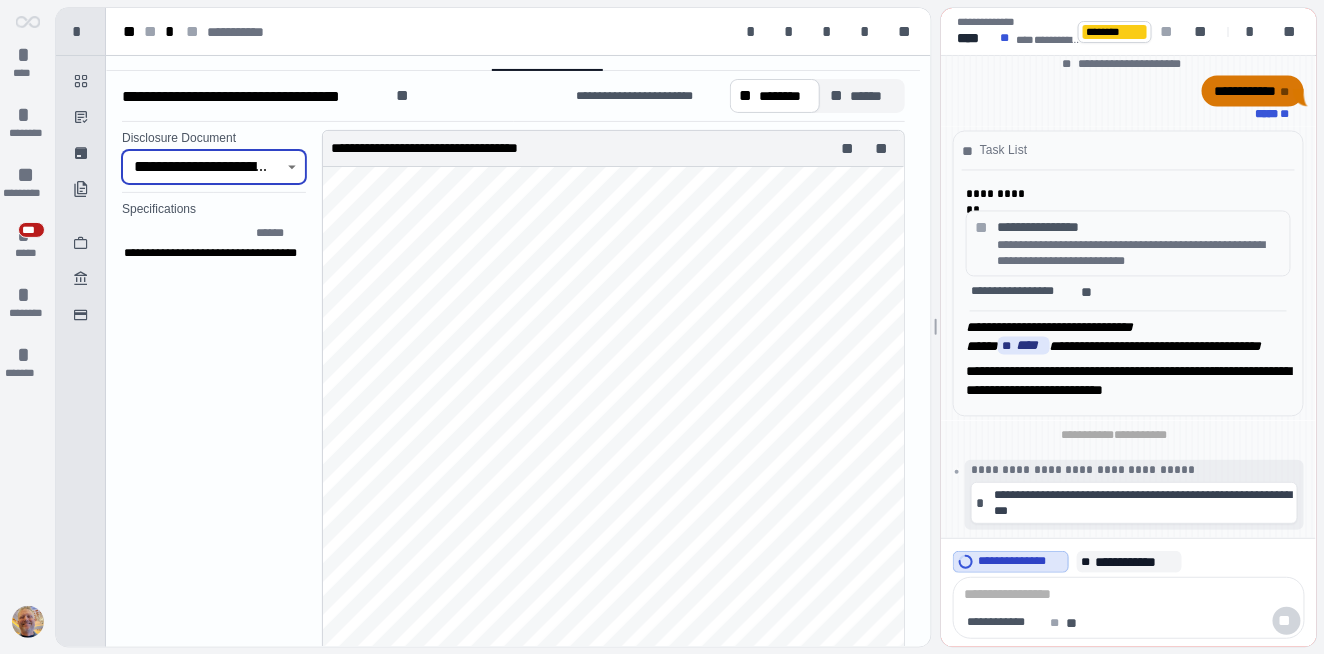 scroll, scrollTop: 29, scrollLeft: 0, axis: vertical 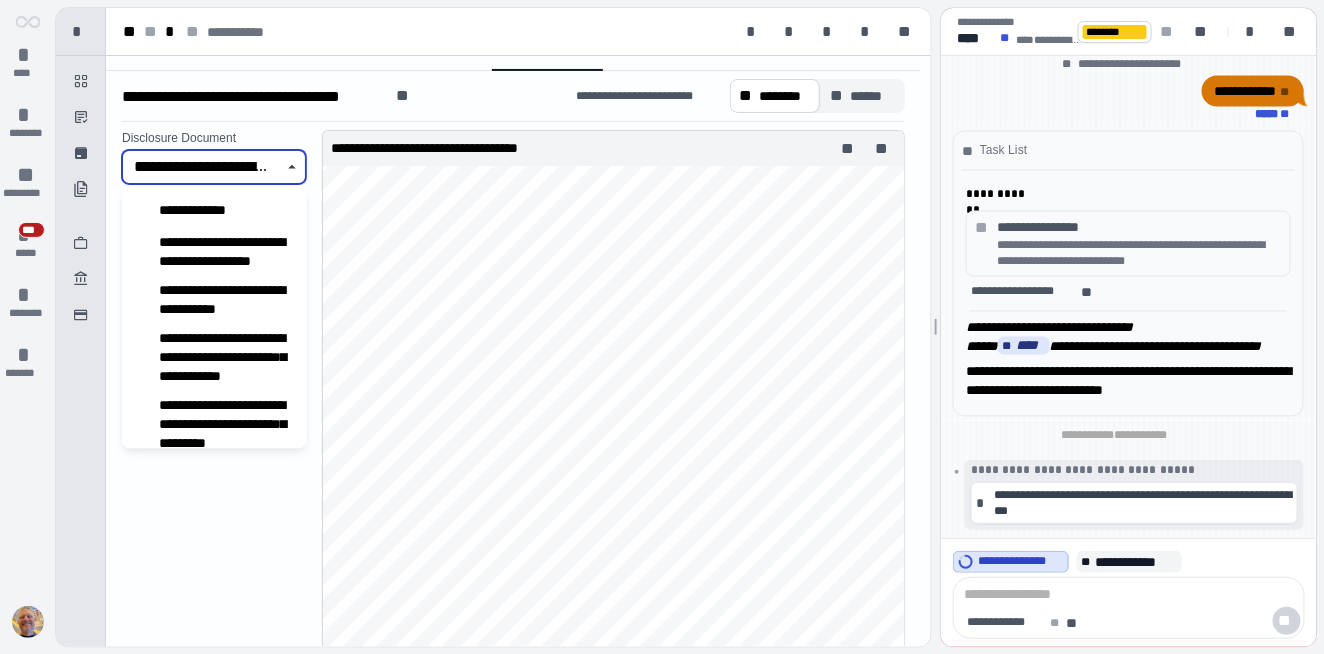 click on "**********" at bounding box center (202, 167) 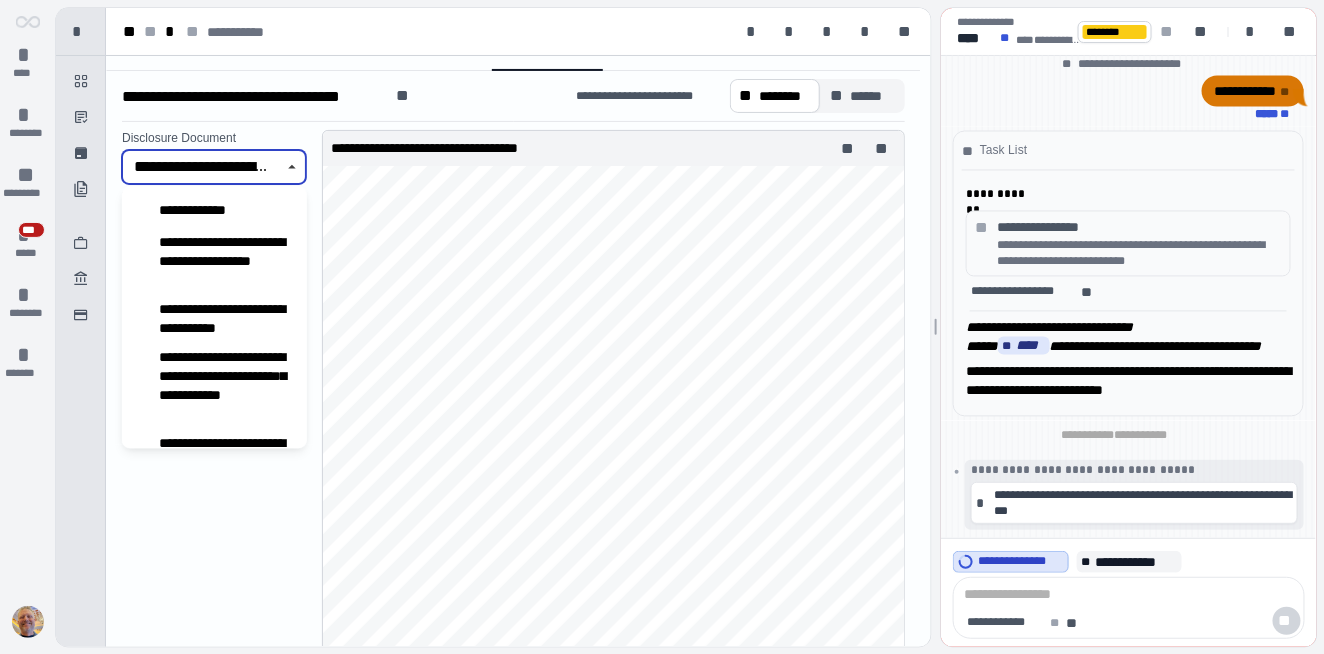scroll, scrollTop: 183, scrollLeft: 0, axis: vertical 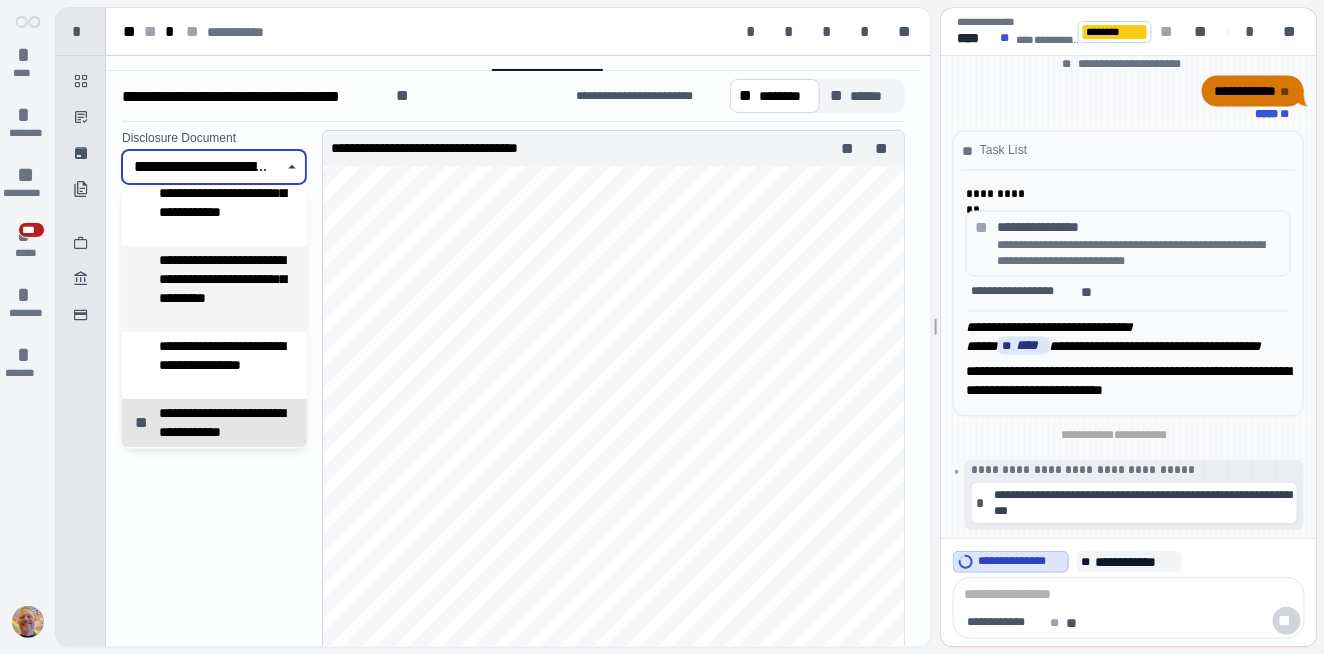 click on "**********" at bounding box center [225, 289] 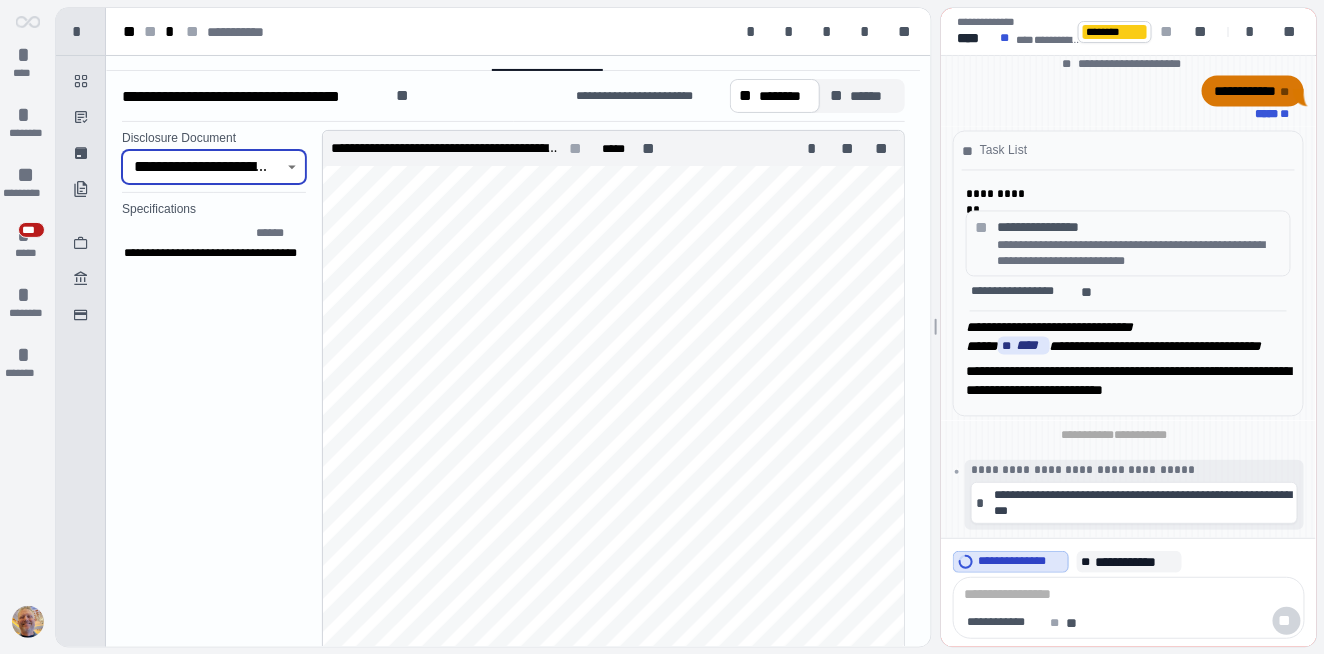 scroll, scrollTop: 0, scrollLeft: 0, axis: both 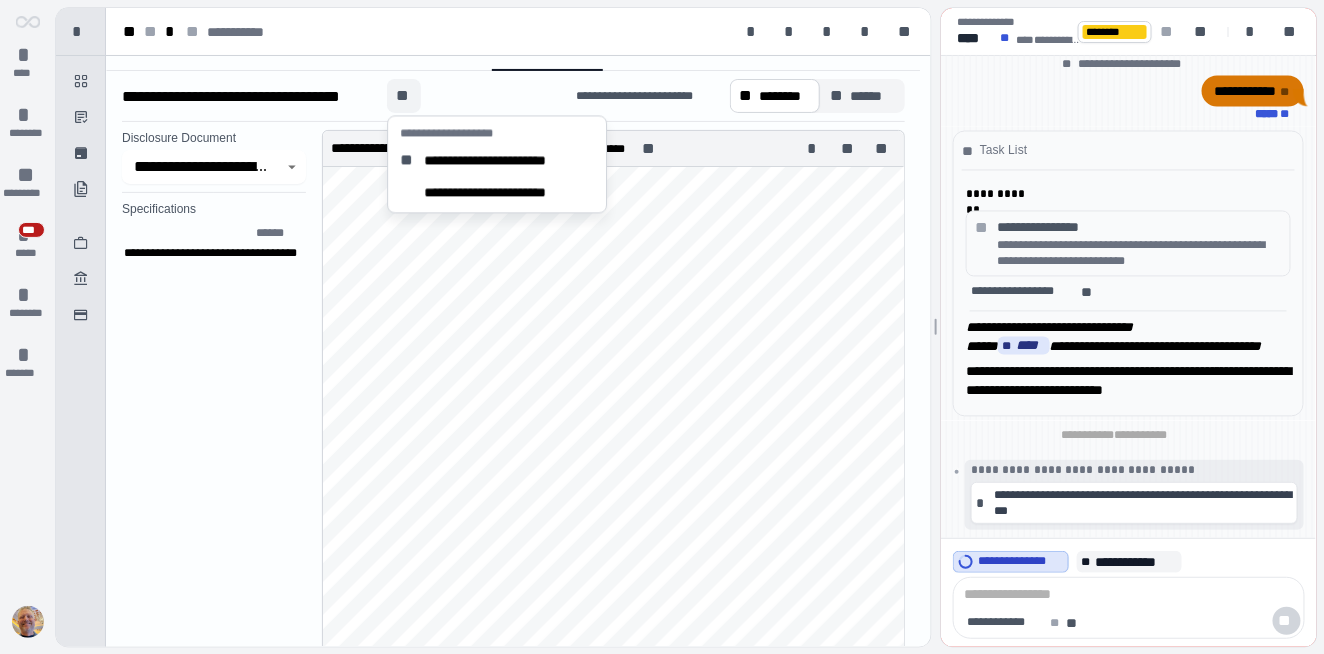 click on "**" at bounding box center [404, 96] 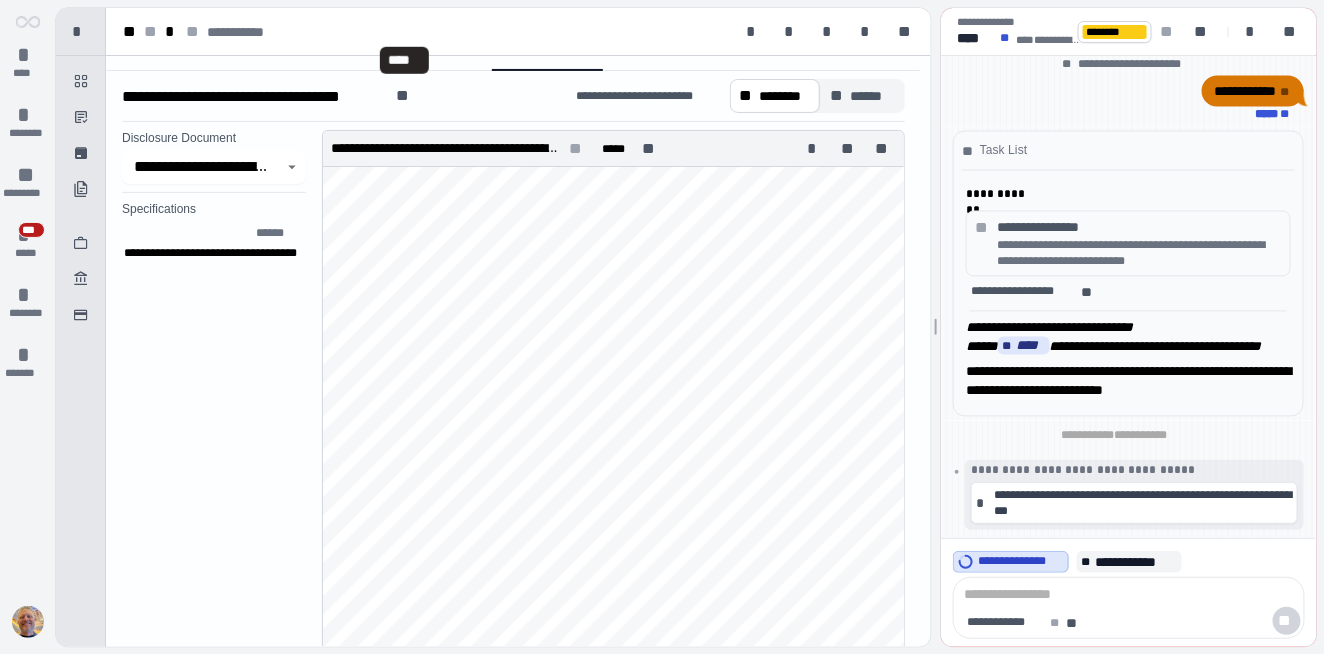 click on "**********" at bounding box center (271, 96) 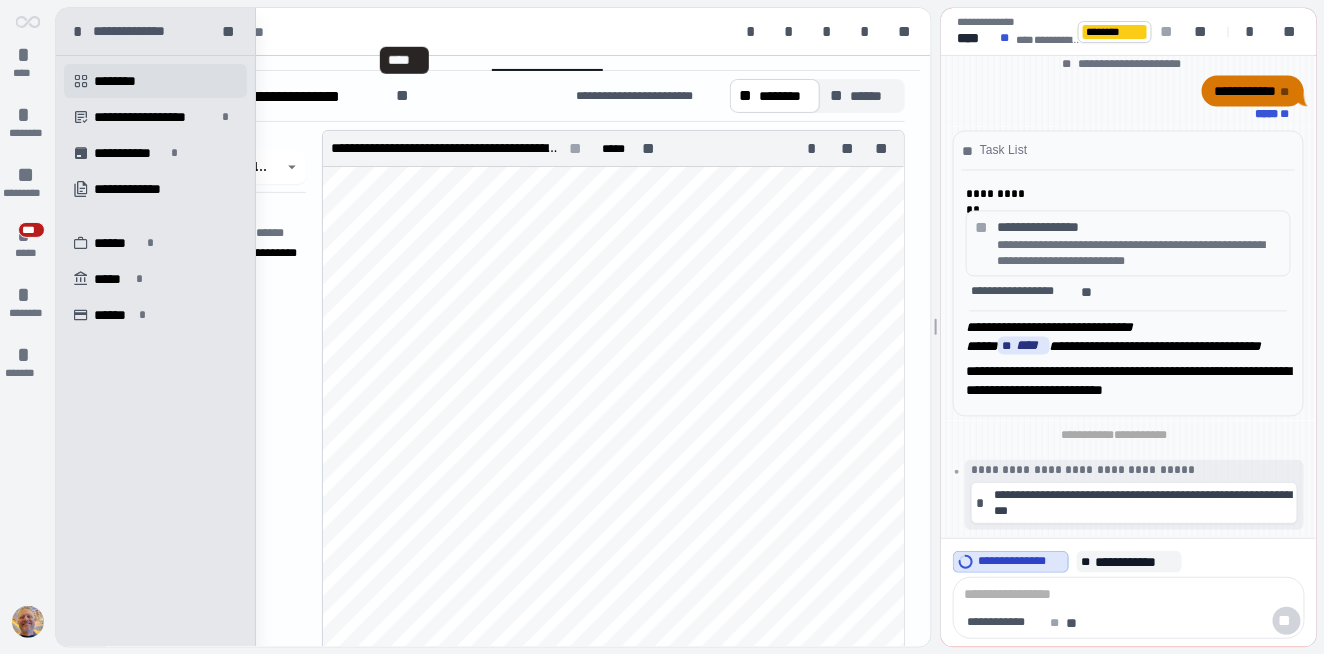 click on "********" at bounding box center (124, 81) 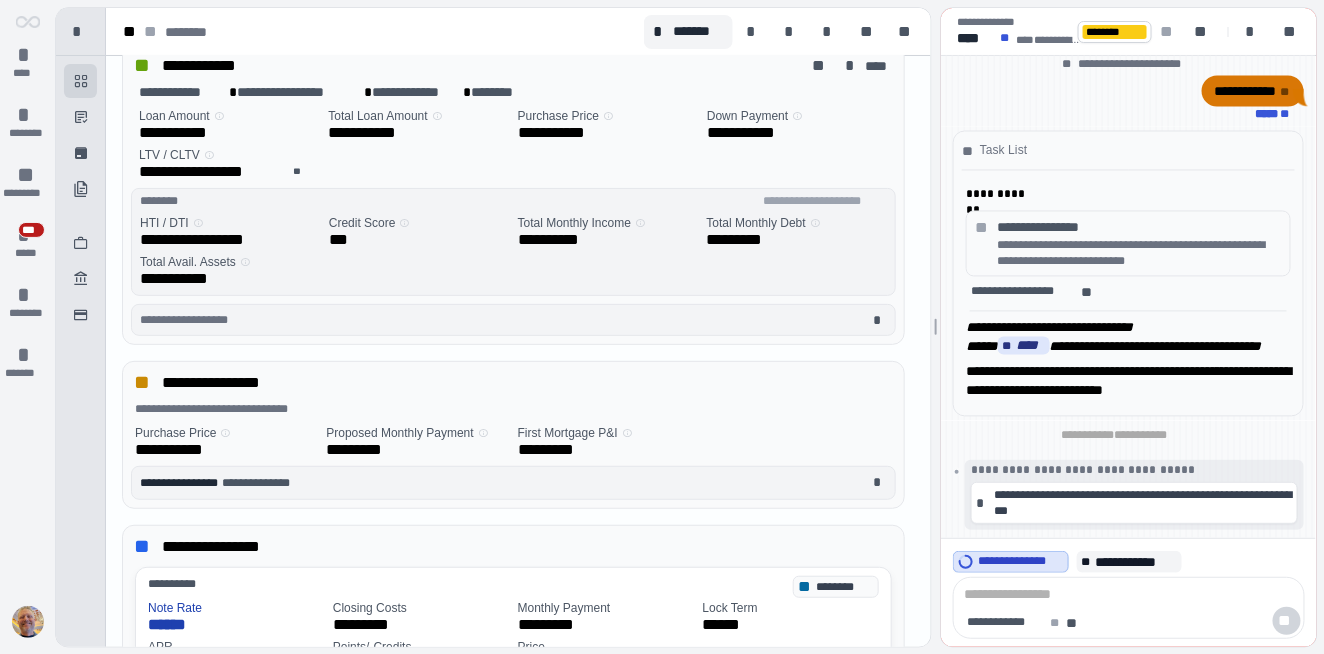 scroll, scrollTop: 0, scrollLeft: 0, axis: both 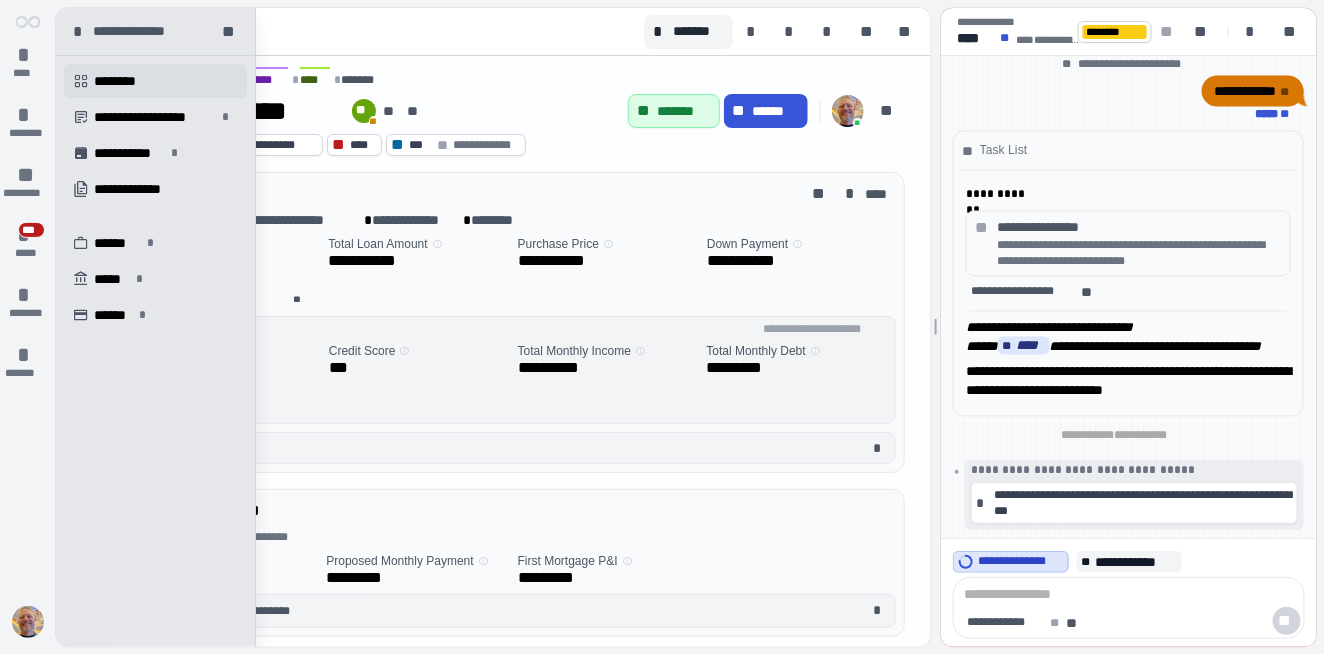 click on "********" at bounding box center (124, 81) 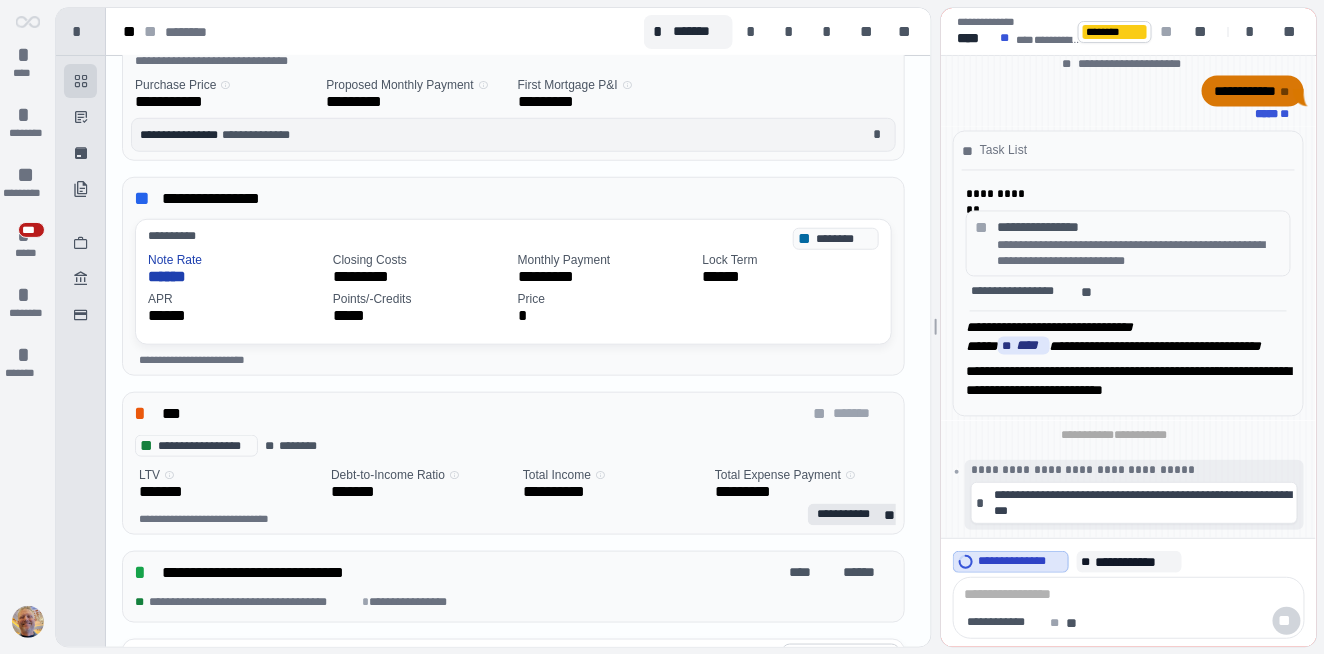 scroll, scrollTop: 494, scrollLeft: 0, axis: vertical 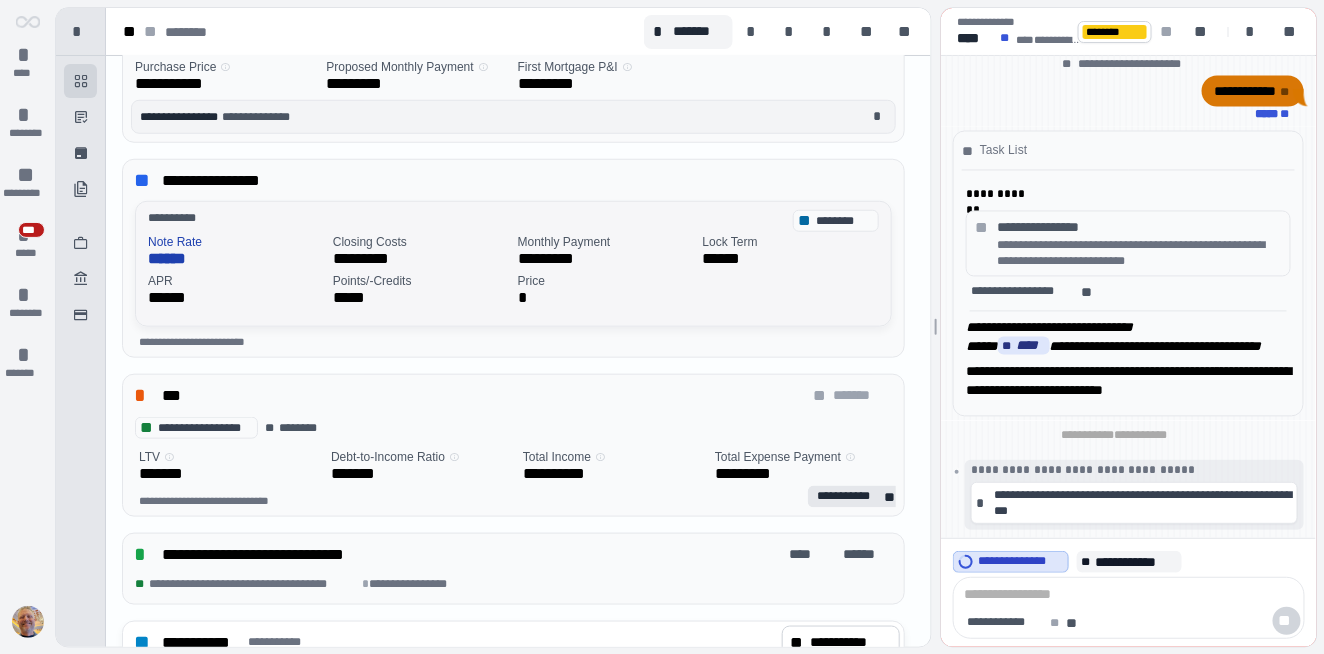 click on "Closing Costs" at bounding box center [421, 242] 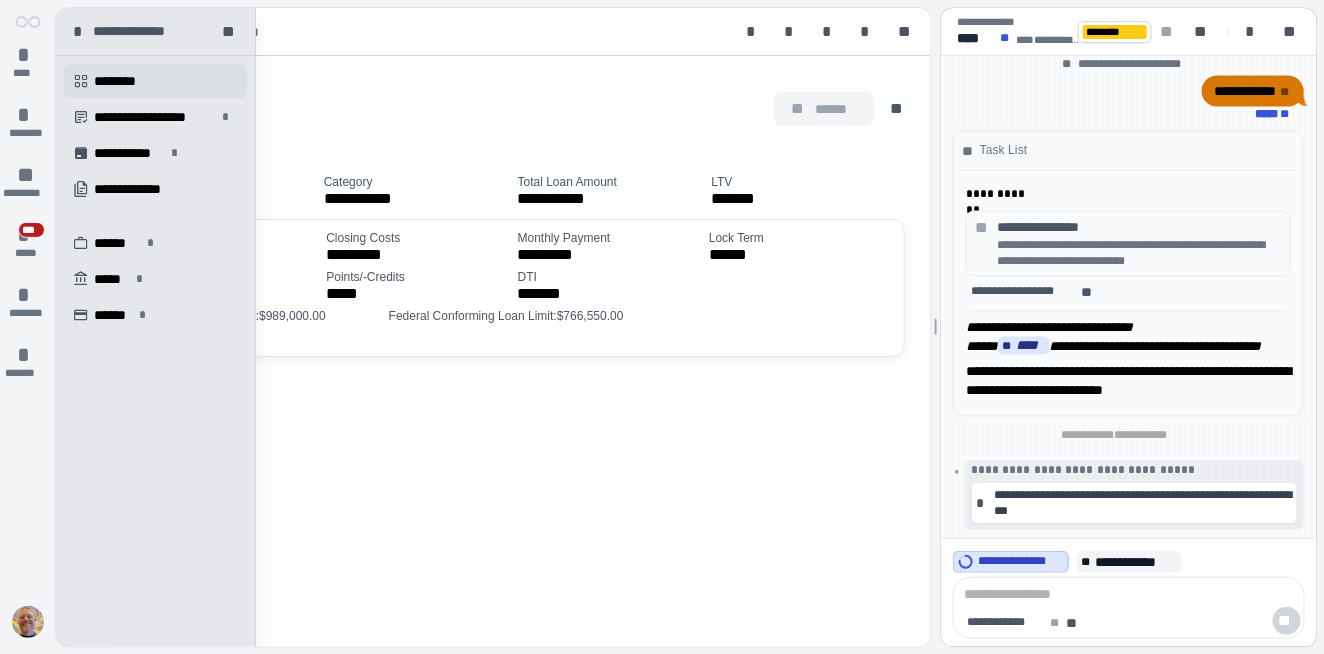 click on "********" at bounding box center (124, 81) 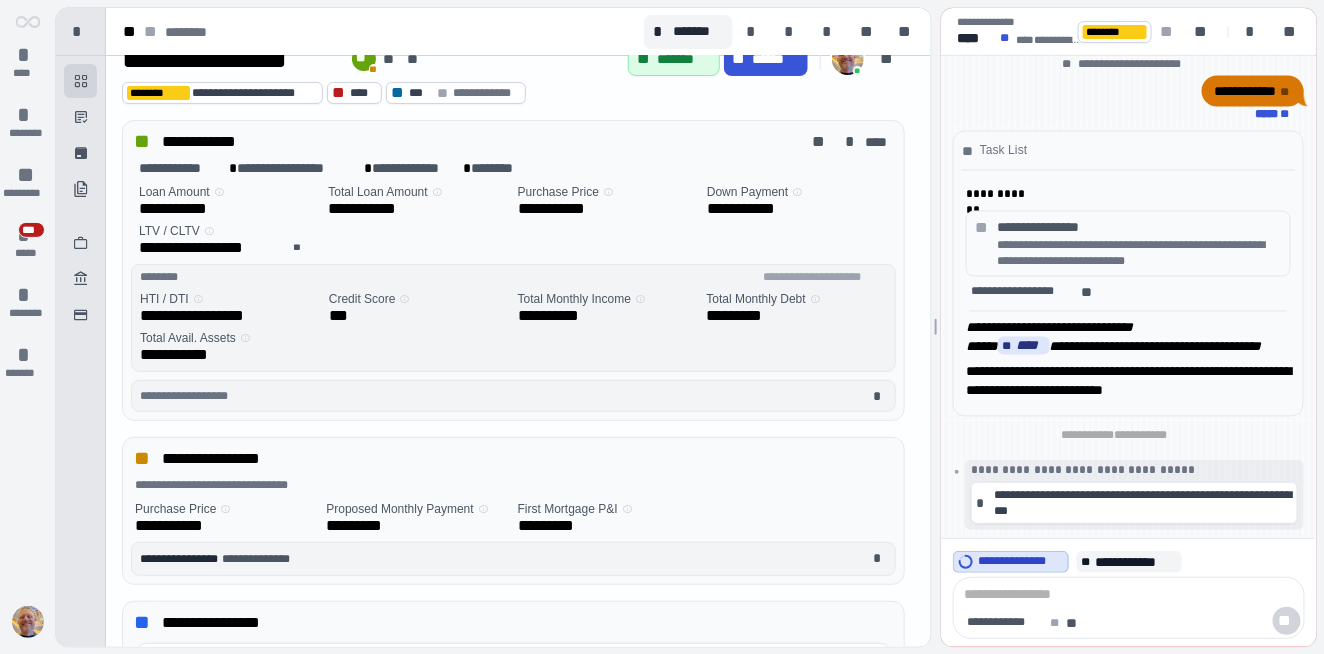 scroll, scrollTop: 0, scrollLeft: 0, axis: both 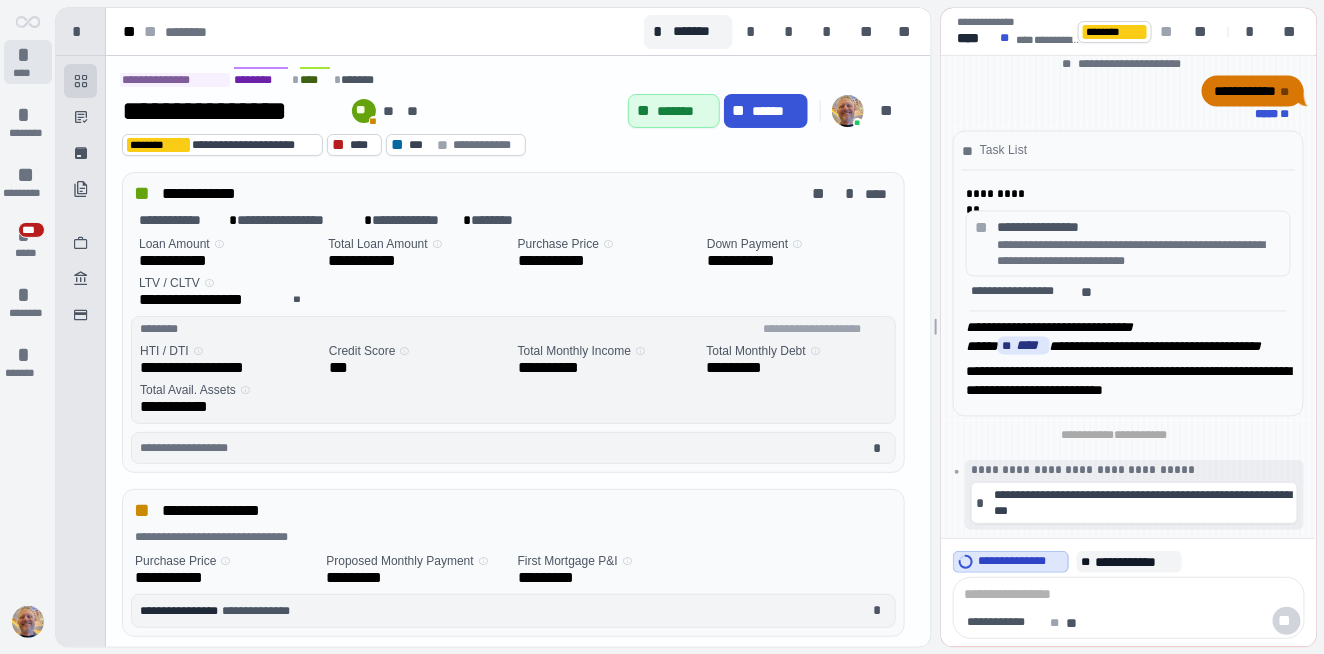 click on "*" at bounding box center (28, 55) 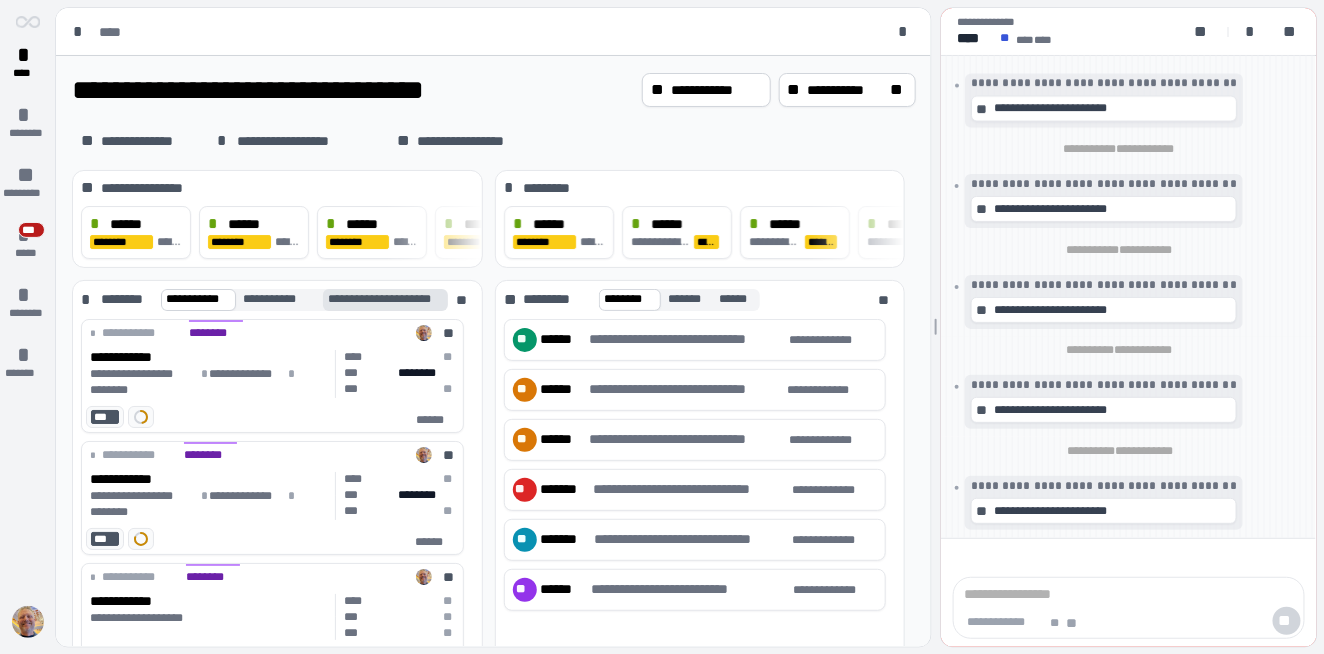 click on "**********" at bounding box center (392, 299) 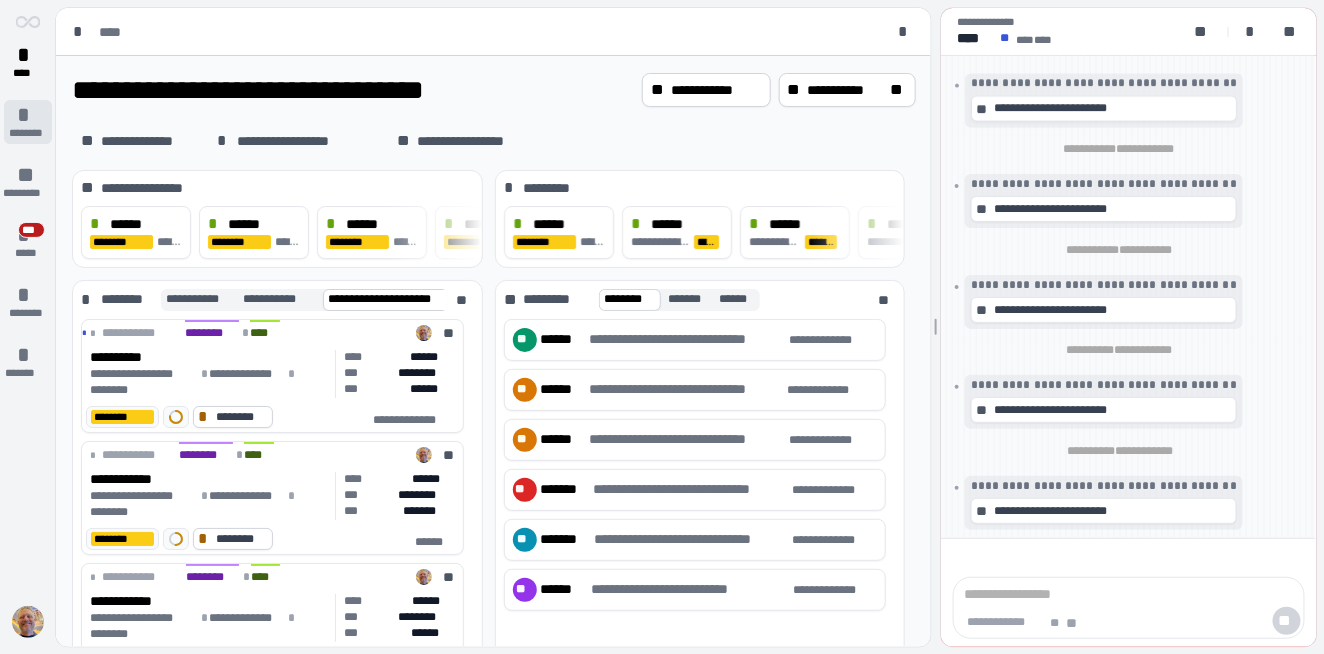 click on "*" at bounding box center [28, 115] 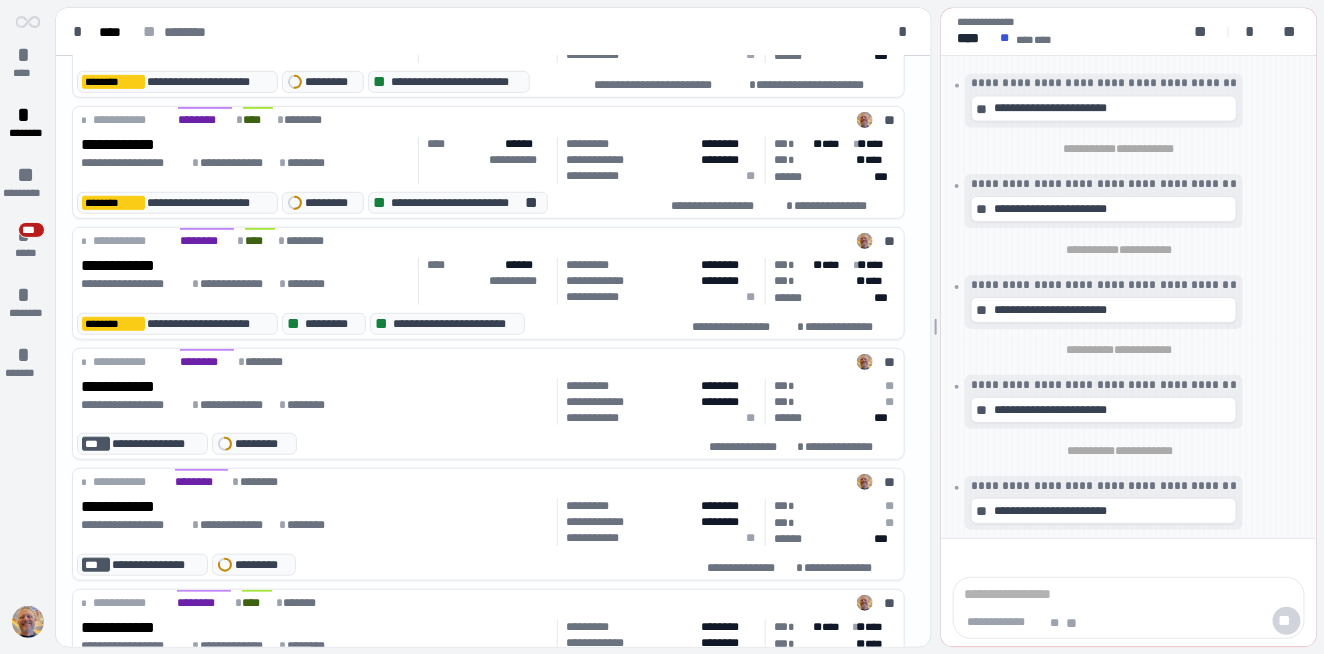 scroll, scrollTop: 0, scrollLeft: 0, axis: both 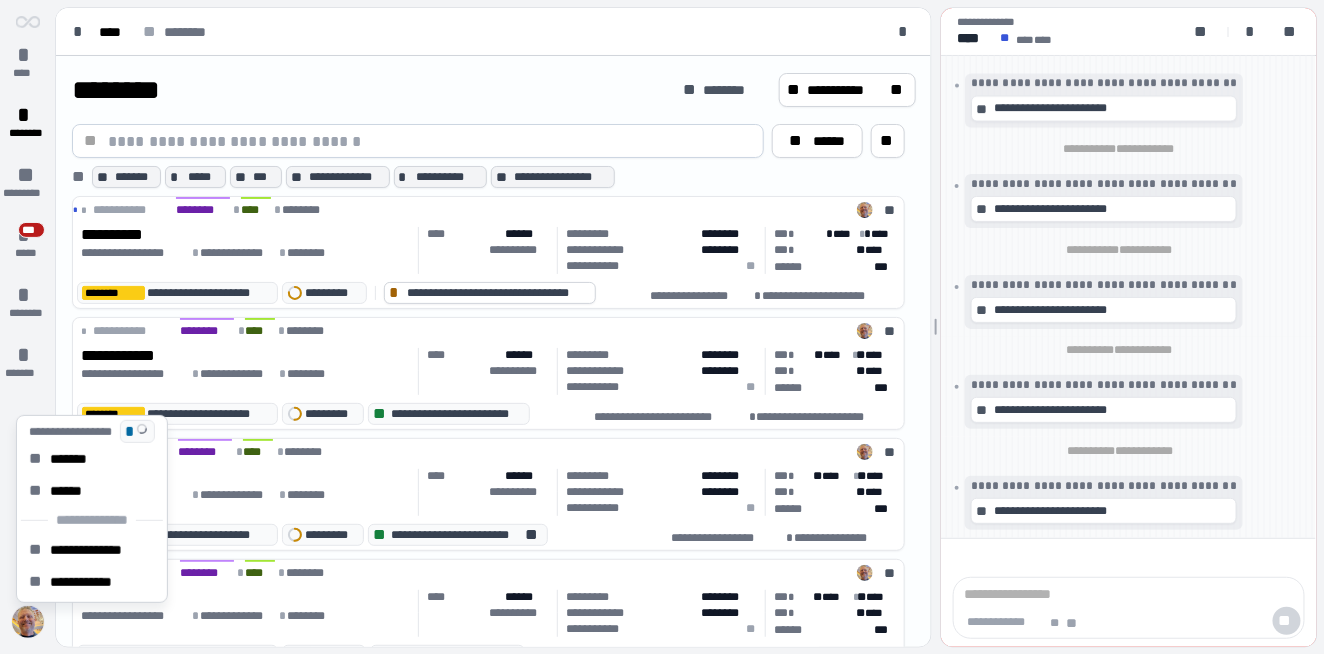 click at bounding box center (28, 622) 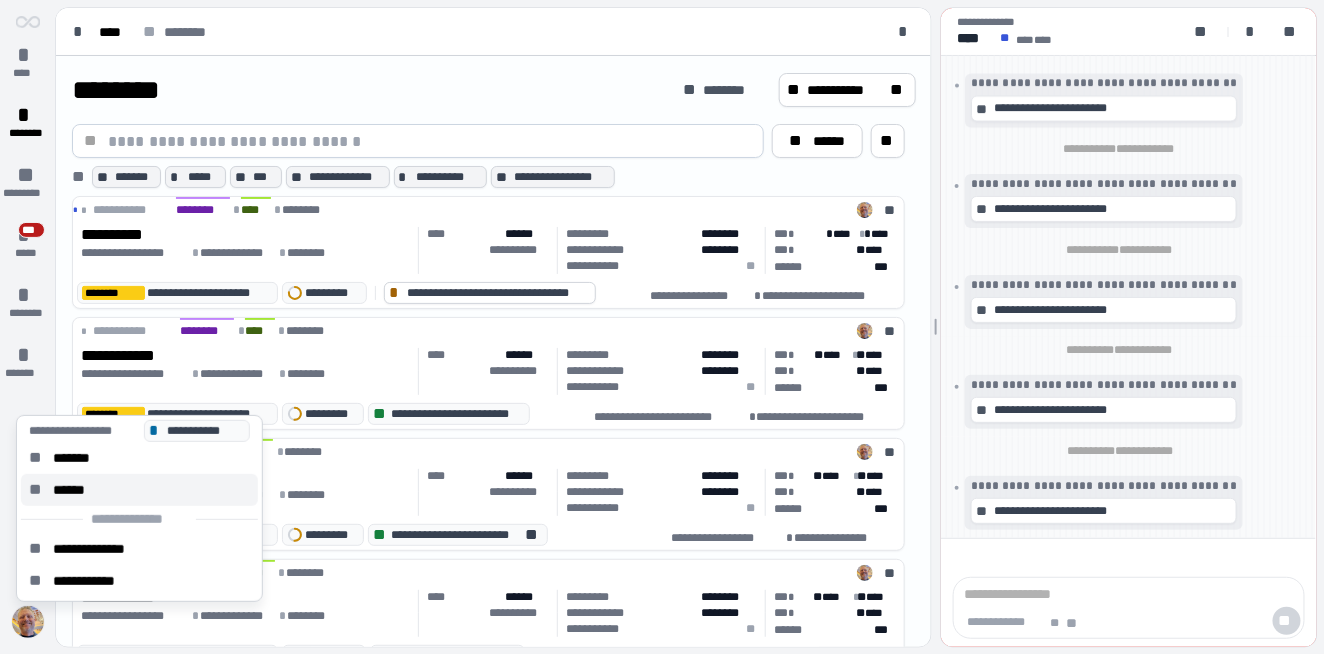 click on "******" at bounding box center (75, 490) 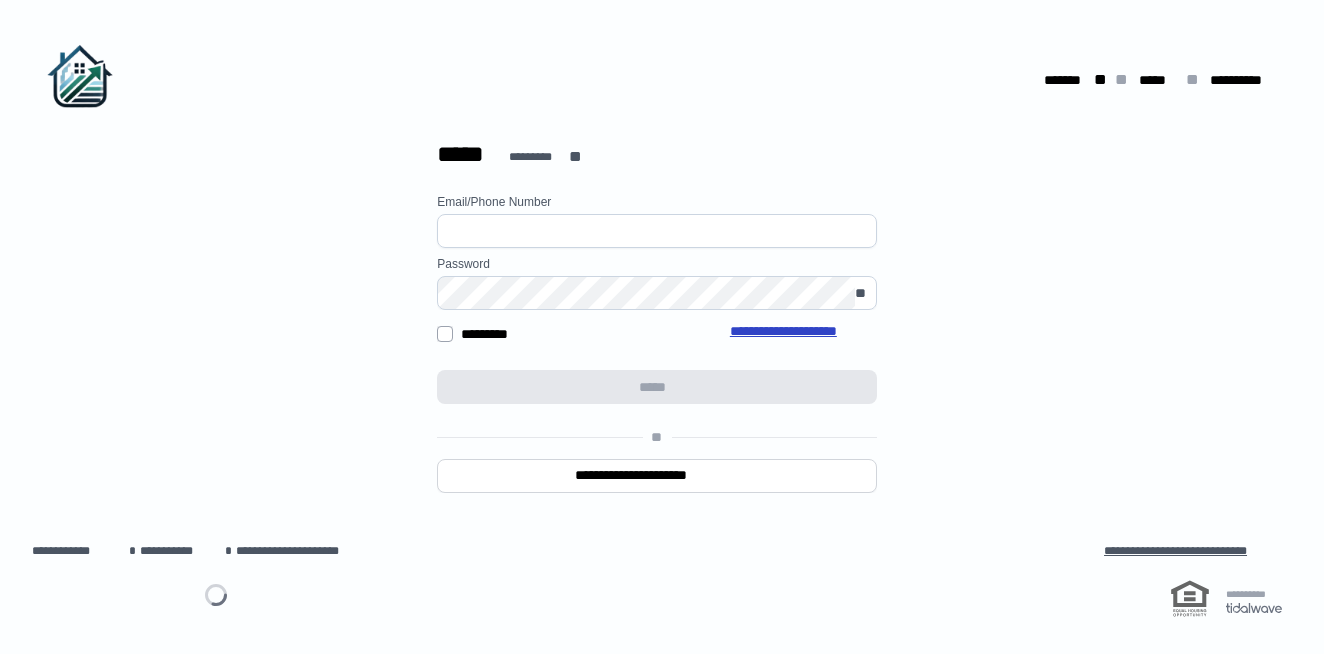 scroll, scrollTop: 0, scrollLeft: 0, axis: both 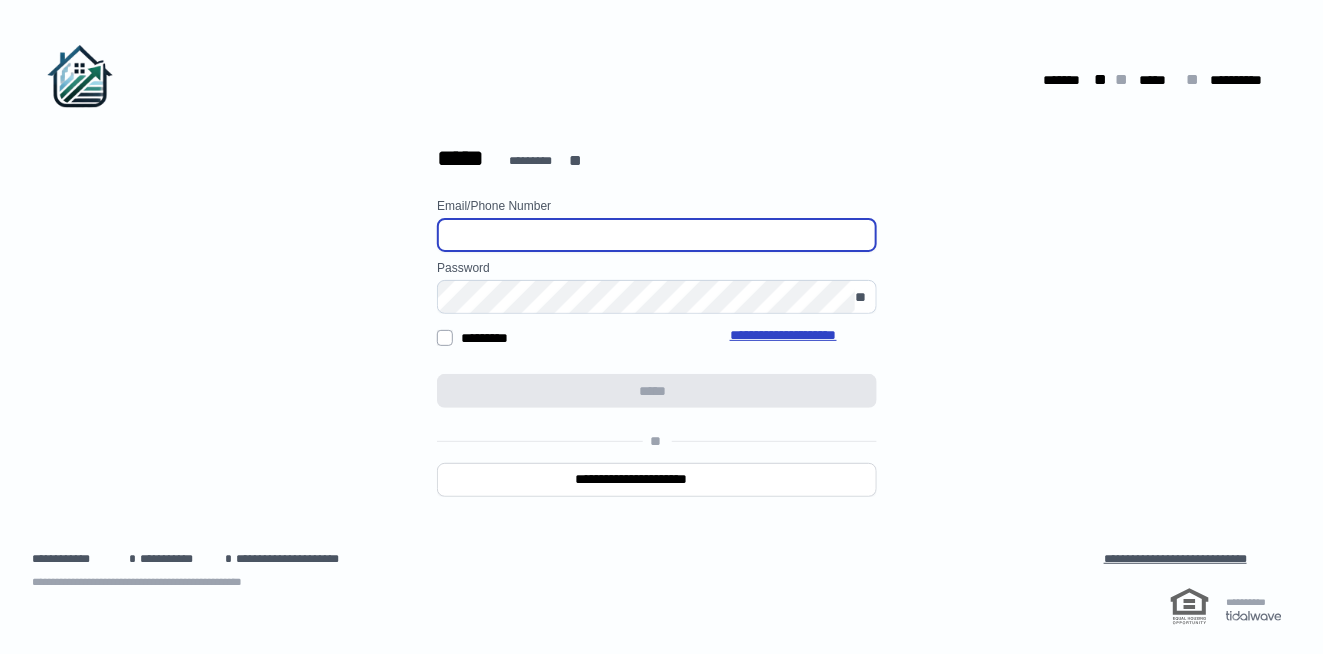 click at bounding box center (657, 235) 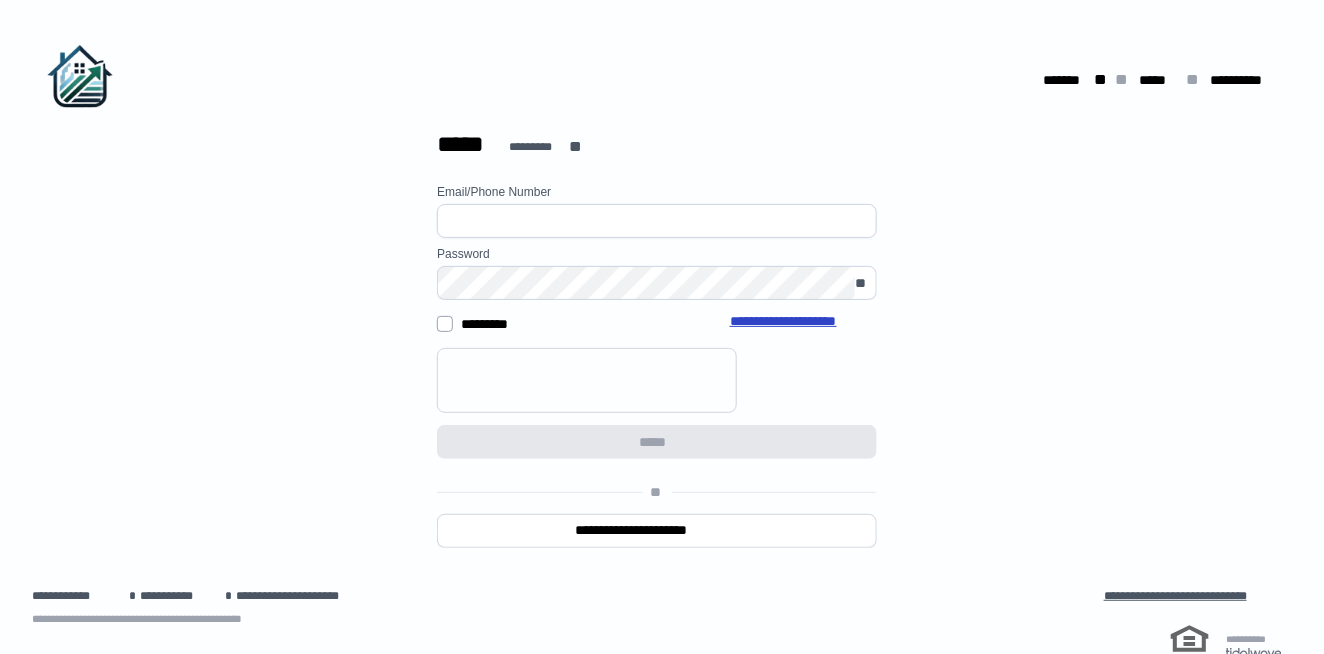 type on "**********" 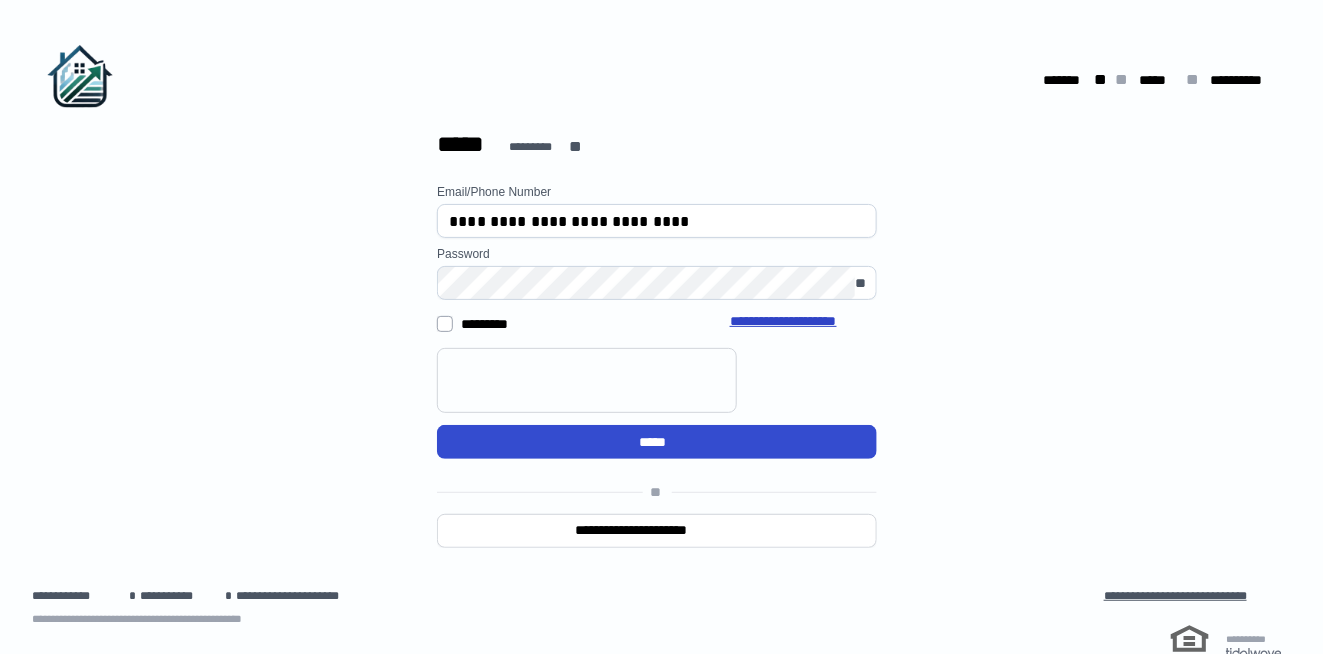 click on "*****" at bounding box center (657, 442) 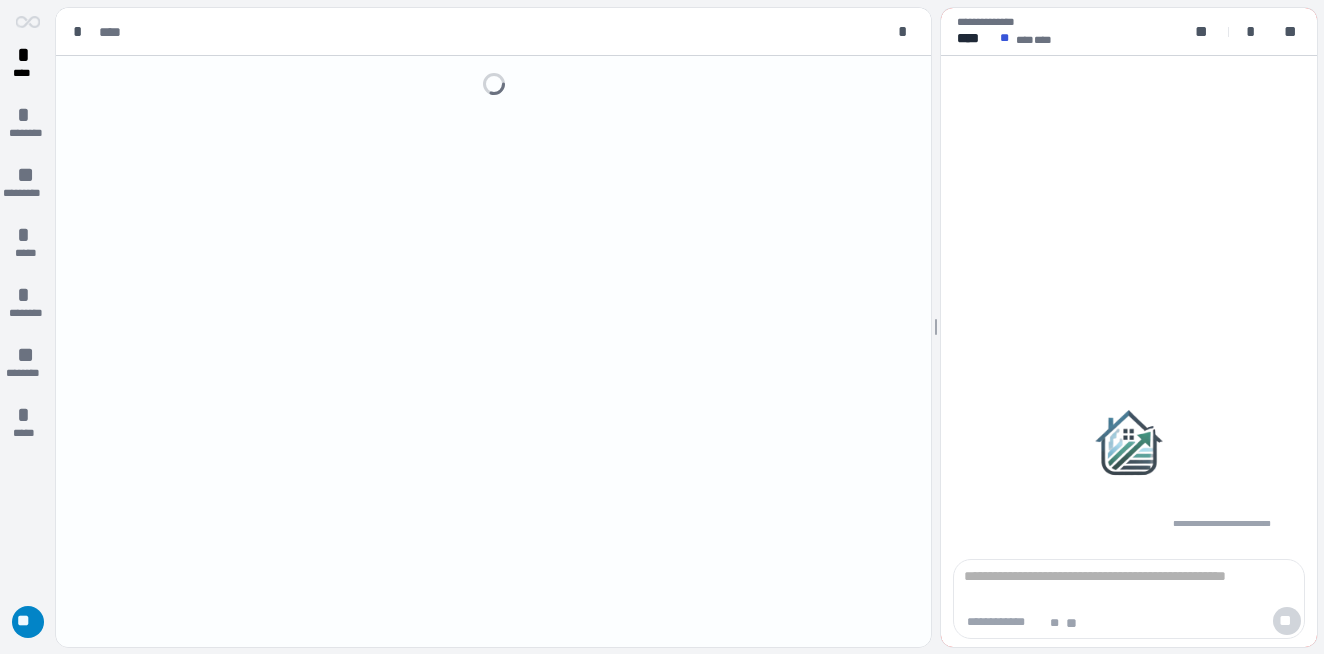 scroll, scrollTop: 0, scrollLeft: 0, axis: both 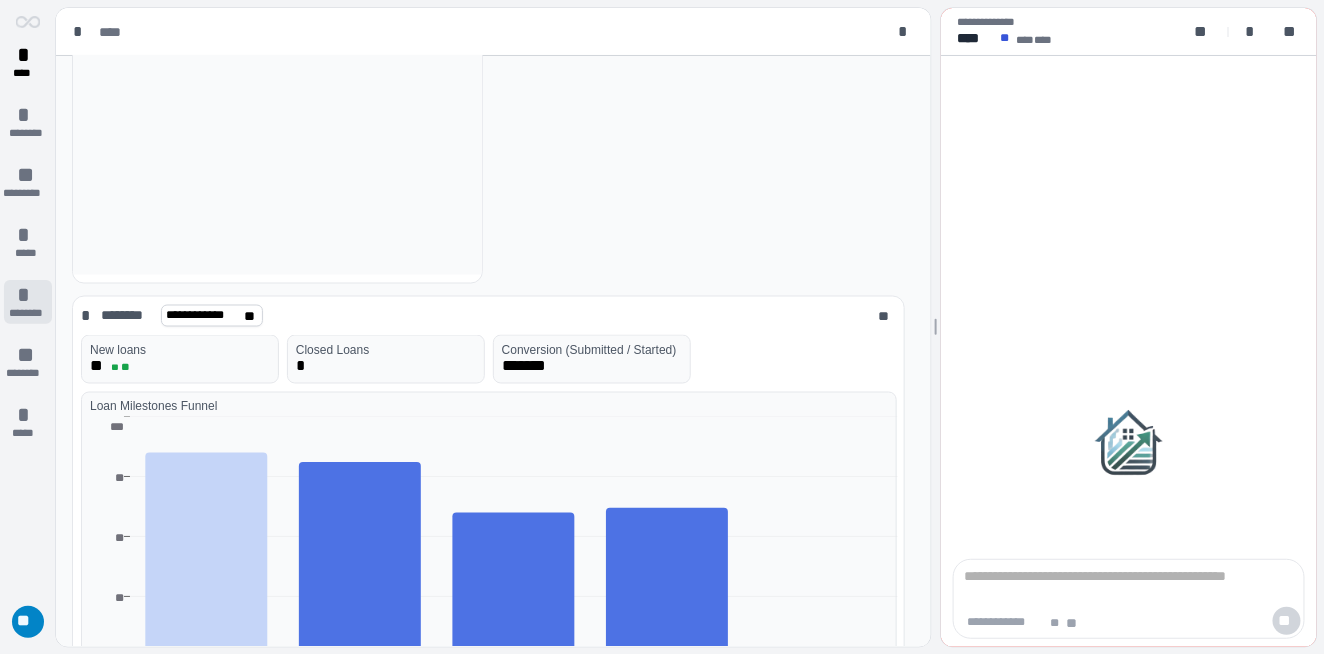 click on "********" at bounding box center [28, 313] 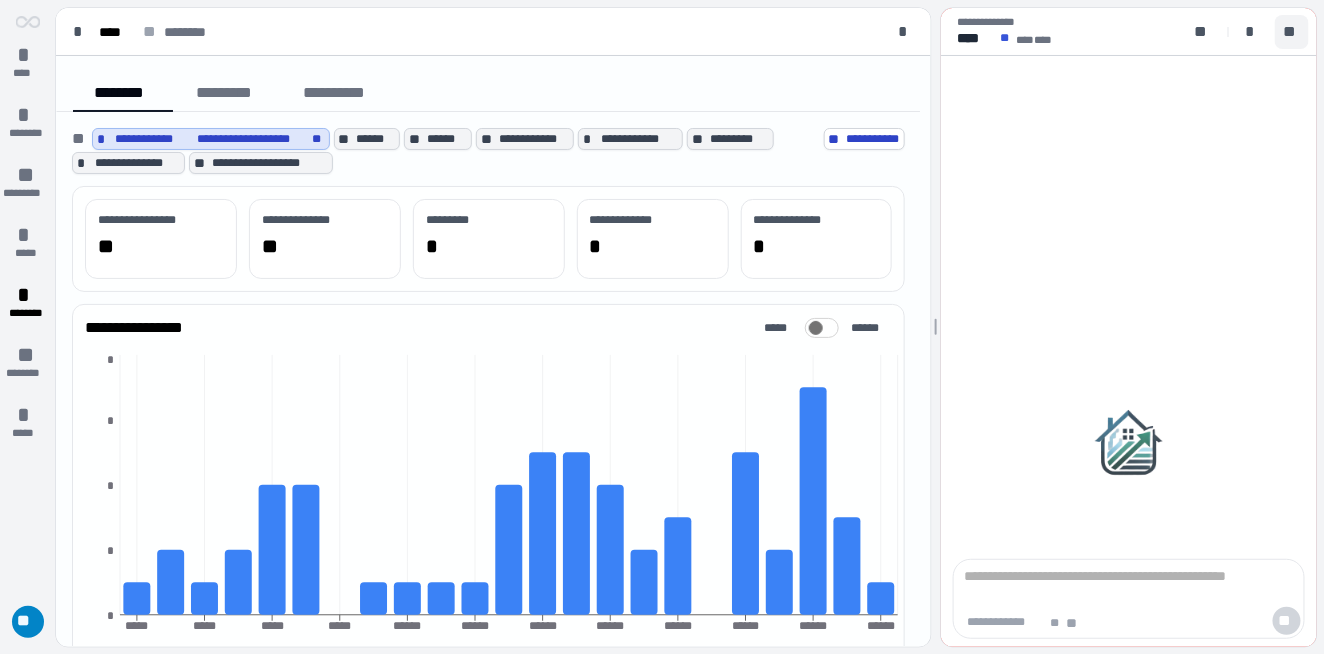 click on "**" at bounding box center [1292, 32] 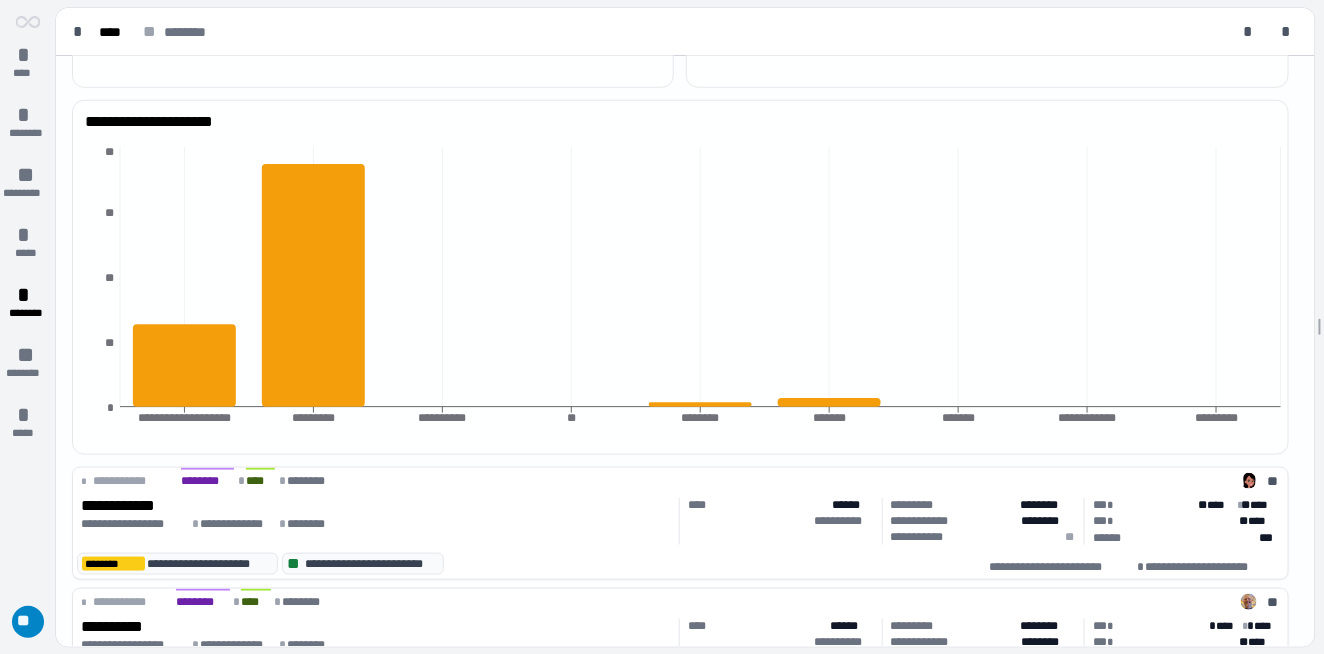 scroll, scrollTop: 536, scrollLeft: 0, axis: vertical 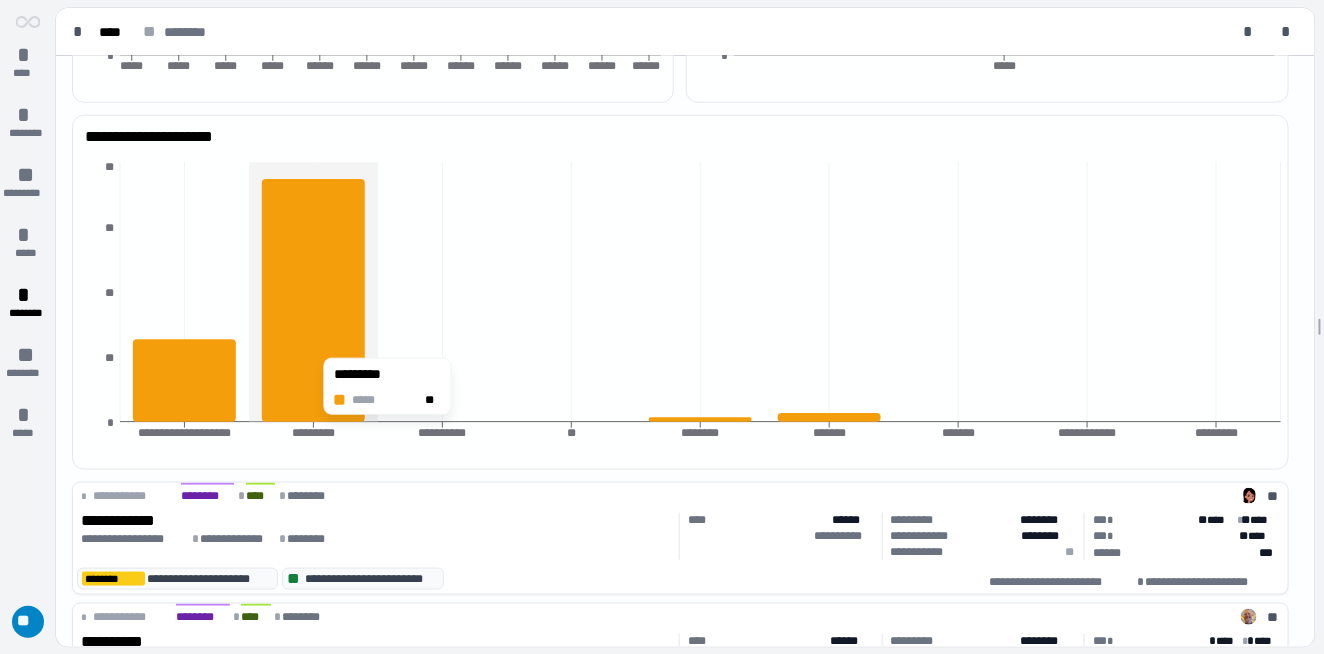 click 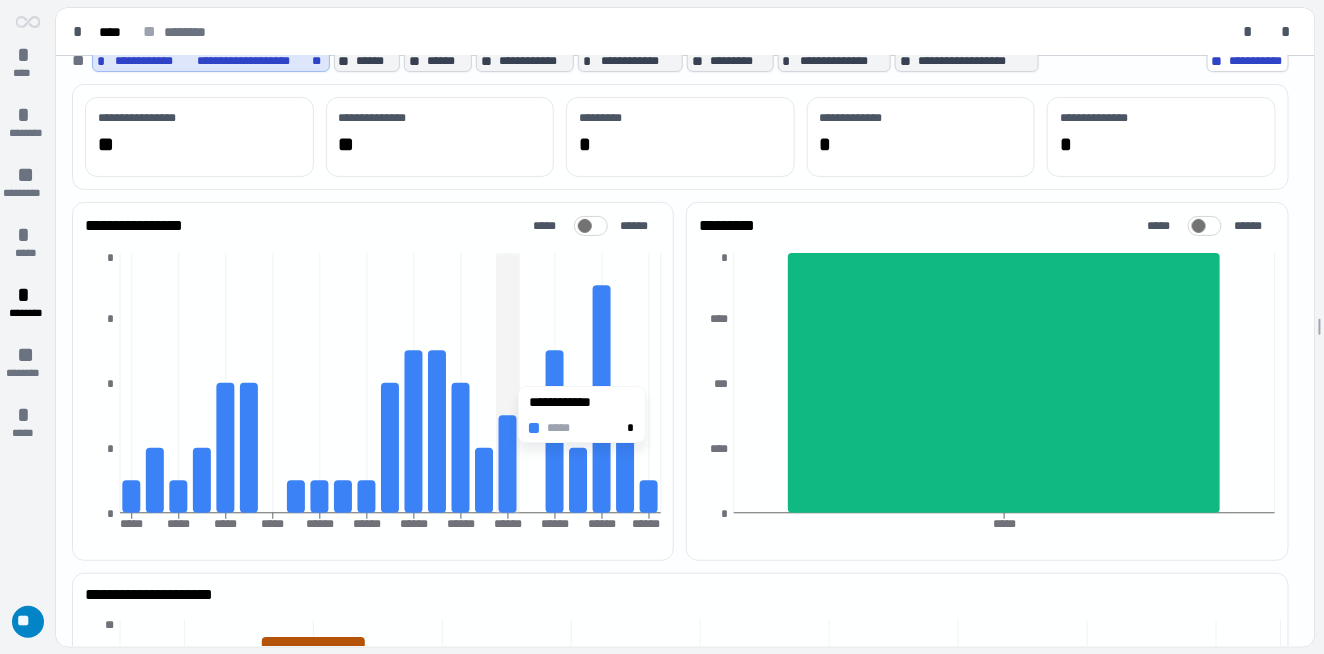 scroll, scrollTop: 0, scrollLeft: 0, axis: both 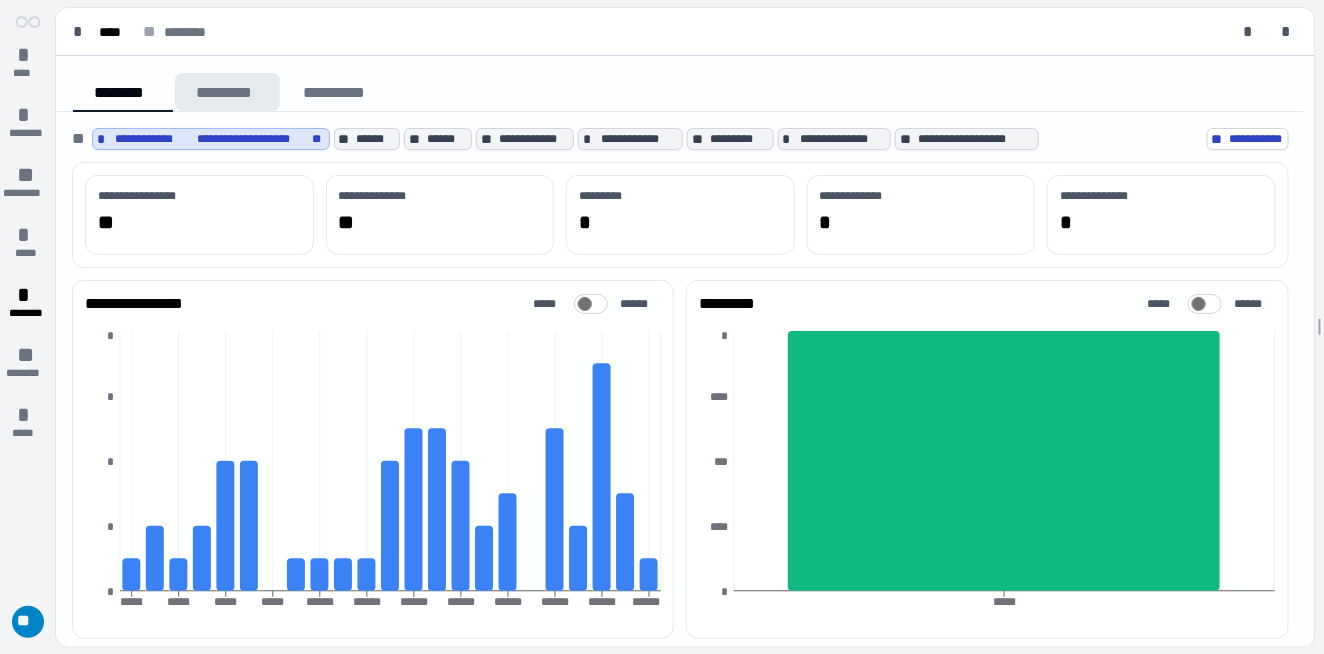 click on "*********" at bounding box center (227, 92) 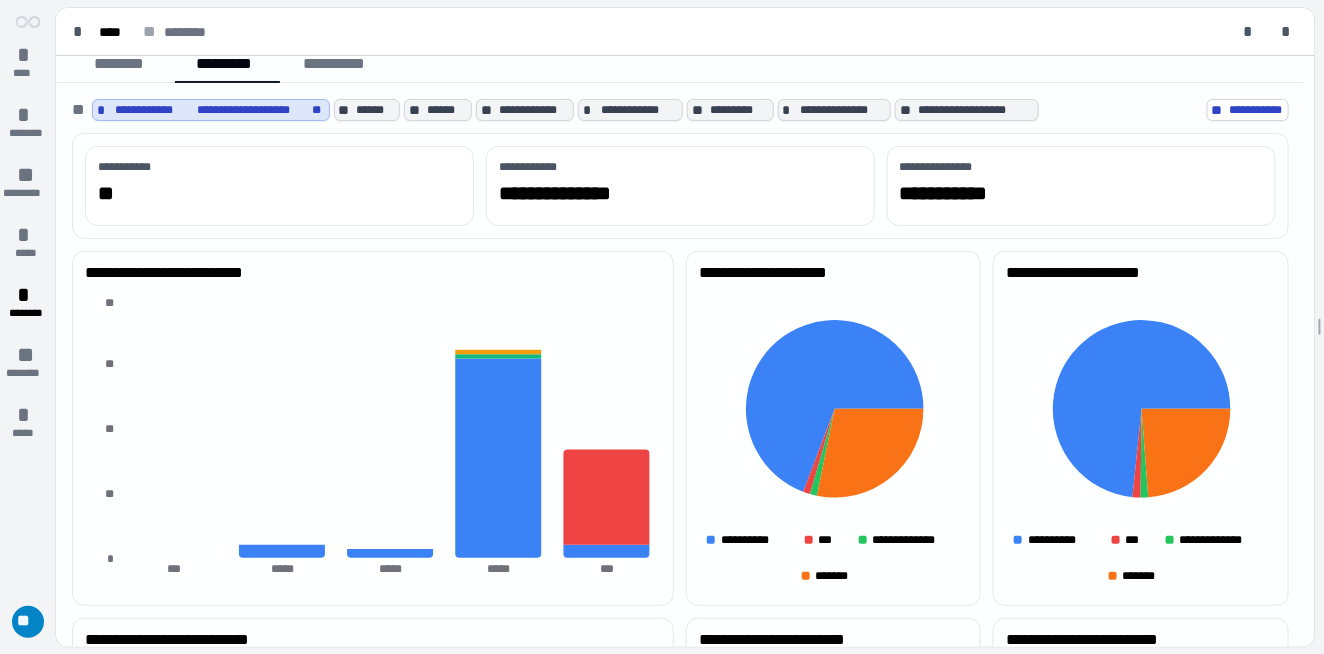 scroll, scrollTop: 0, scrollLeft: 0, axis: both 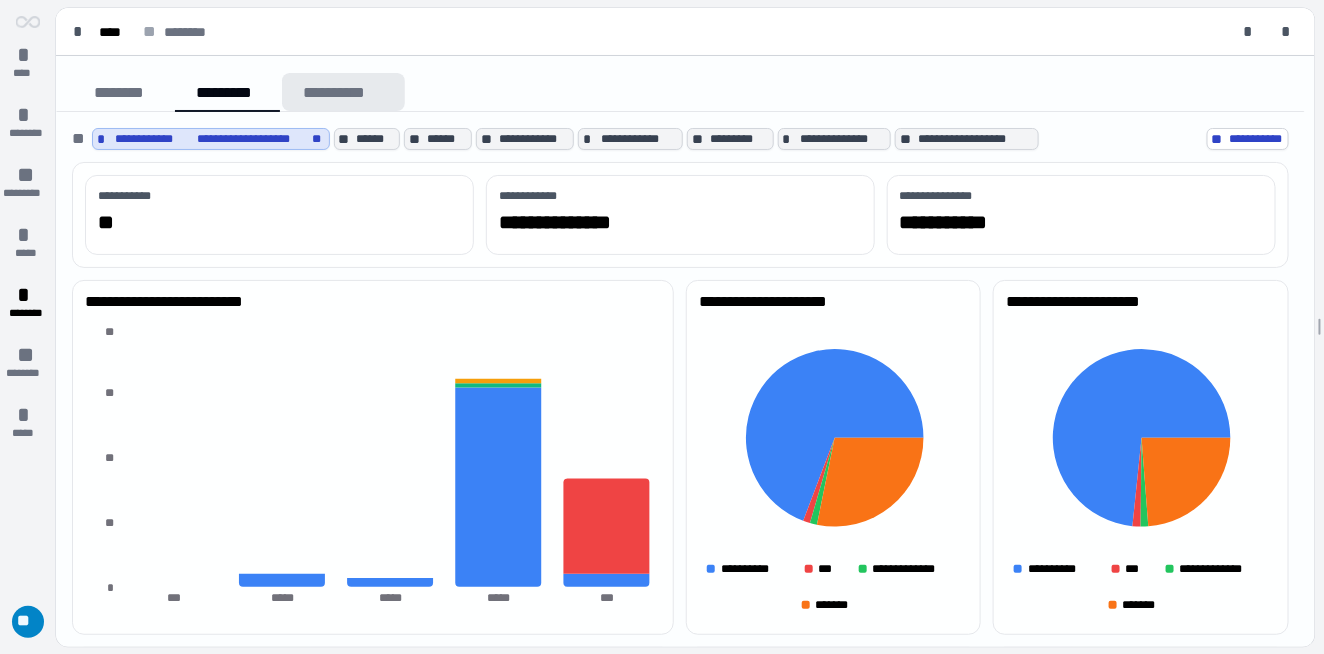 click on "**********" at bounding box center [343, 92] 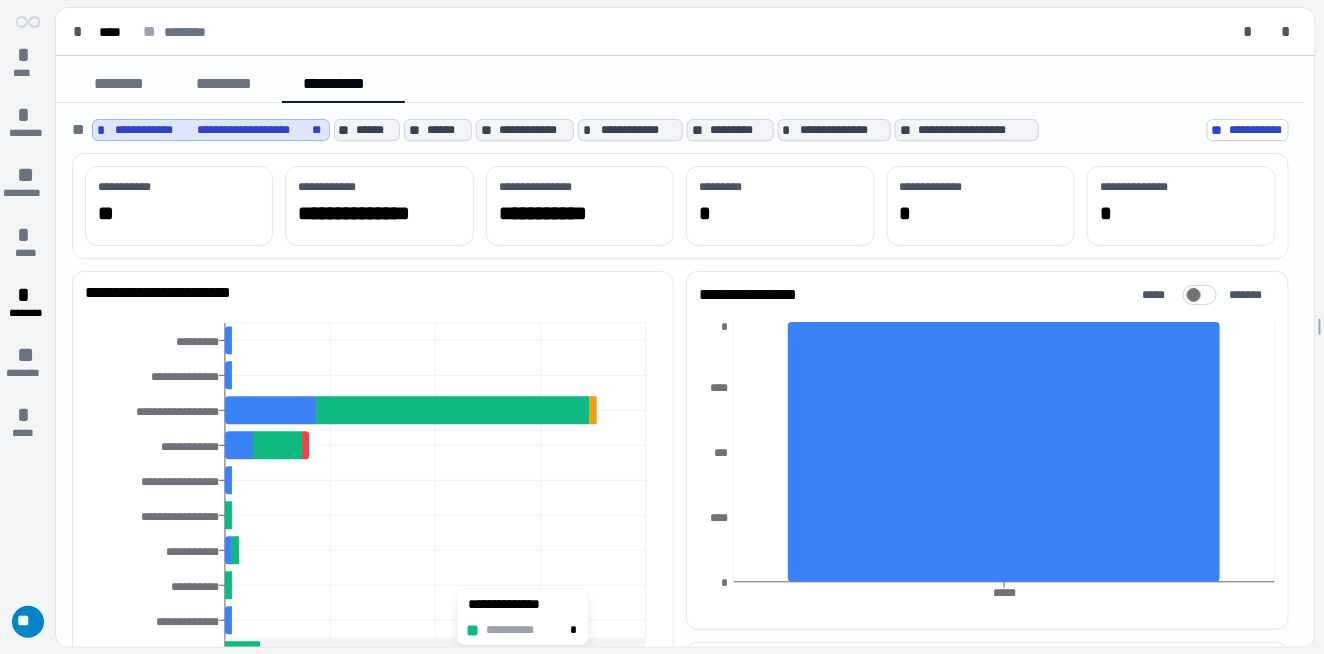 scroll, scrollTop: 0, scrollLeft: 0, axis: both 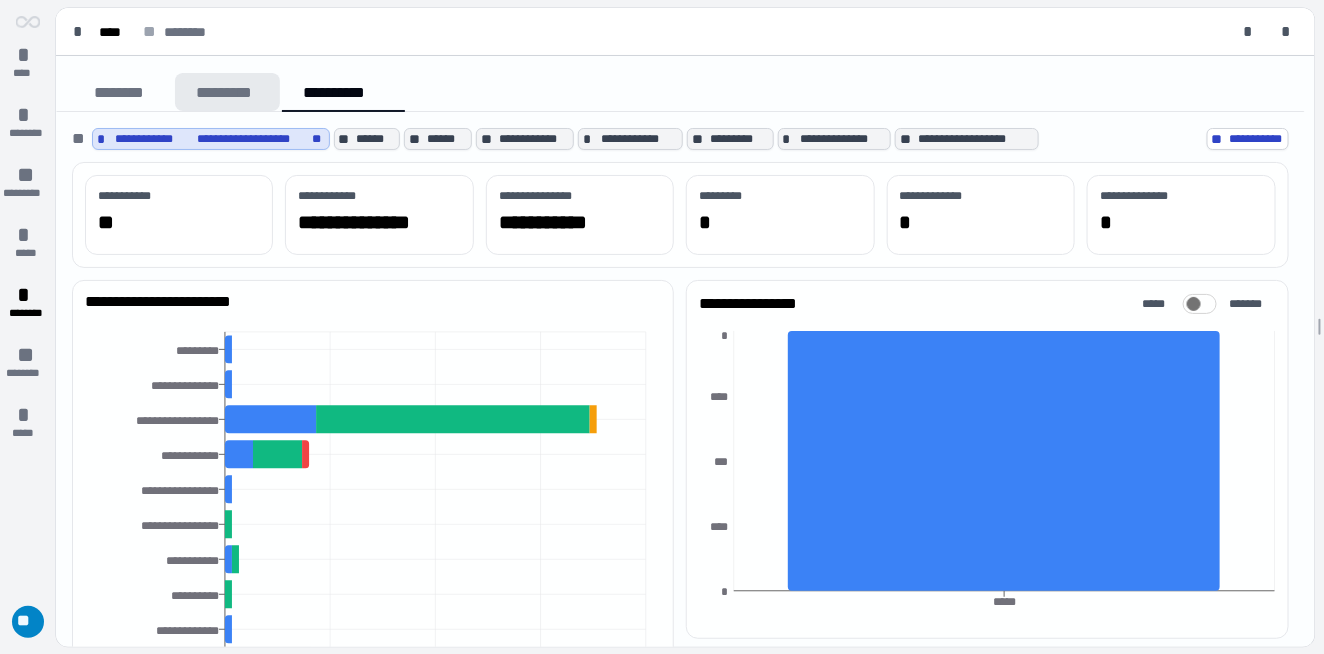 click on "*********" at bounding box center (227, 92) 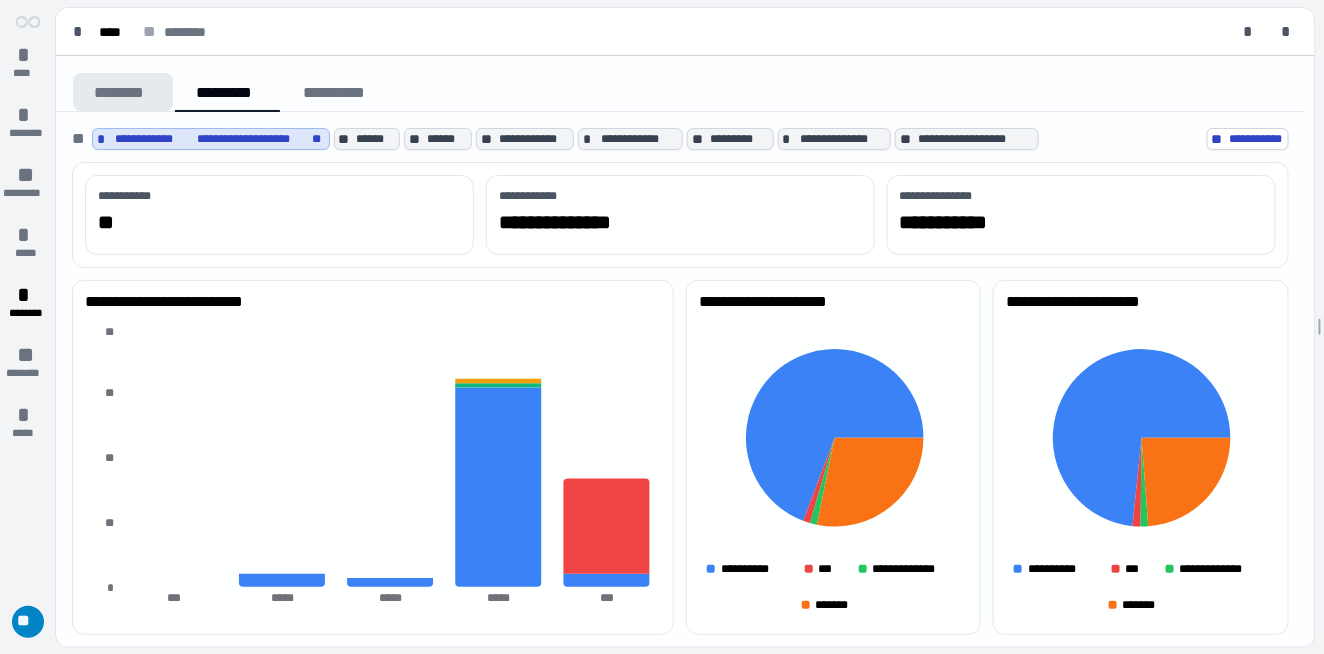 click on "********" at bounding box center (123, 92) 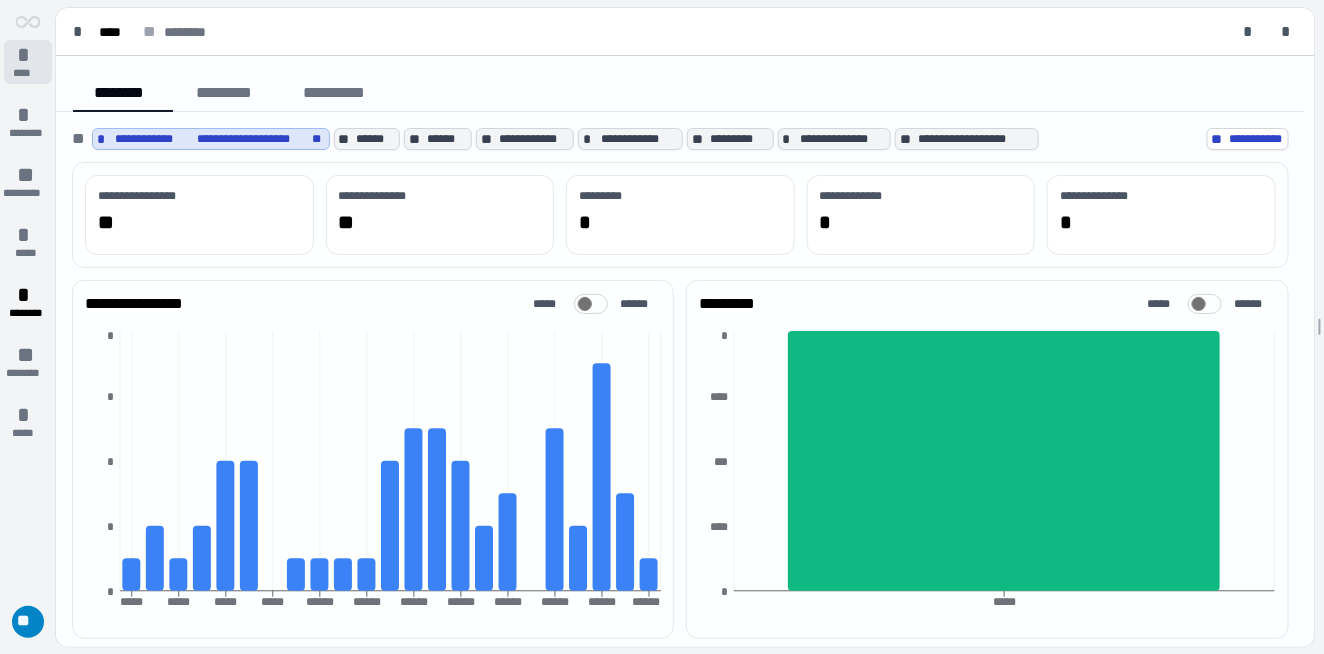 click on "*" at bounding box center [28, 55] 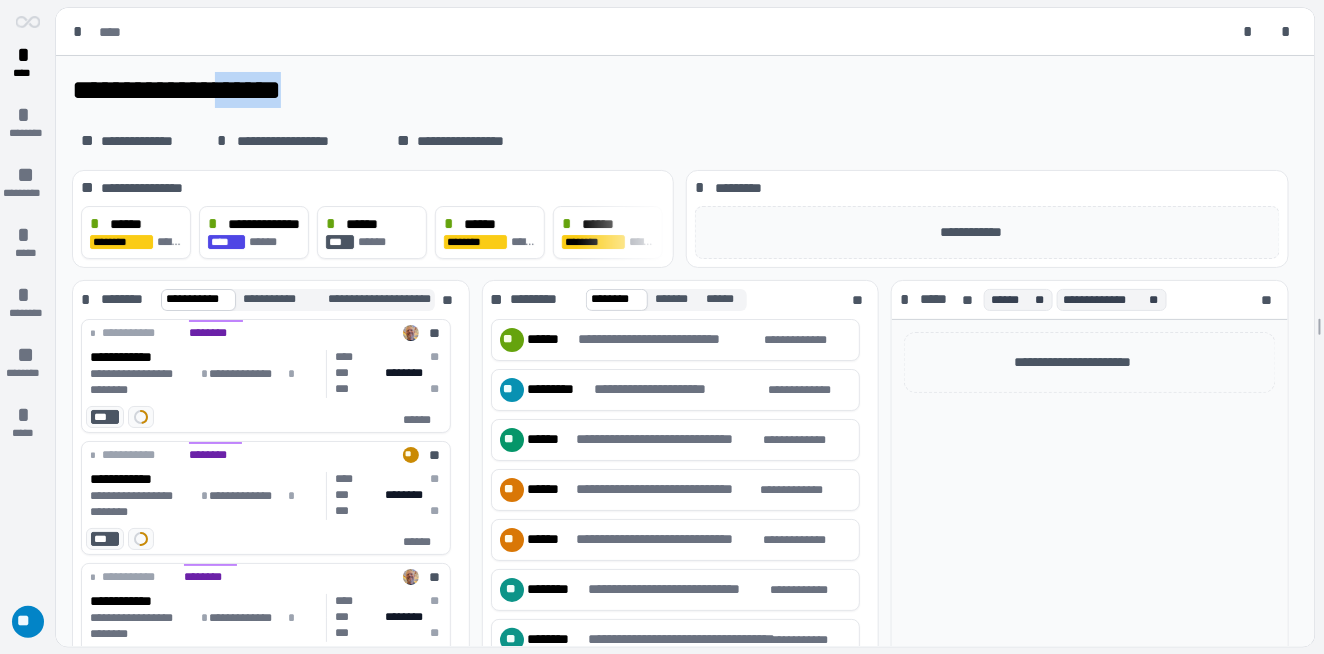 drag, startPoint x: 336, startPoint y: 93, endPoint x: 260, endPoint y: 95, distance: 76.02631 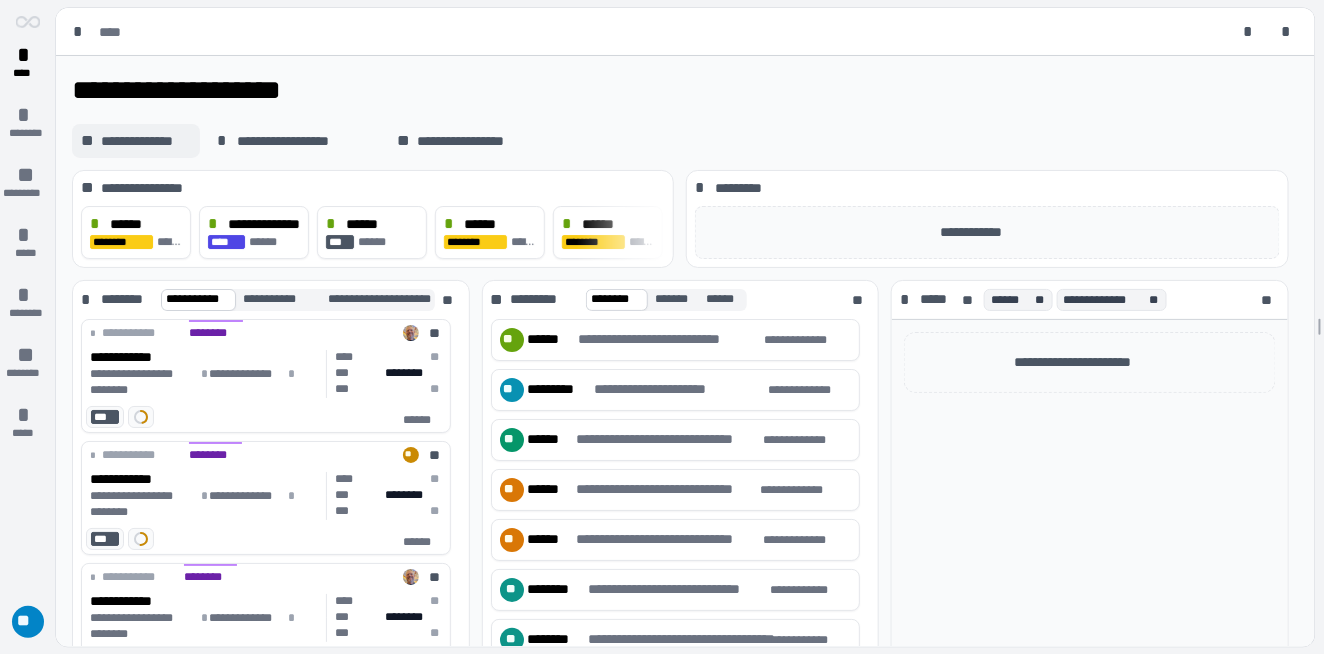 click on "**********" at bounding box center (146, 141) 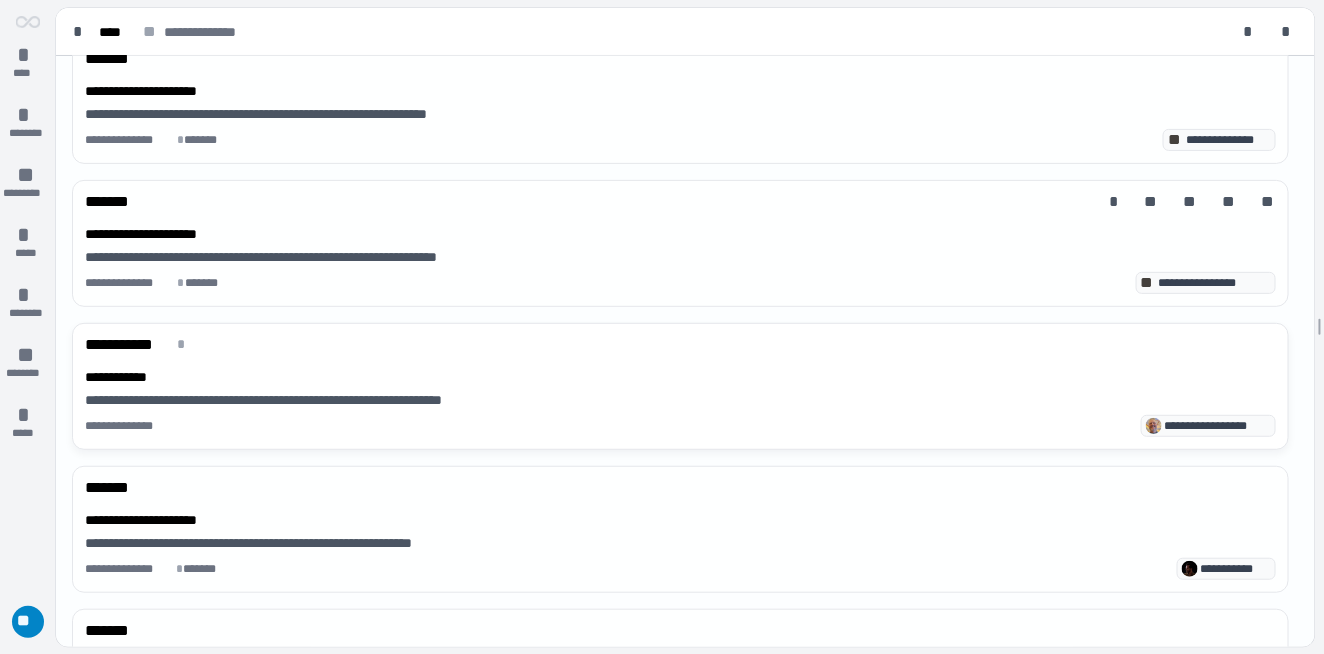 scroll, scrollTop: 0, scrollLeft: 0, axis: both 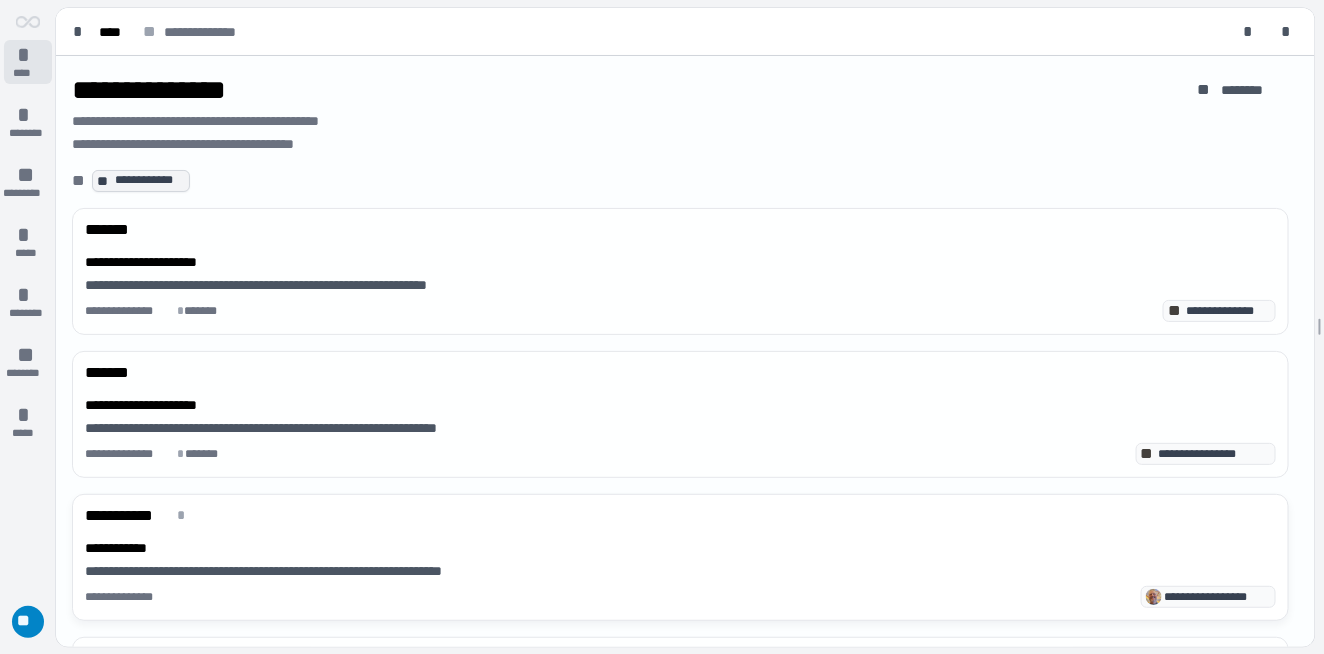 click on "*" at bounding box center (28, 55) 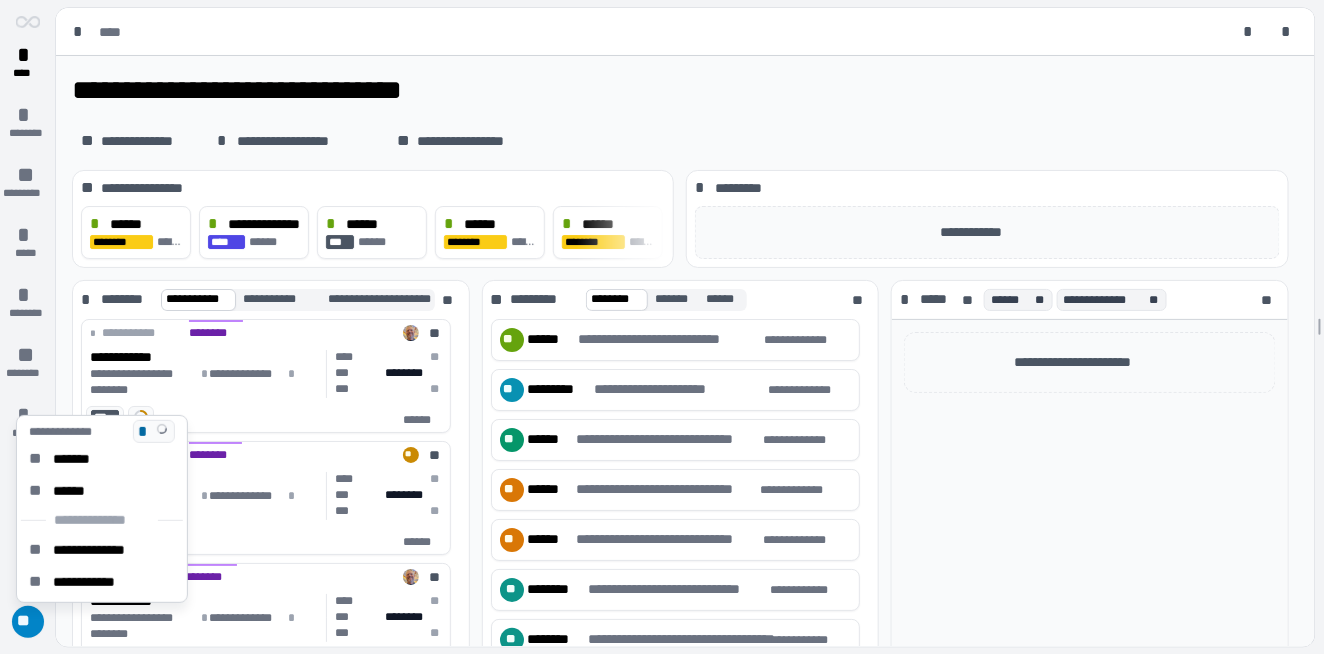 click on "**" at bounding box center (28, 621) 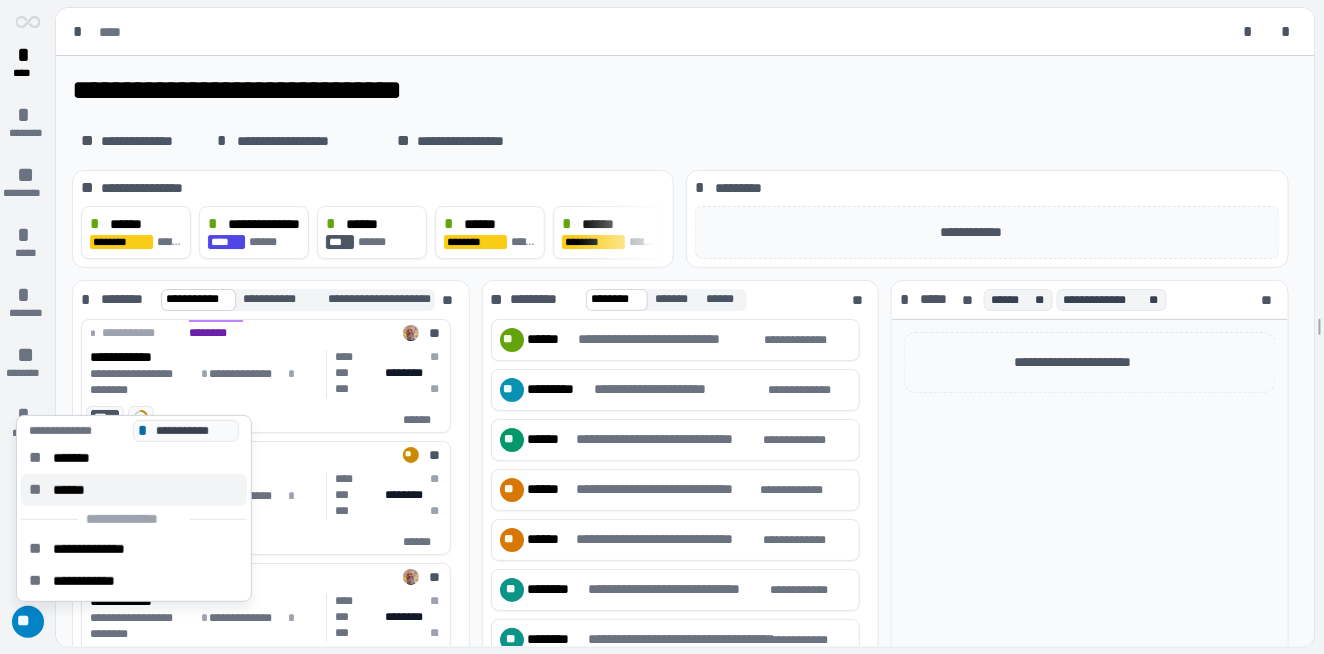 click on "******" at bounding box center (75, 490) 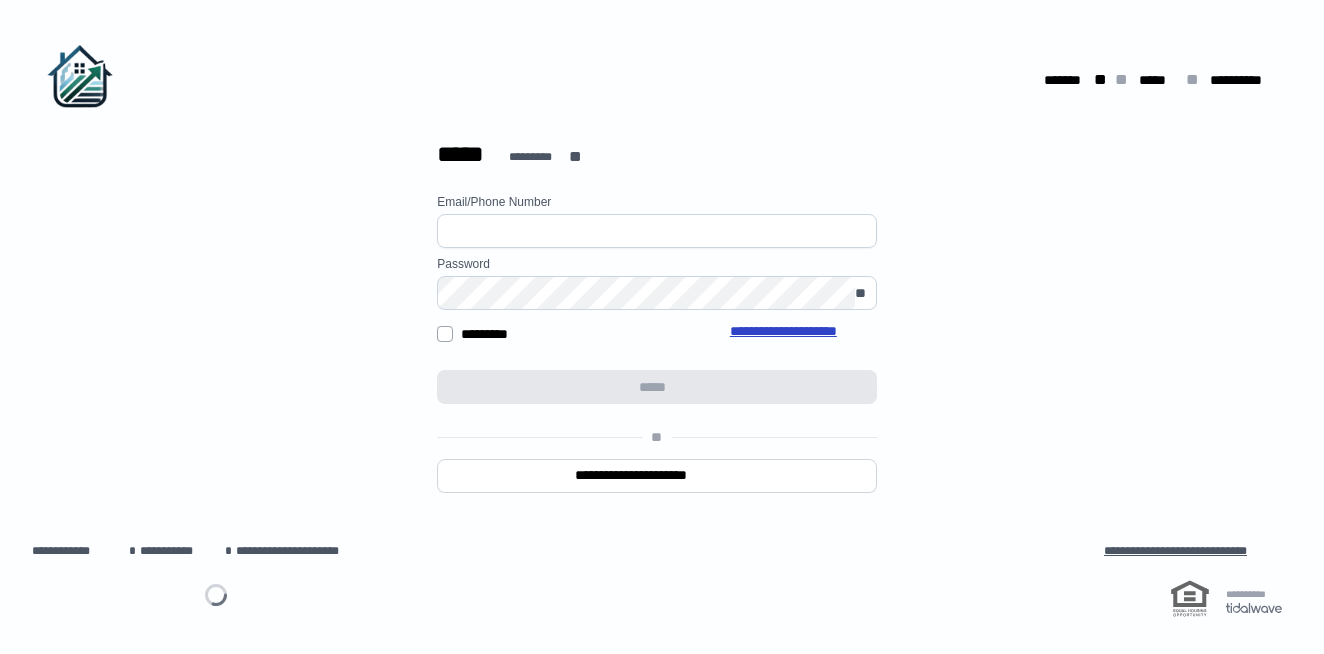 scroll, scrollTop: 0, scrollLeft: 0, axis: both 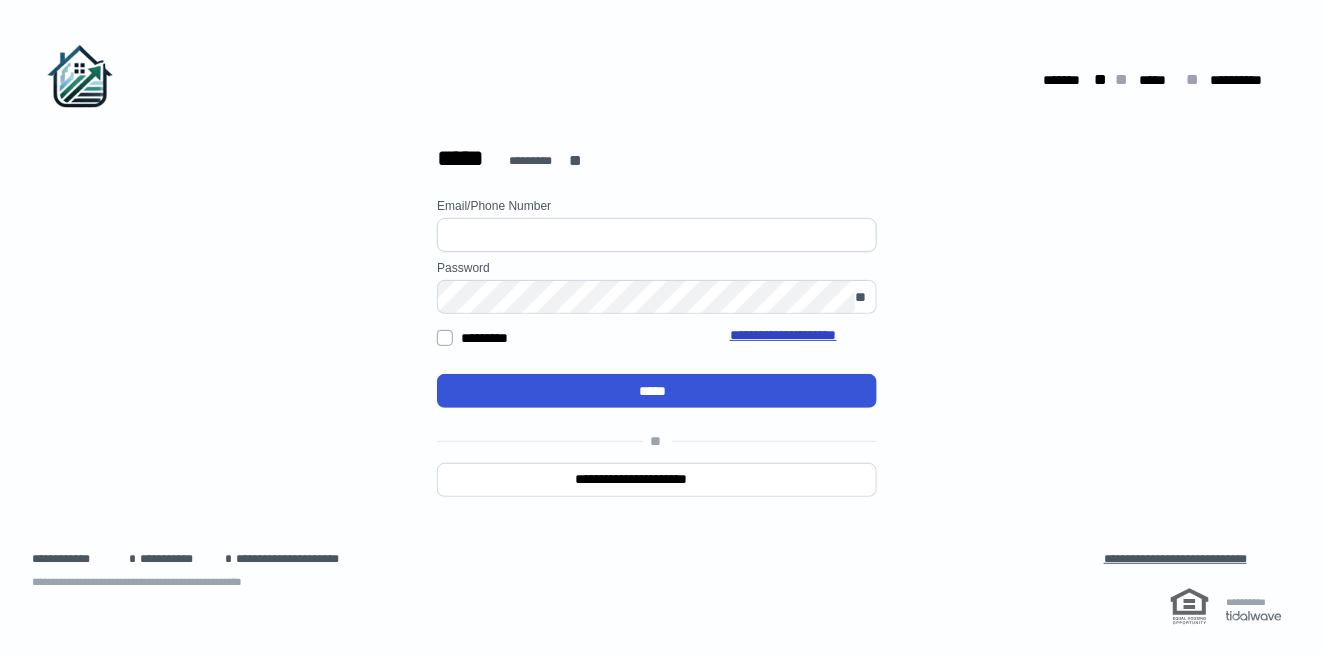 click at bounding box center (657, 235) 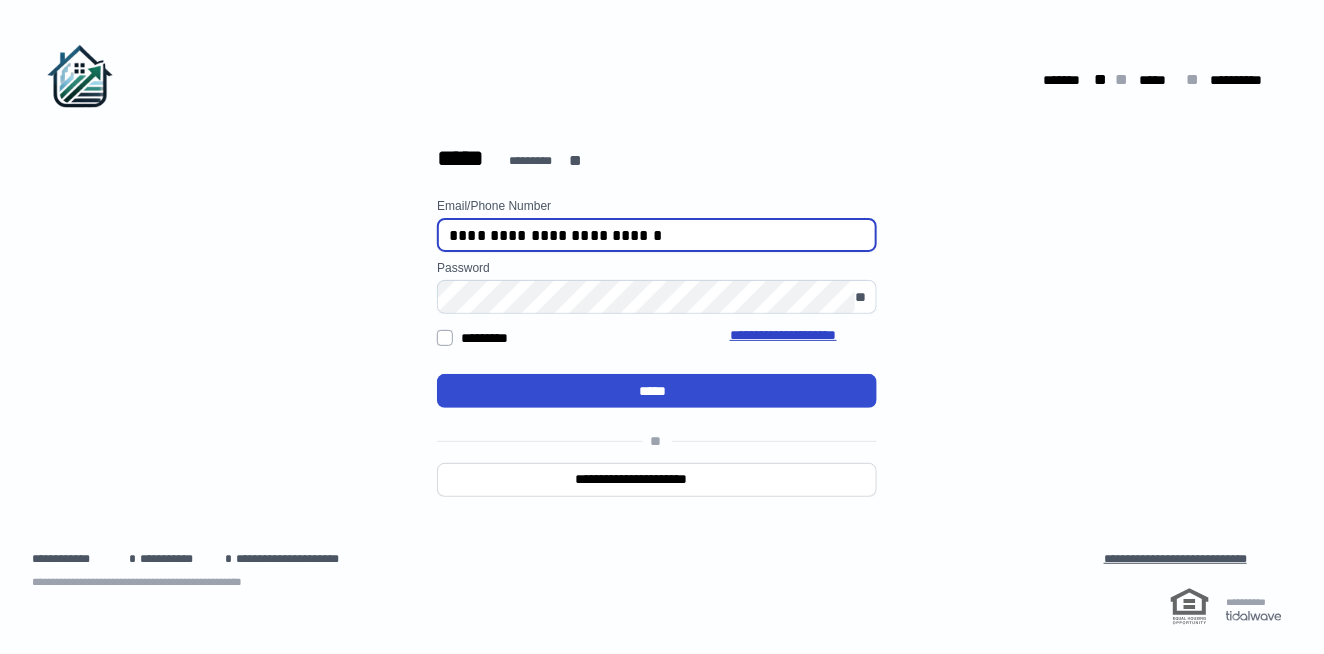 click on "*****" at bounding box center (657, 391) 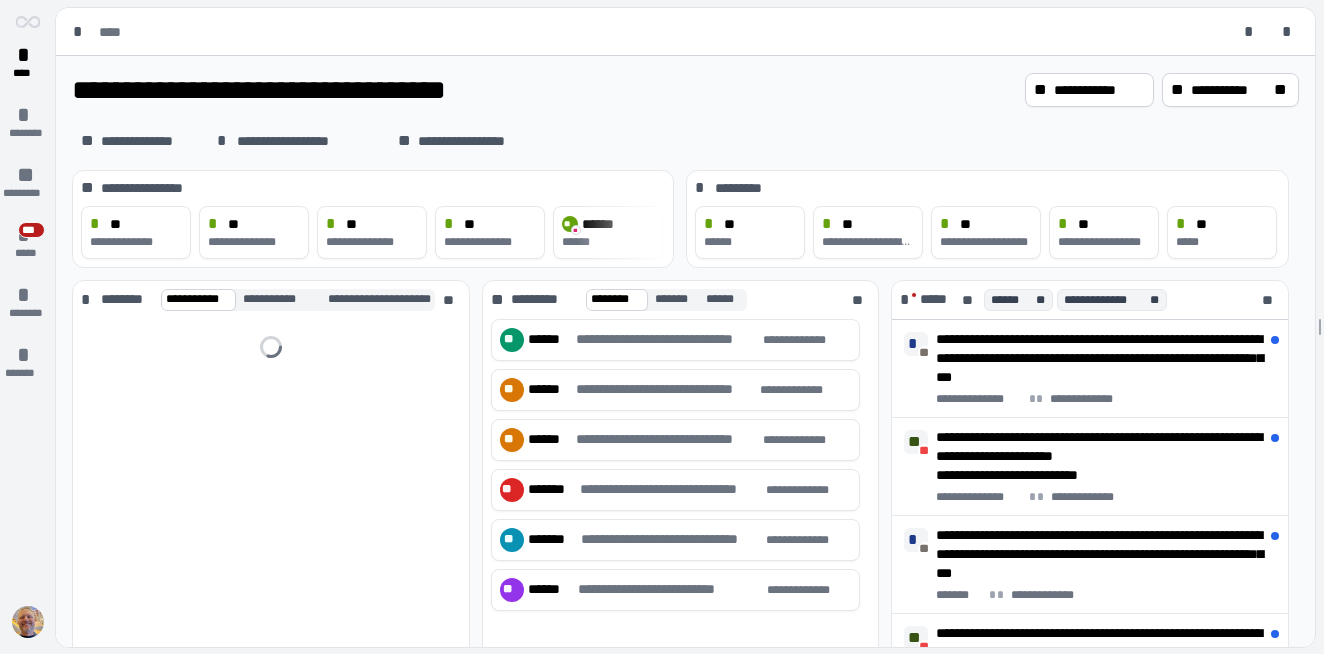 scroll, scrollTop: 0, scrollLeft: 0, axis: both 